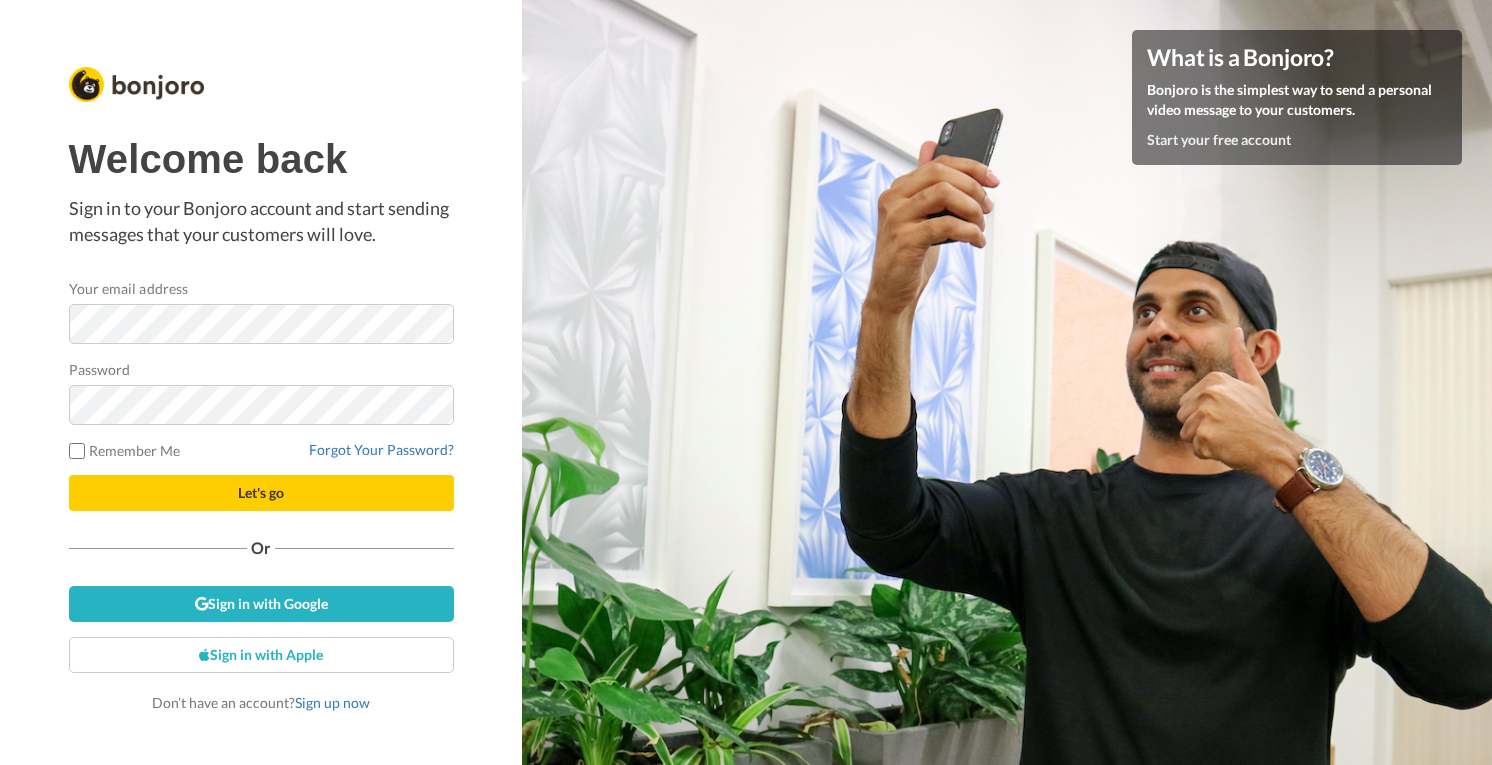 scroll, scrollTop: 0, scrollLeft: 0, axis: both 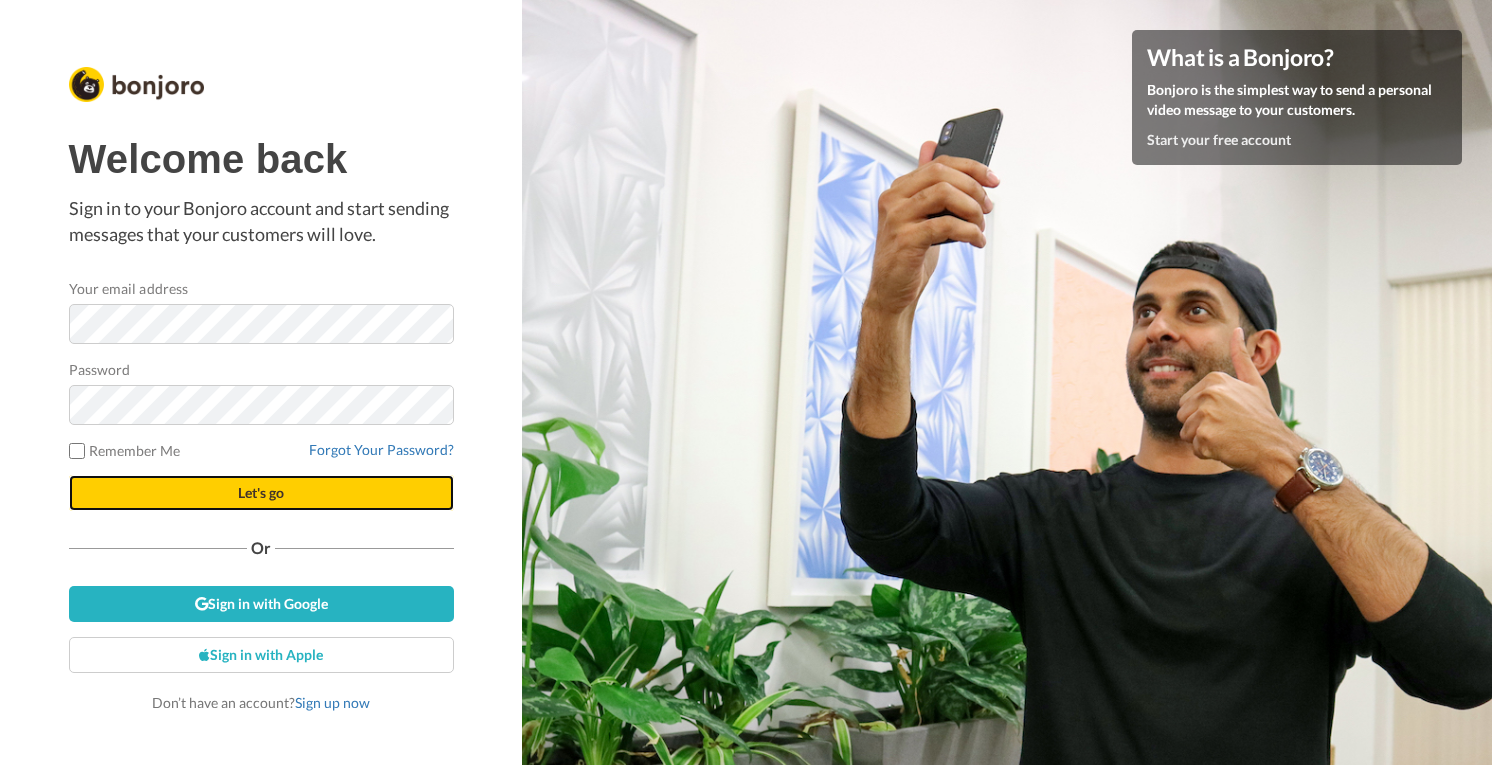 click on "Let's go" at bounding box center [261, 492] 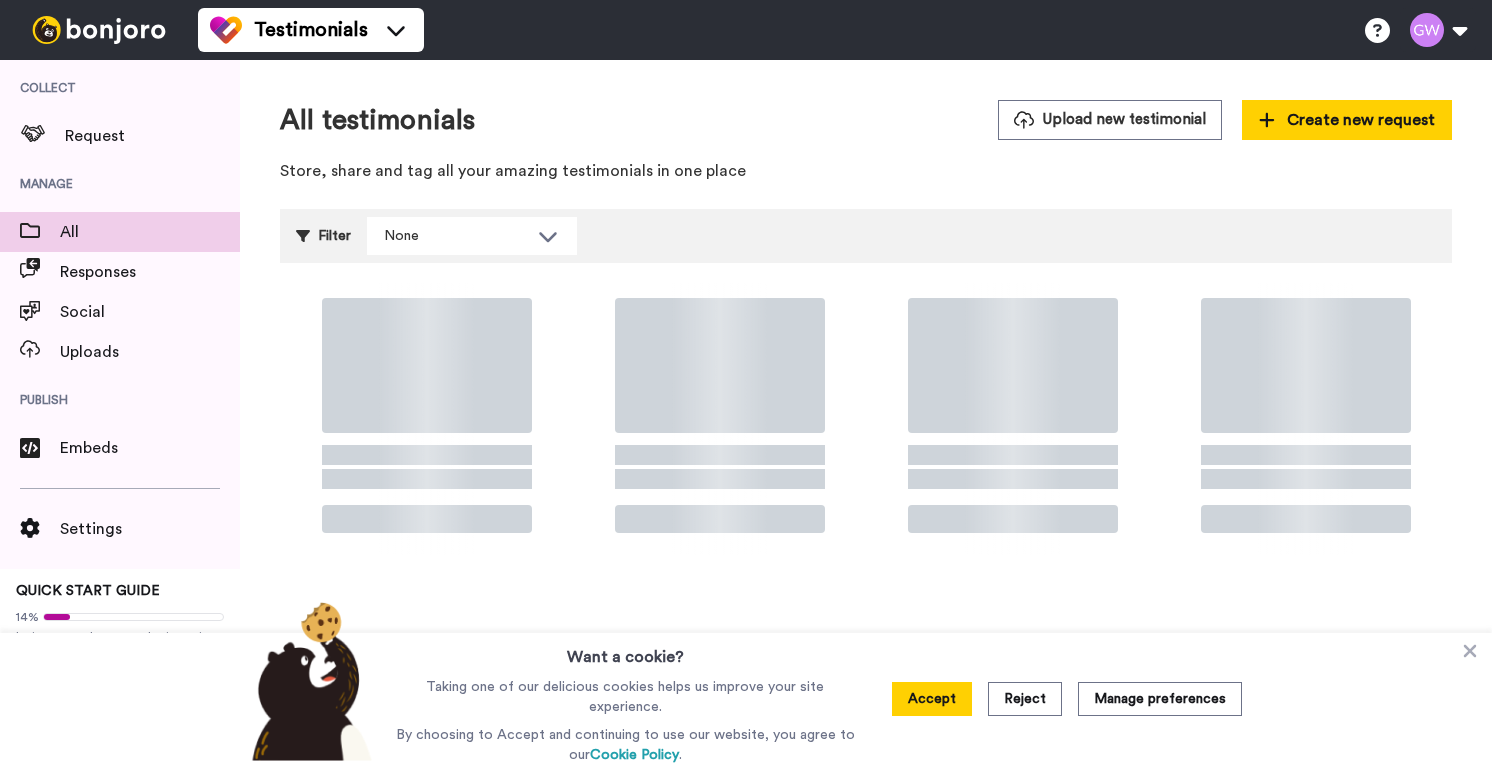 scroll, scrollTop: 0, scrollLeft: 0, axis: both 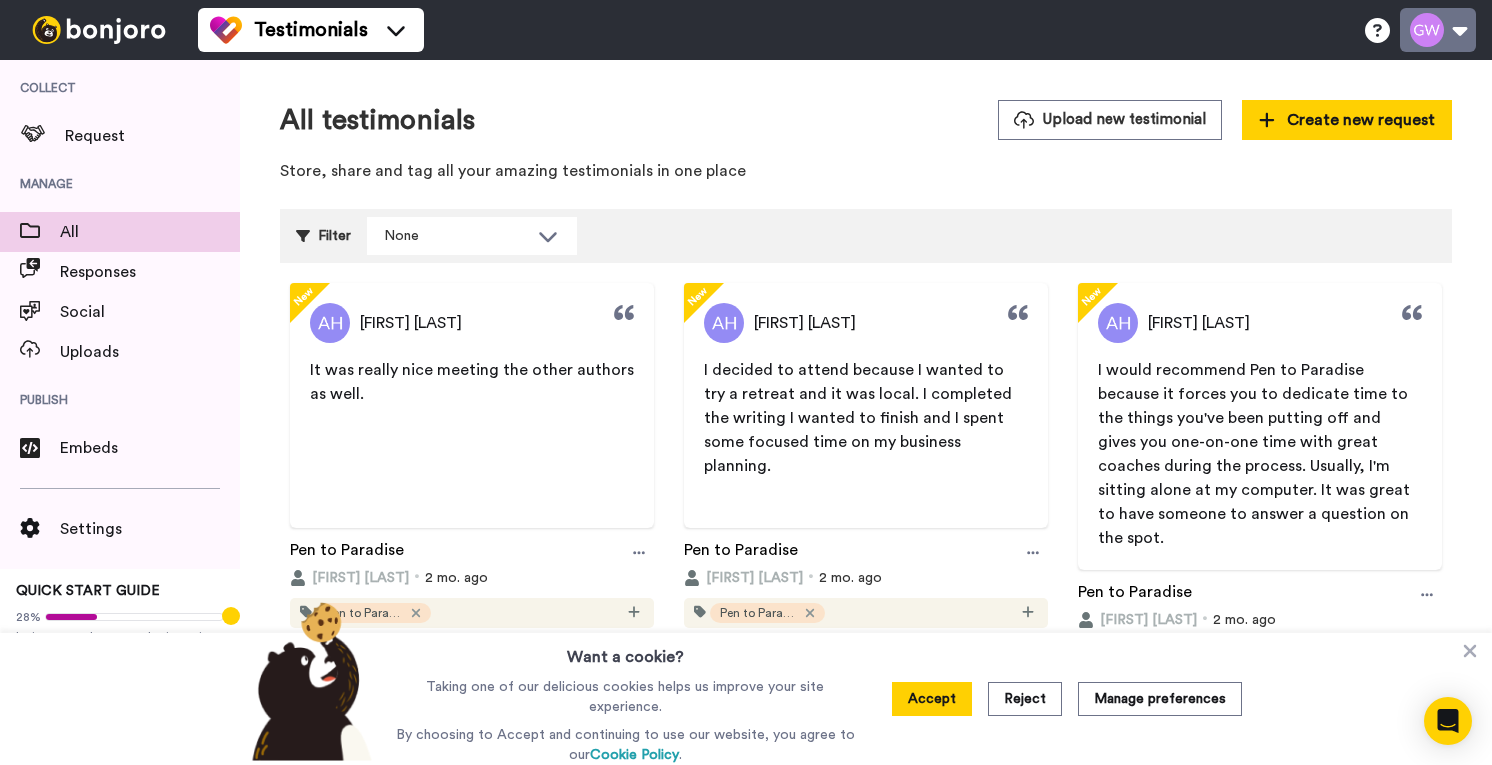 click at bounding box center [1438, 30] 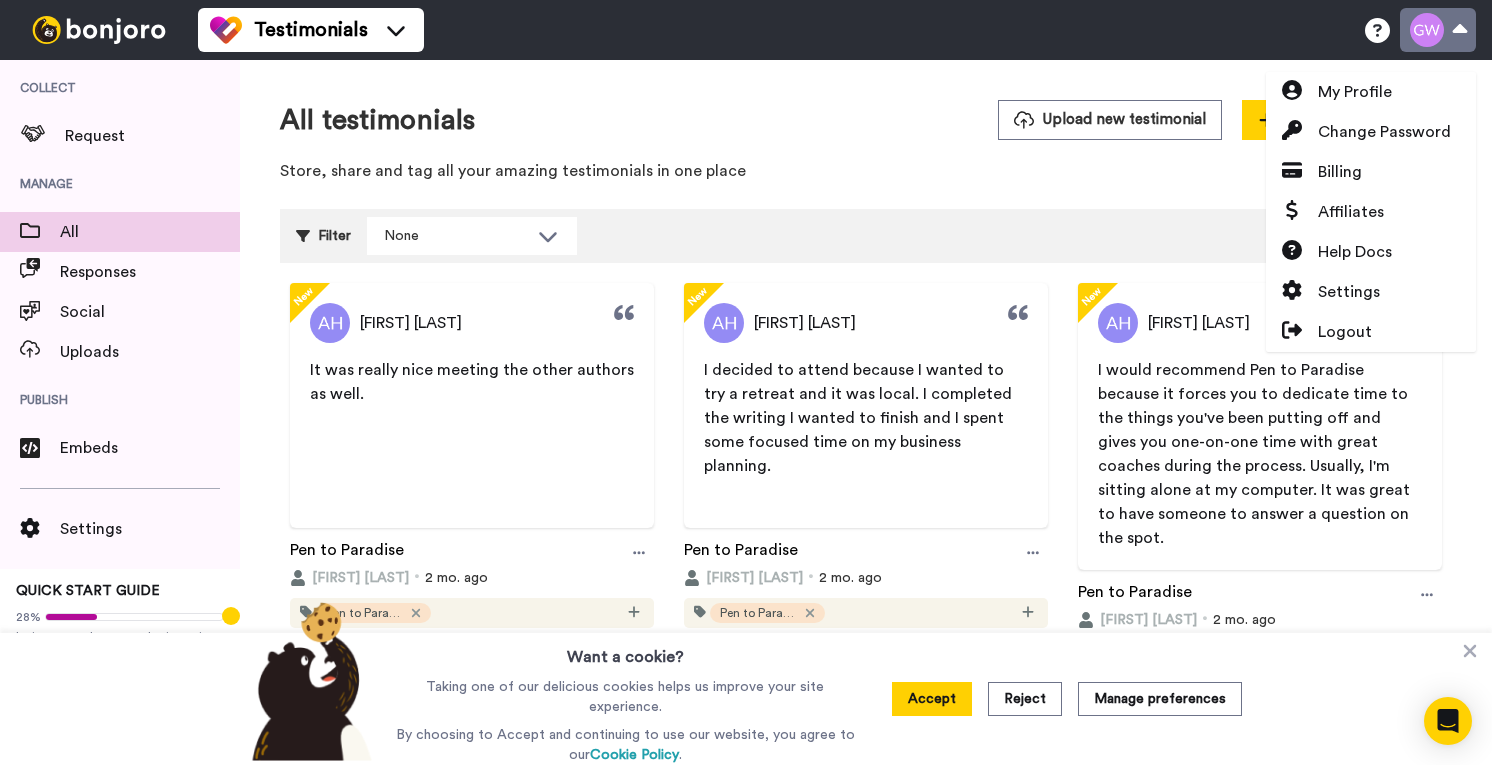 click at bounding box center [1438, 30] 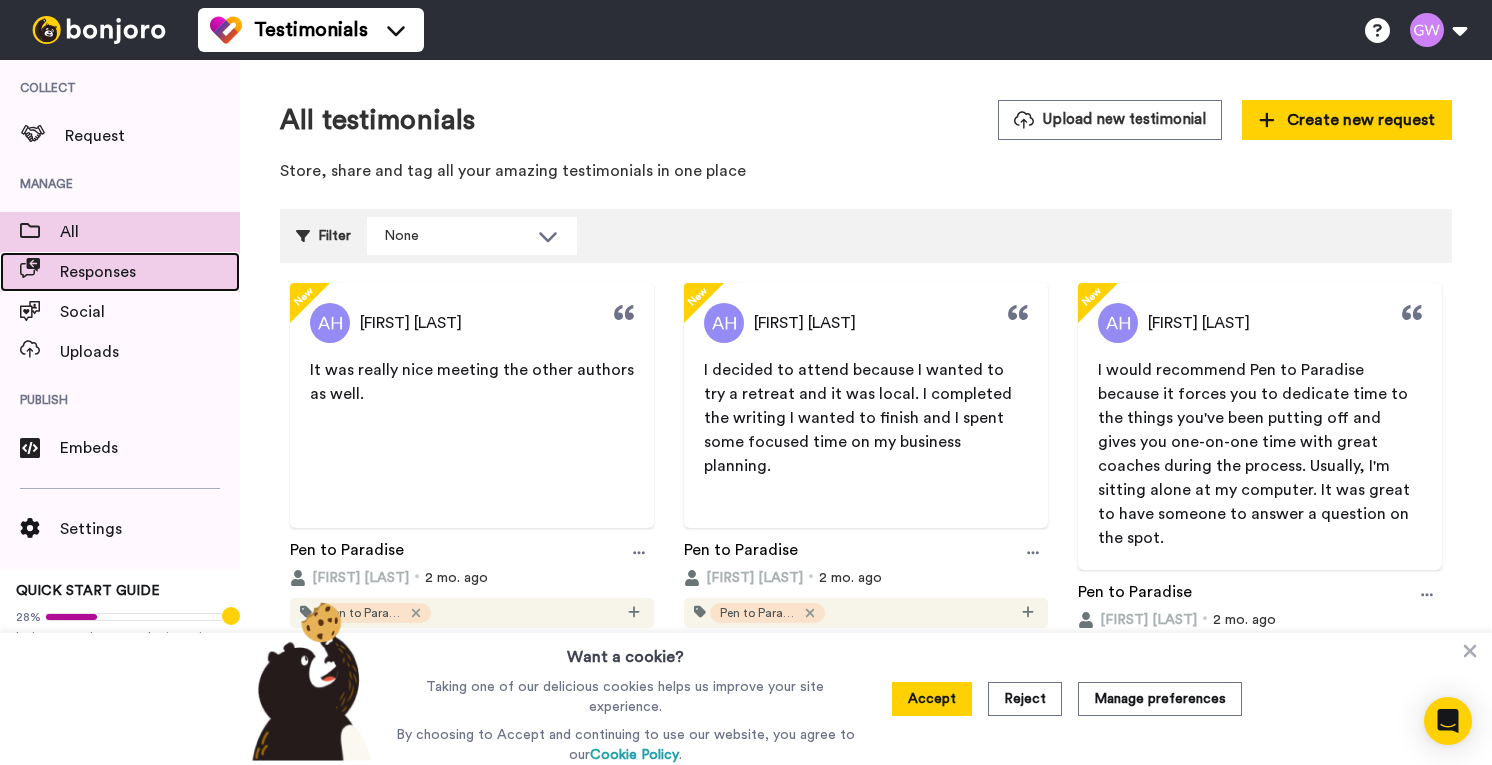 click on "Responses" at bounding box center (150, 272) 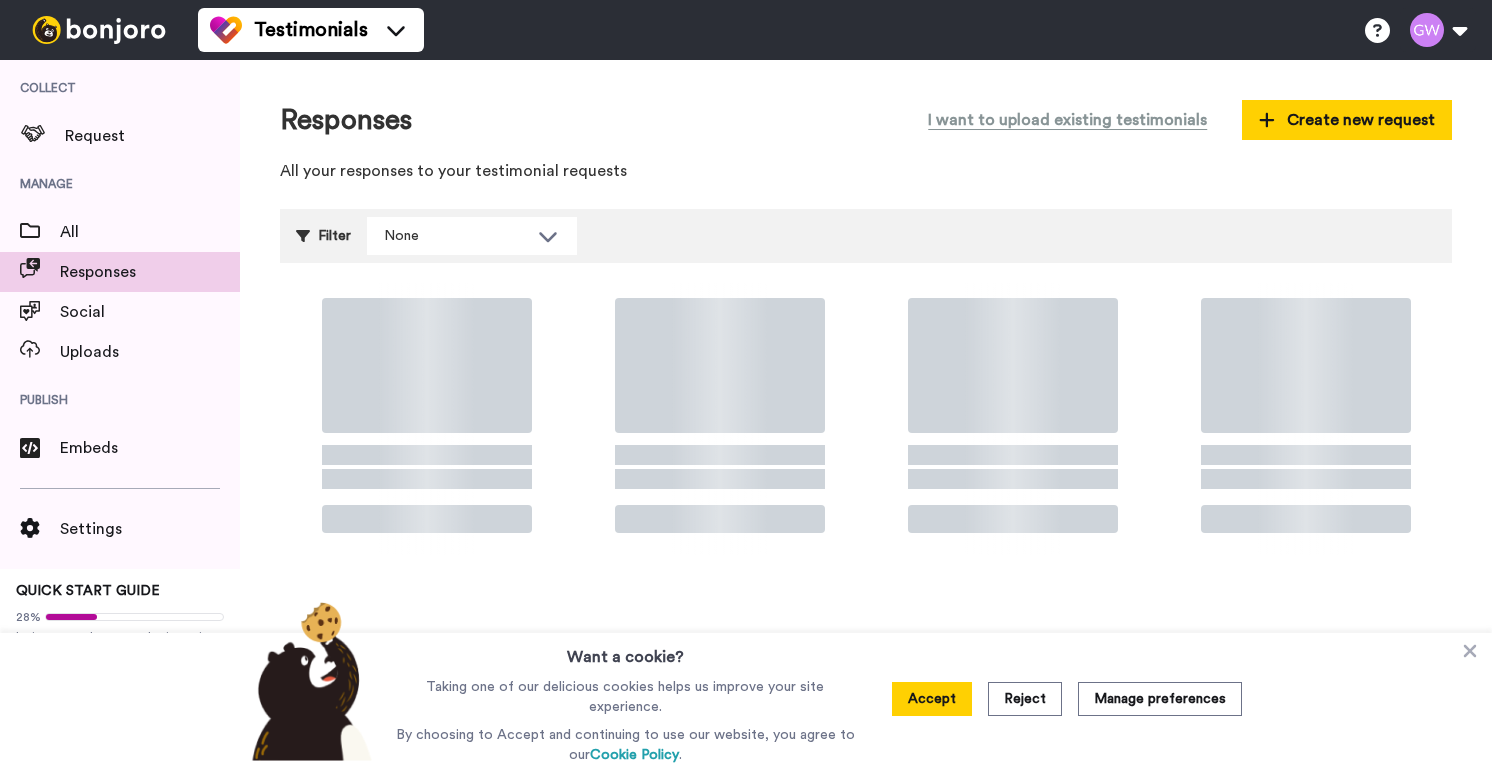 scroll, scrollTop: 0, scrollLeft: 0, axis: both 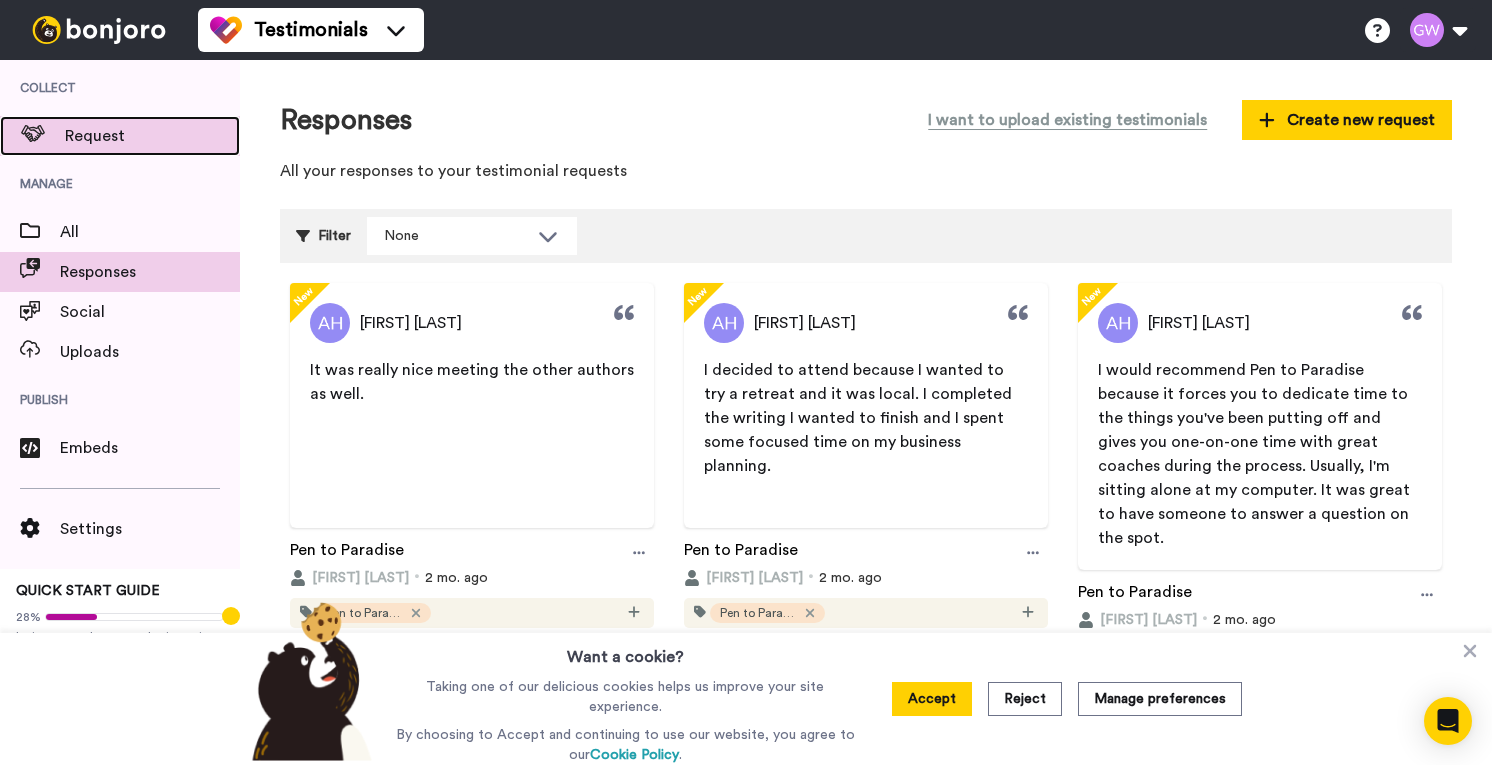 click on "Request" at bounding box center [152, 136] 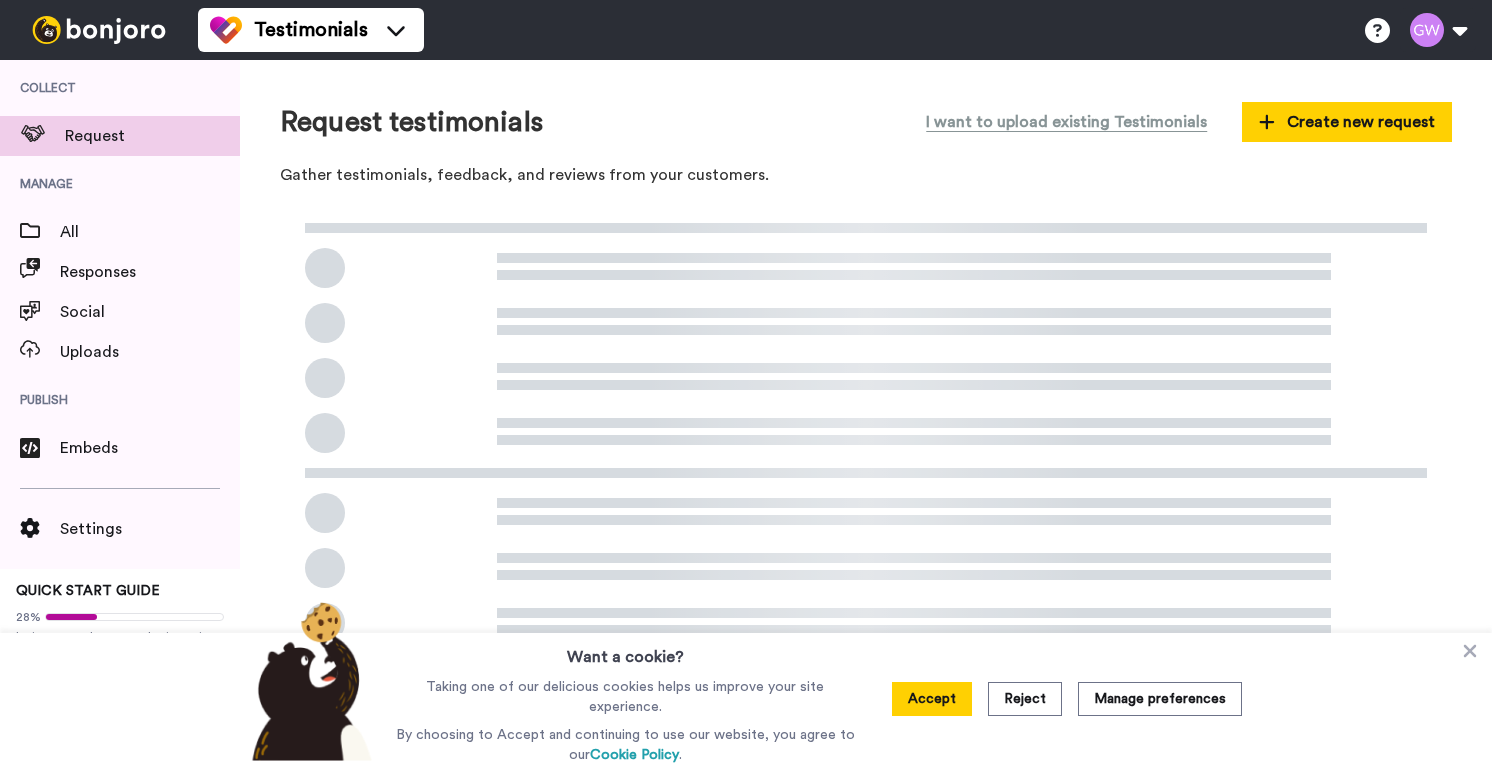 scroll, scrollTop: 0, scrollLeft: 0, axis: both 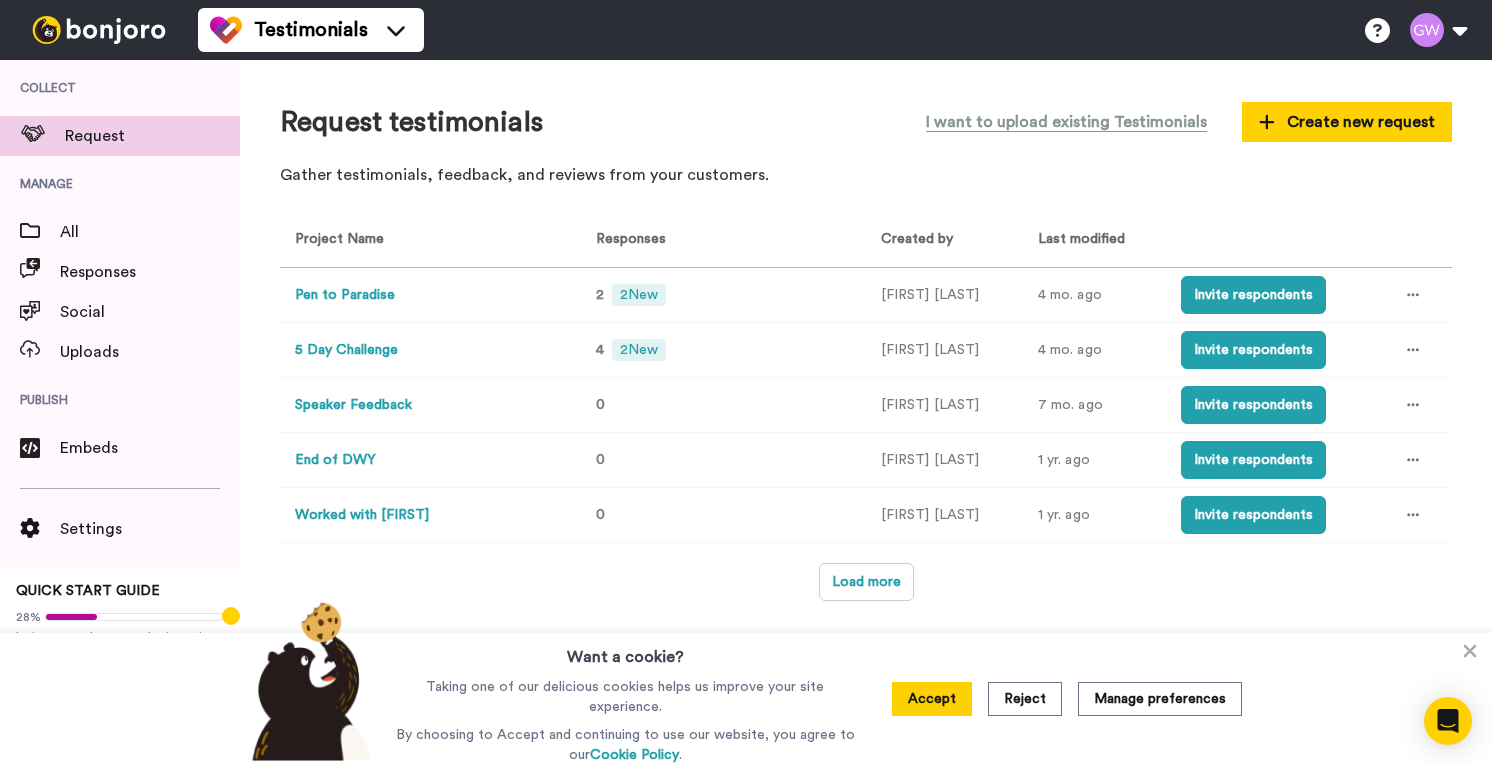 click on "5 Day Challenge" at bounding box center (346, 350) 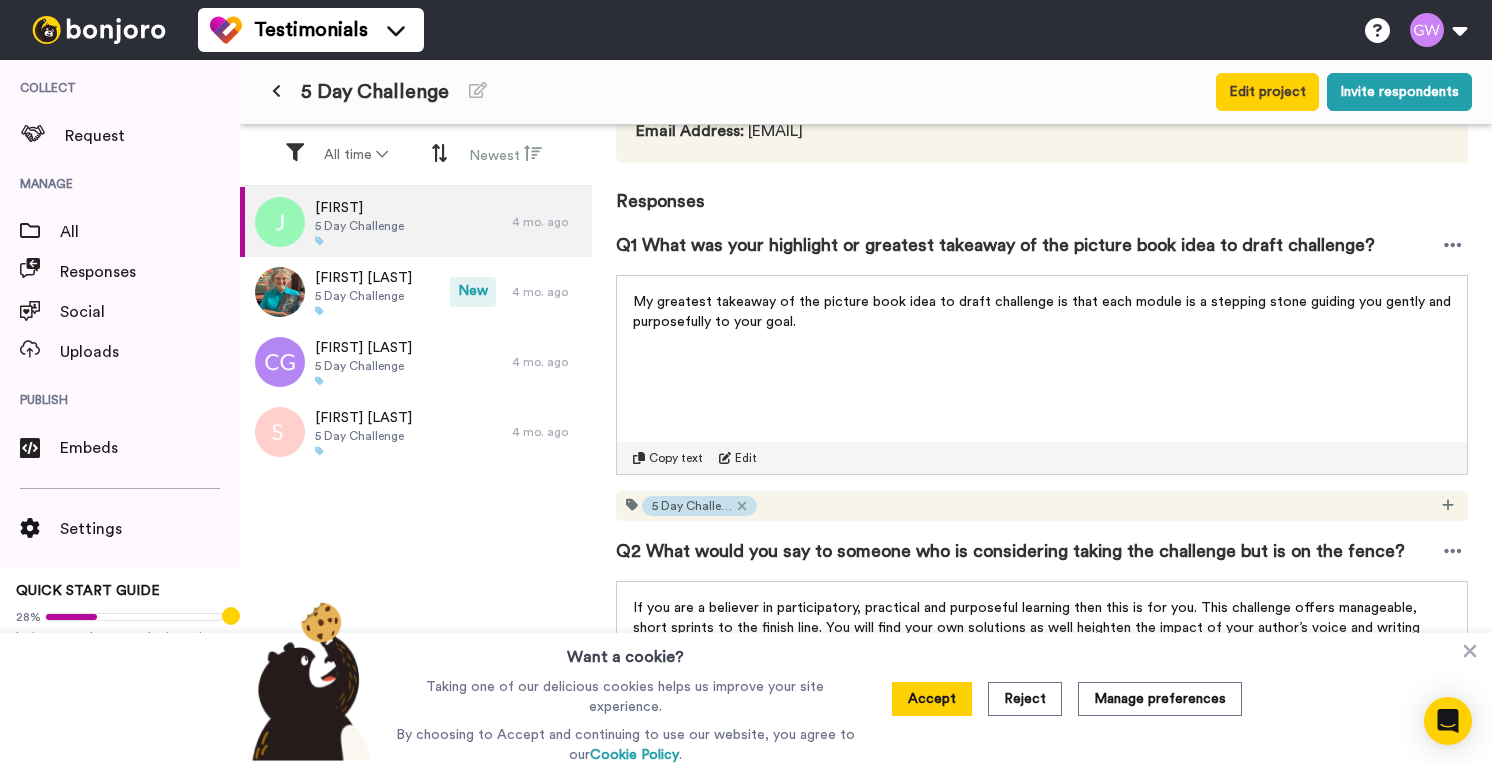 scroll, scrollTop: 0, scrollLeft: 0, axis: both 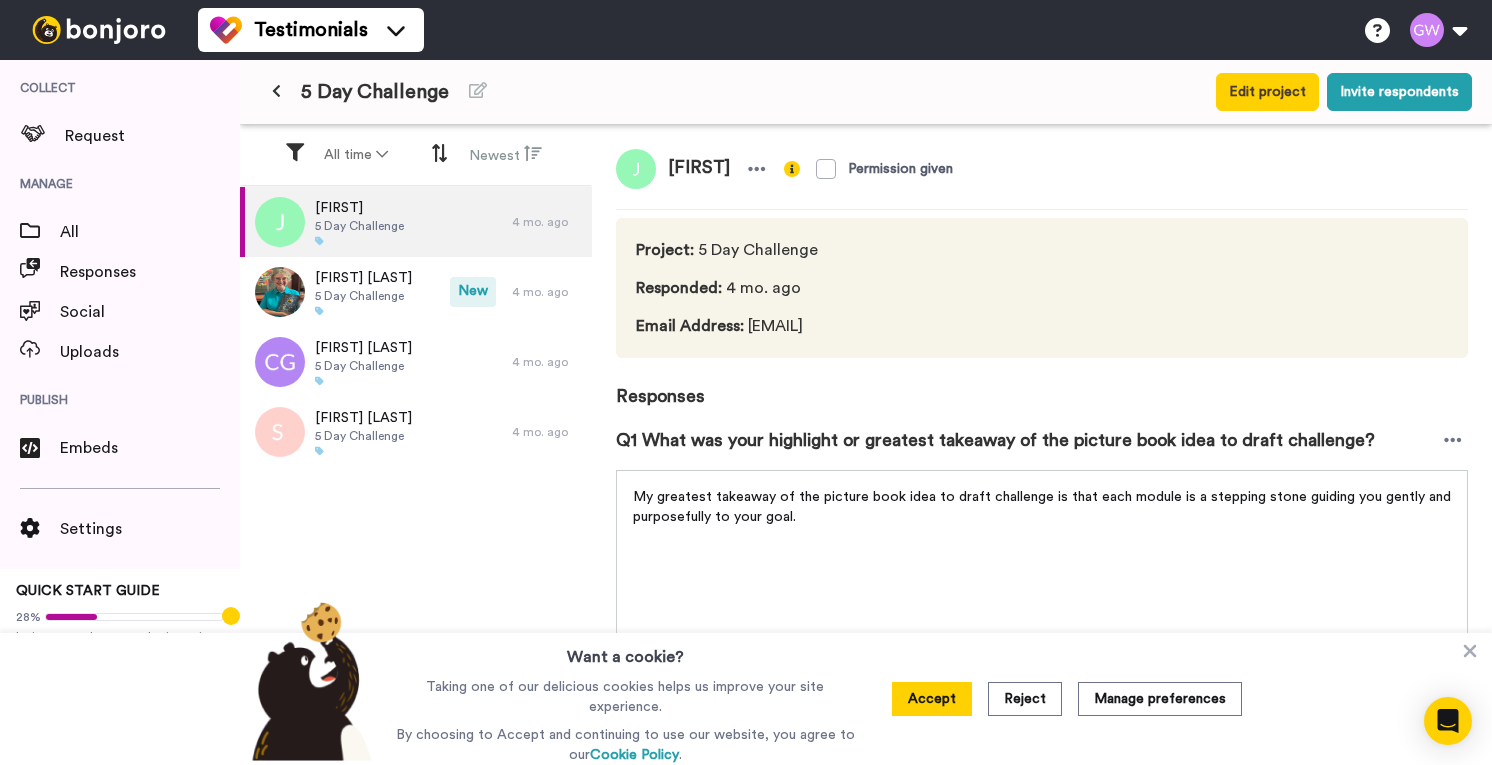 click at bounding box center (276, 91) 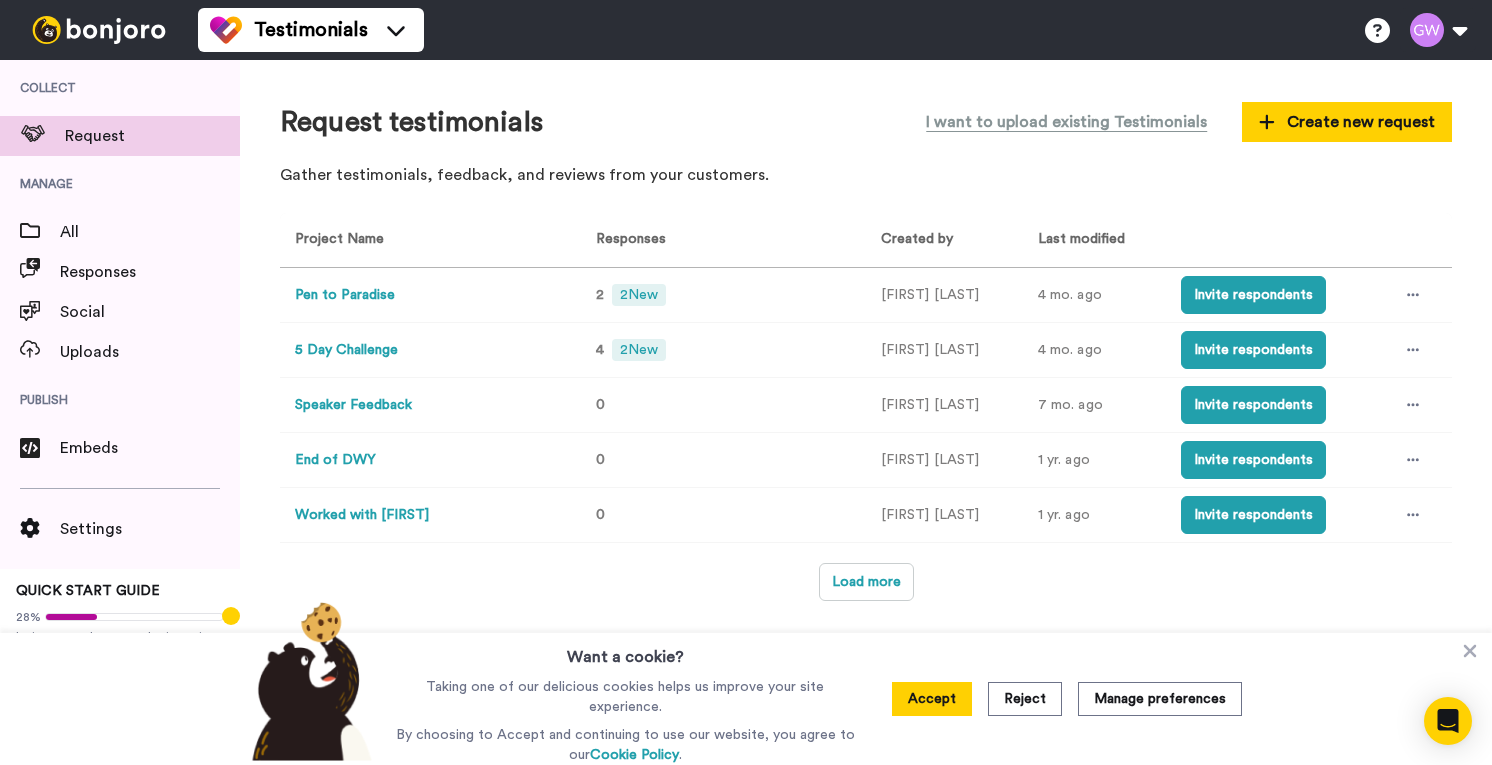 click on "Speaker Feedback" at bounding box center (353, 405) 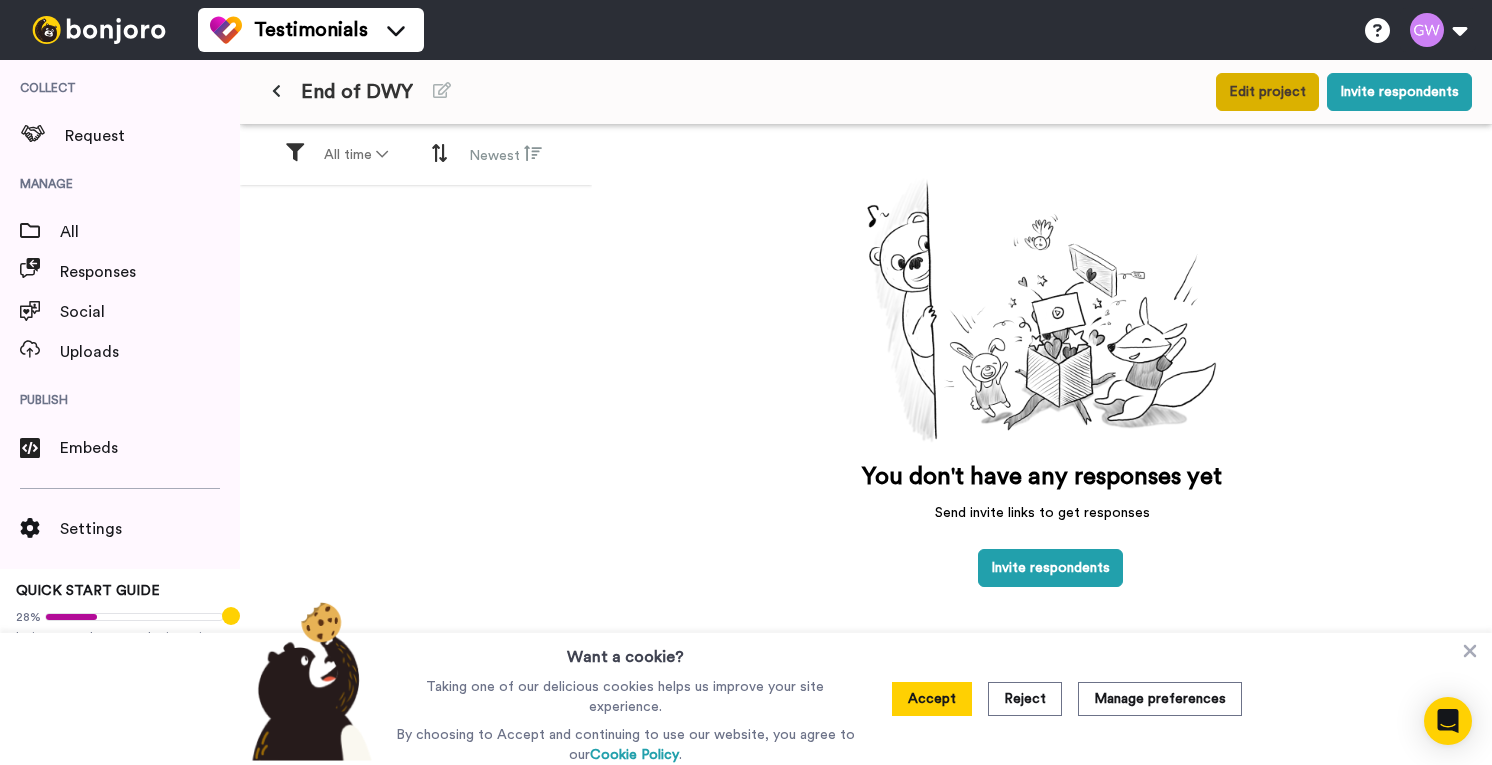 click on "Edit project" at bounding box center (1267, 92) 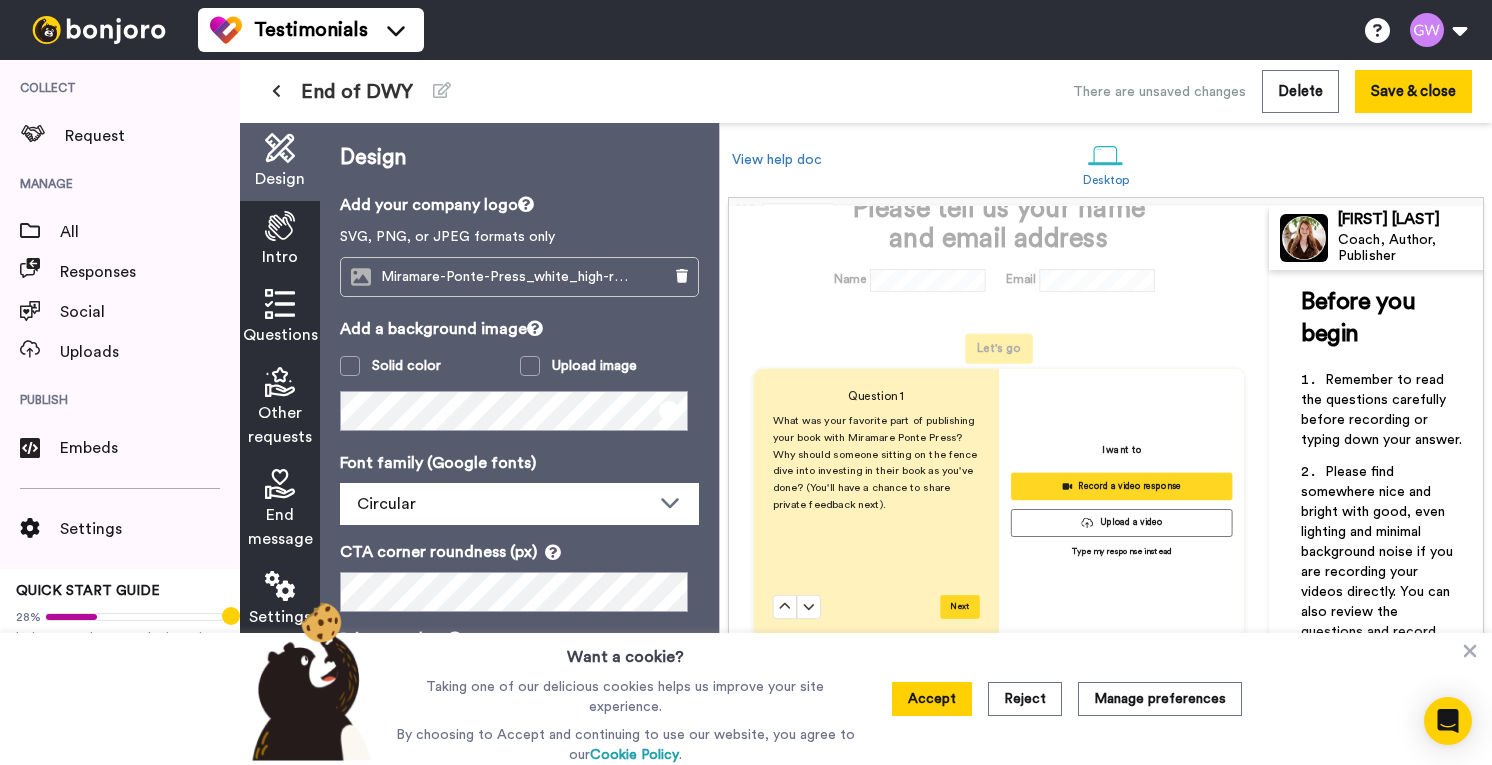 scroll, scrollTop: 0, scrollLeft: 0, axis: both 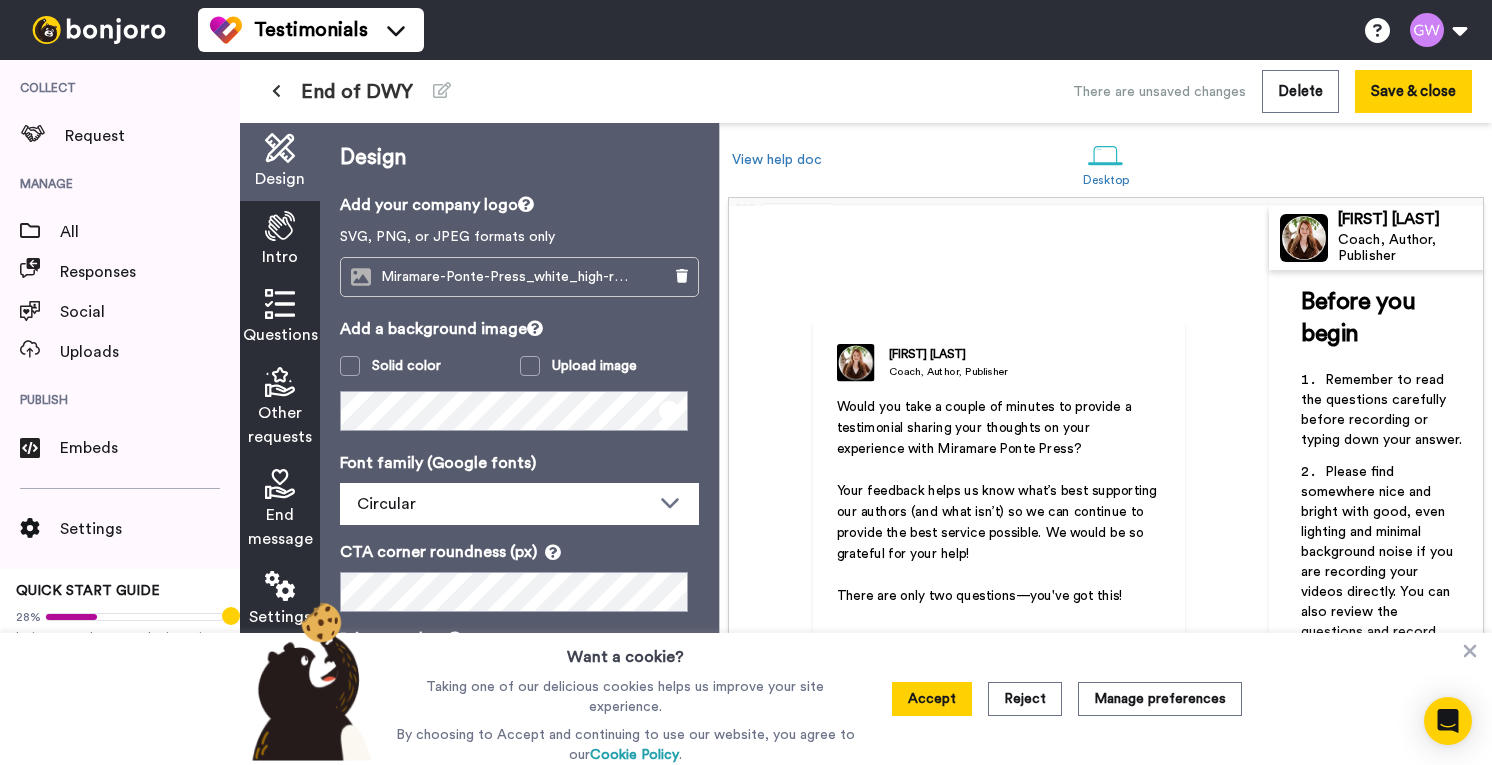 click at bounding box center (276, 92) 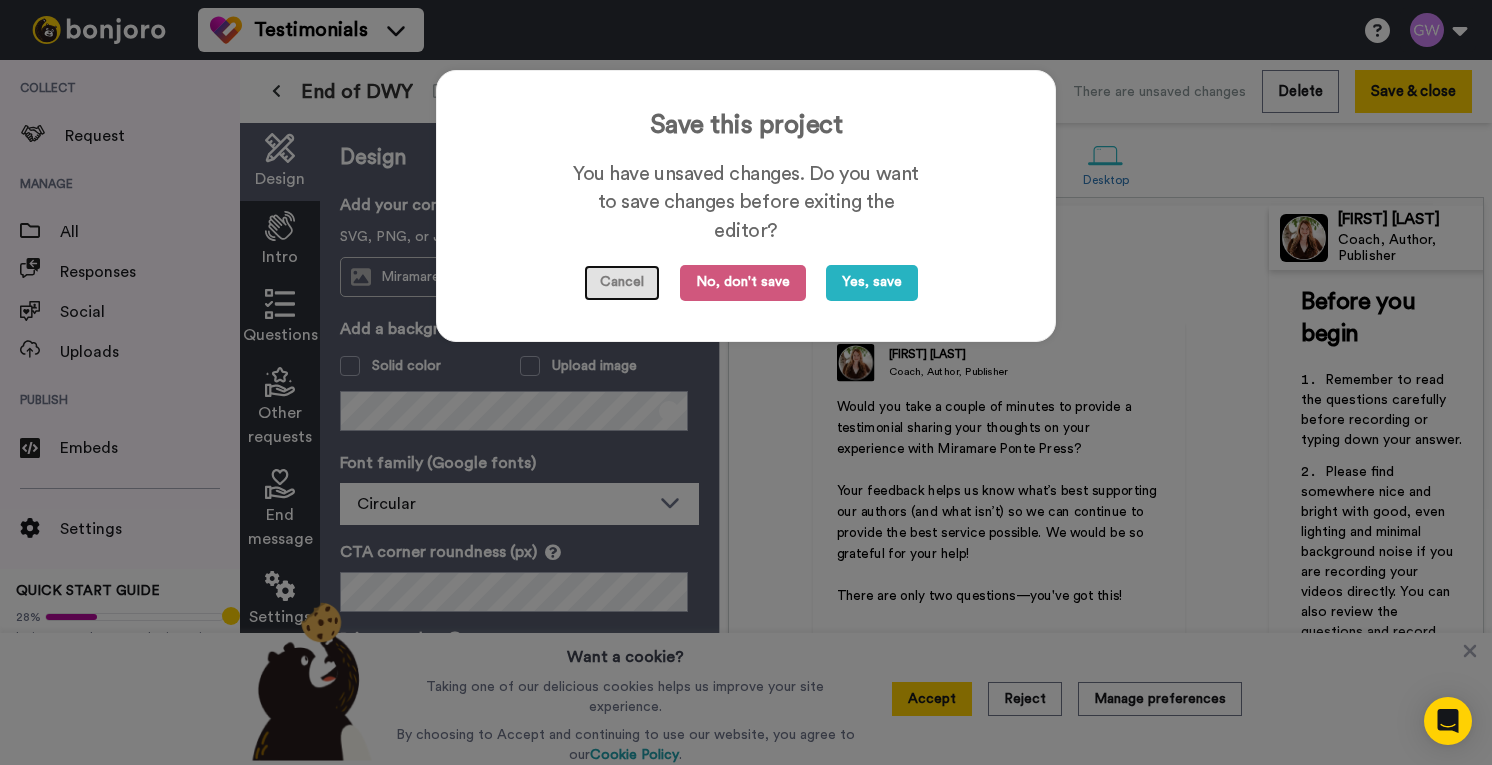 click on "Cancel" at bounding box center [622, 283] 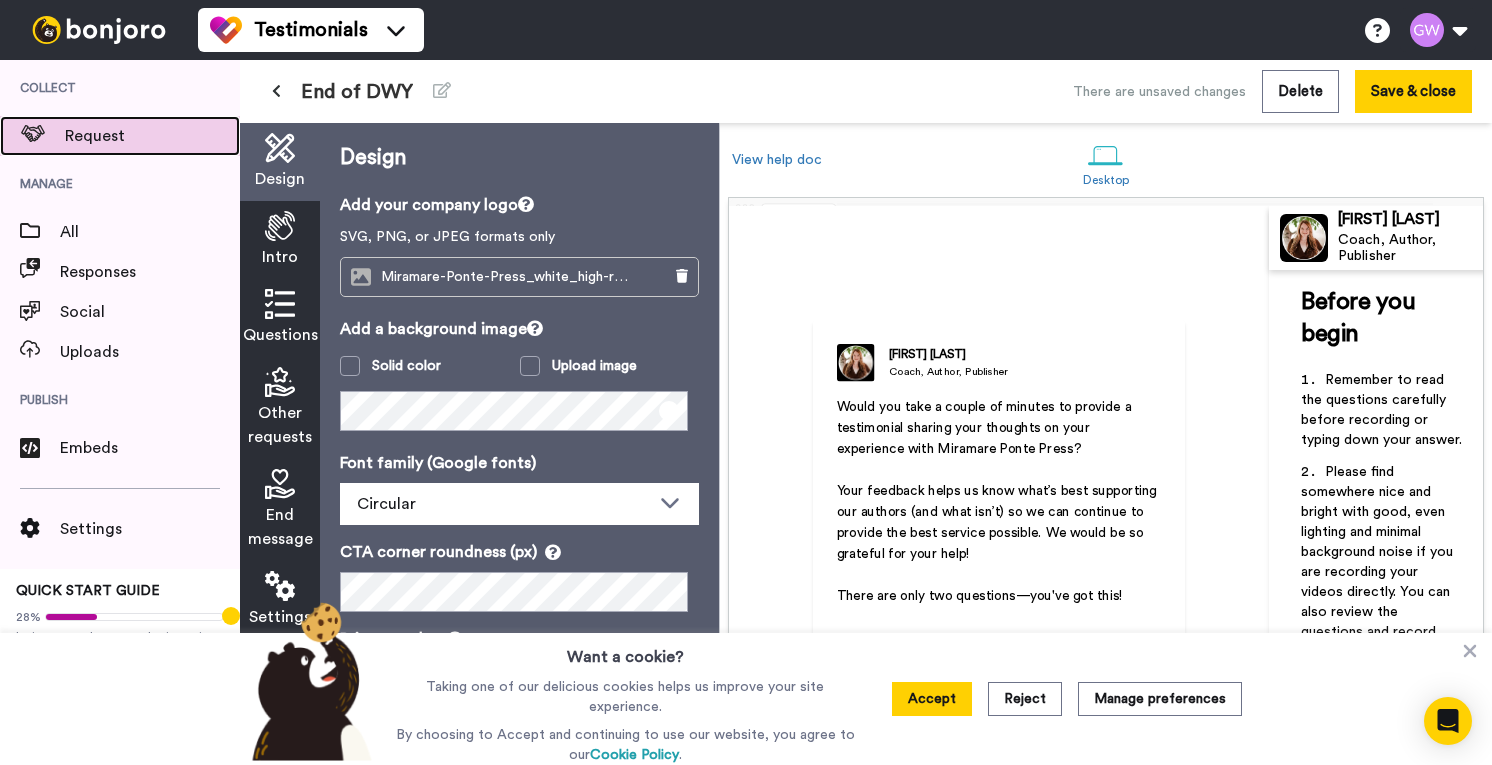 click on "Request" at bounding box center [152, 136] 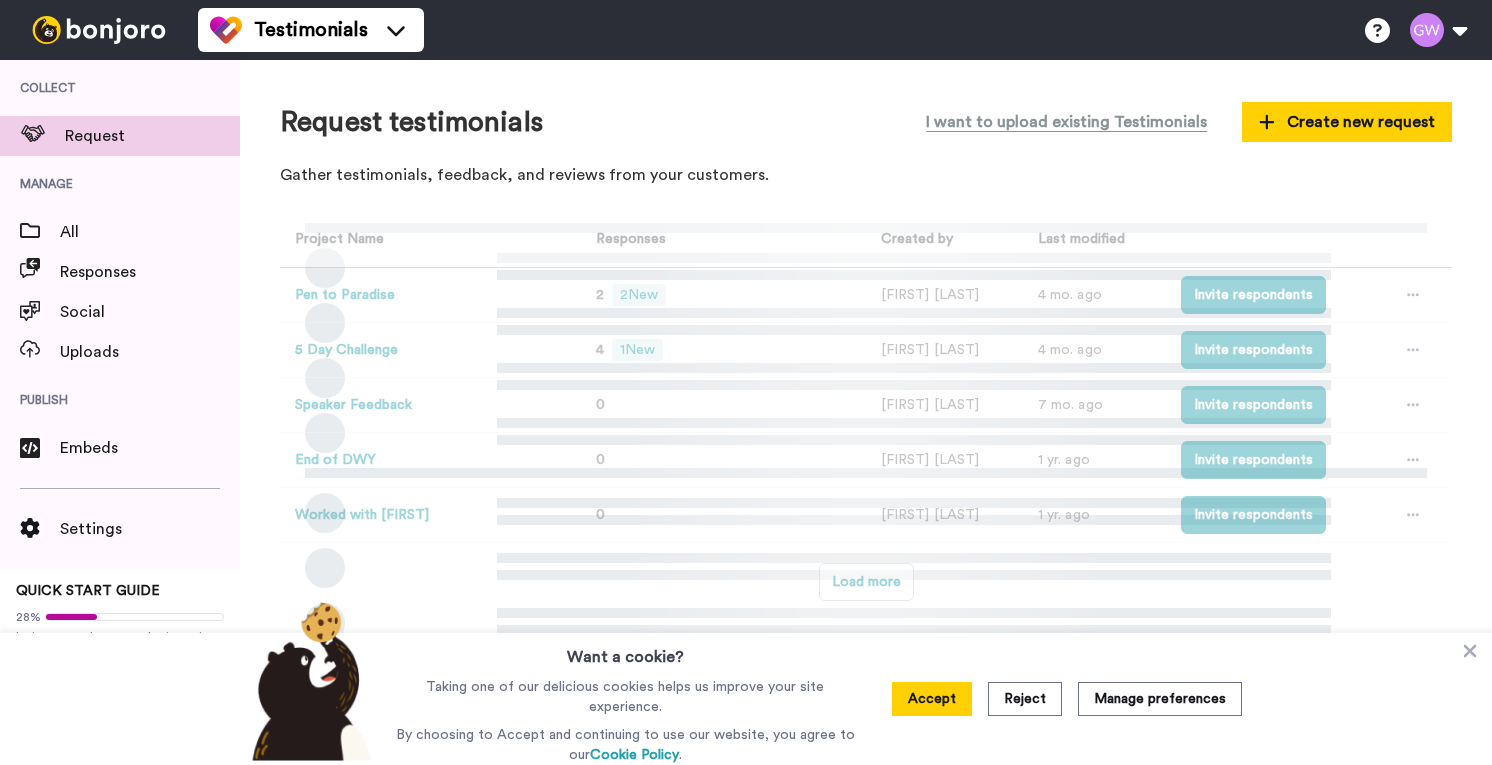 scroll, scrollTop: 0, scrollLeft: 0, axis: both 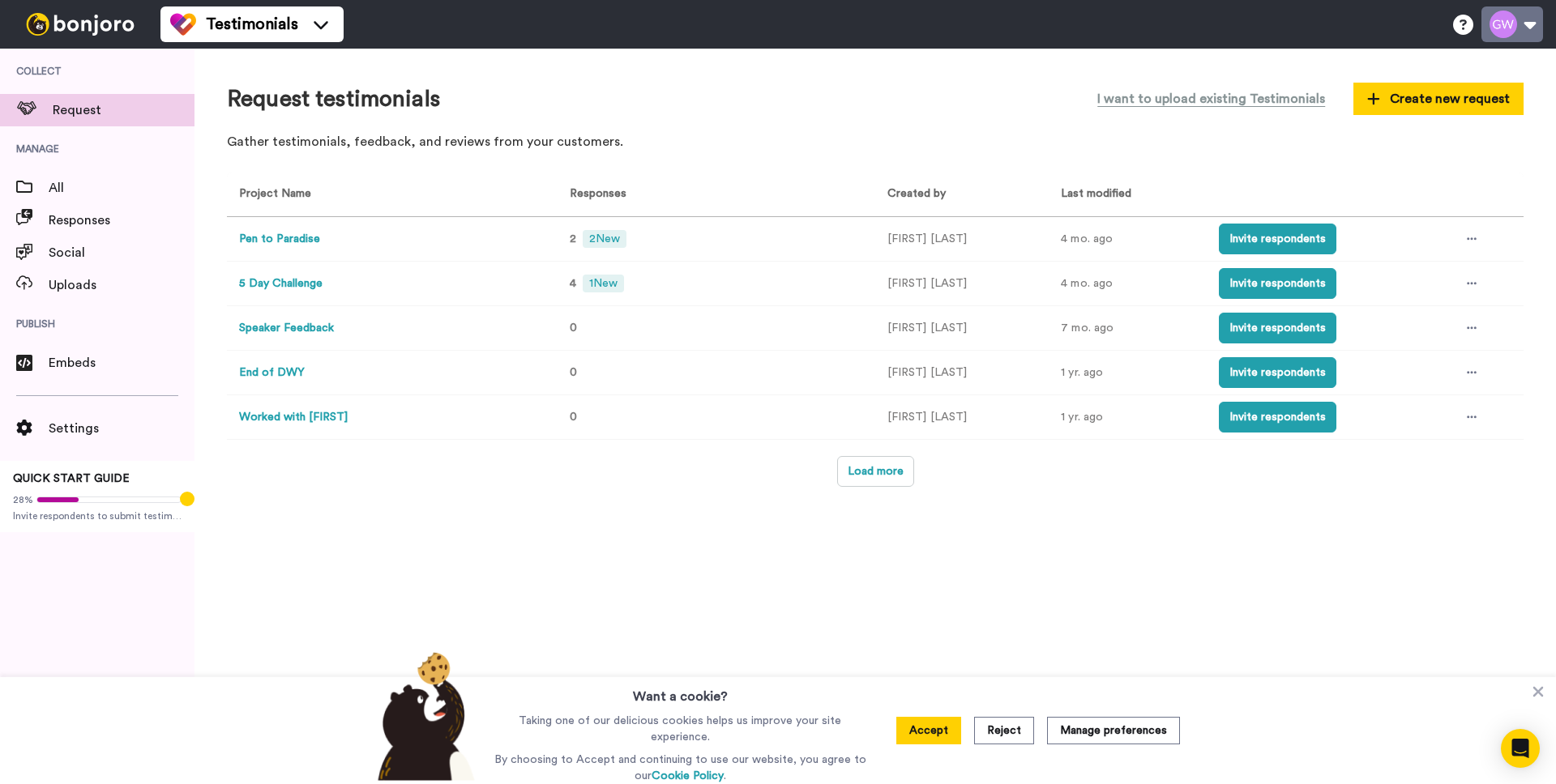 click at bounding box center [1512, 24] 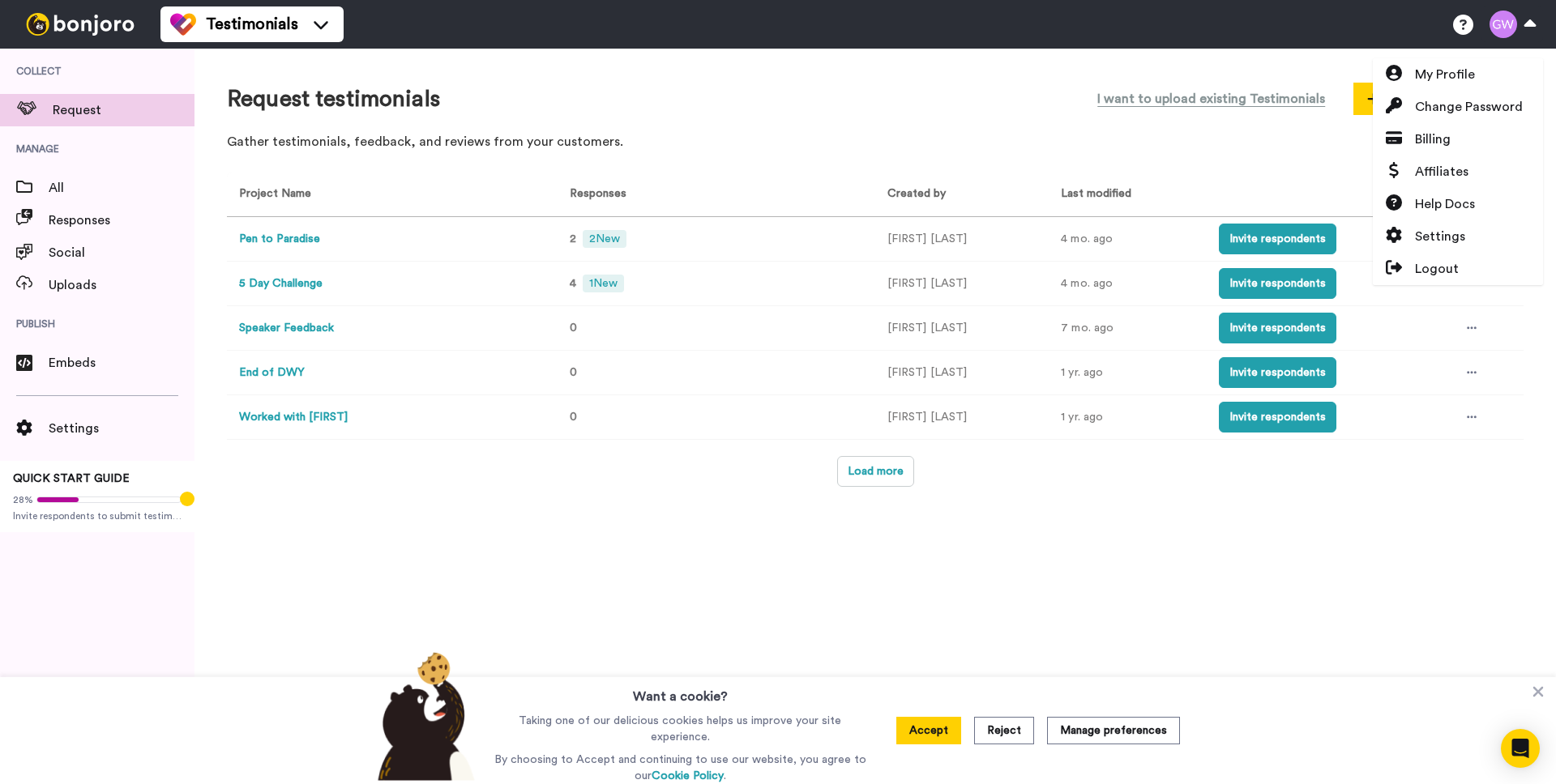 click on "Request testimonials I want to upload existing Testimonials Create new request Gather testimonials, feedback, and reviews from your customers. Project Name Responses Created by Last modified Pen to Paradise 2 2  New [FIRST] [LAST] 4 mo. ago Invite respondents 5 Day Challenge 4 1  New [FIRST] [LAST] 4 mo. ago Invite respondents Speaker Feedback 0 [FIRST] [LAST] 7 mo. ago Invite respondents End of DWY 0 [FIRST] [LAST] 1 yr. ago Invite respondents Worked with [FIRST] 0 [FIRST] [LAST] 1 yr. ago Invite respondents Load more" at bounding box center [875, 416] 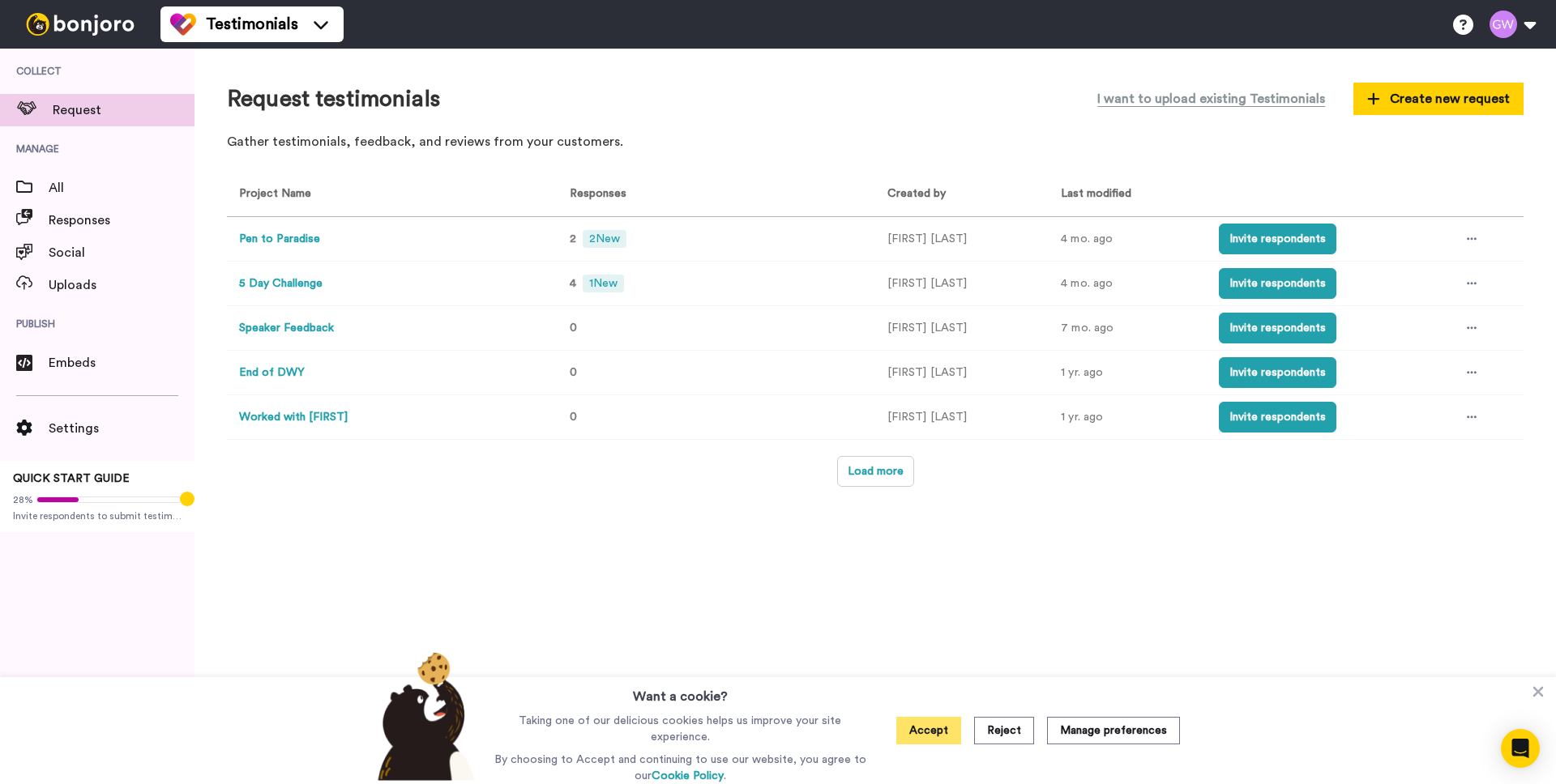 click on "Accept" at bounding box center [929, 731] 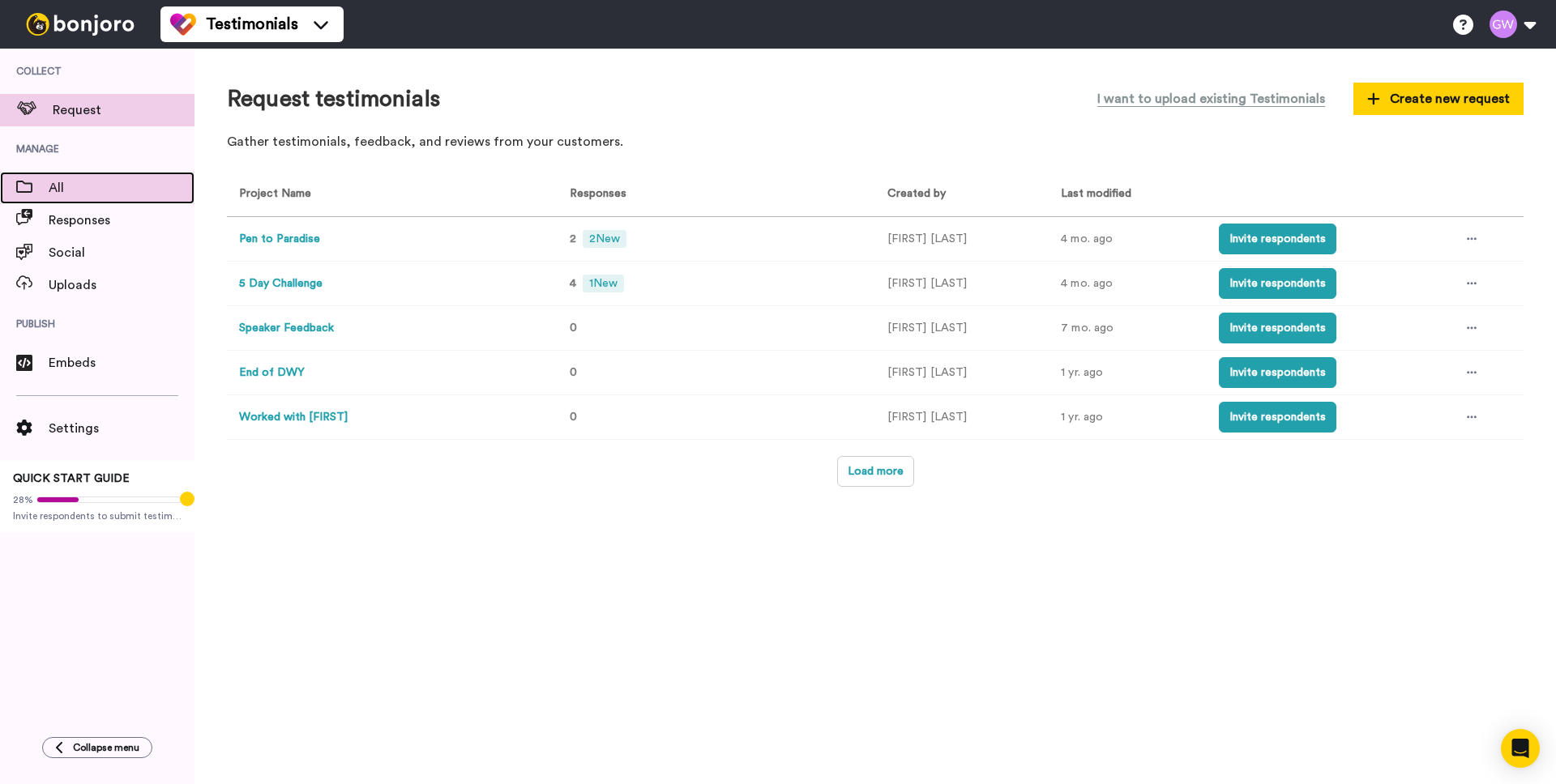 click on "All" at bounding box center (122, 188) 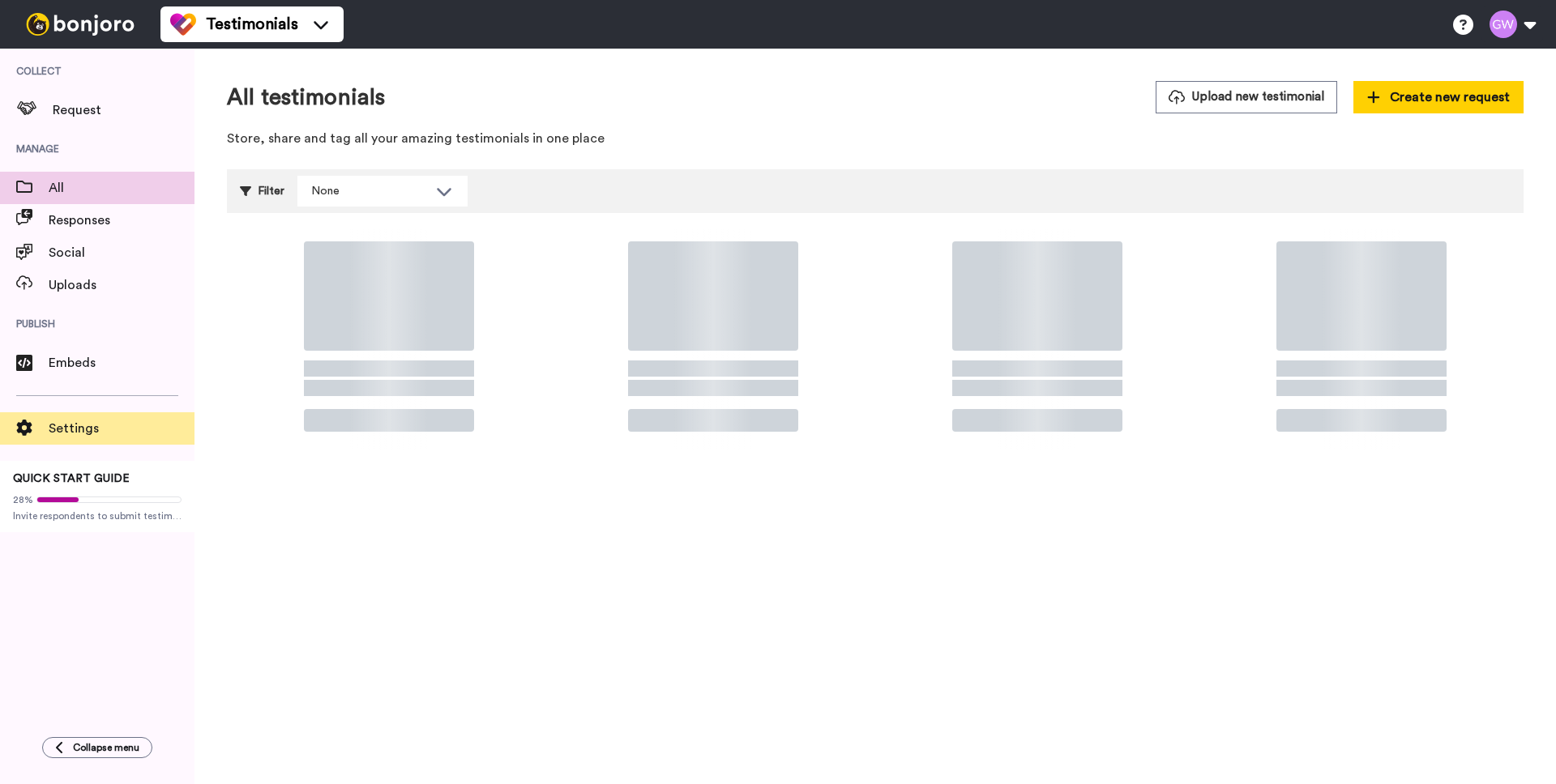 scroll, scrollTop: 0, scrollLeft: 0, axis: both 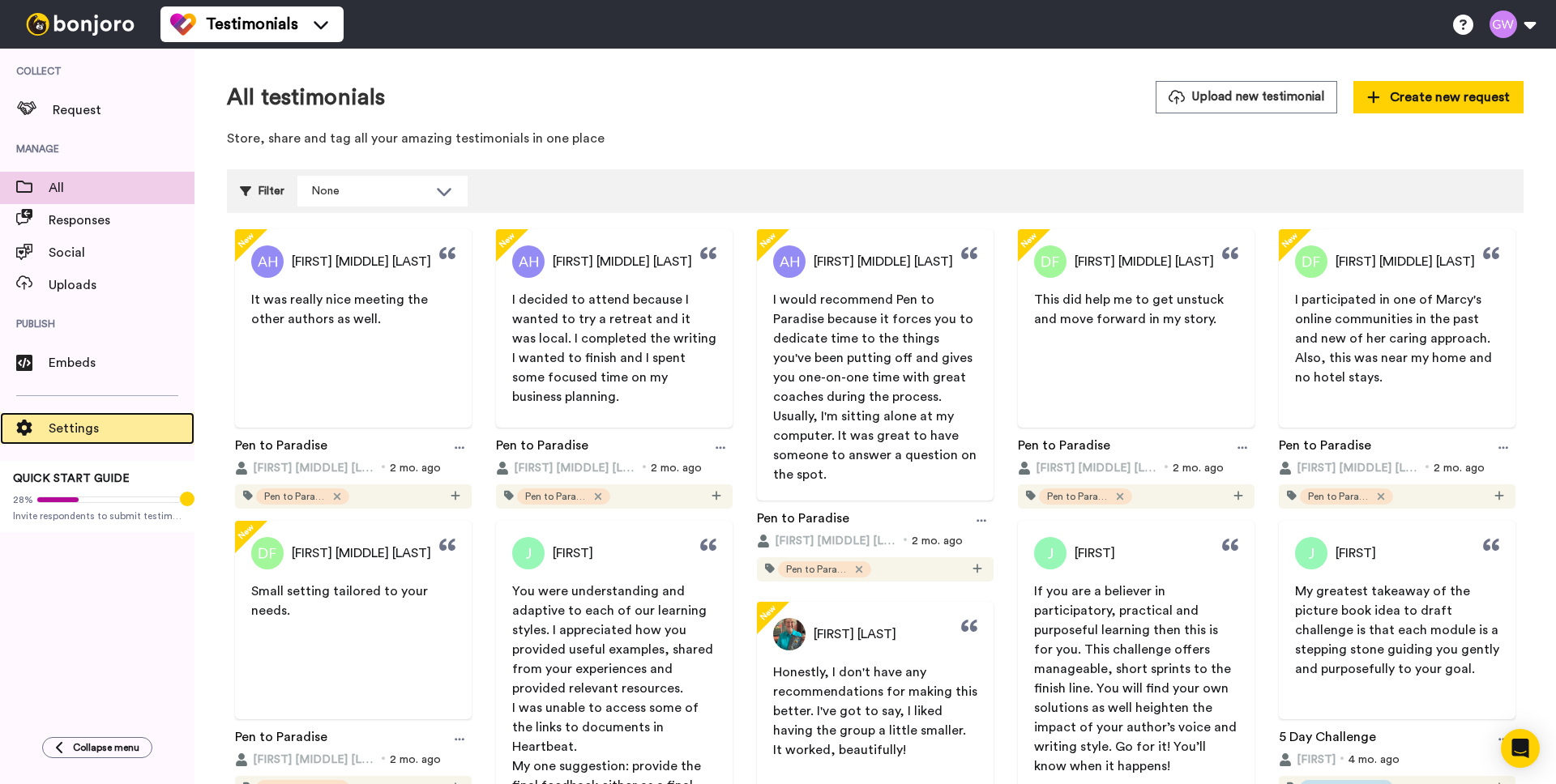 click on "Settings" at bounding box center (122, 428) 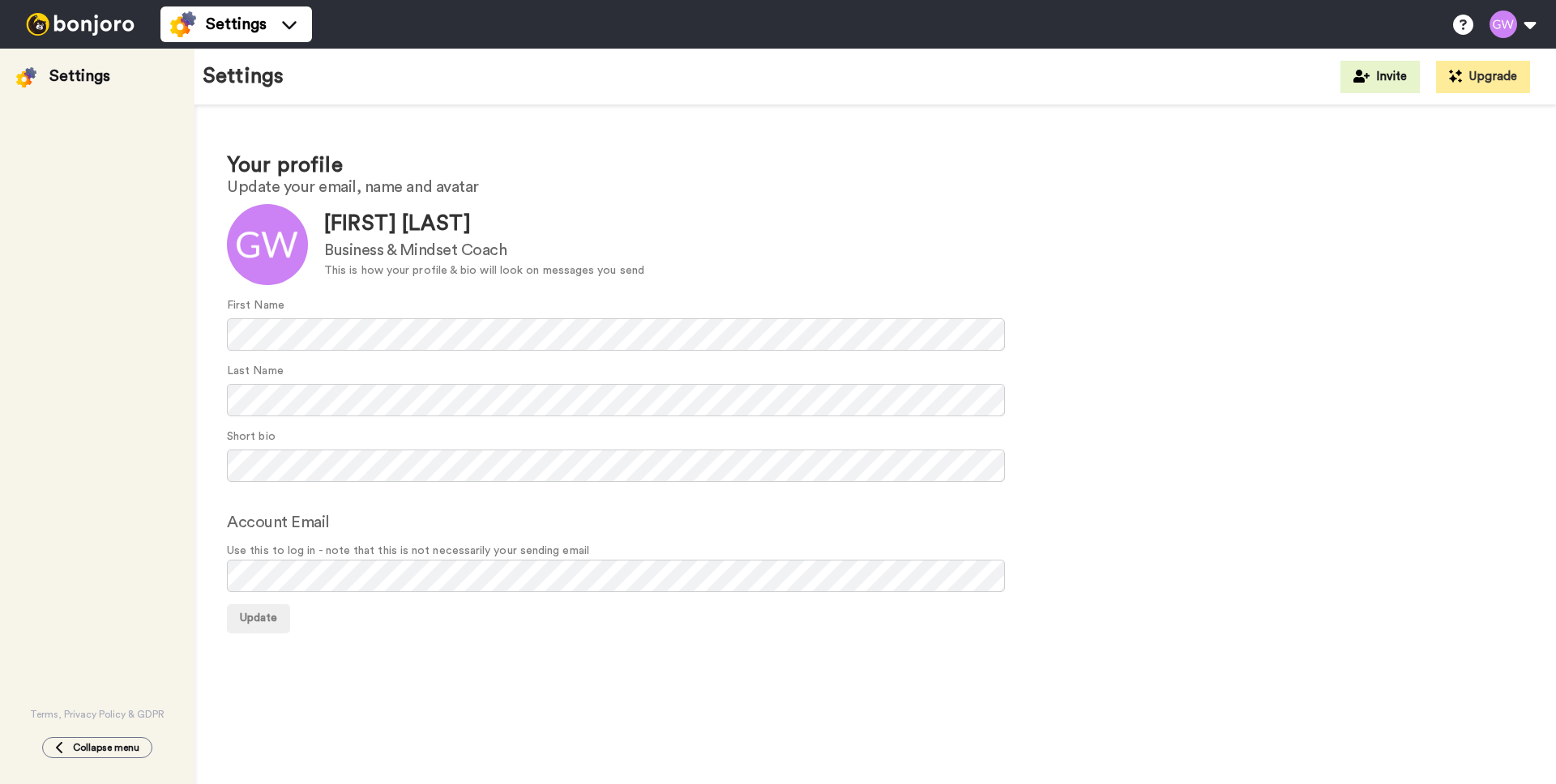 scroll, scrollTop: 0, scrollLeft: 0, axis: both 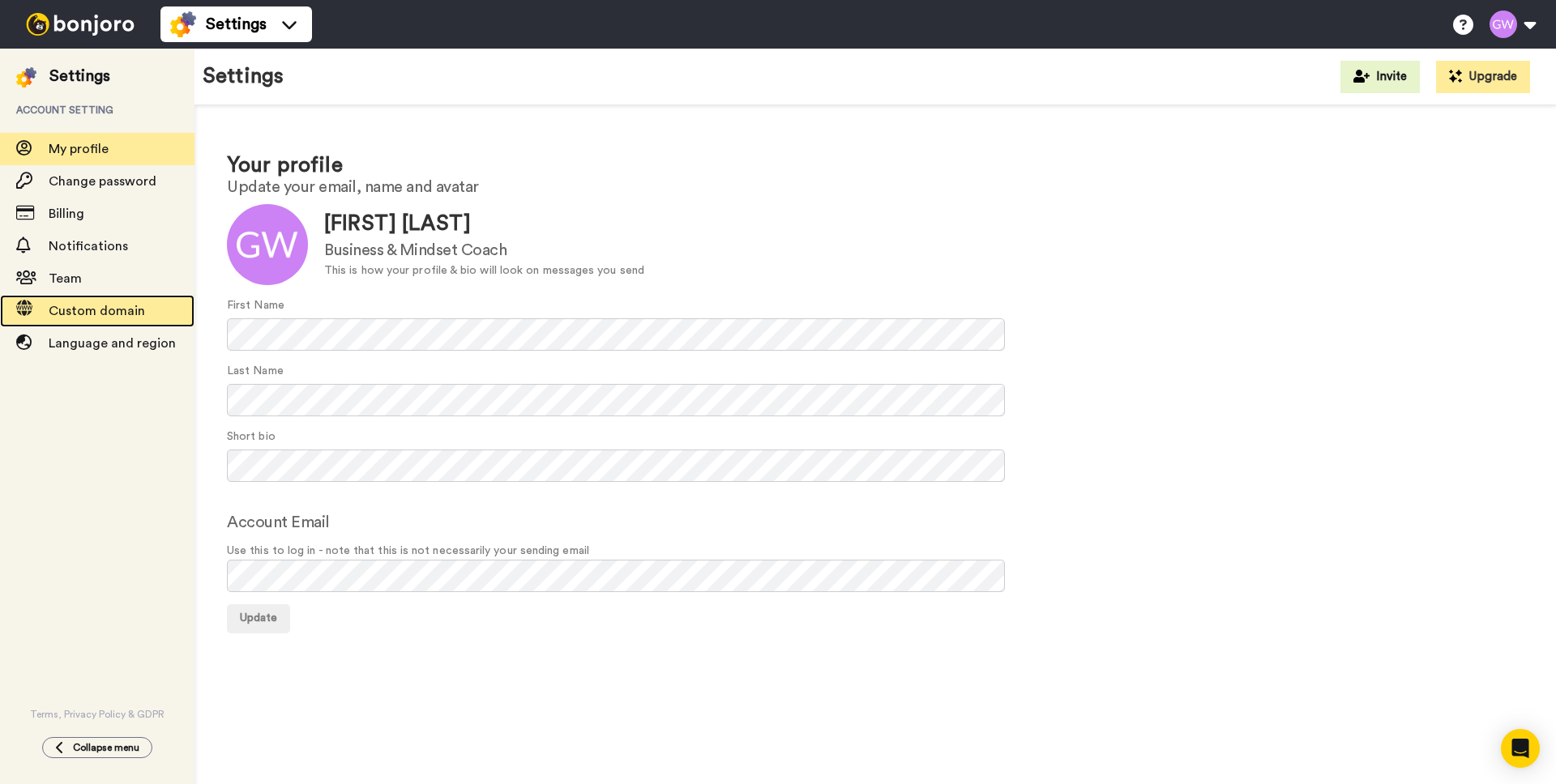click on "Custom domain" at bounding box center [97, 311] 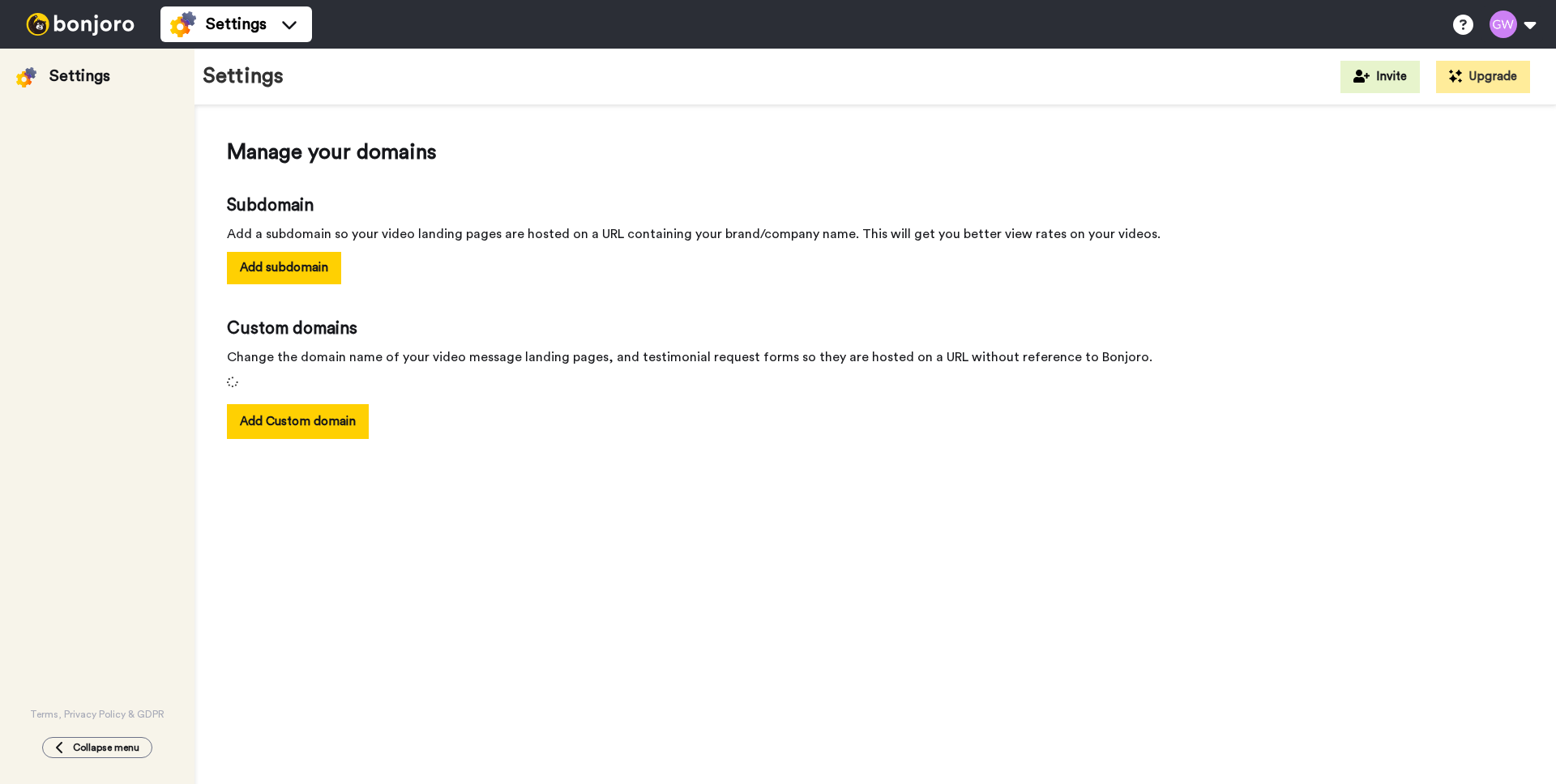 scroll, scrollTop: 0, scrollLeft: 0, axis: both 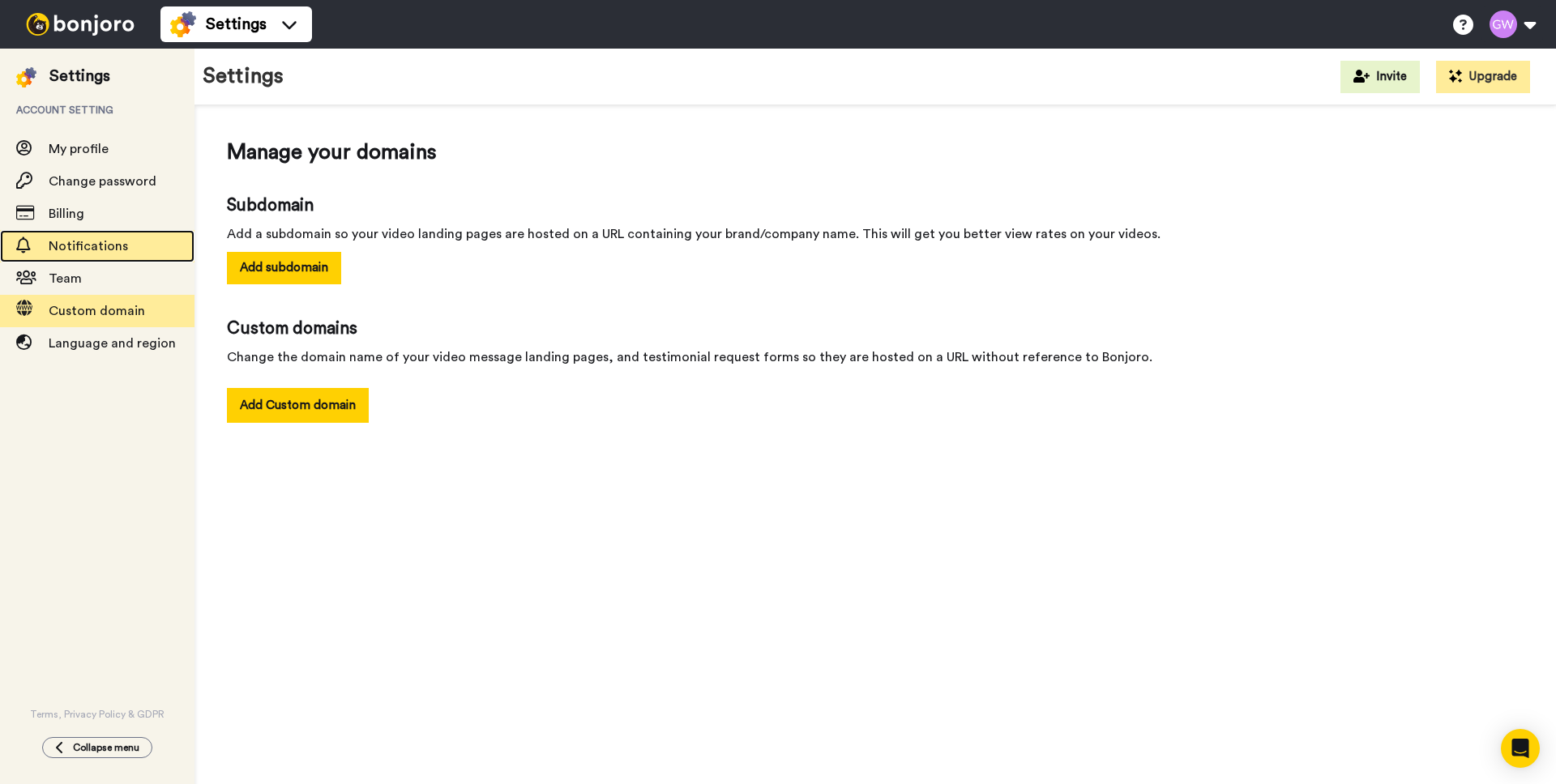 click on "Notifications" at bounding box center [88, 246] 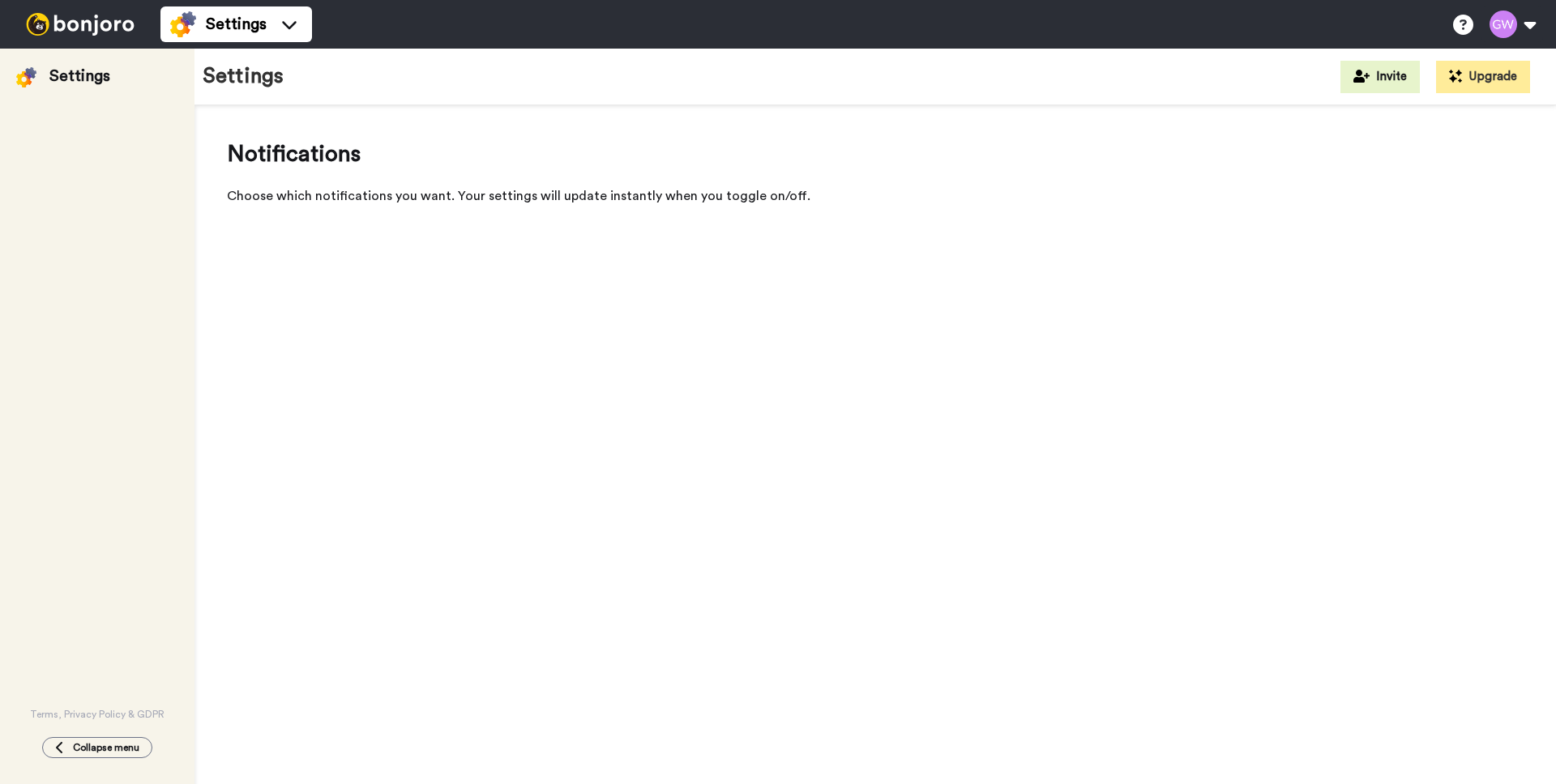 scroll, scrollTop: 0, scrollLeft: 0, axis: both 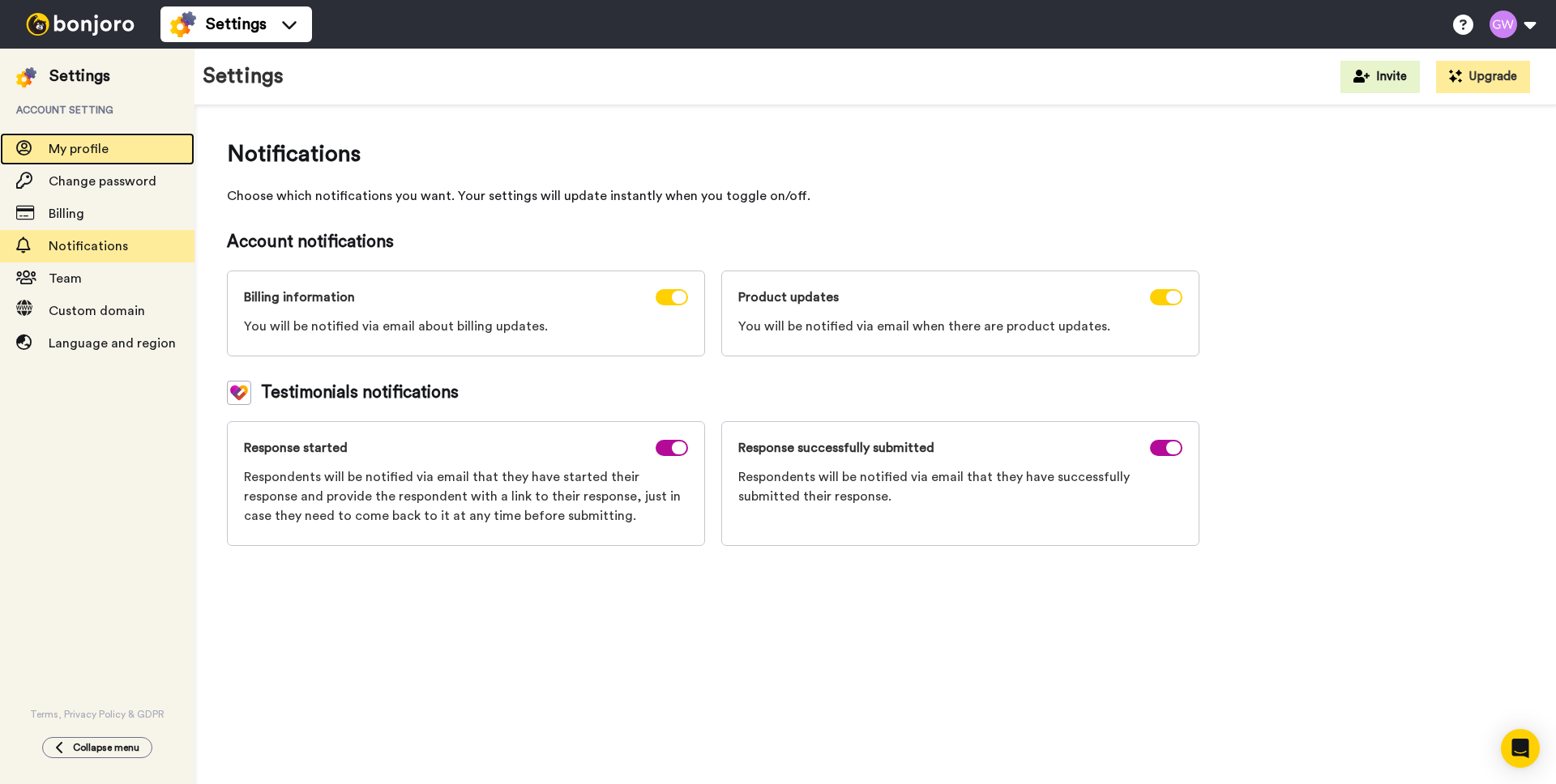 click on "My profile" at bounding box center (122, 149) 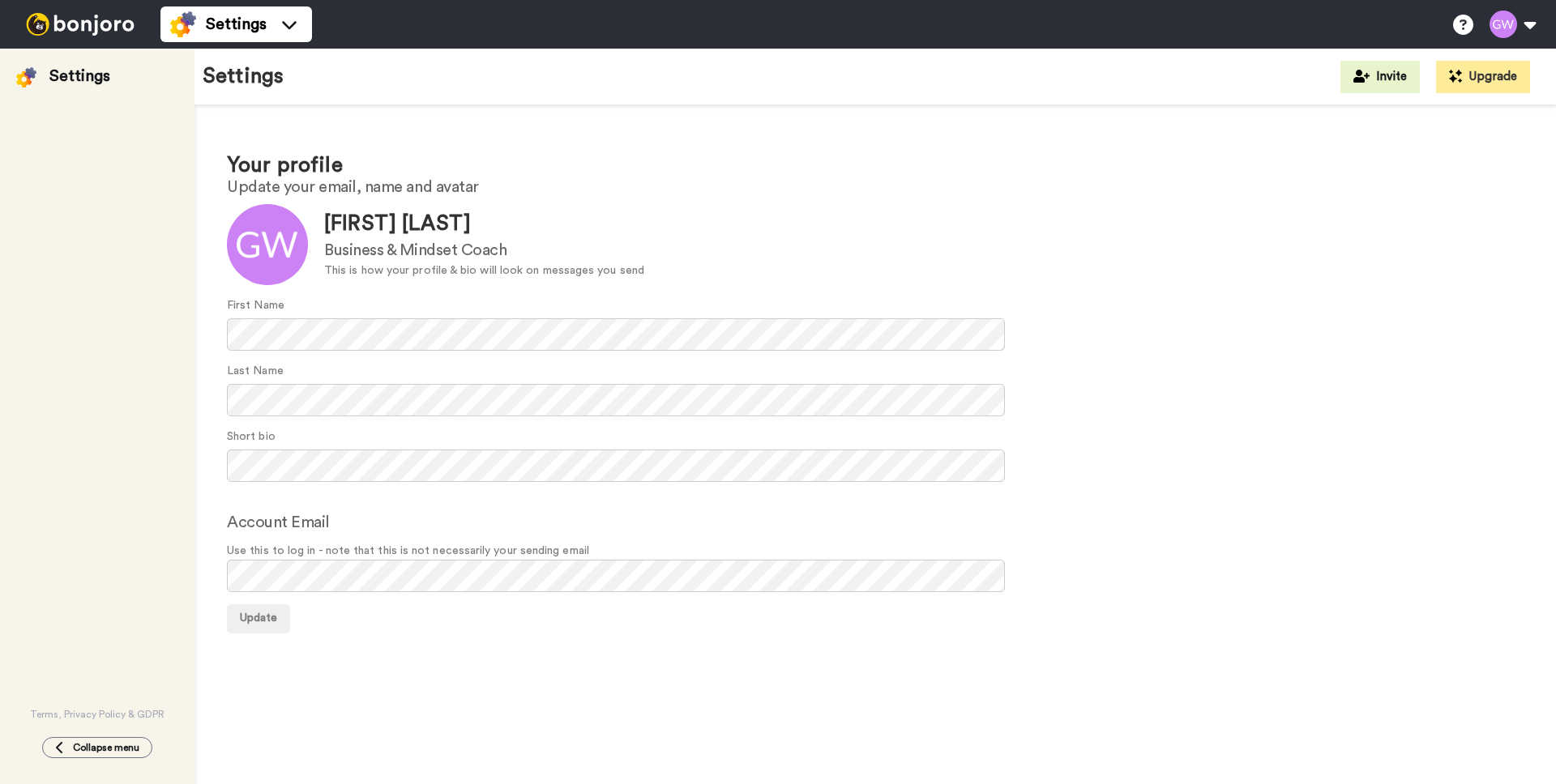 scroll, scrollTop: 0, scrollLeft: 0, axis: both 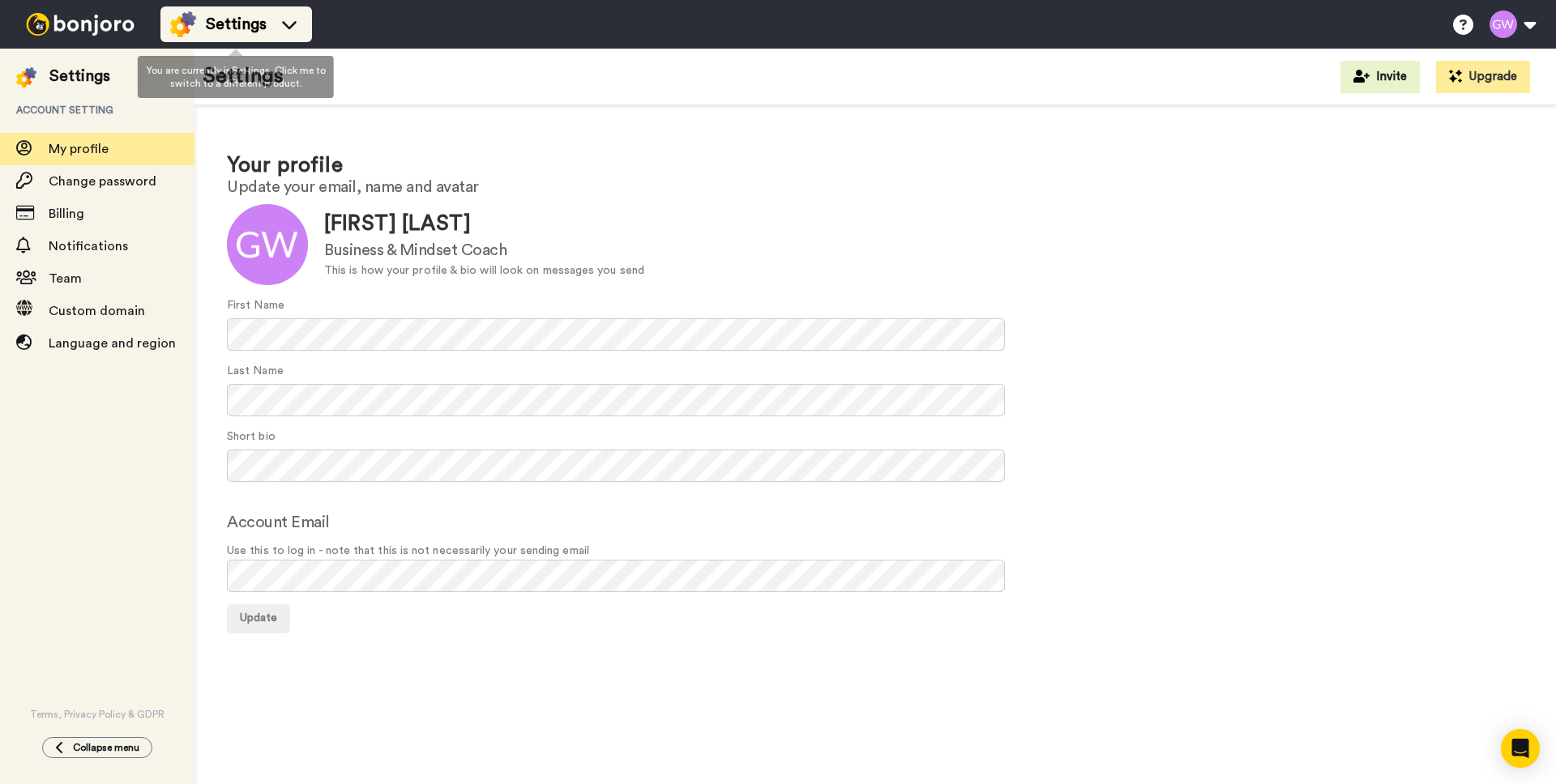 click on "Settings" at bounding box center (236, 24) 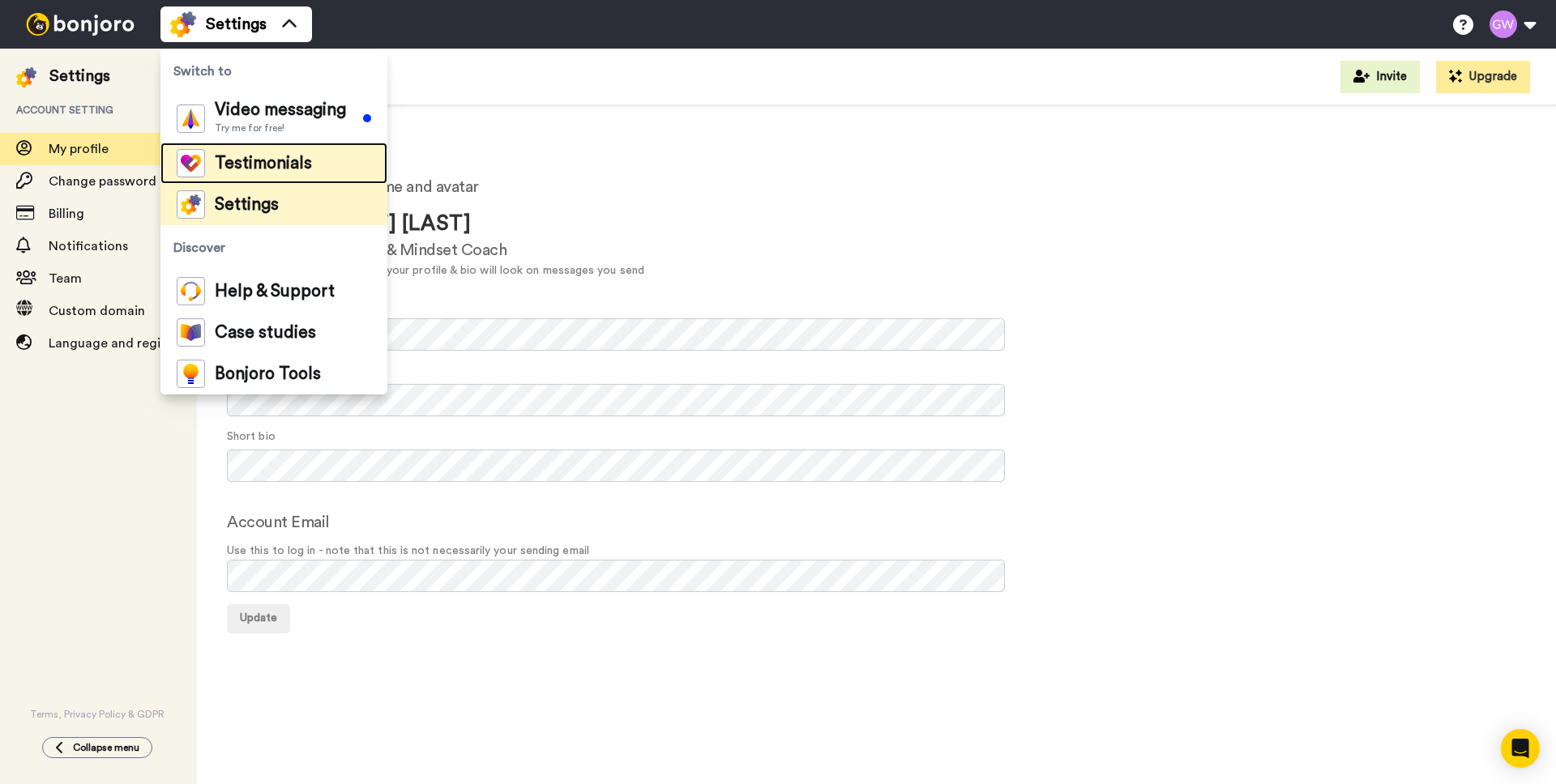 click on "Testimonials" at bounding box center [263, 164] 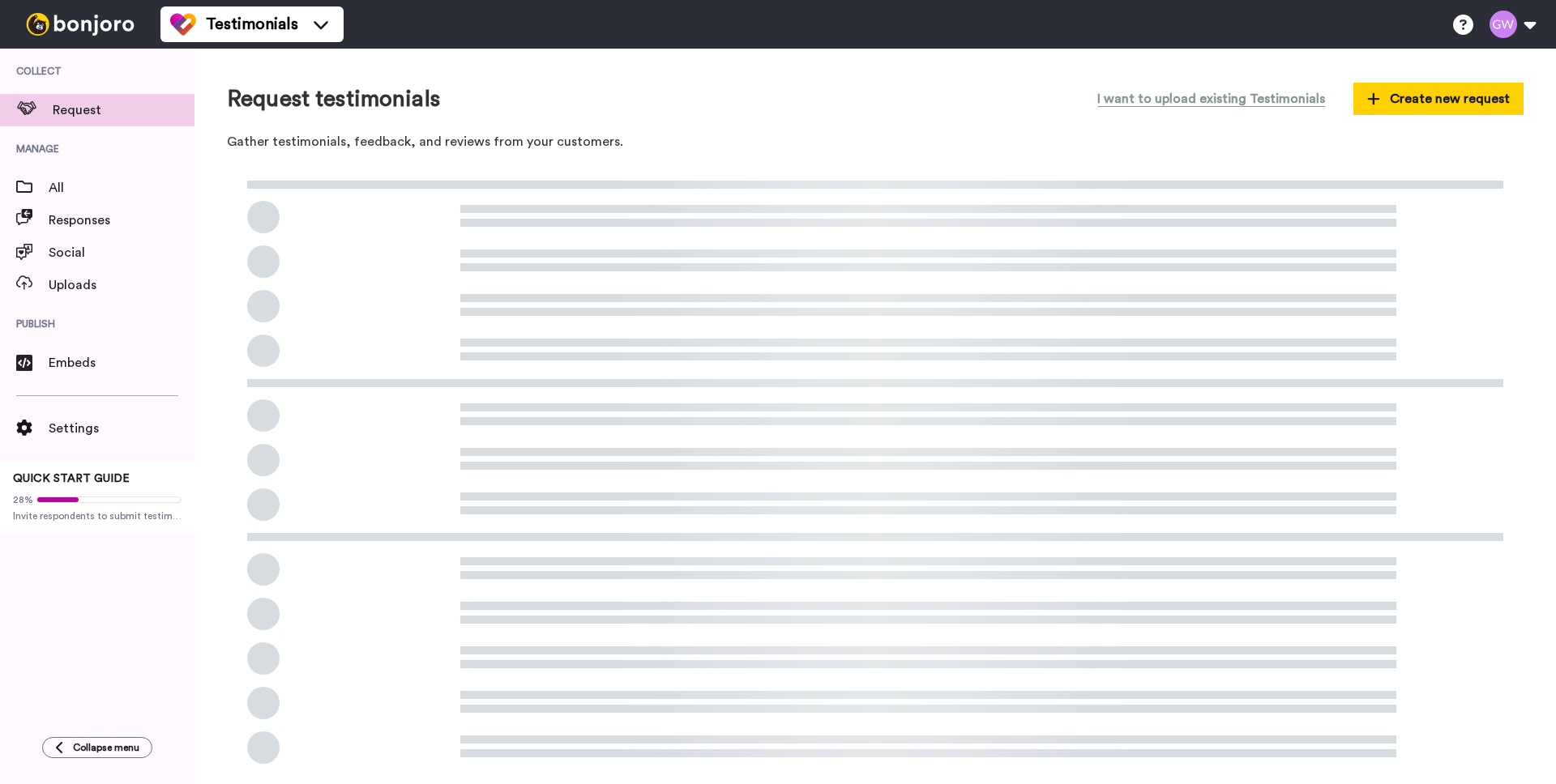 scroll, scrollTop: 0, scrollLeft: 0, axis: both 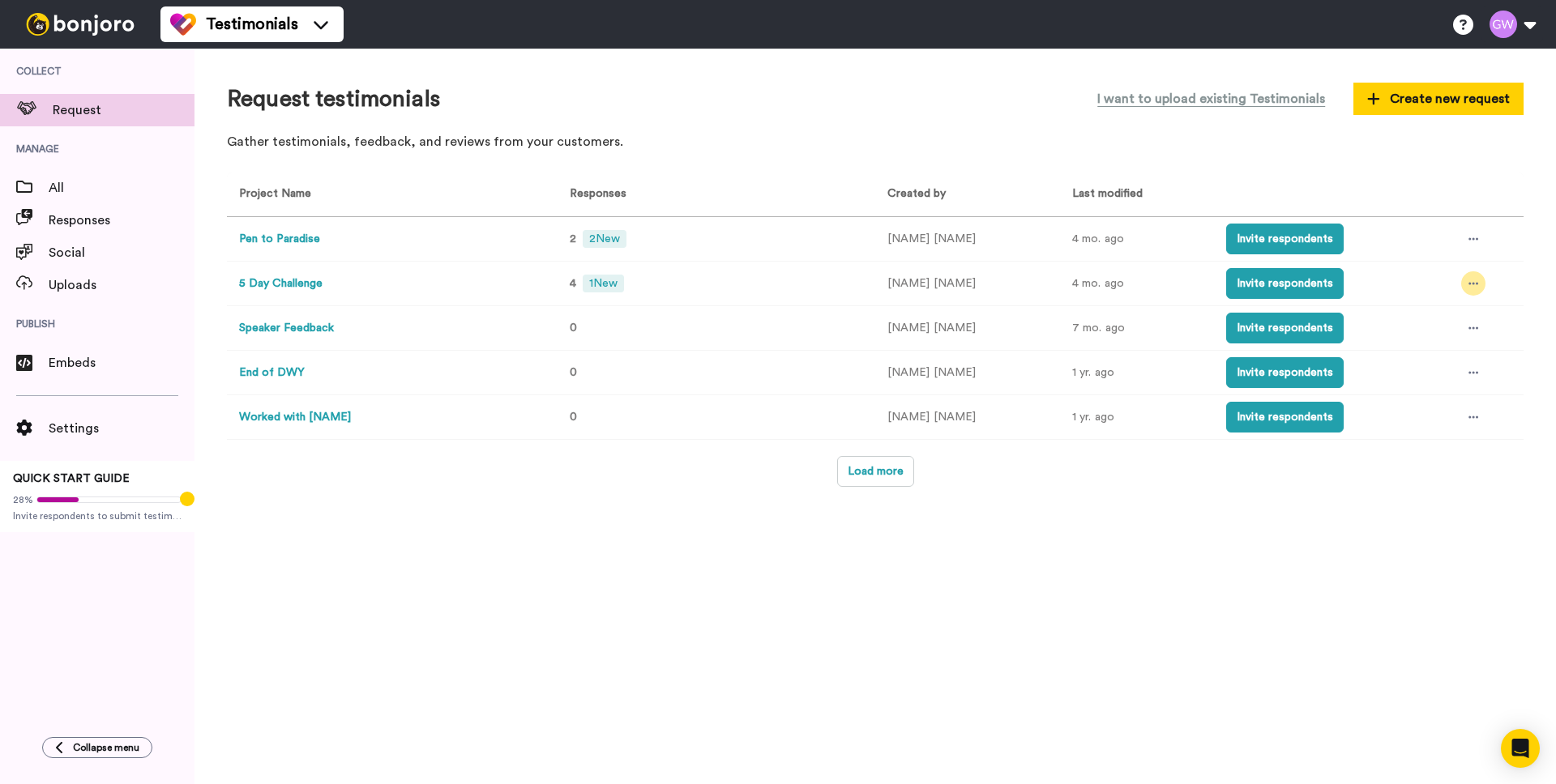 click 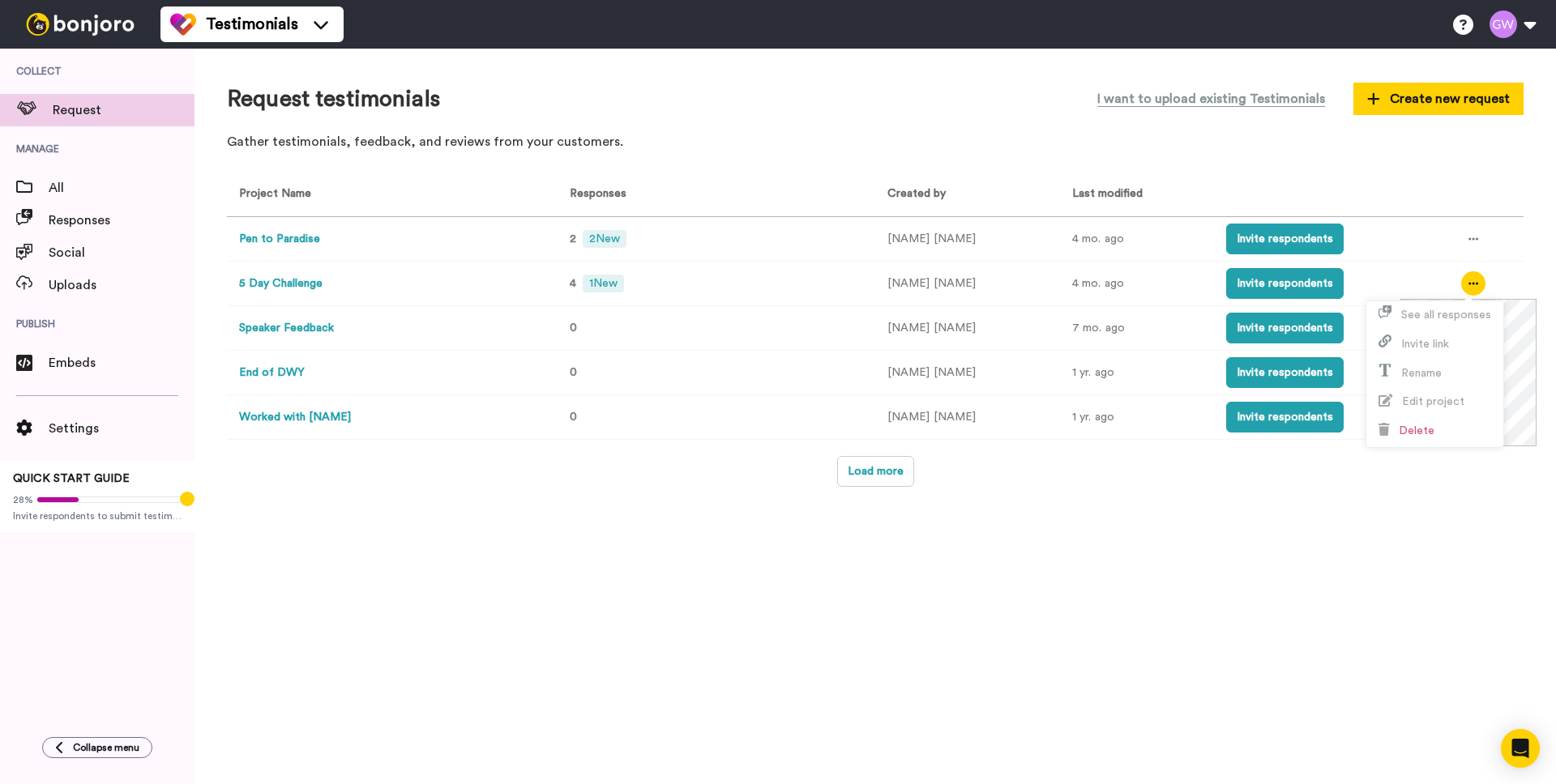 click on "Request testimonials I want to upload existing Testimonials Create new request Gather testimonials, feedback, and reviews from your customers. Project Name Responses Created by Last modified Pen to Paradise 2 2  New Marcy Pusey 4 mo. ago Invite respondents 5 Day Challenge 4 1  New Marcy Pusey 4 mo. ago Invite respondents Speaker Feedback 0 Marcy Pusey 7 mo. ago Invite respondents End of DWY 0 Marcy Pusey 1 yr. ago Invite respondents Worked with Marcy 0 Marcy Pusey 1 yr. ago Invite respondents Load more" at bounding box center [875, 416] 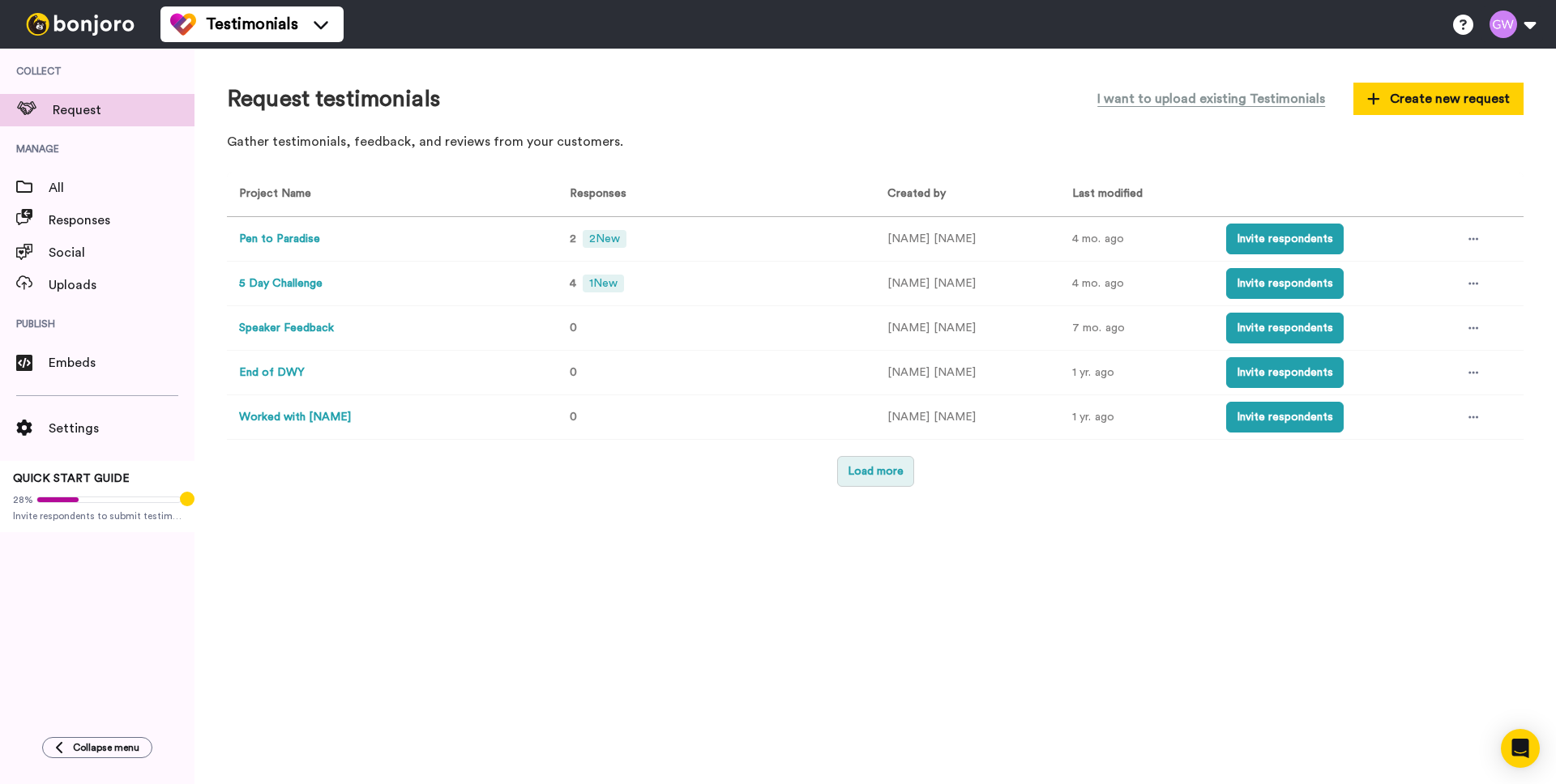 click on "Load more" at bounding box center [875, 471] 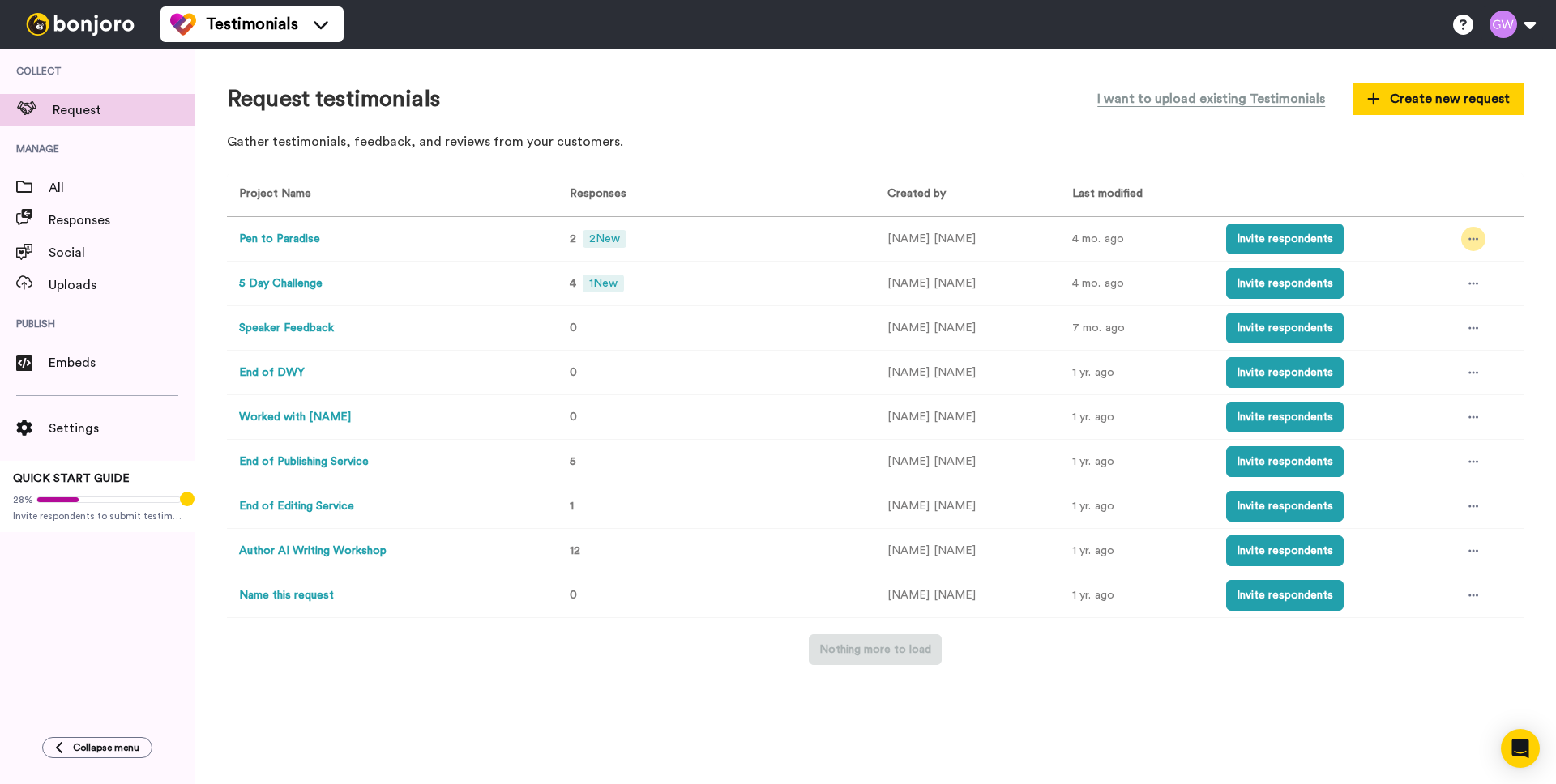 click 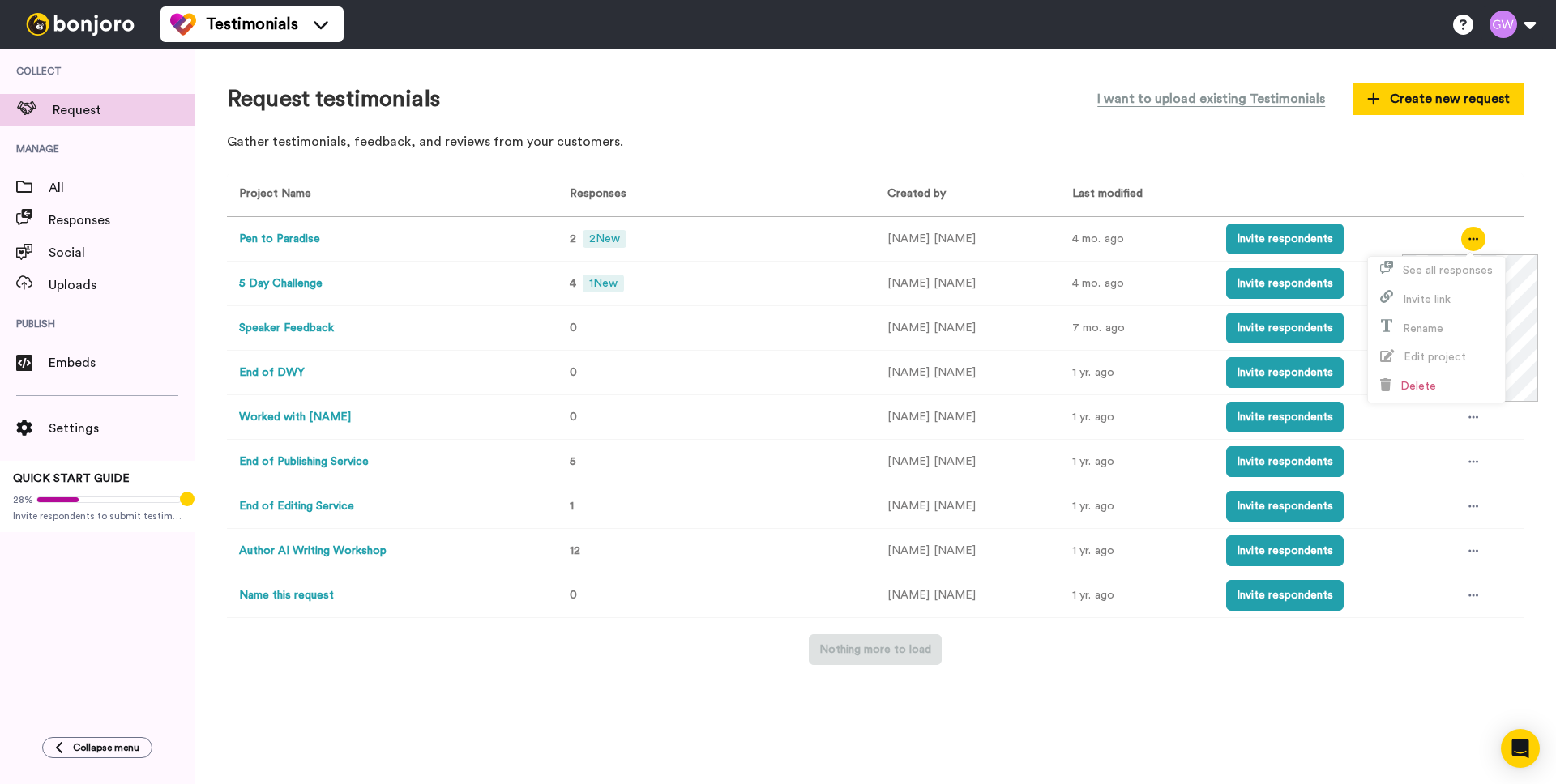 click on "Request testimonials I want to upload existing Testimonials Create new request Gather testimonials, feedback, and reviews from your customers." at bounding box center [875, 120] 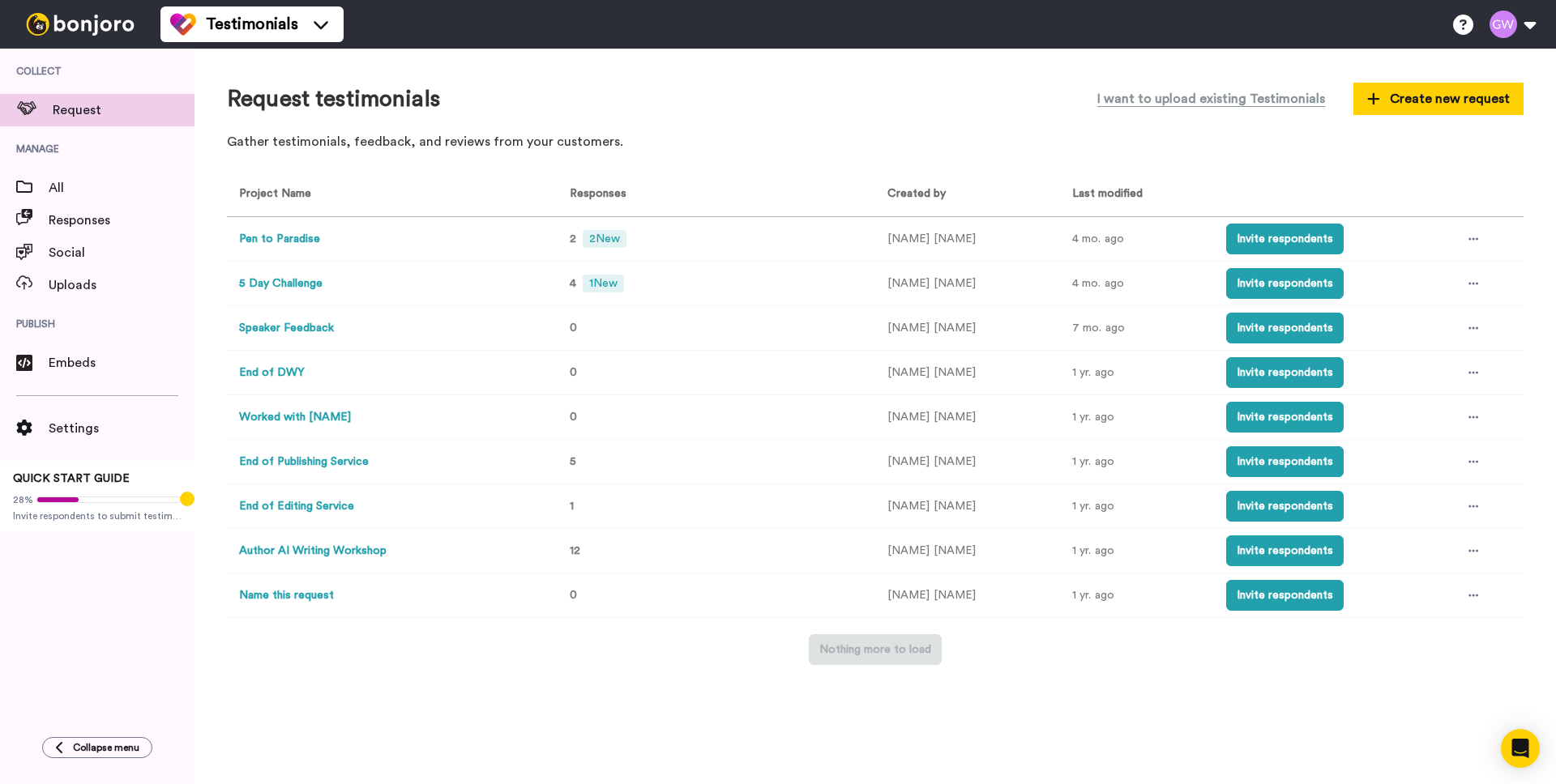 click on "Pen to Paradise" at bounding box center [280, 239] 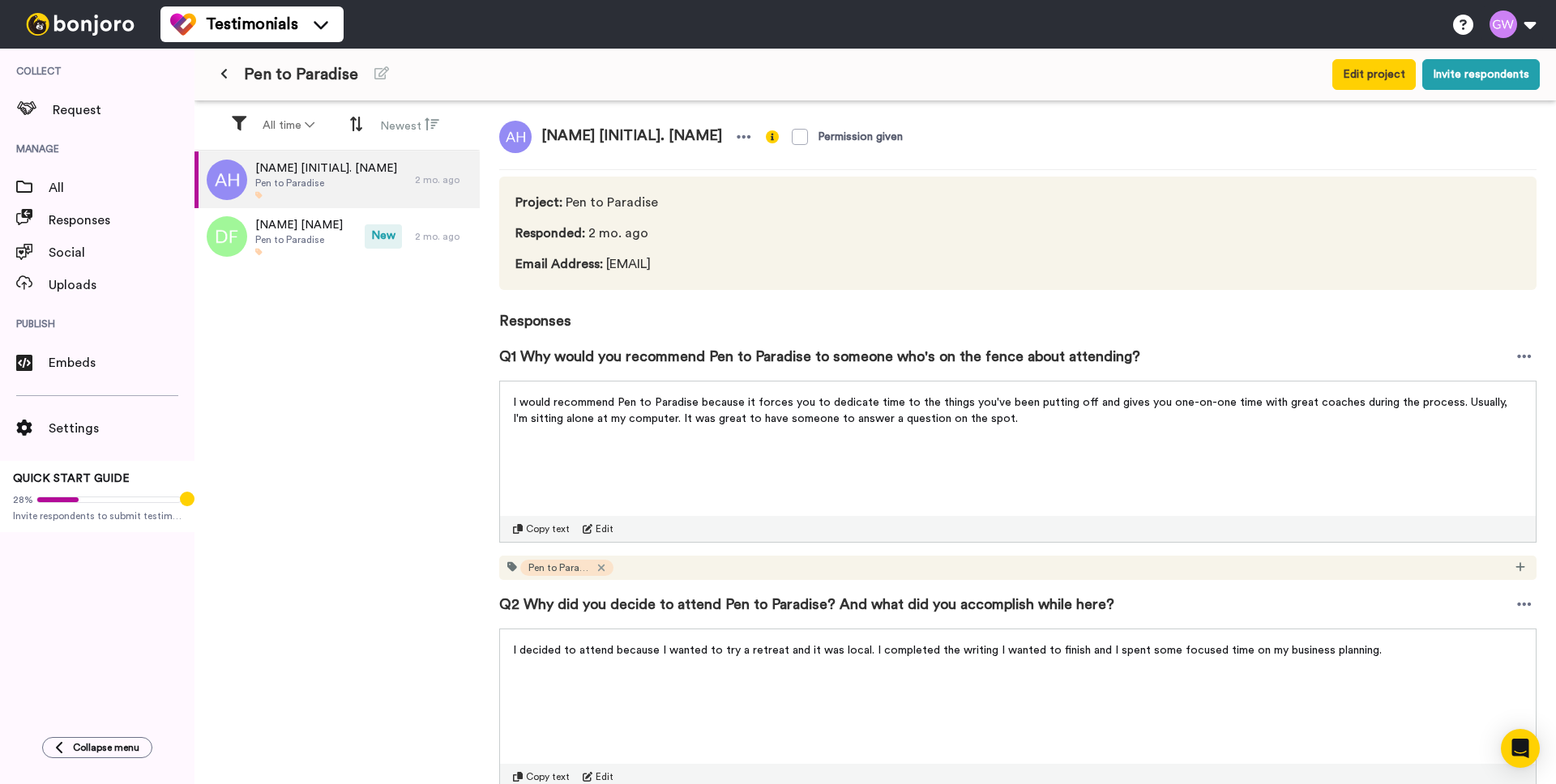 click at bounding box center [224, 74] 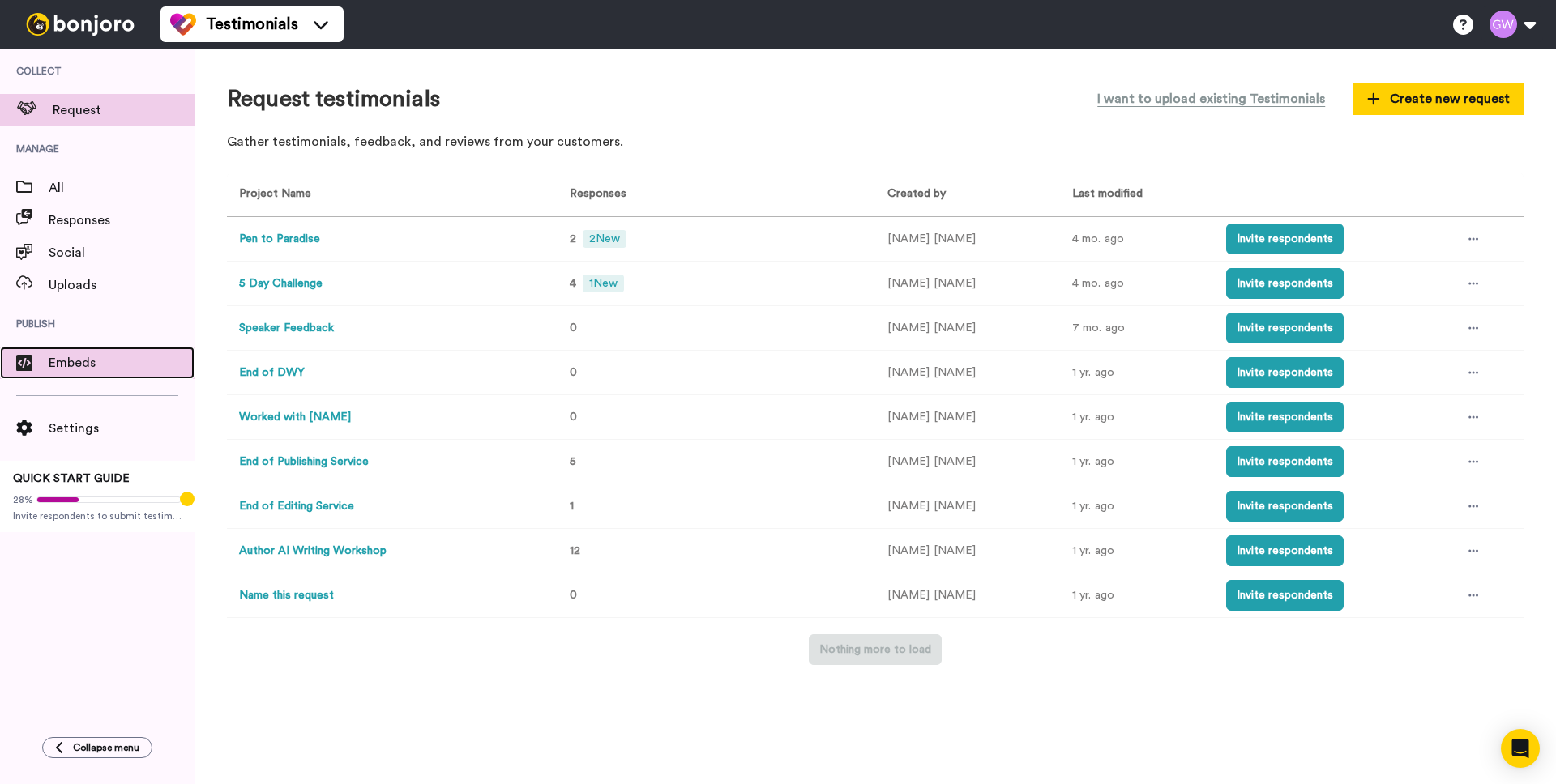 click on "Embeds" at bounding box center [122, 363] 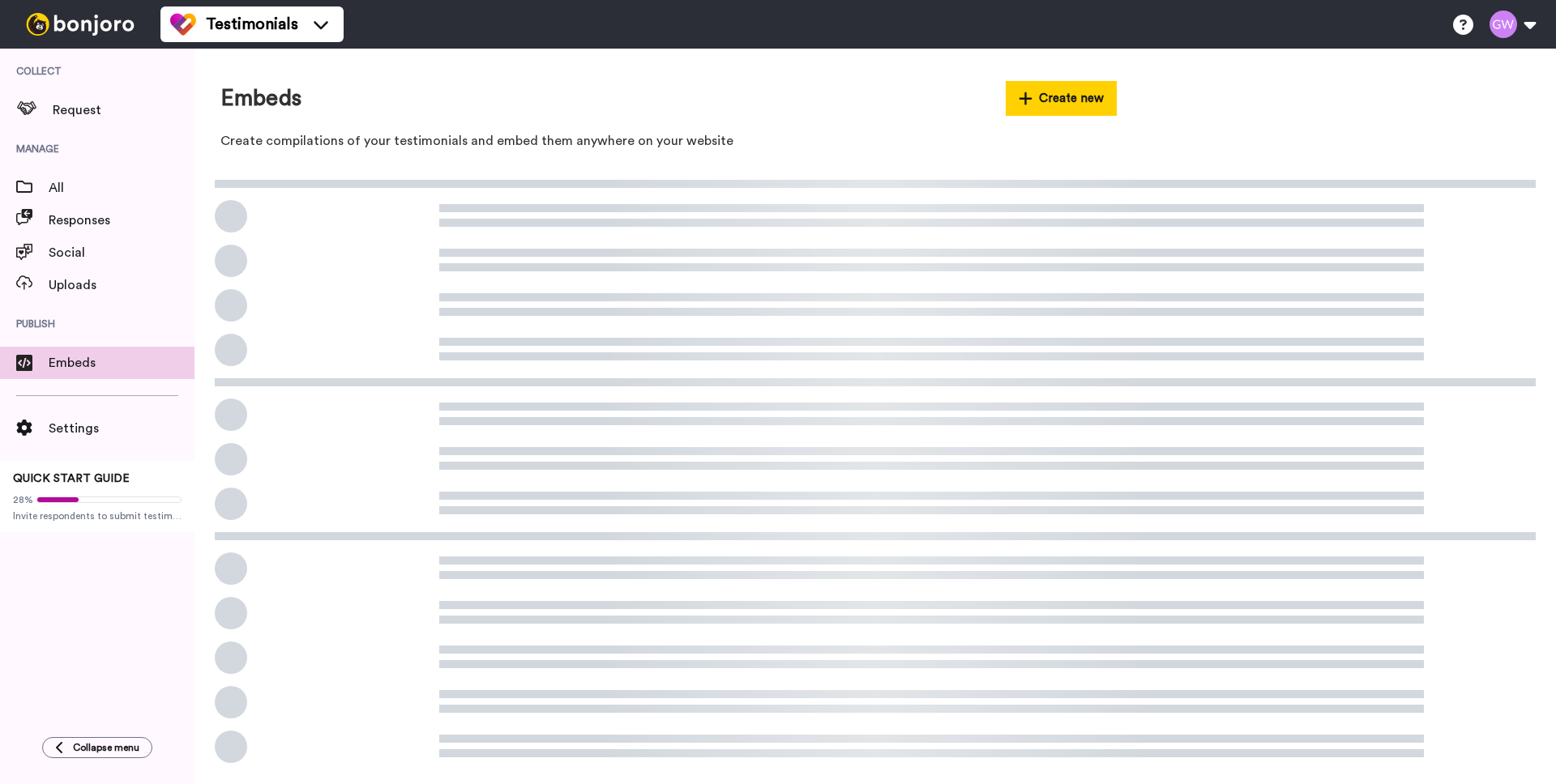 scroll, scrollTop: 0, scrollLeft: 0, axis: both 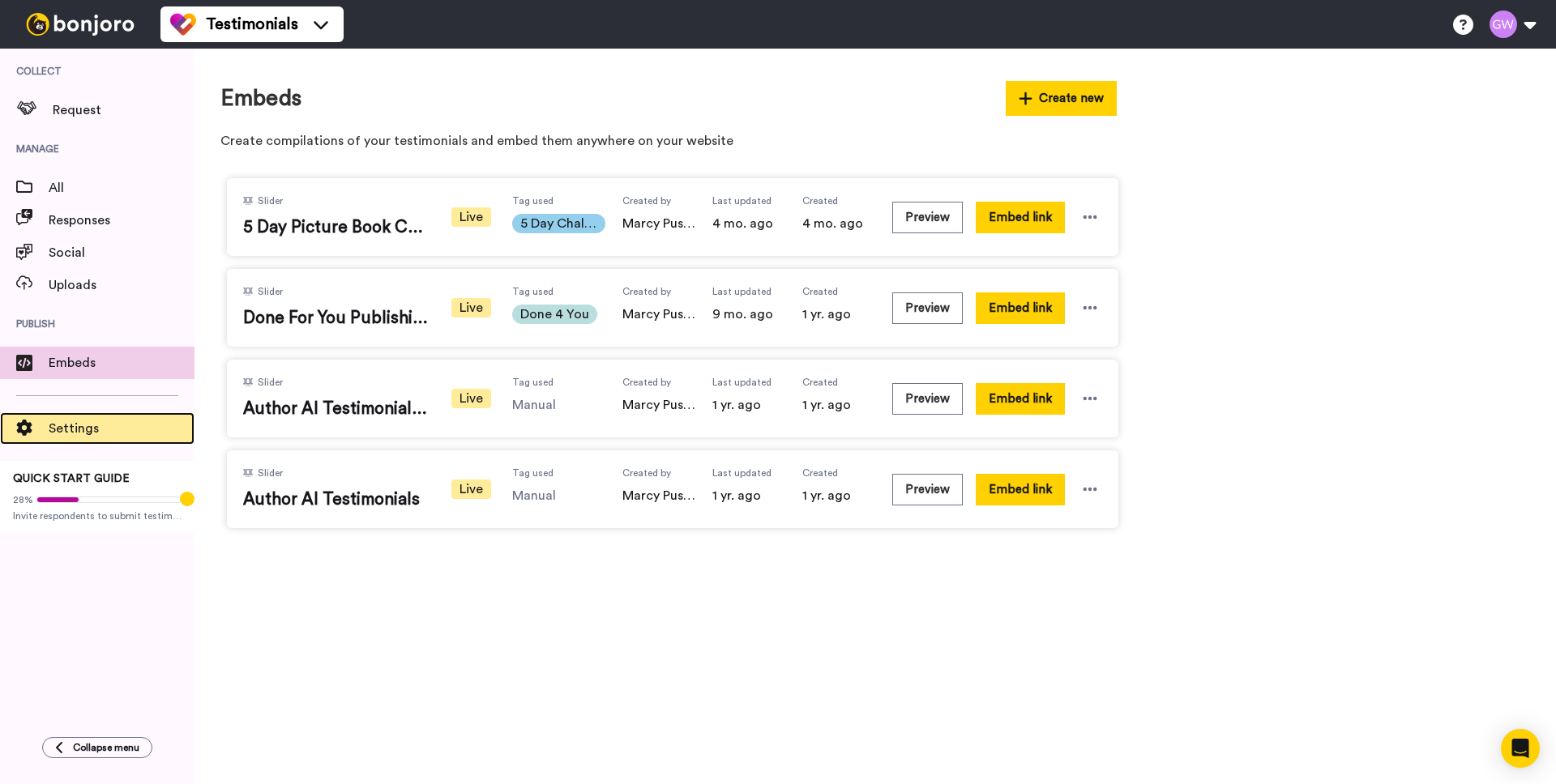 click on "Settings" at bounding box center (122, 428) 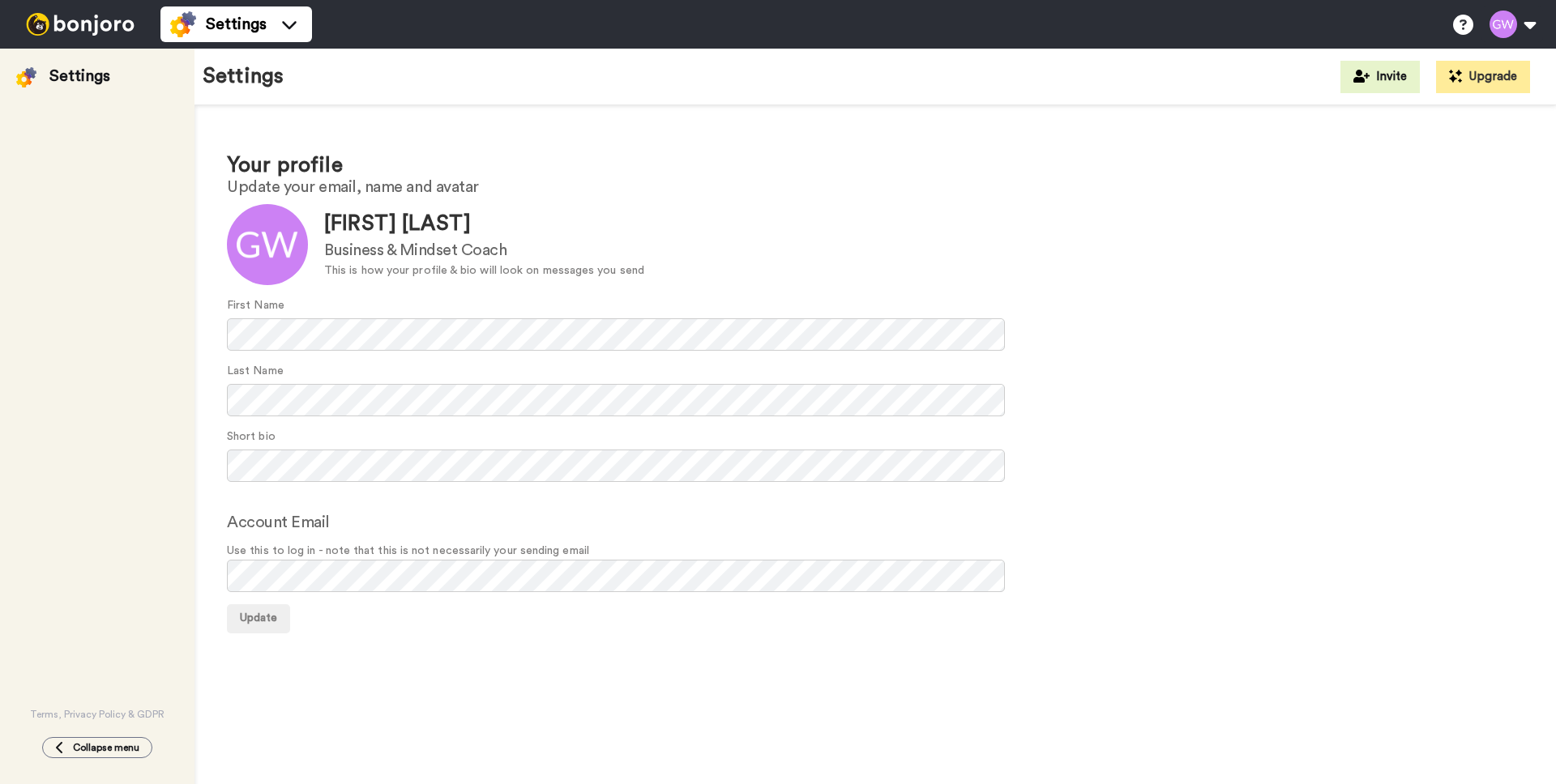 scroll, scrollTop: 0, scrollLeft: 0, axis: both 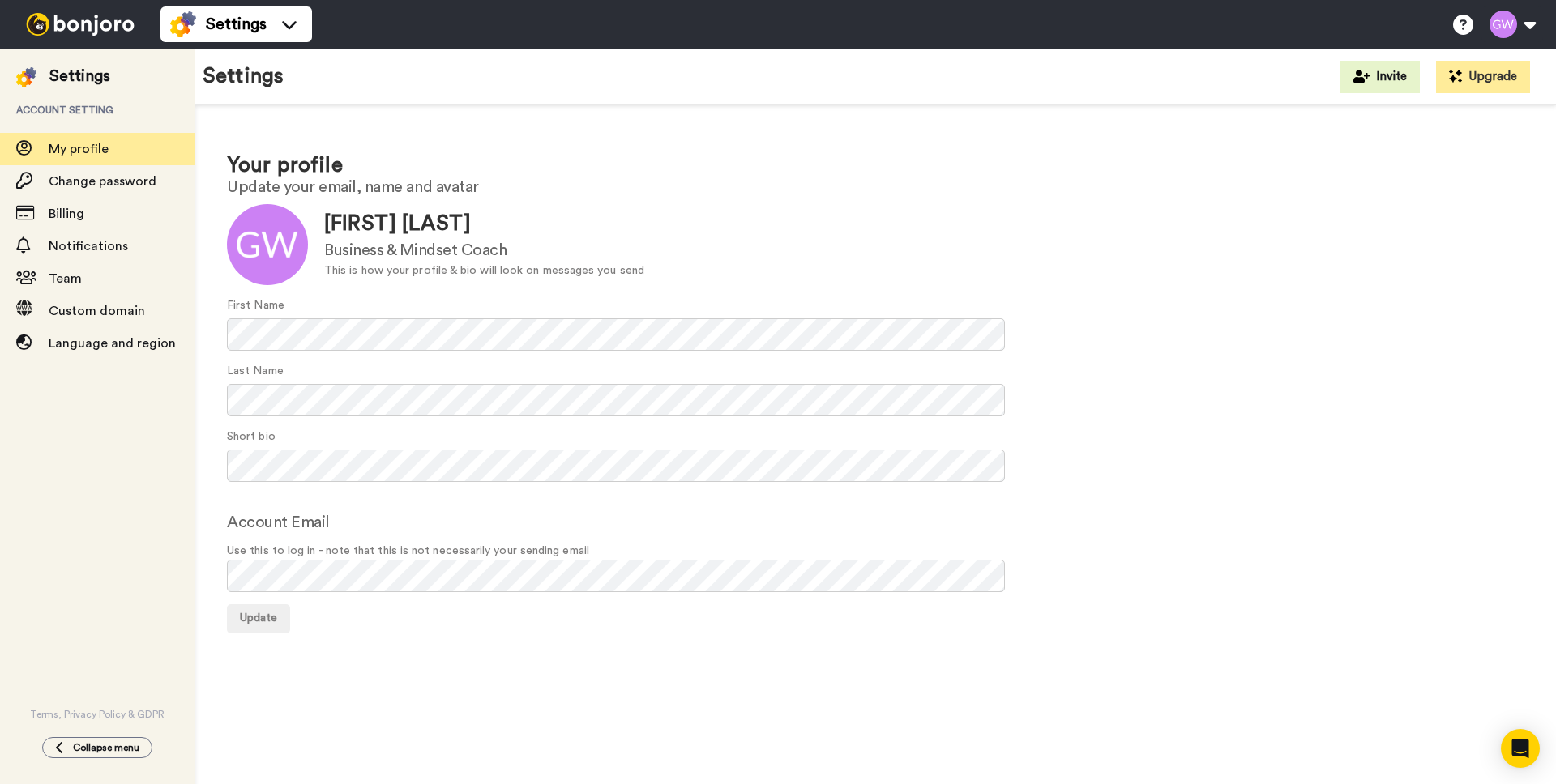 click on "Settings" at bounding box center (79, 76) 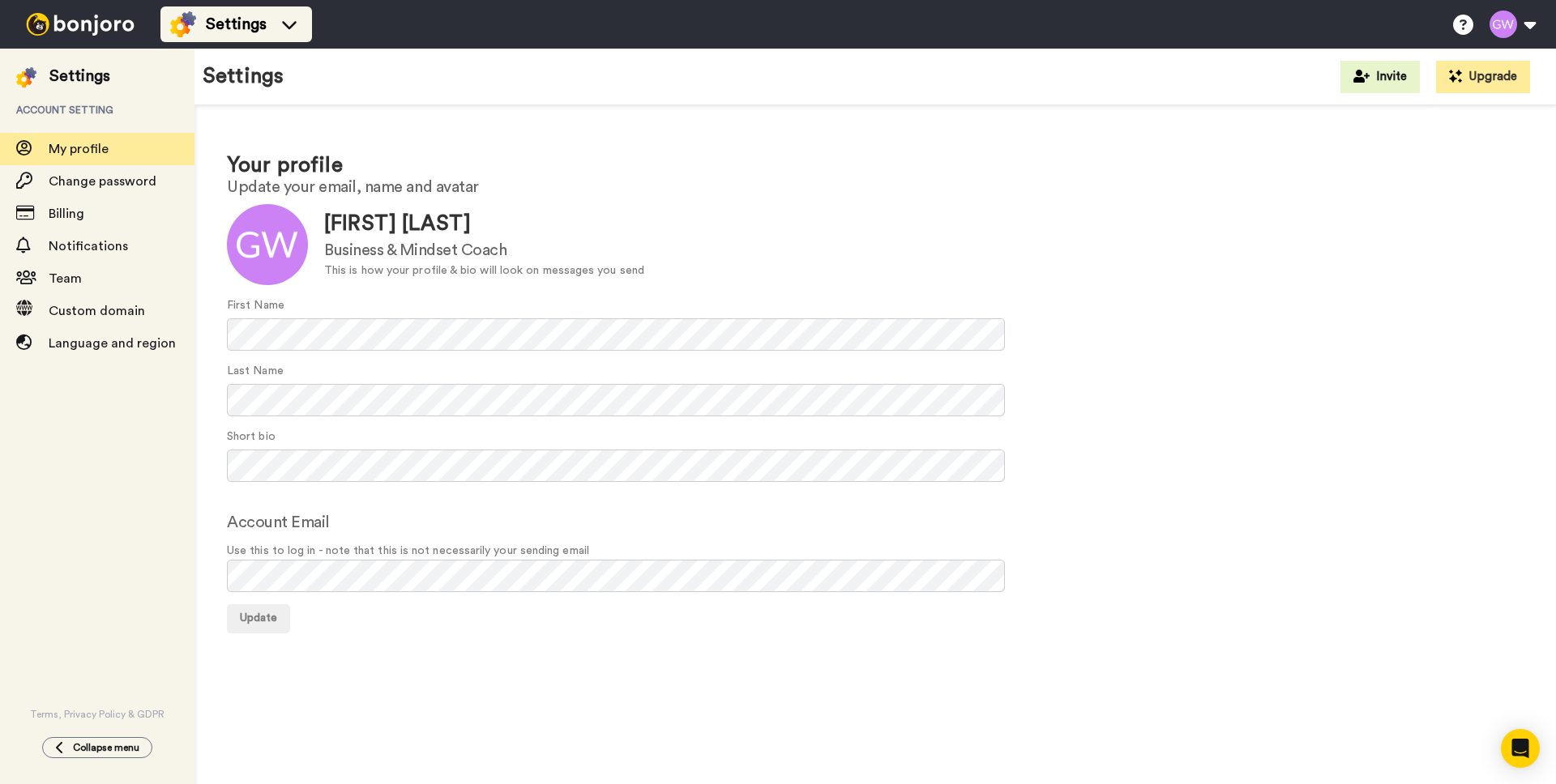 click at bounding box center (183, 24) 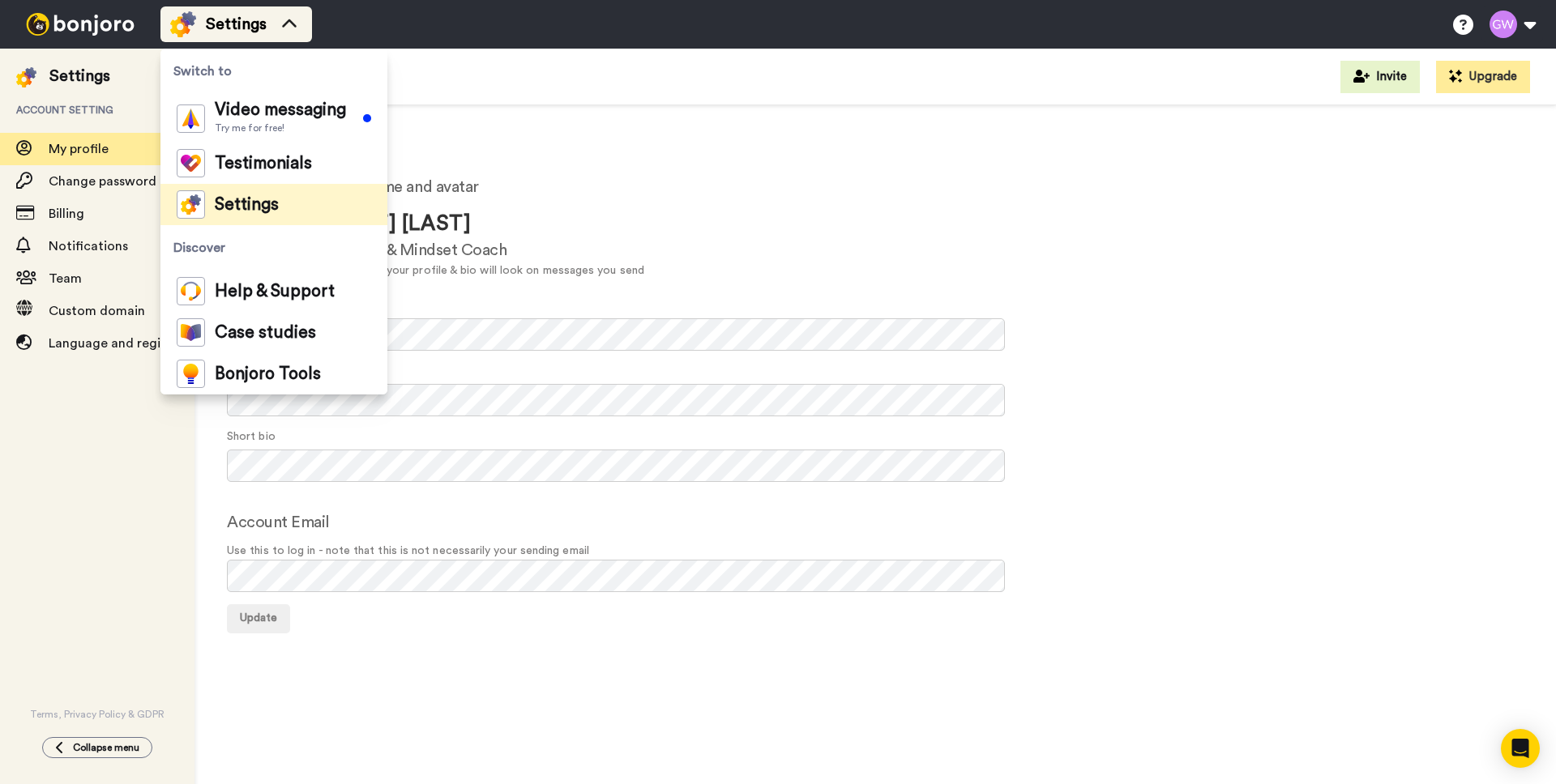 click at bounding box center [183, 24] 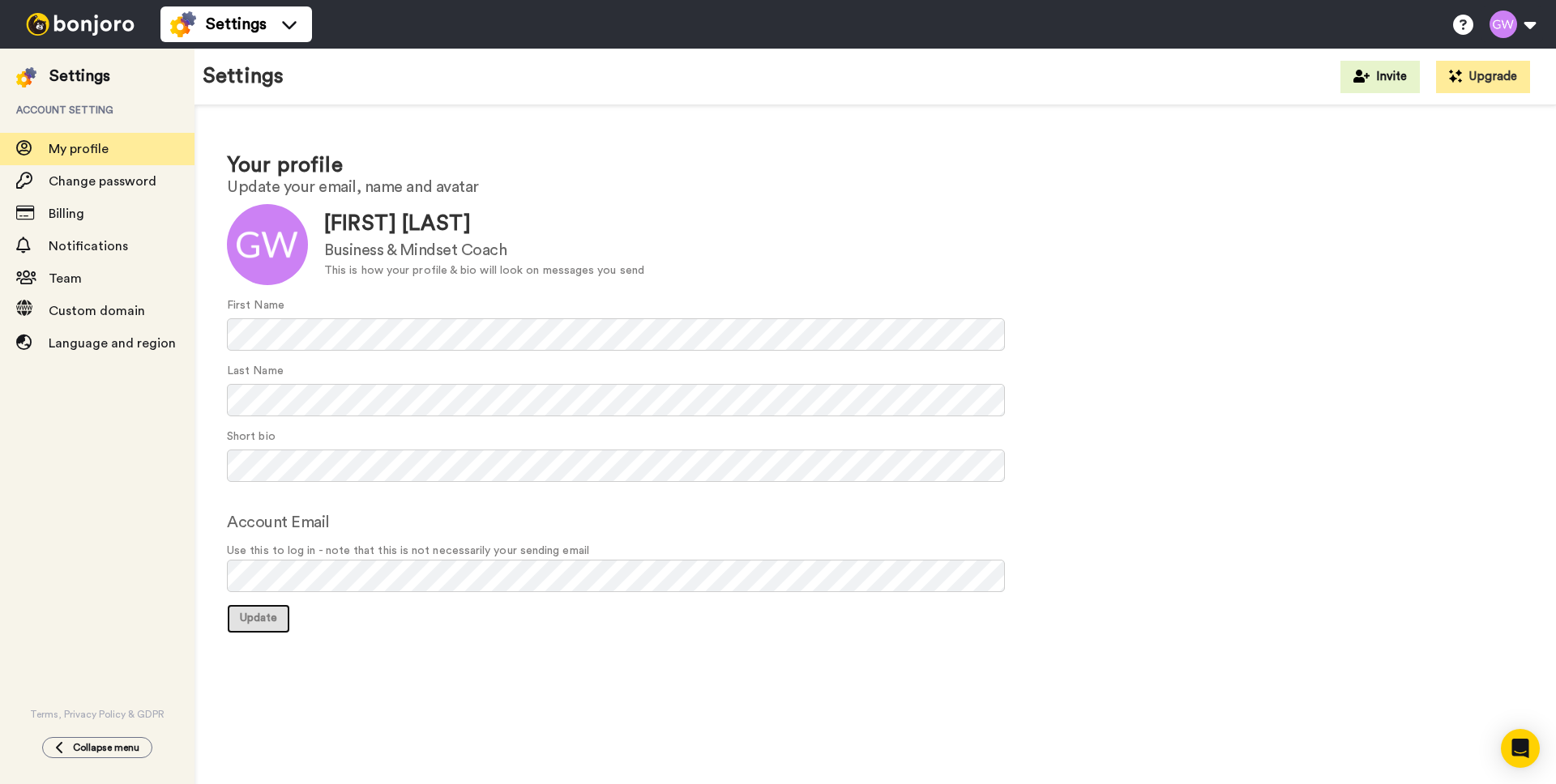 click on "Update" at bounding box center (259, 618) 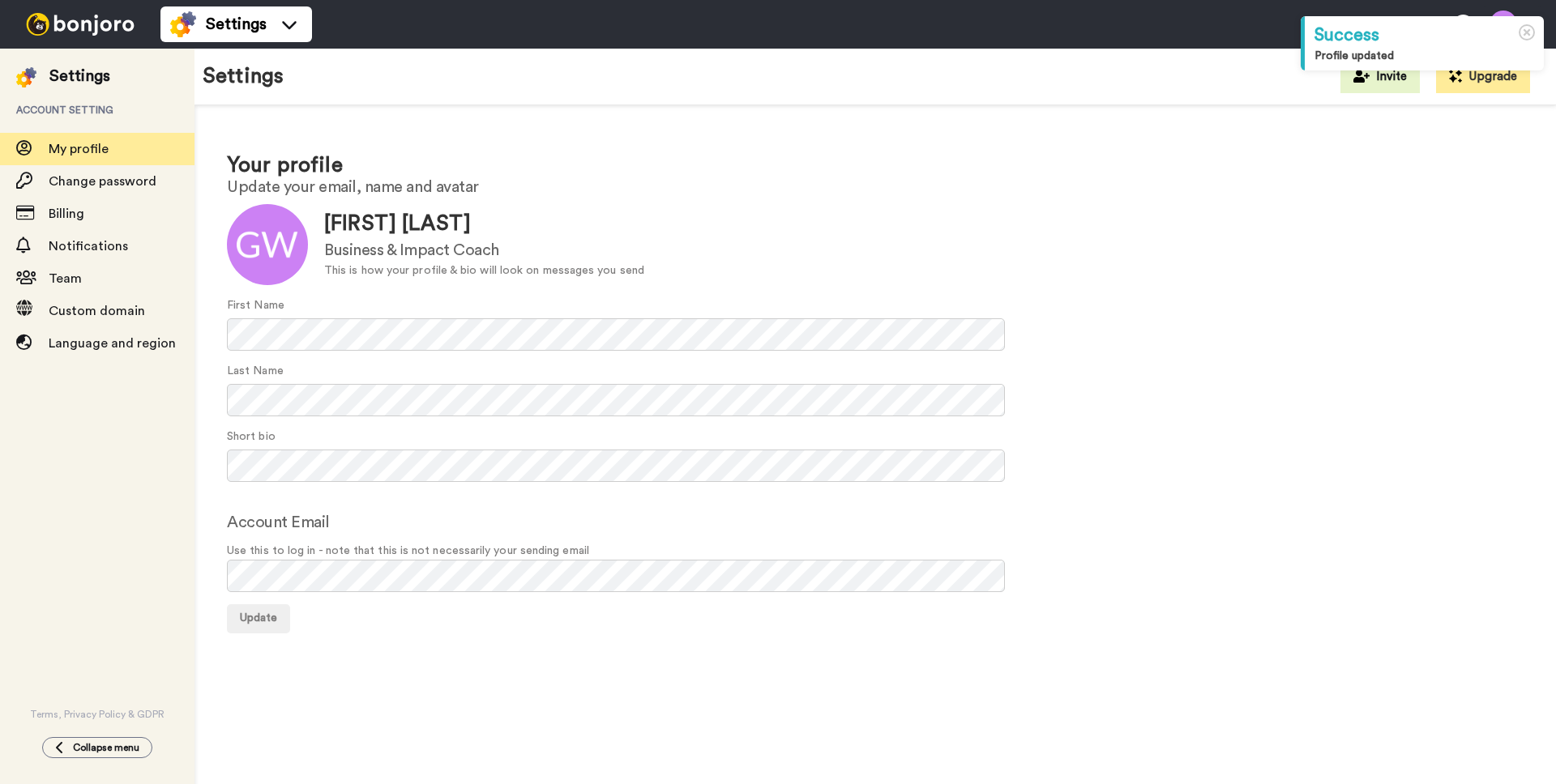 scroll, scrollTop: 0, scrollLeft: 0, axis: both 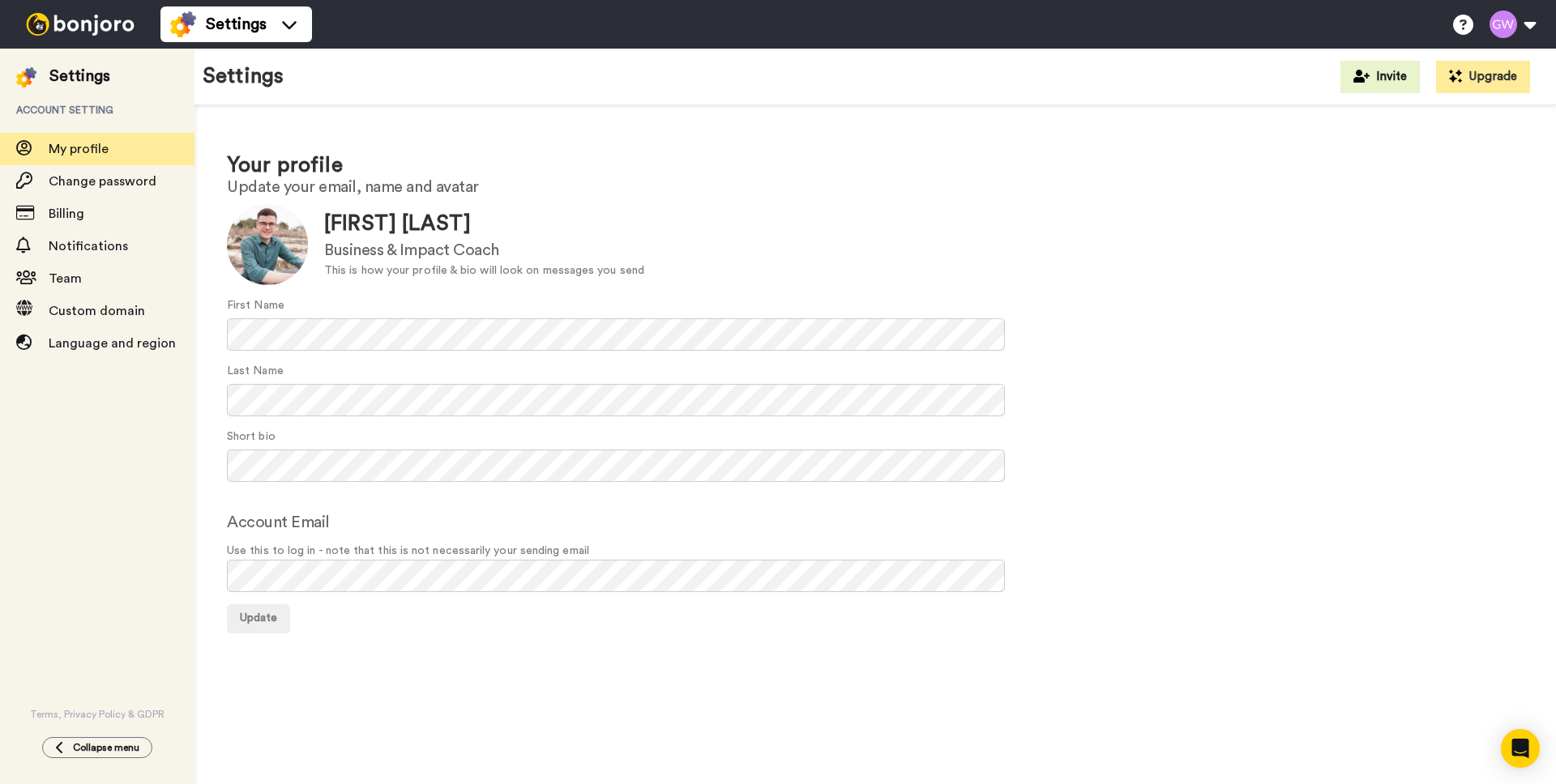 click on "Your profile
Update your email, name and avatar
Update
Gary Williams
Business & Impact Coach
This is how your profile & bio will look on messages you send
First Name
Last Name
Short bio
Account Email
Use this to log in - note that this is not necessarily your sending email
Update" at bounding box center [875, 391] 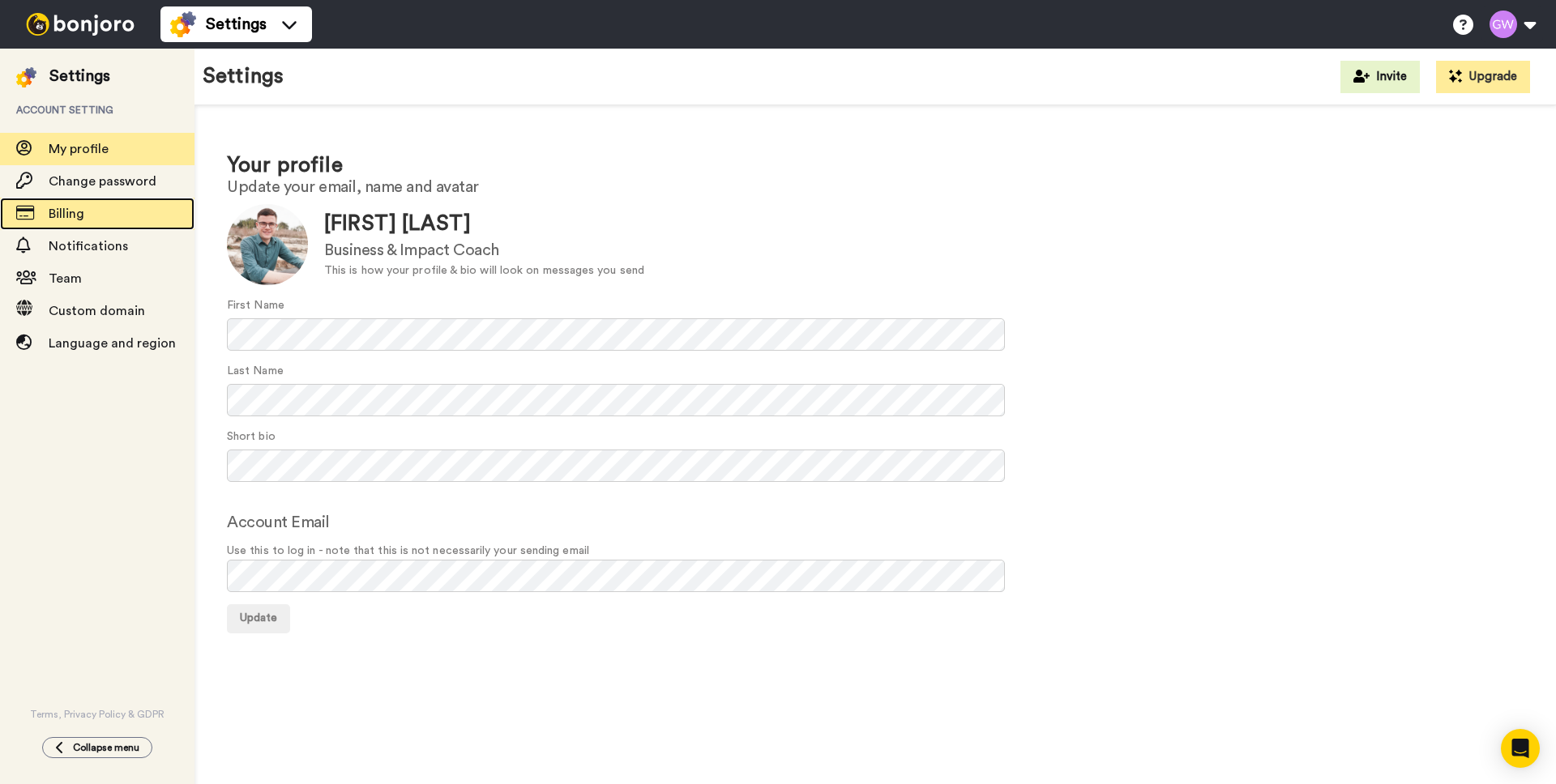 click on "Billing" at bounding box center (122, 214) 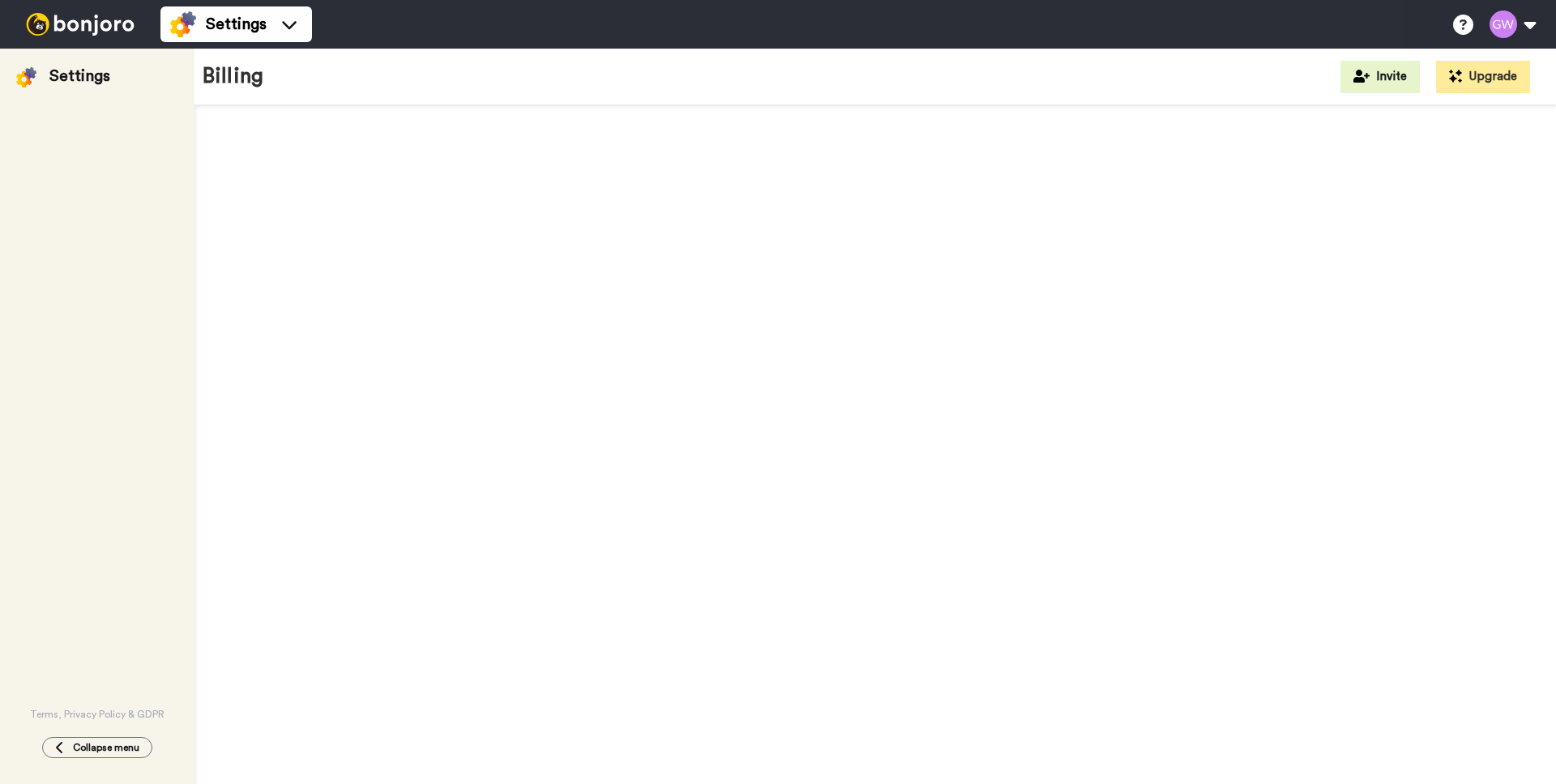 scroll, scrollTop: 0, scrollLeft: 0, axis: both 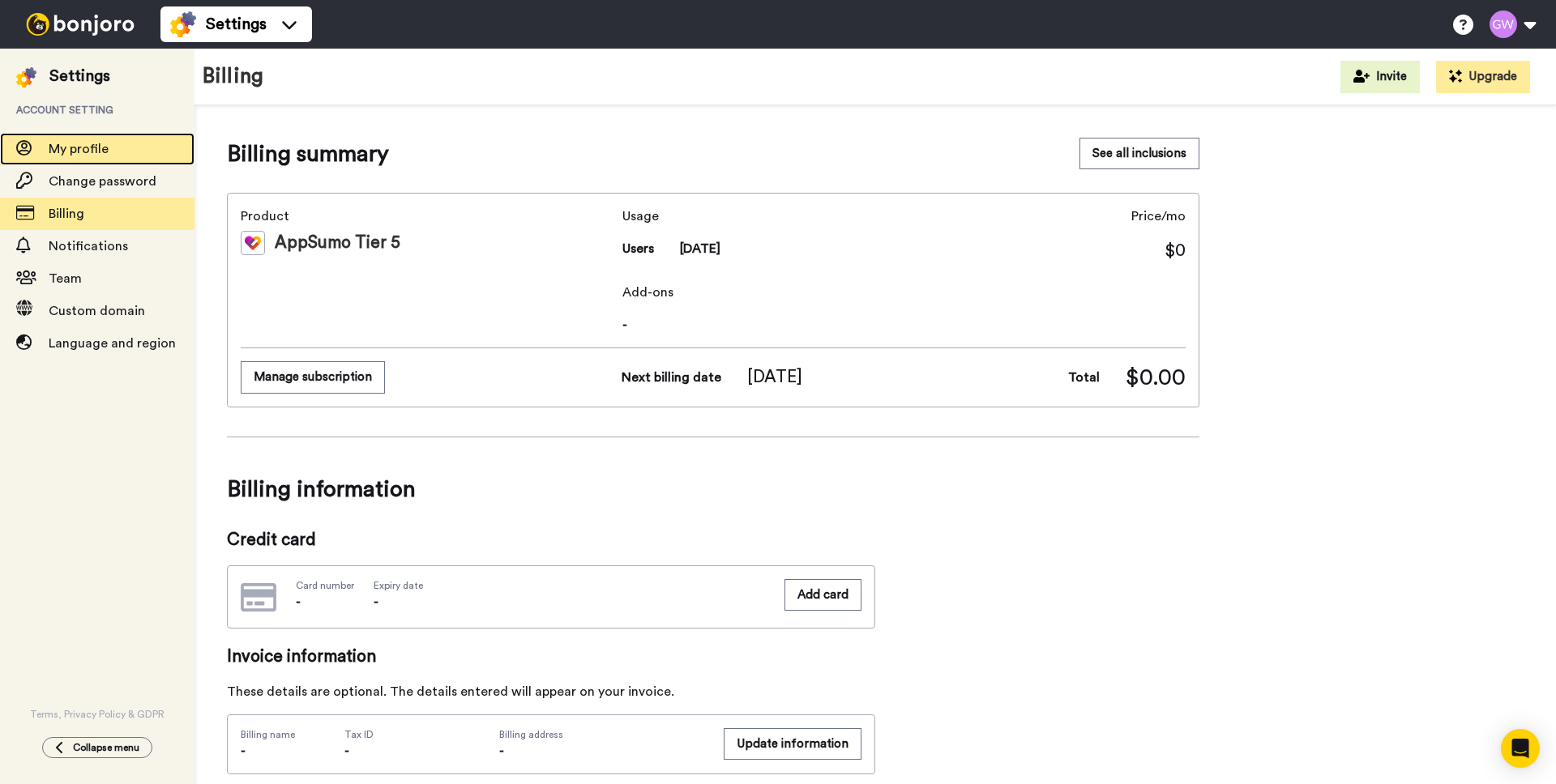 click on "My profile" at bounding box center [97, 149] 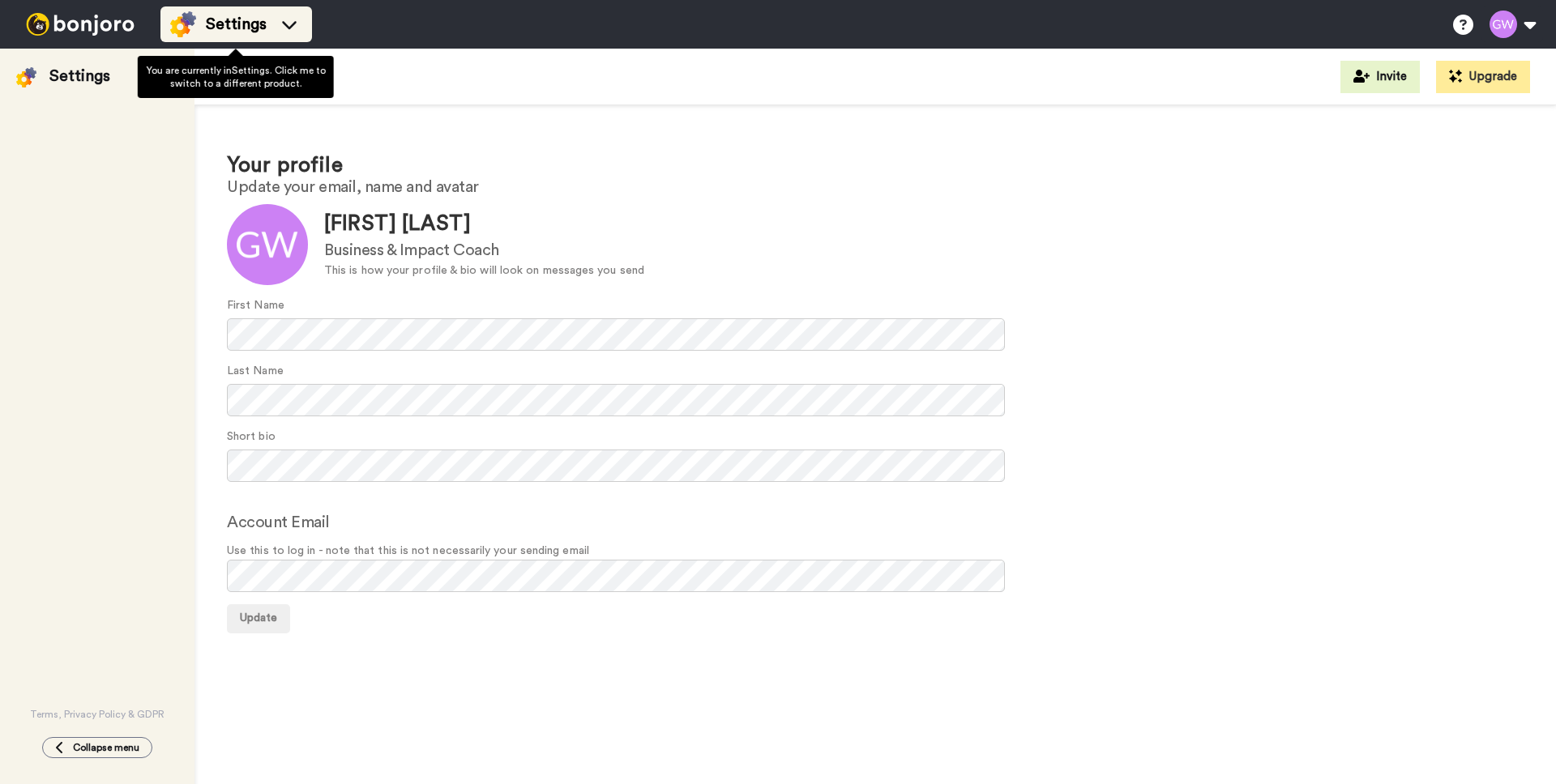 scroll, scrollTop: 0, scrollLeft: 0, axis: both 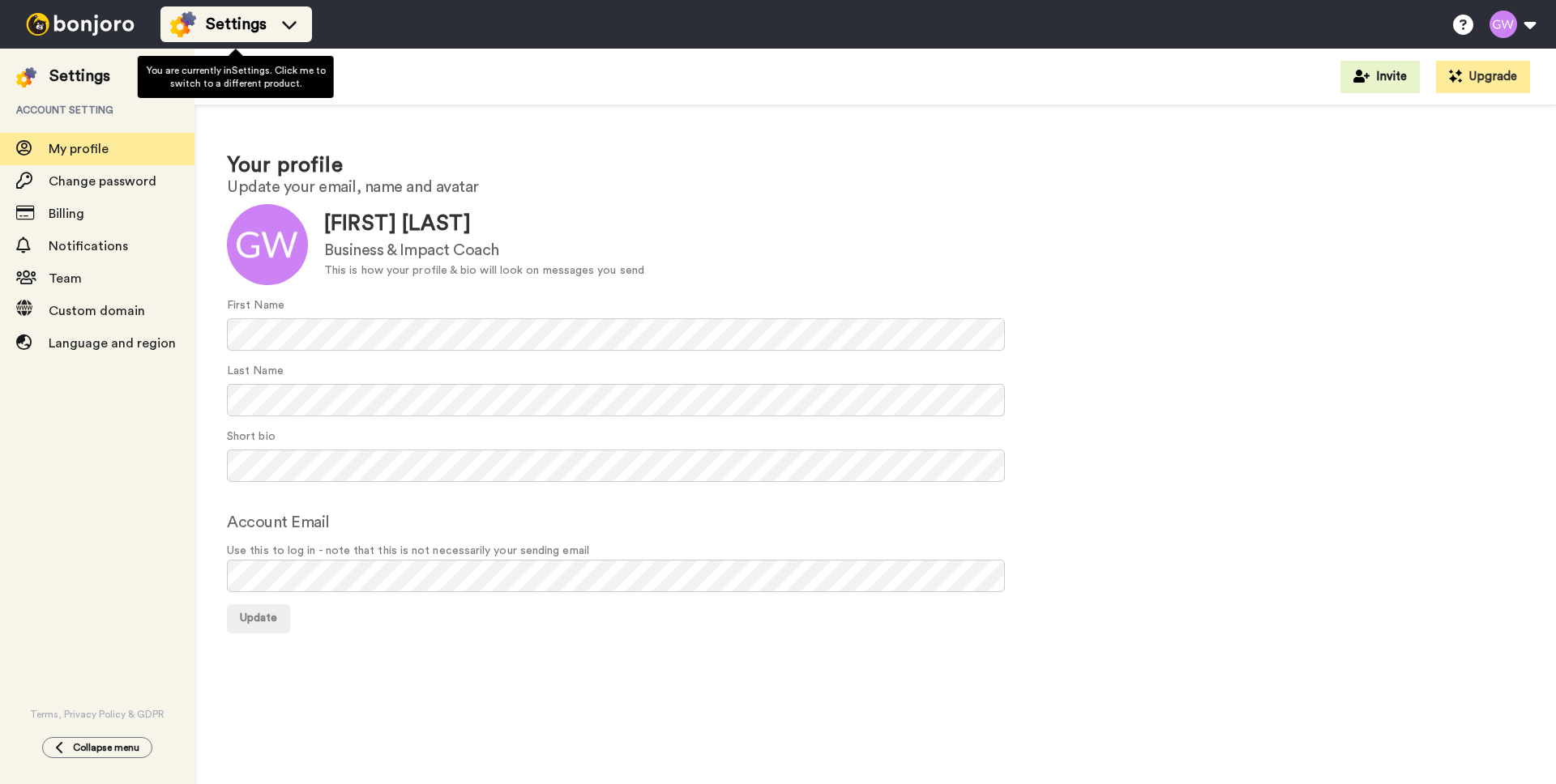 click 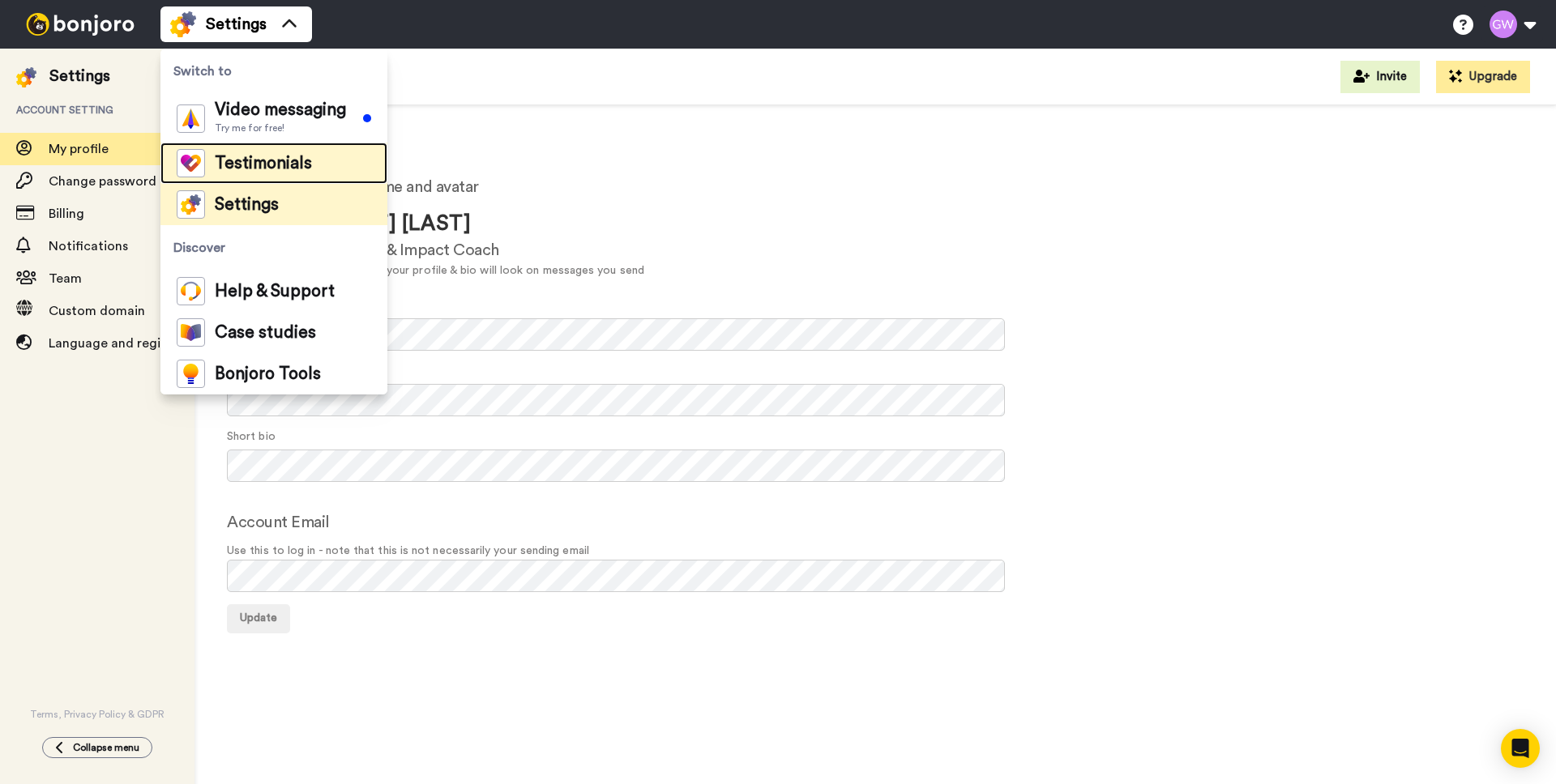 click on "Testimonials" at bounding box center [263, 164] 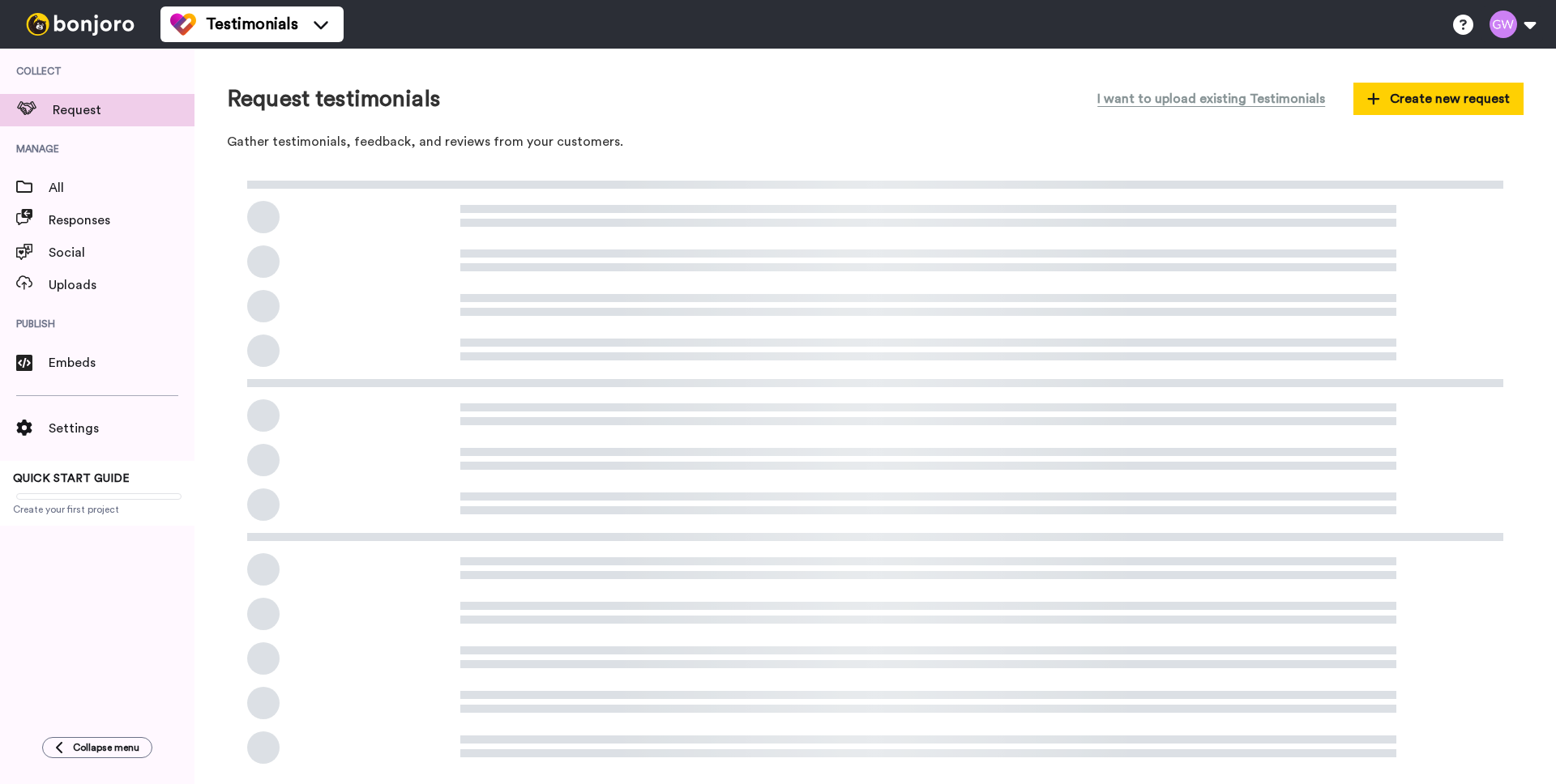 scroll, scrollTop: 0, scrollLeft: 0, axis: both 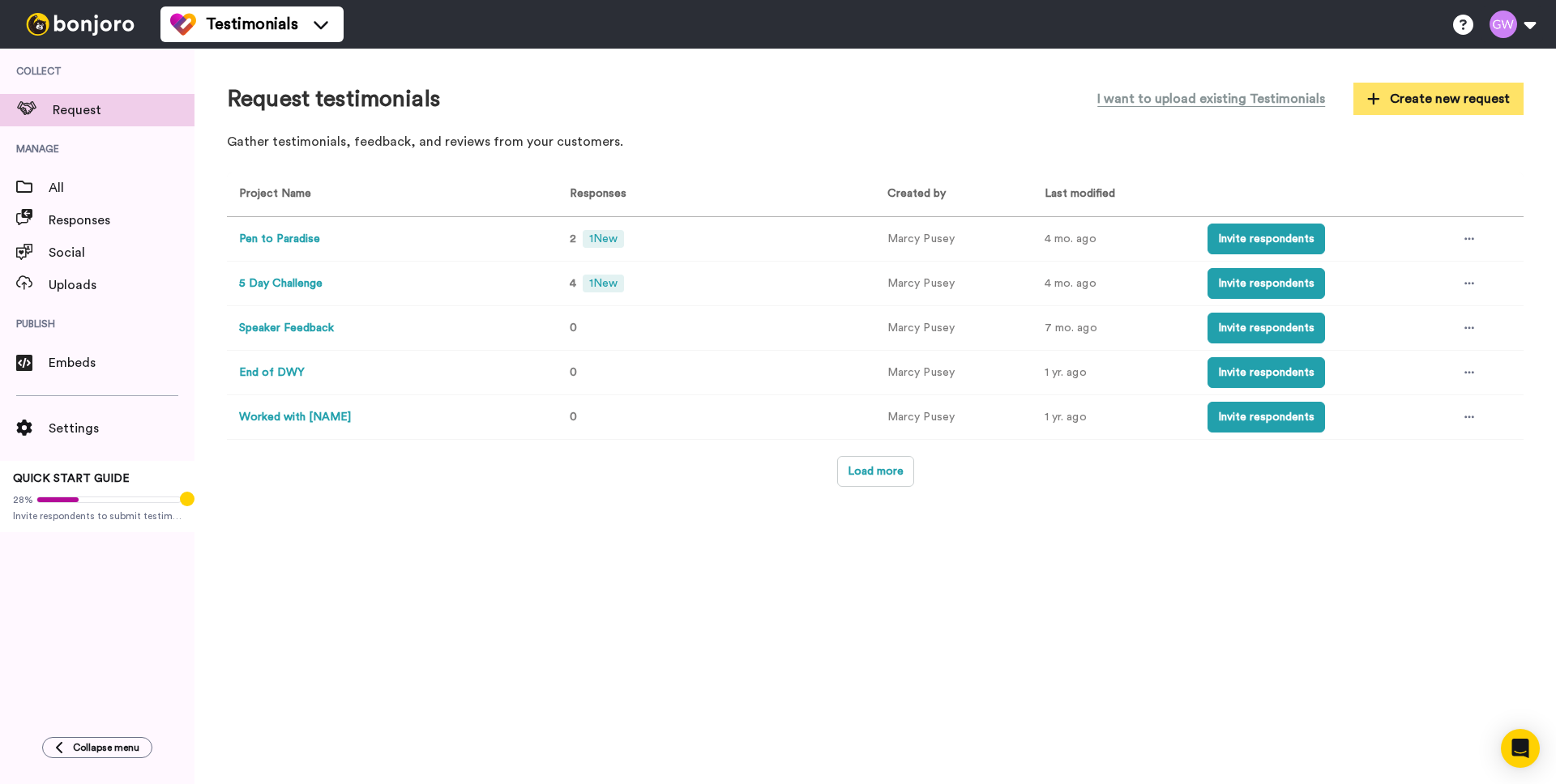 click on "Create new request" at bounding box center (1438, 99) 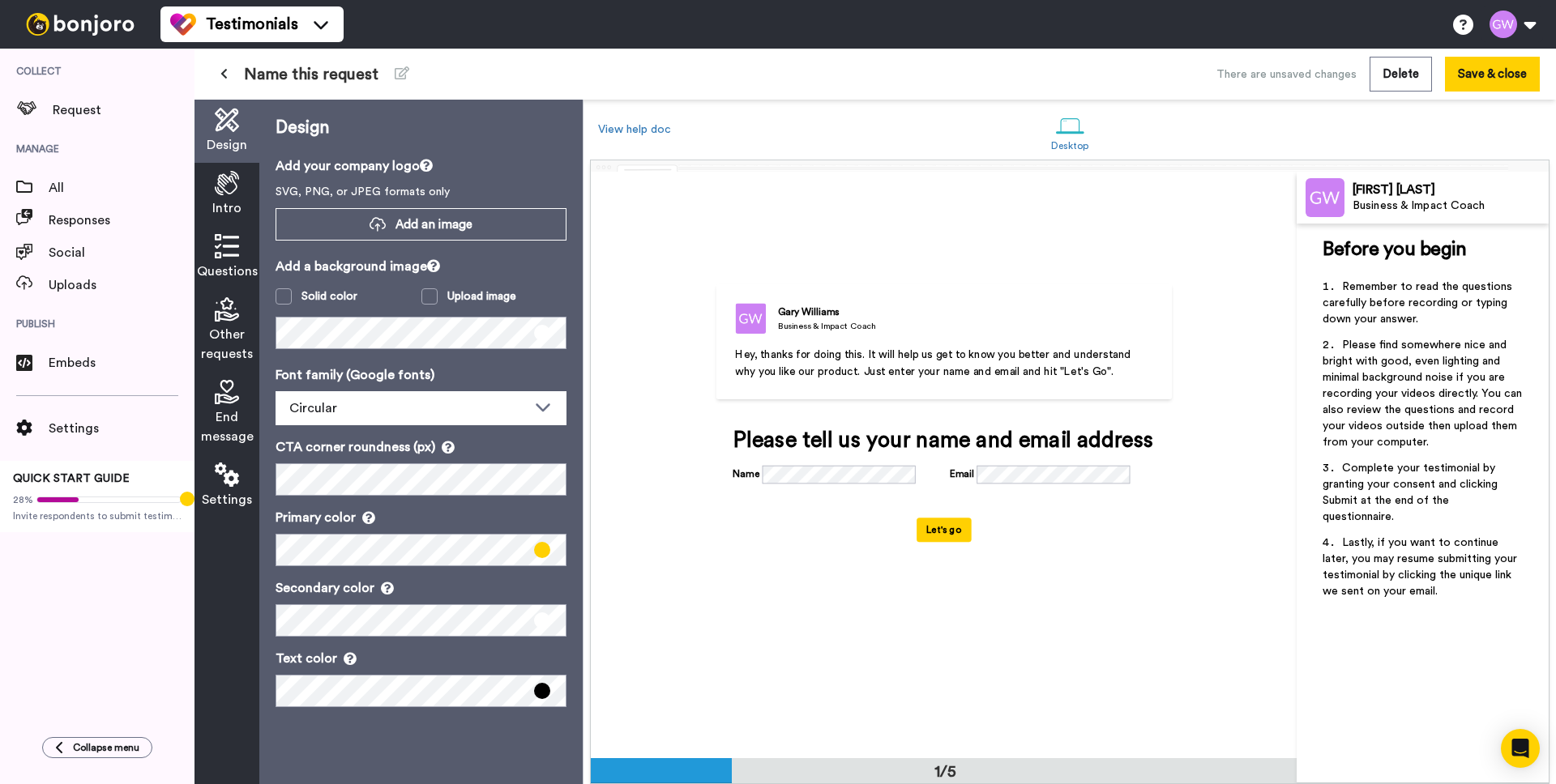 click at bounding box center (750, 319) 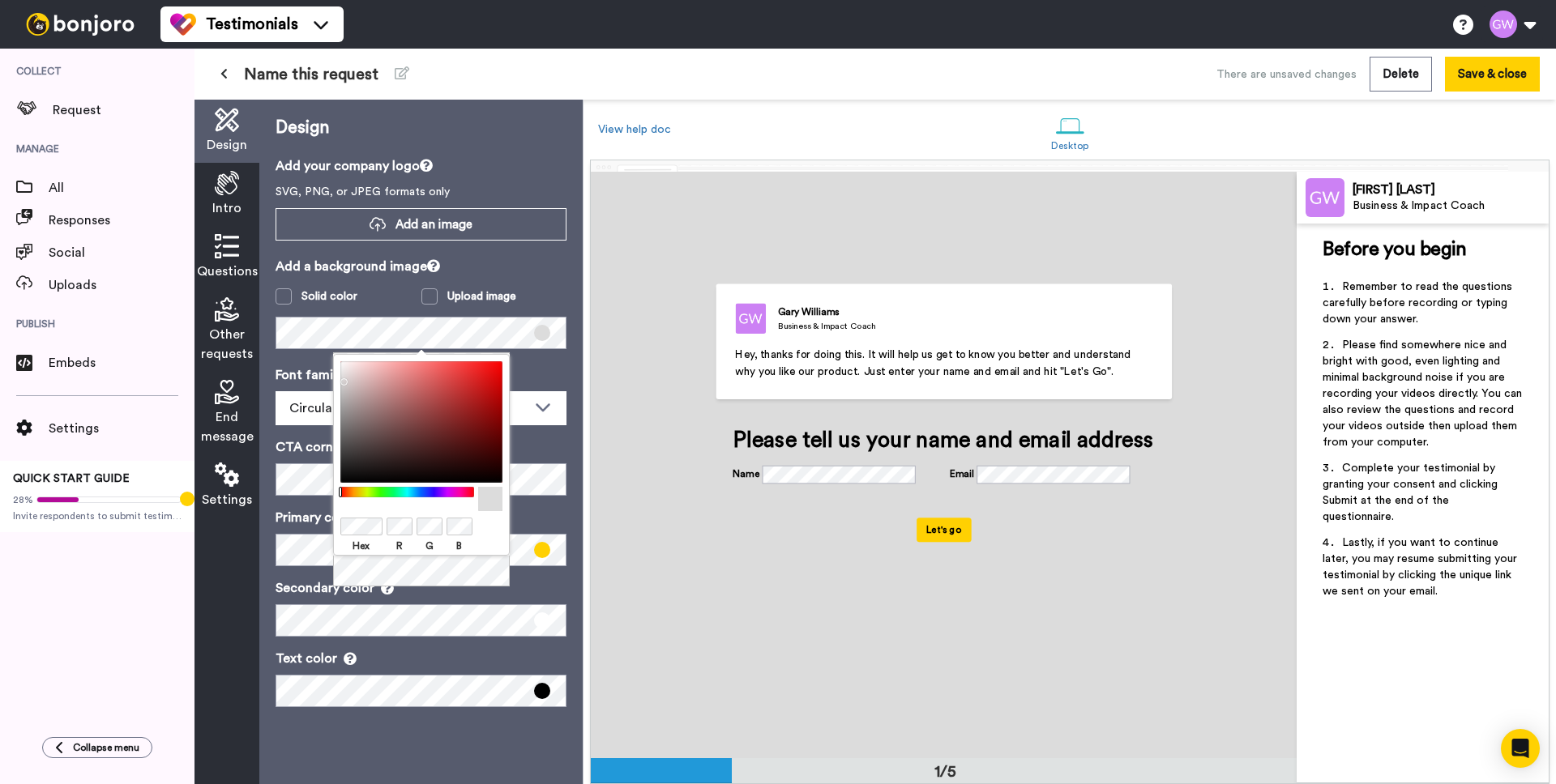 drag, startPoint x: 342, startPoint y: 379, endPoint x: 328, endPoint y: 378, distance: 14.035669 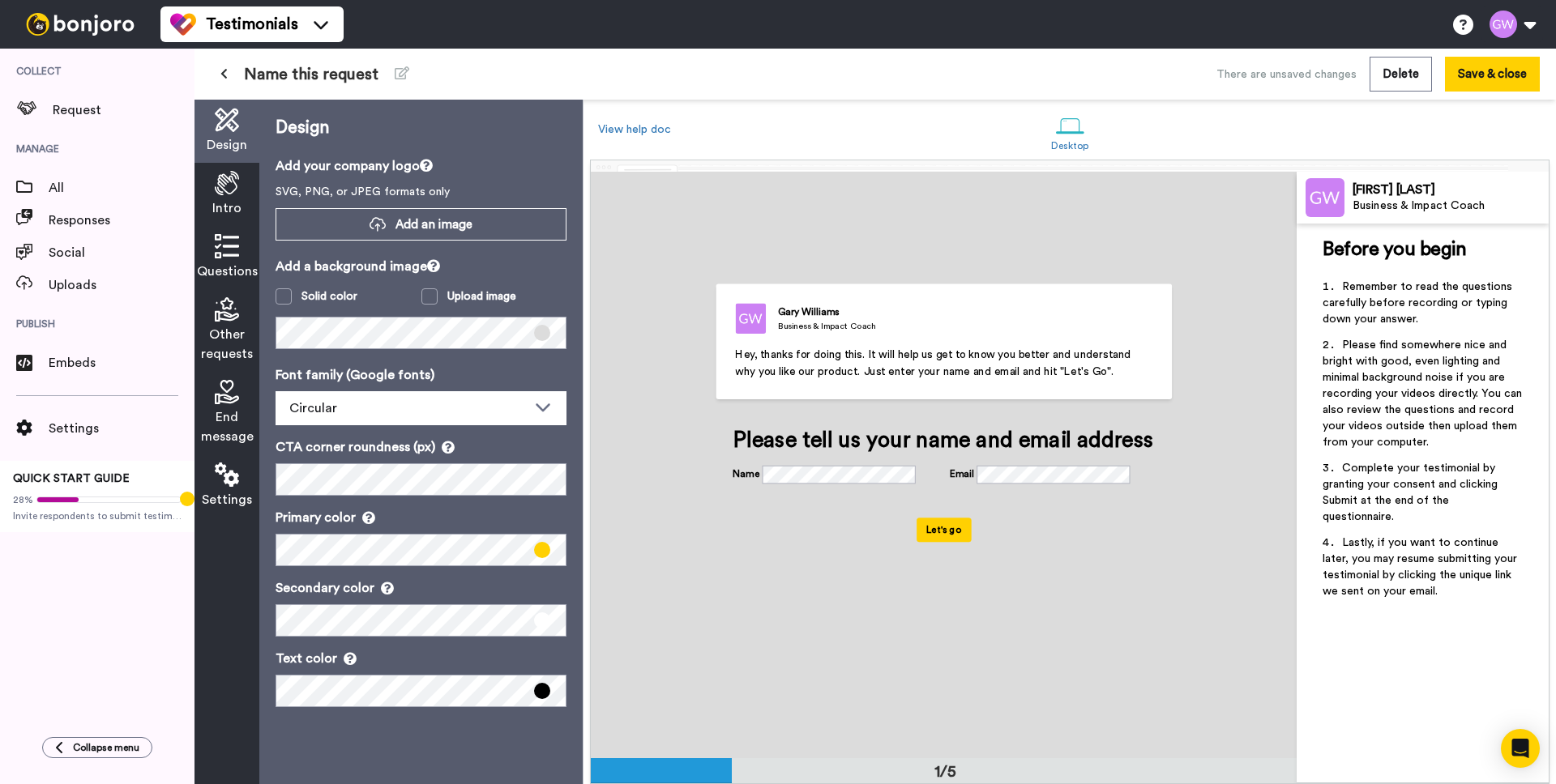 click on "Hey, thanks for doing this. It will help us get to know you better and understand why you like our product. Just enter your name and email and hit "Let's Go"." at bounding box center [934, 363] 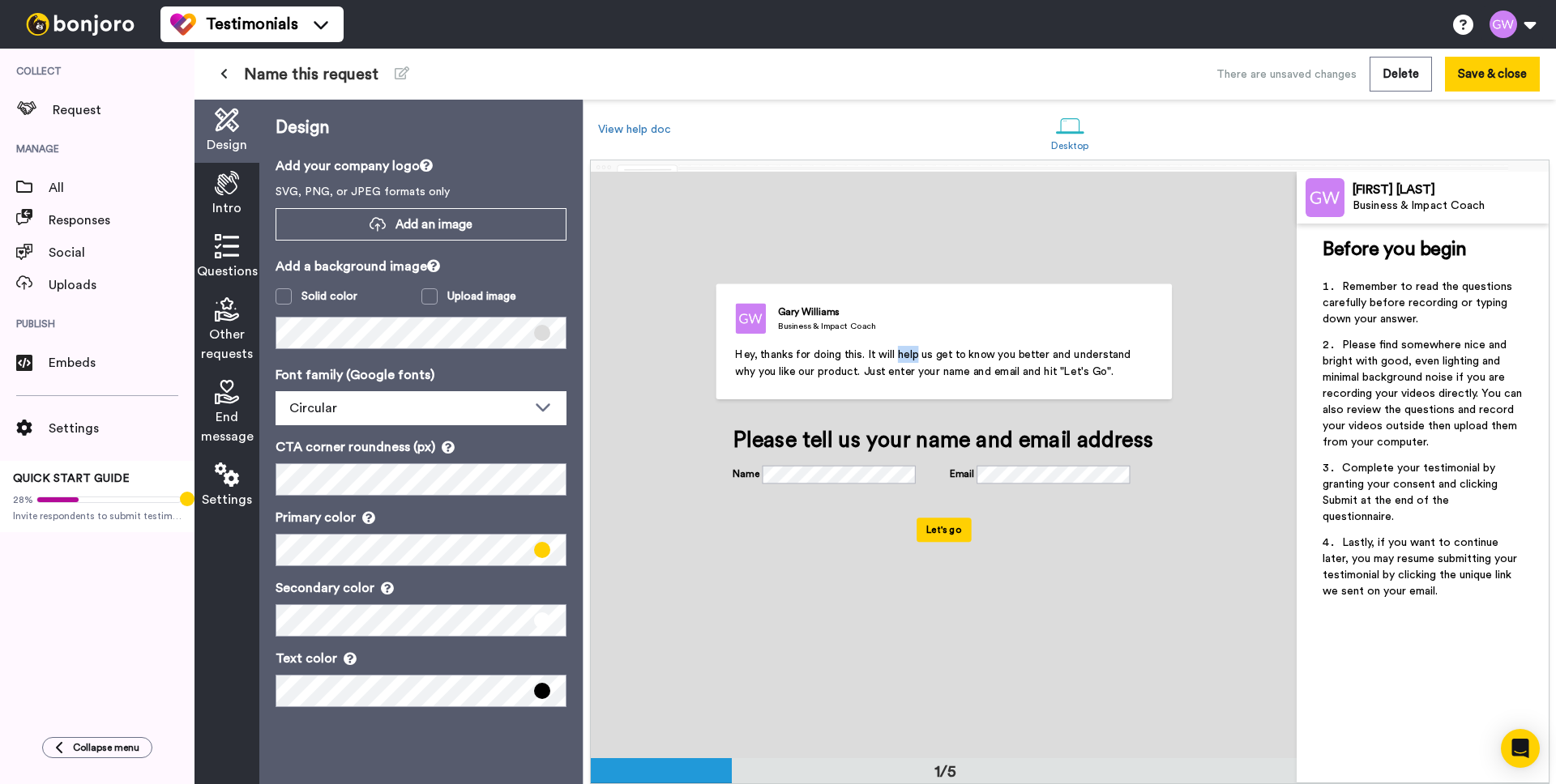 click on "Hey, thanks for doing this. It will help us get to know you better and understand why you like our product. Just enter your name and email and hit "Let's Go"." at bounding box center [934, 363] 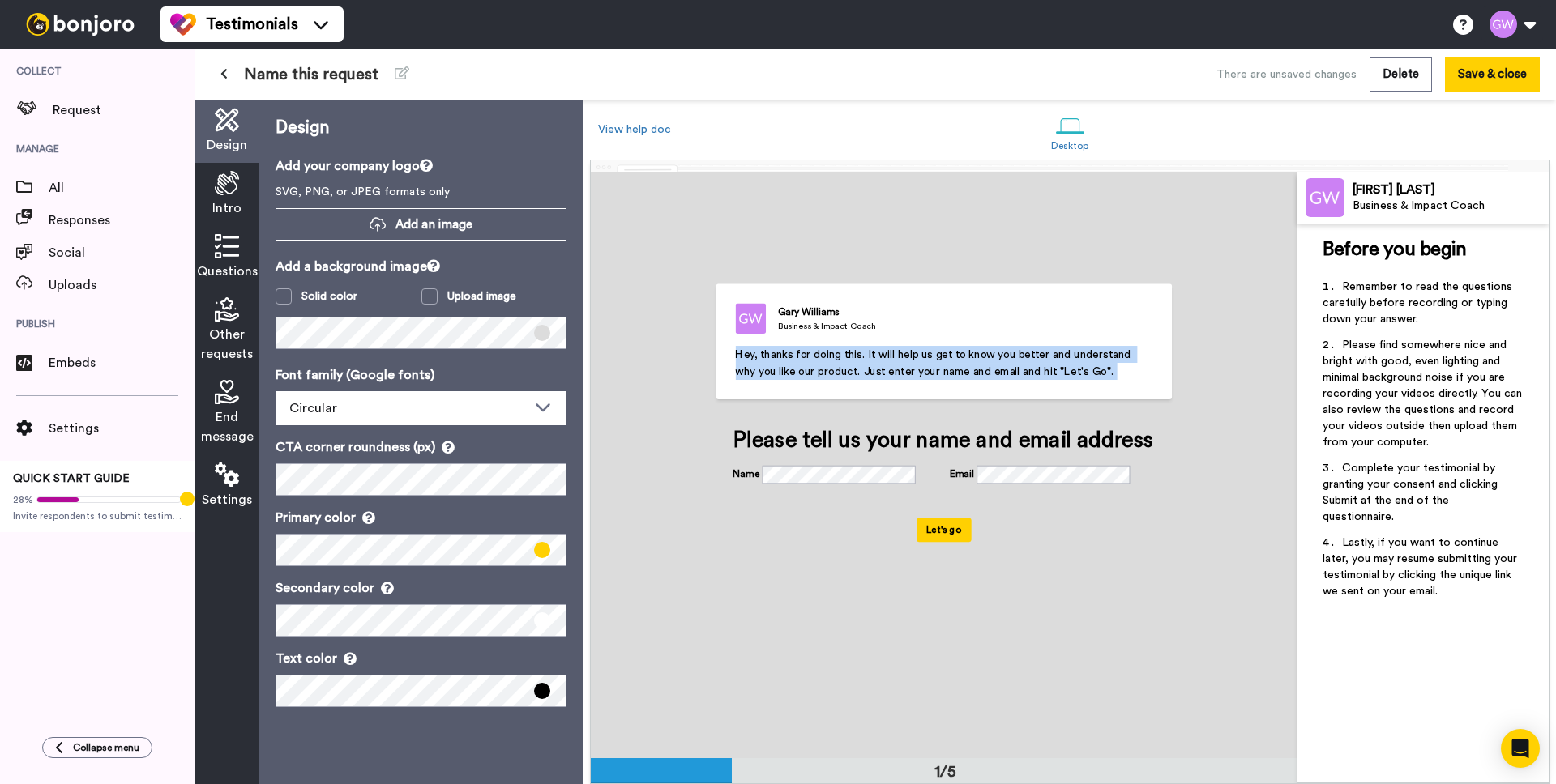 click on "Hey, thanks for doing this. It will help us get to know you better and understand why you like our product. Just enter your name and email and hit "Let's Go"." at bounding box center (934, 363) 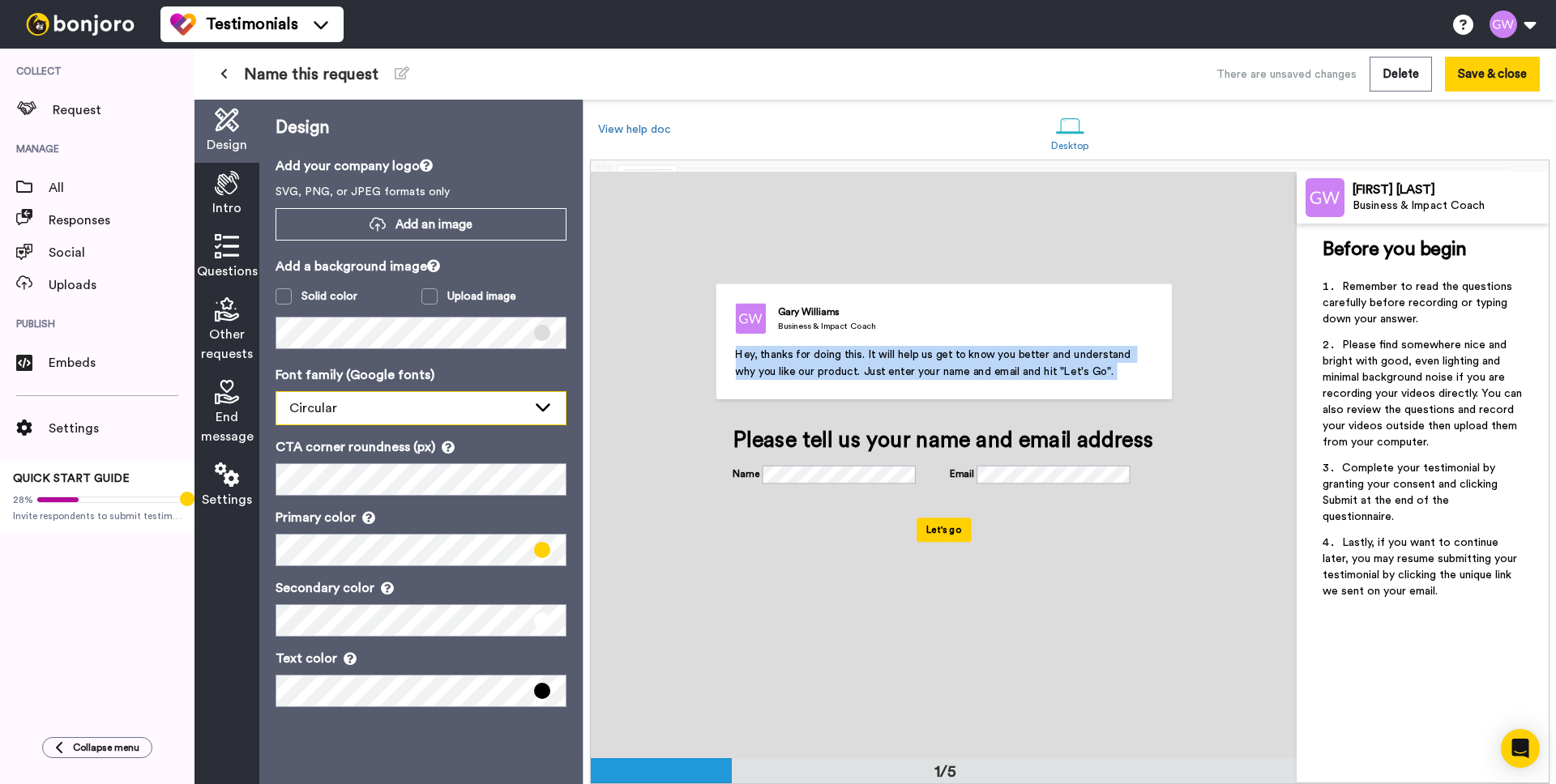 click on "Circular" at bounding box center (408, 408) 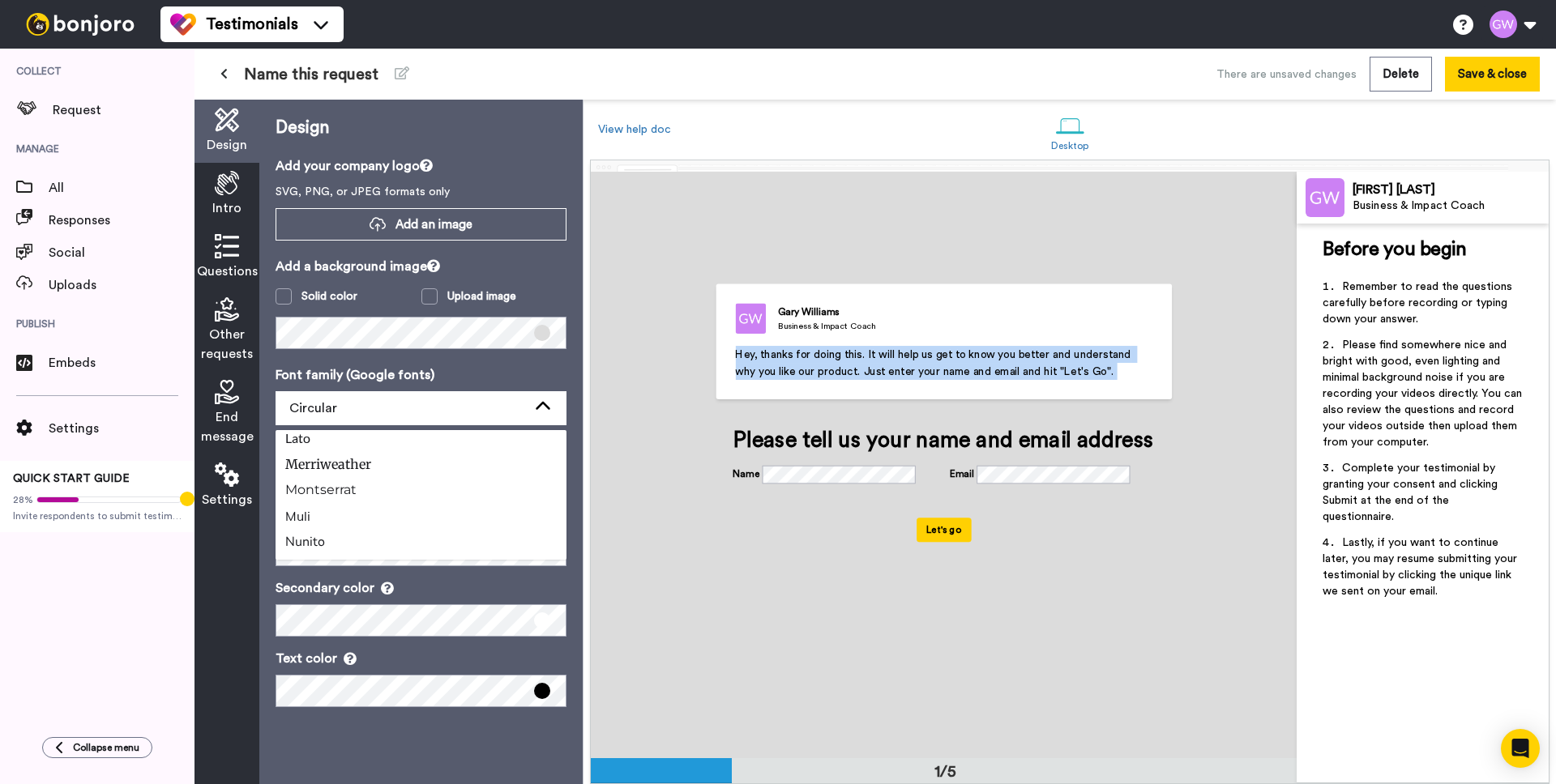 scroll, scrollTop: 435, scrollLeft: 0, axis: vertical 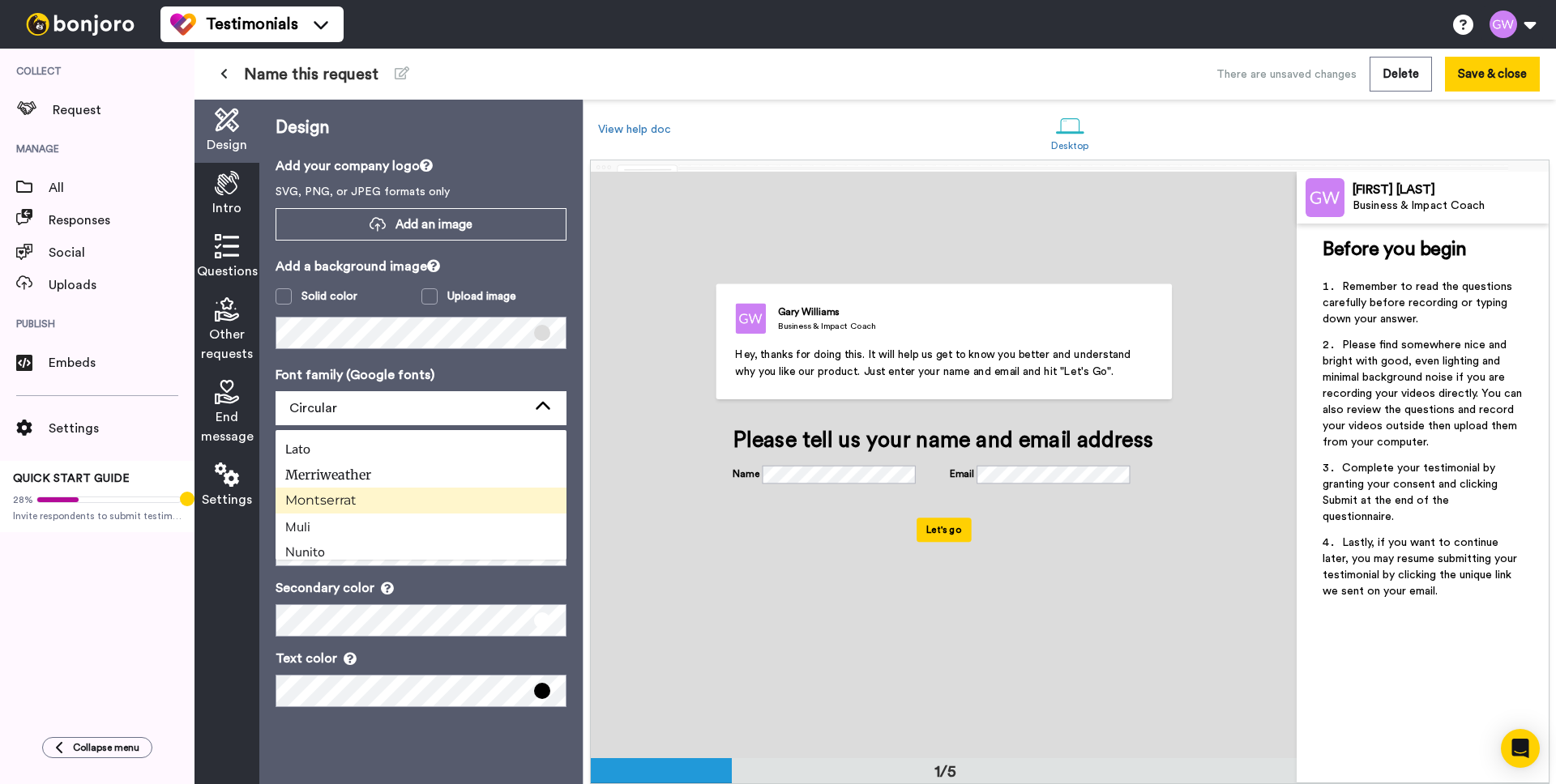 click on "Montserrat" at bounding box center [421, 501] 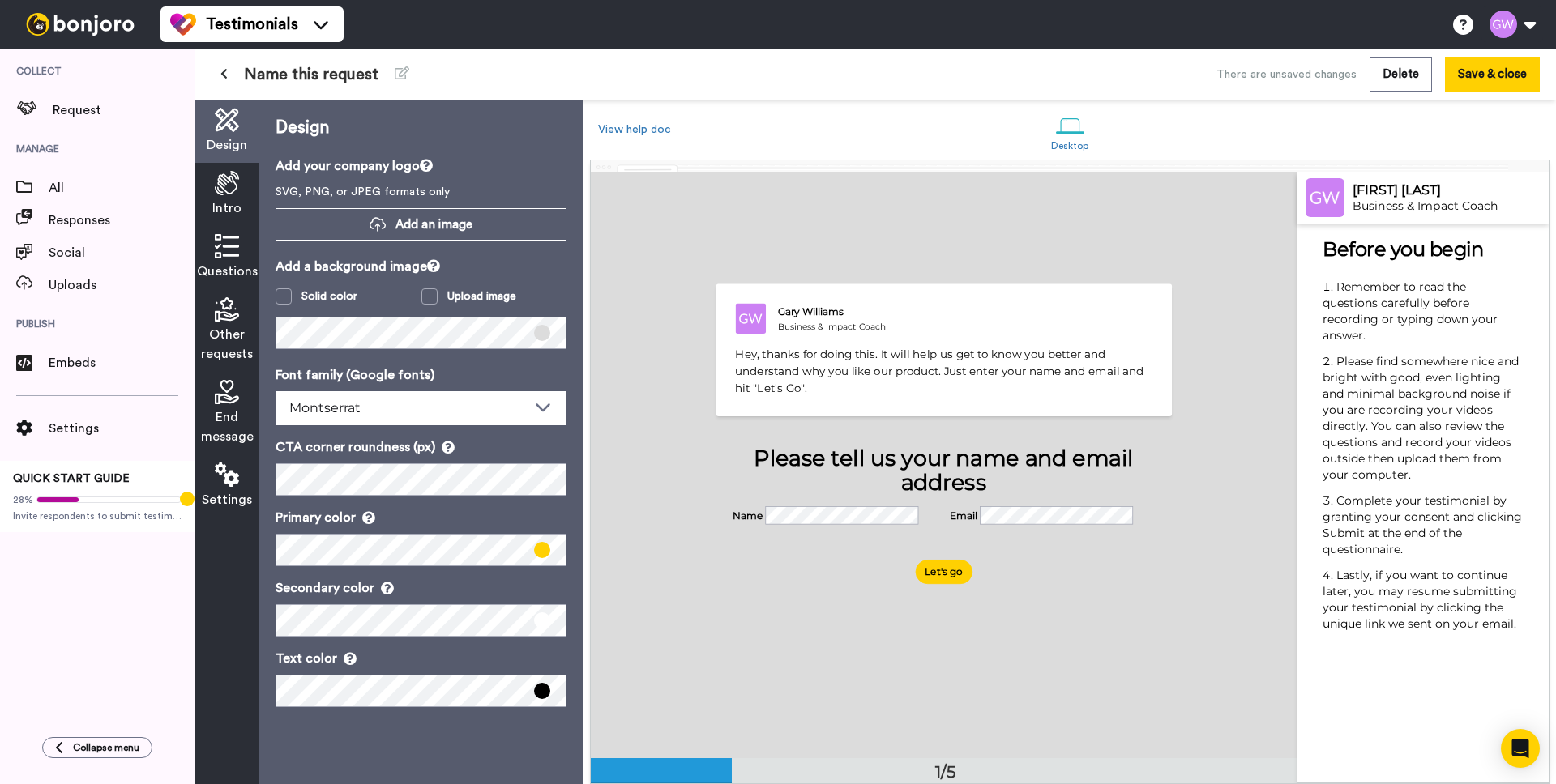 click on "Primary color" at bounding box center (421, 518) 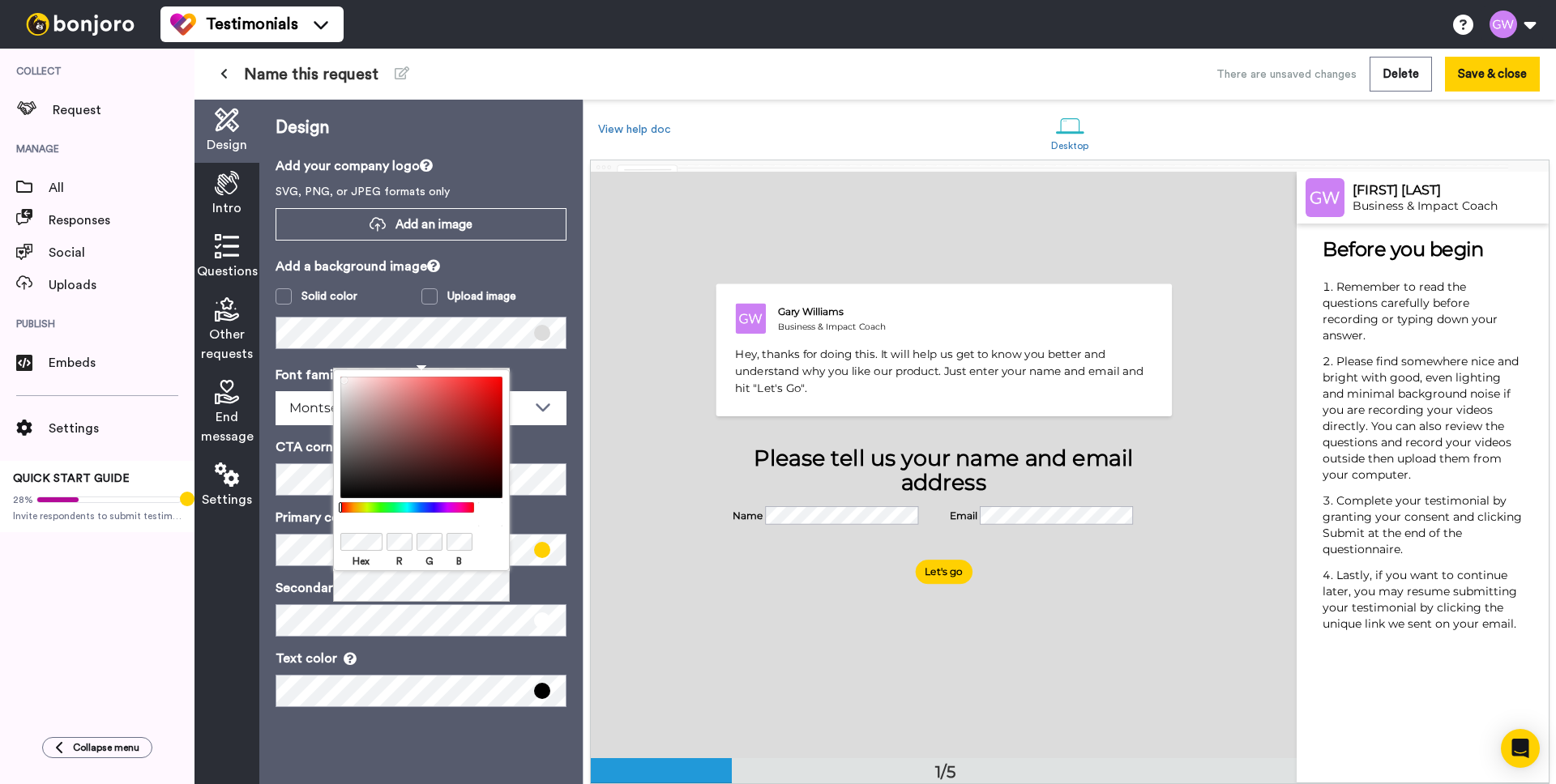 click on "Font family (Google fonts) Montserrat Abhaya Libre Alegreya Aleo Arapey Asap Condensed Assistant Barlow Bitter Brawler Caladea Carme Circular Encode Sans Semi Condensed Enriqueta Frank Ruhl Libre Gelasio Headland One Lato Merriweather Montserrat Muli Nunito Open Sans Oswald Poppins ROKKITT Roboto Rubik Source Sans Pro Spectral Work Sans CTA corner roundness (px) Primary color Secondary color Text color" at bounding box center (421, 536) 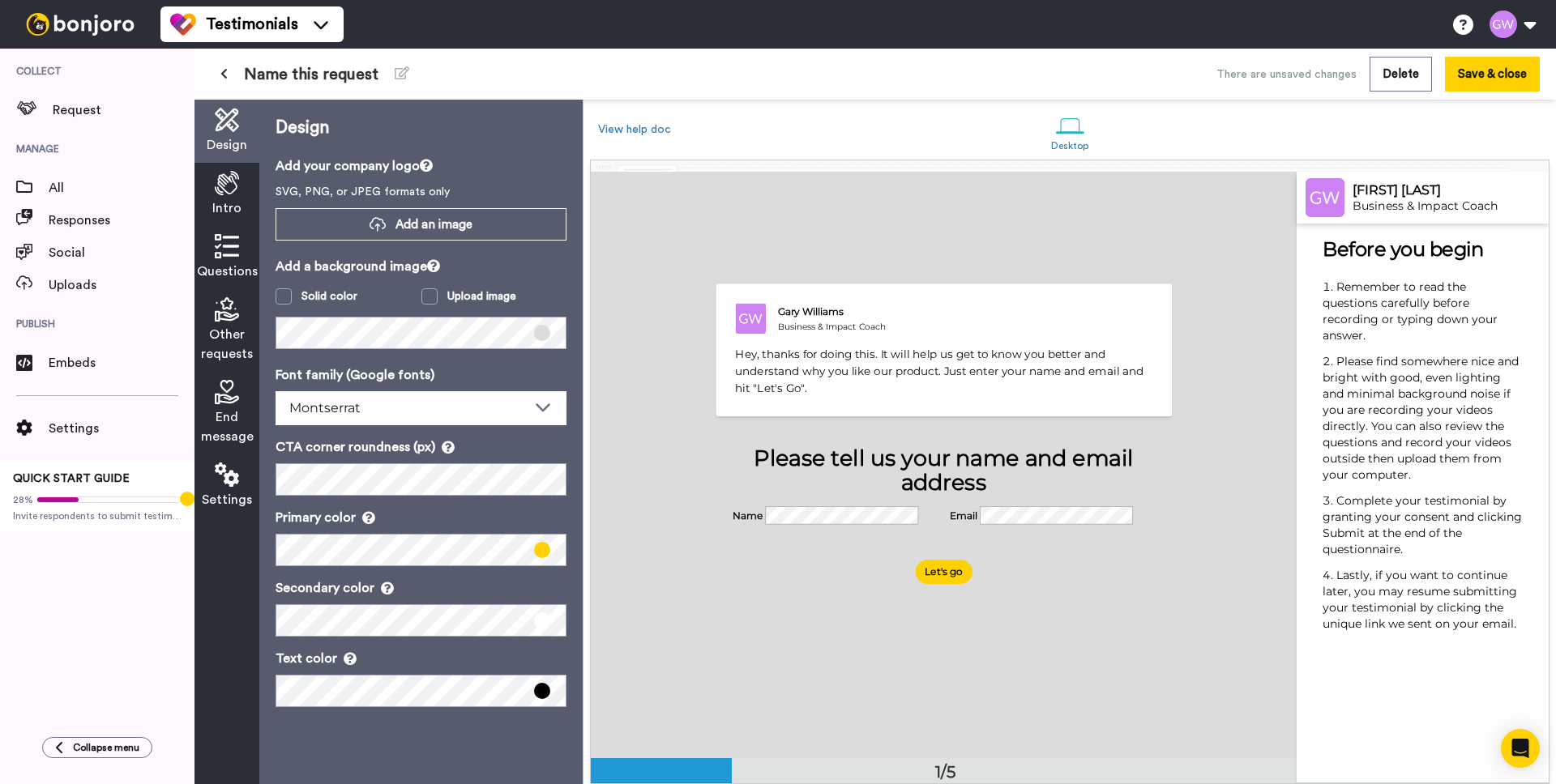 click on "Please find somewhere nice and bright with good, even lighting and minimal background noise if you are recording your videos directly. You can also review the questions and record your videos outside then upload them from your computer." at bounding box center (1422, 418) 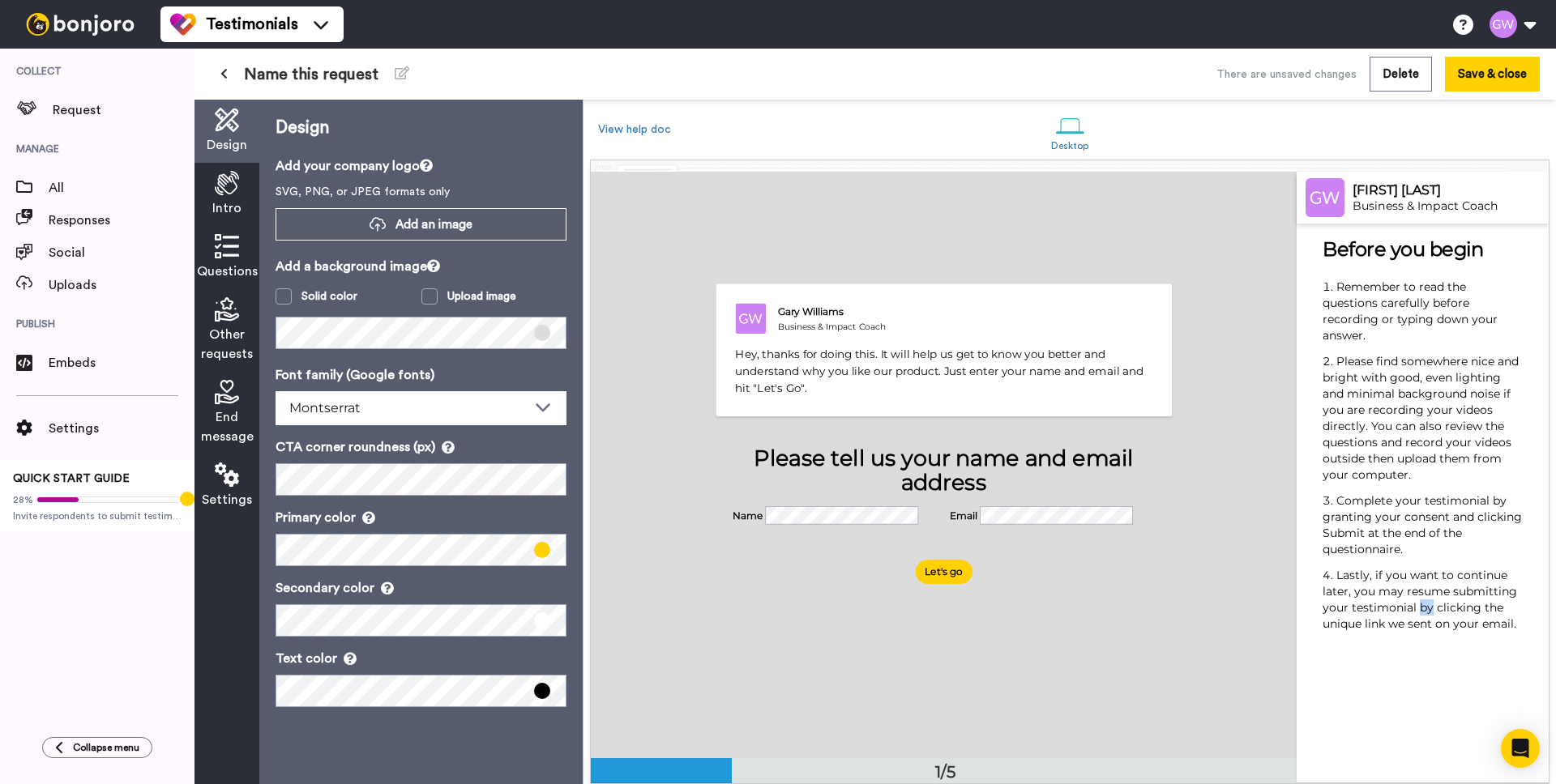 click on "Lastly, if you want to continue later, you may resume submitting your testimonial by clicking the unique link we sent on your email." at bounding box center (1421, 599) 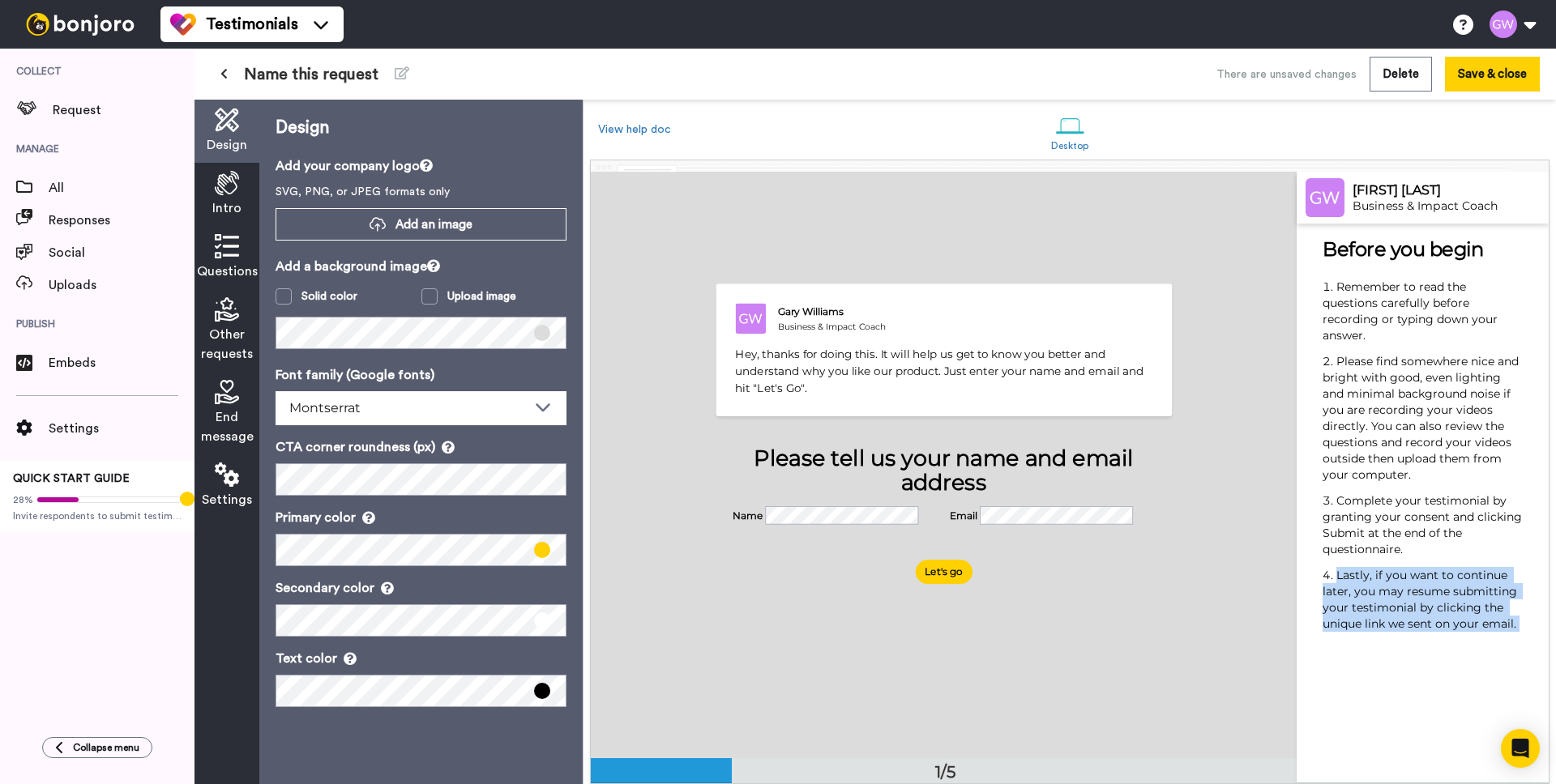 click on "Lastly, if you want to continue later, you may resume submitting your testimonial by clicking the unique link we sent on your email." at bounding box center (1421, 599) 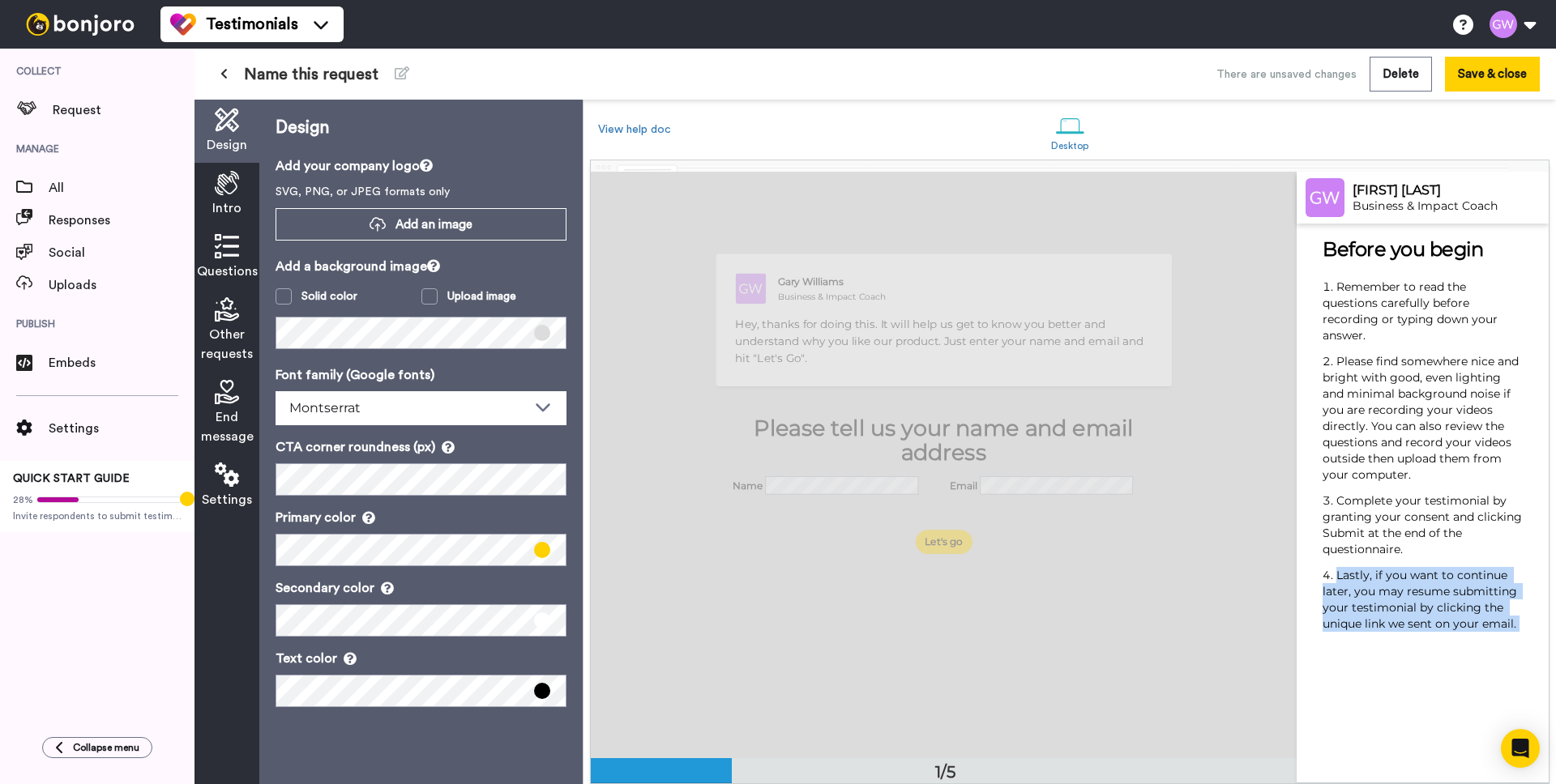 scroll, scrollTop: 0, scrollLeft: 0, axis: both 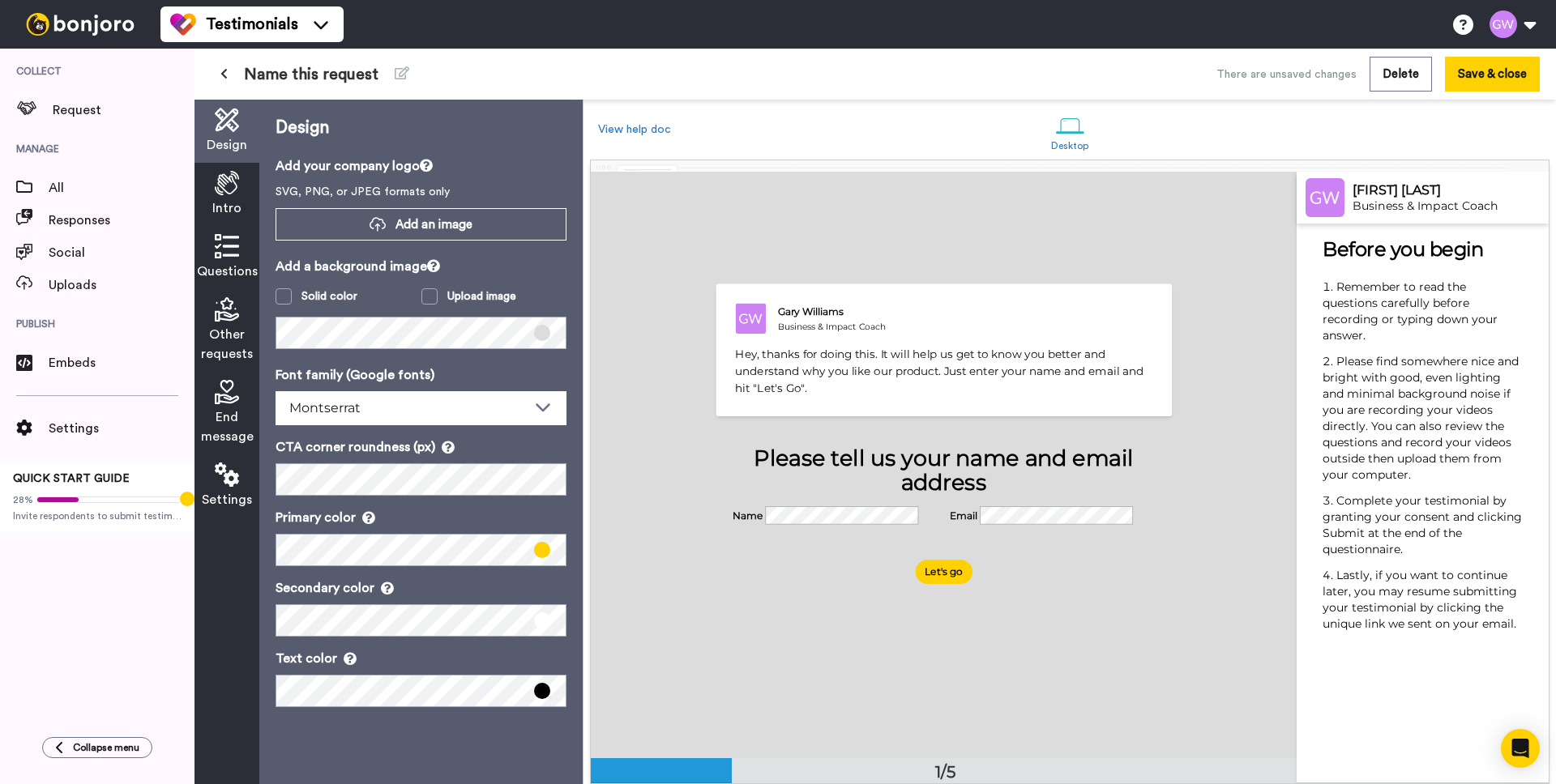 click on "[FIRST] [LAST] Business & Impact Coach Hey, thanks for doing this. It will help us get to know you better and understand why you like our product. Just enter your [NAME] and [EMAIL] and hit "Let's Go". Please tell us your name and email address Name Email Let's go" at bounding box center [943, 464] 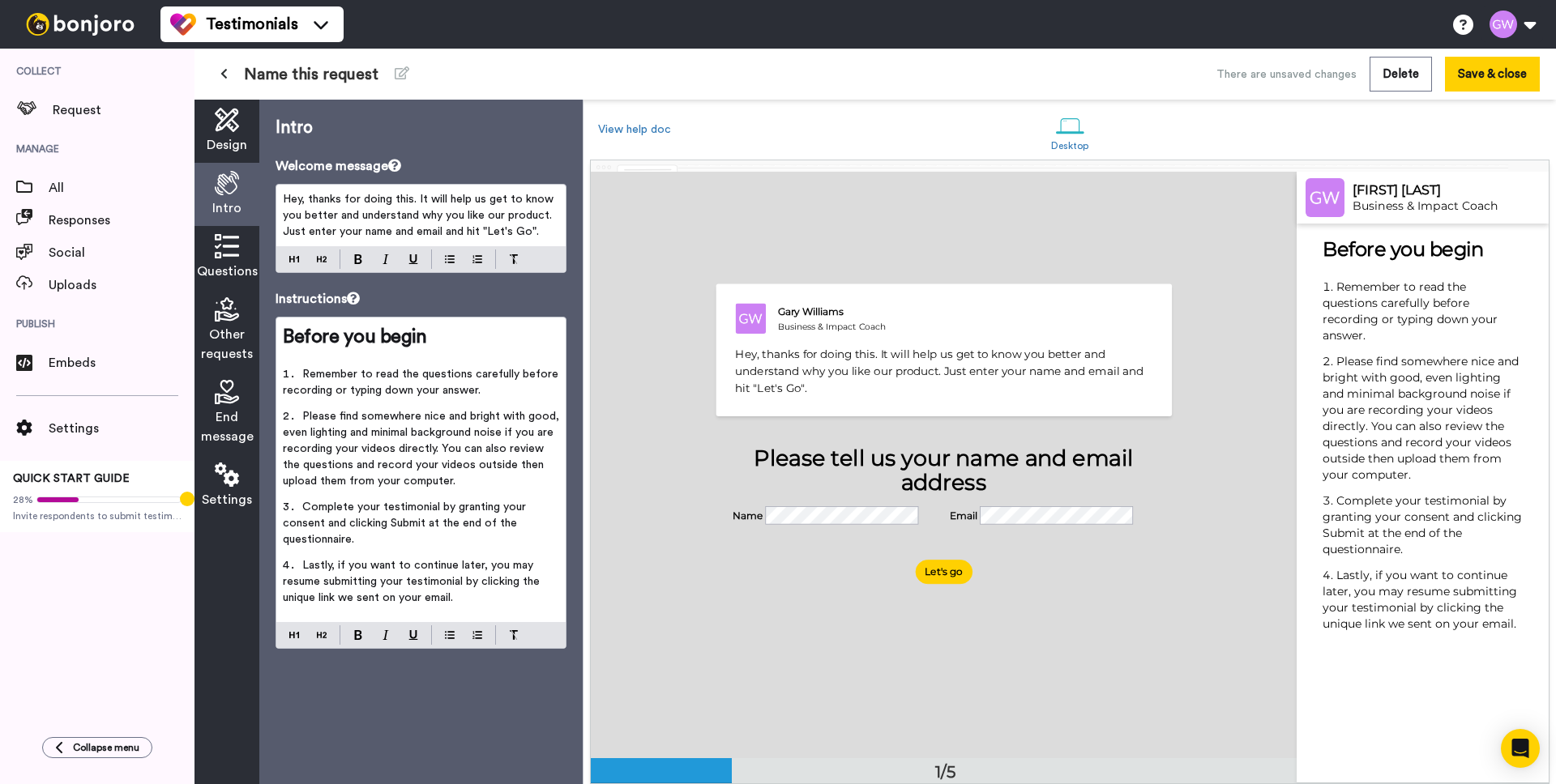 click on "Hey, thanks for doing this. It will help us get to know you better and understand why you like our product. Just enter your name and email and hit "Let's Go"." at bounding box center (420, 215) 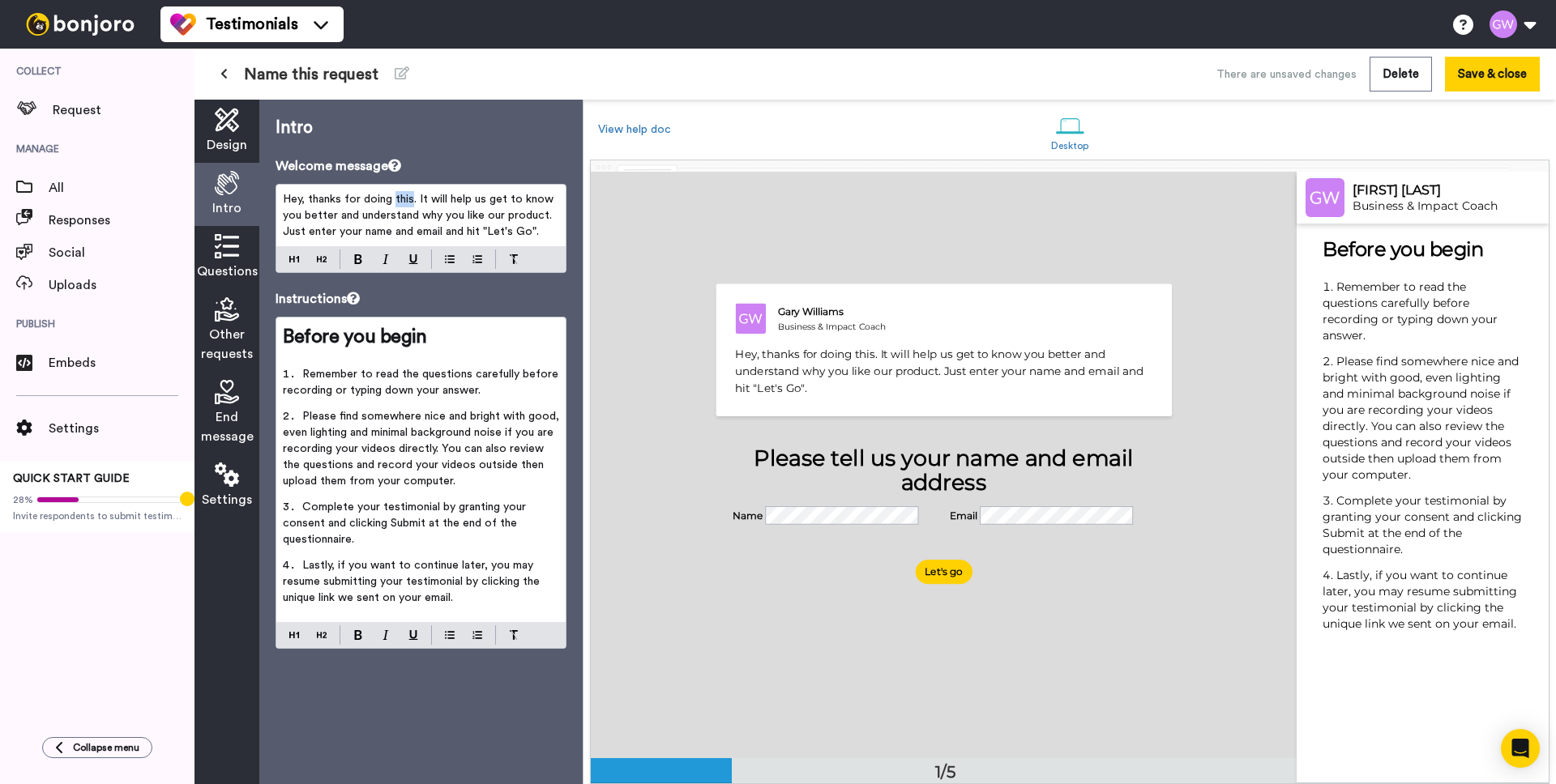 click on "Hey, thanks for doing this. It will help us get to know you better and understand why you like our product. Just enter your name and email and hit "Let's Go"." at bounding box center (420, 215) 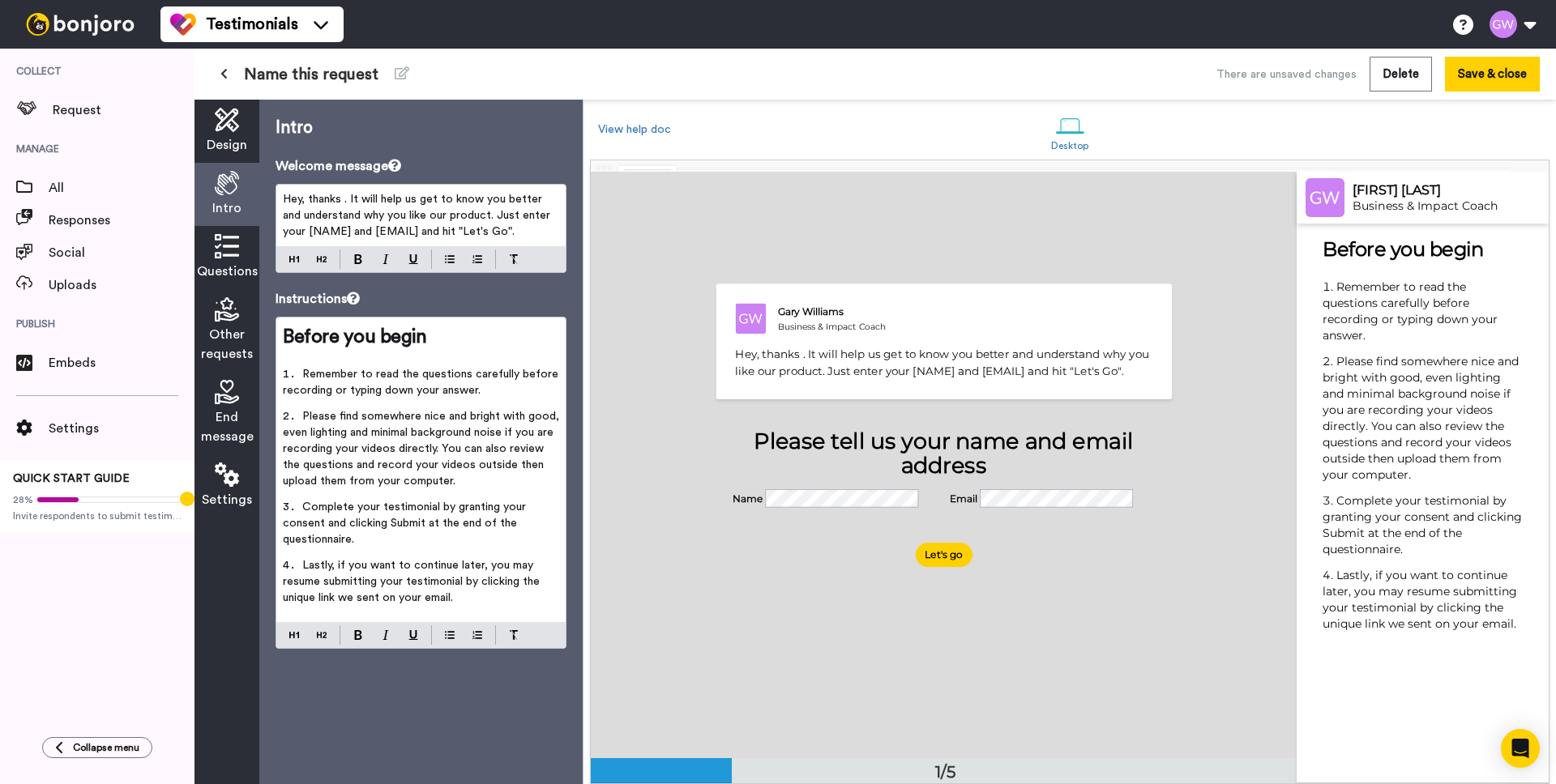type 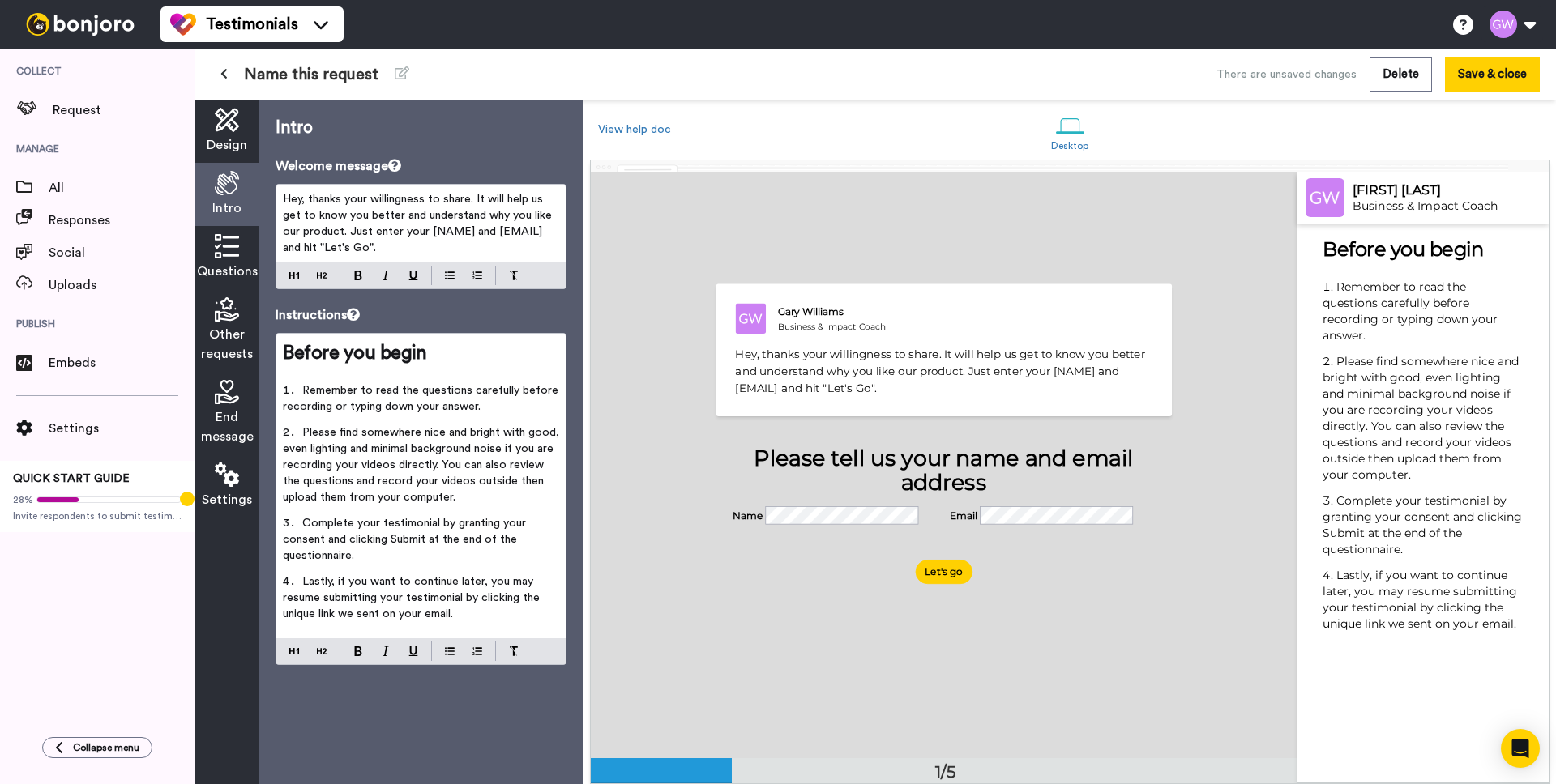 click on "Hey, thanks your willingness to share. It will help us get to know you better and understand why you like our product. Just enter your [NAME] and [EMAIL] and hit "Let's Go"." at bounding box center [419, 224] 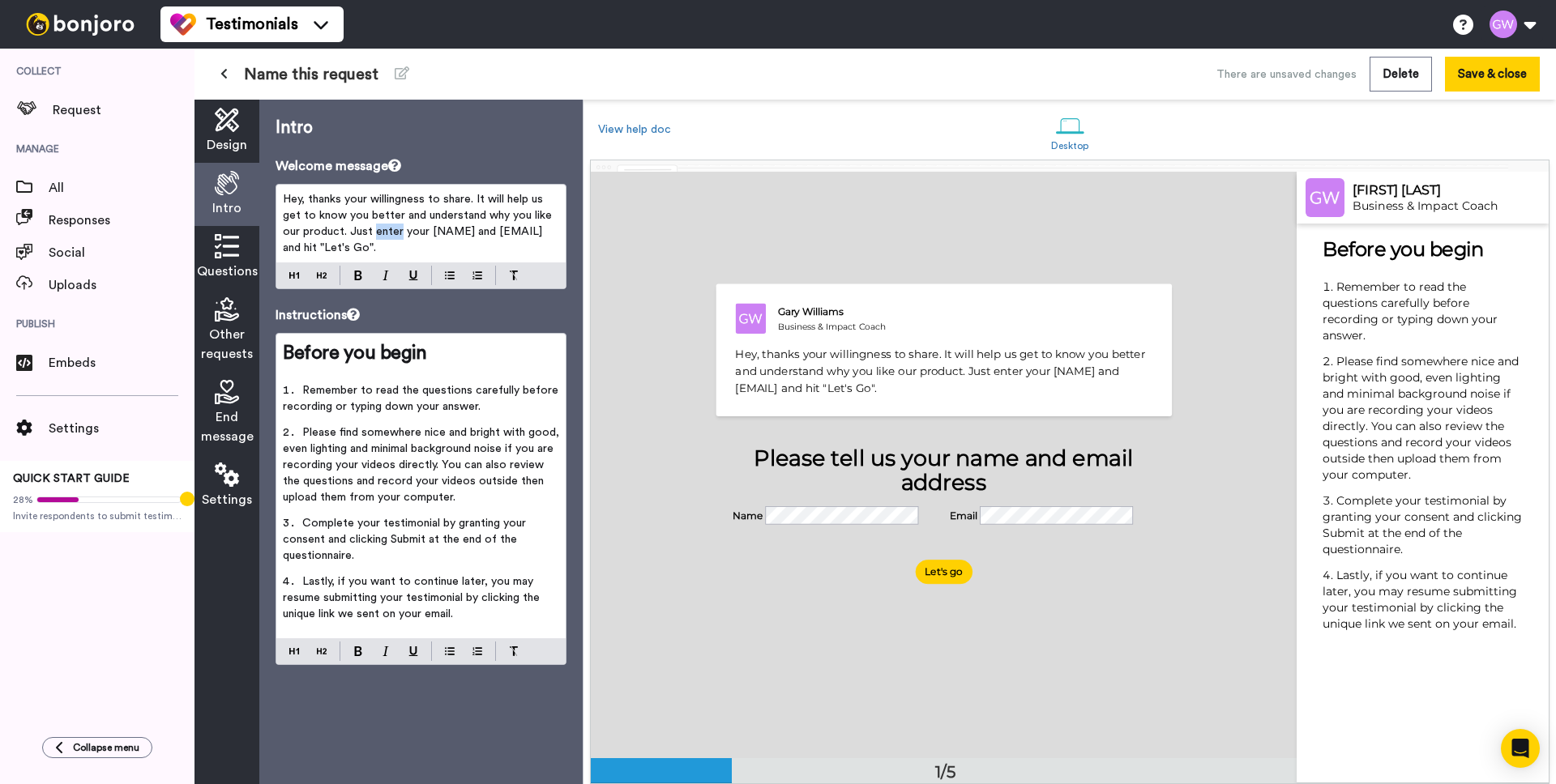 click on "Hey, thanks your willingness to share. It will help us get to know you better and understand why you like our product. Just enter your [NAME] and [EMAIL] and hit "Let's Go"." at bounding box center (419, 224) 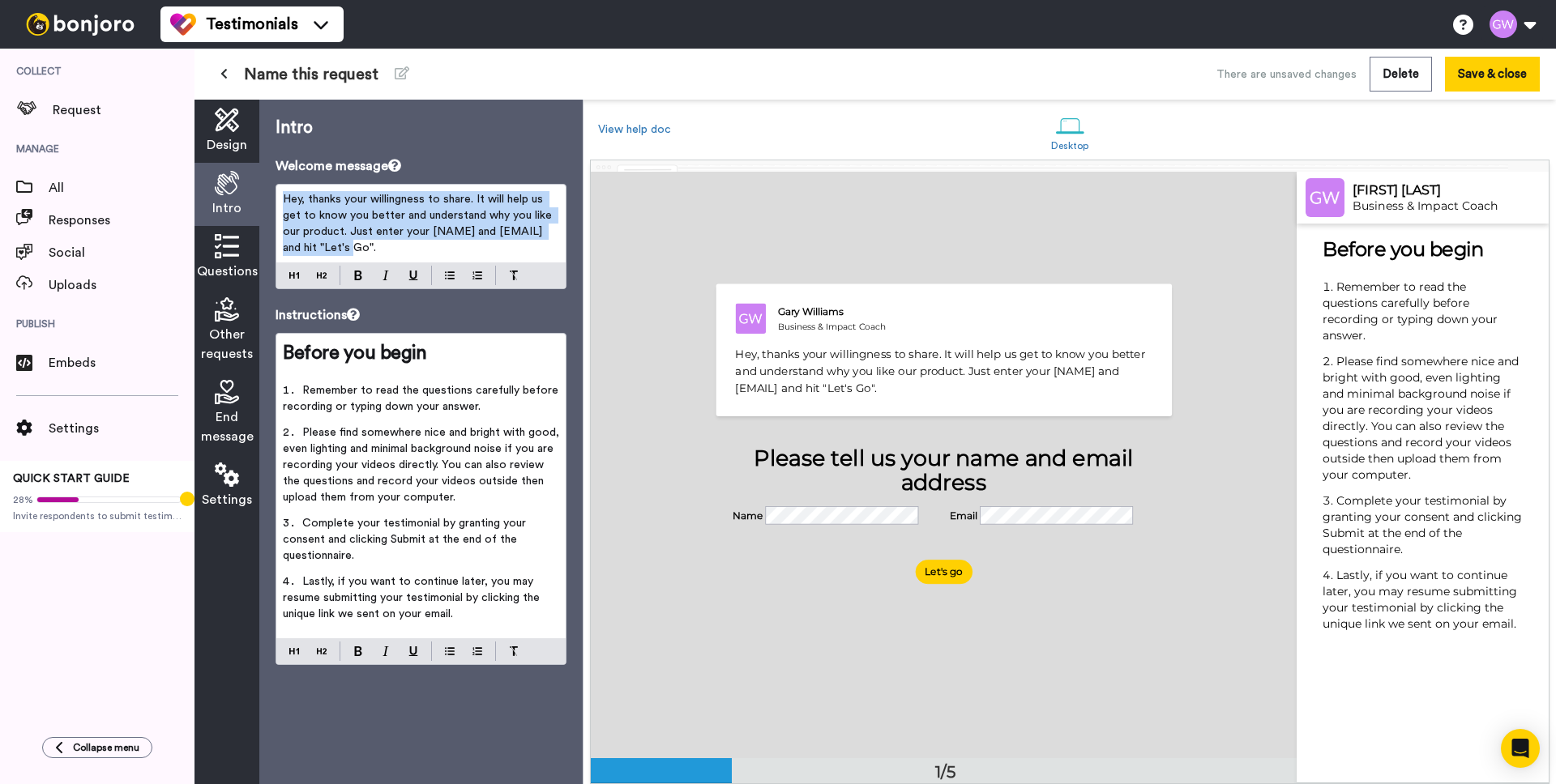 click on "Hey, thanks your willingness to share. It will help us get to know you better and understand why you like our product. Just enter your [NAME] and [EMAIL] and hit "Let's Go"." at bounding box center (419, 224) 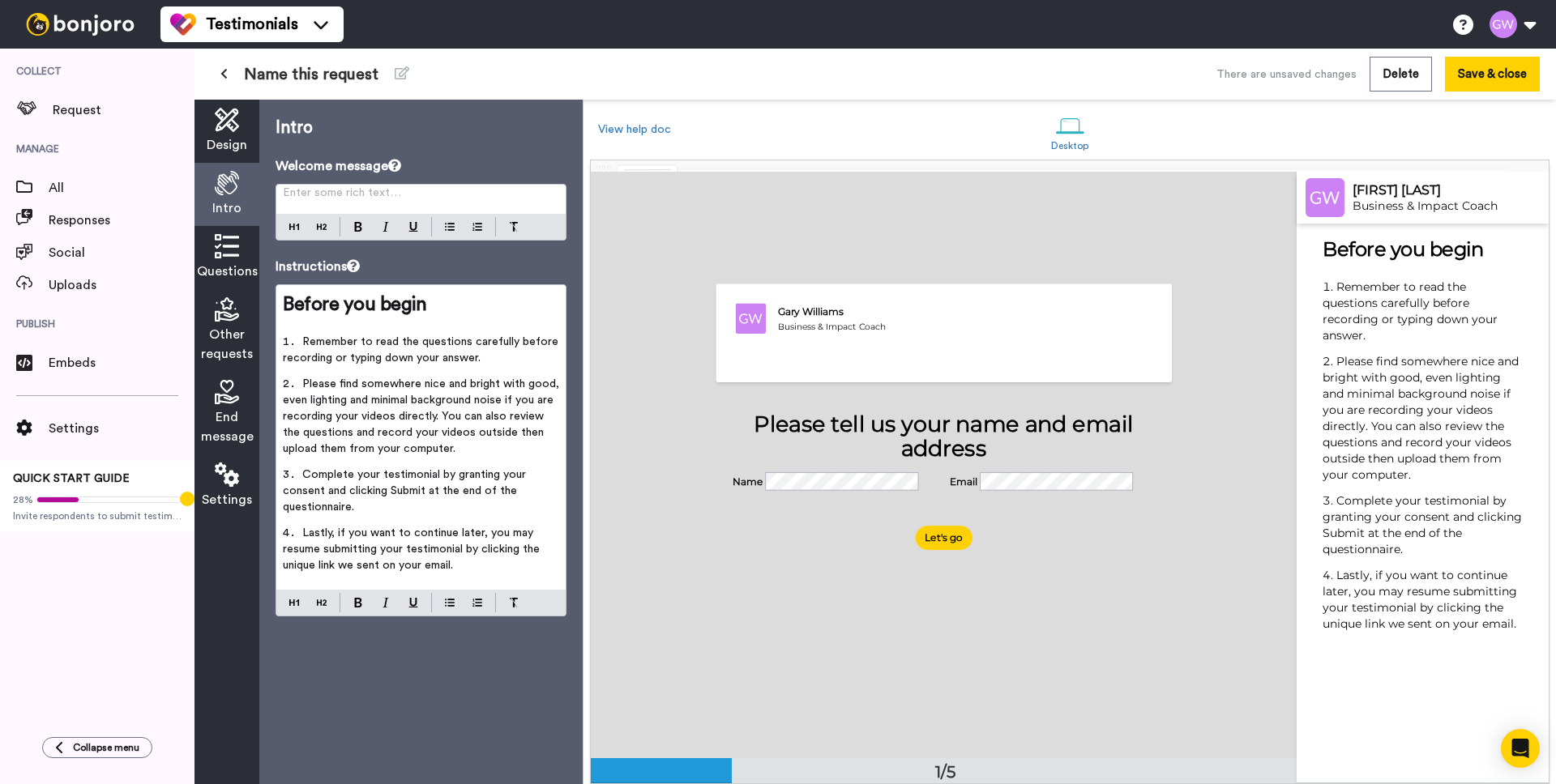 click on "Please find somewhere nice and bright with good, even lighting and minimal background noise if you are recording your videos directly. You can also review the questions and record your videos outside then upload them from your computer." at bounding box center (422, 416) 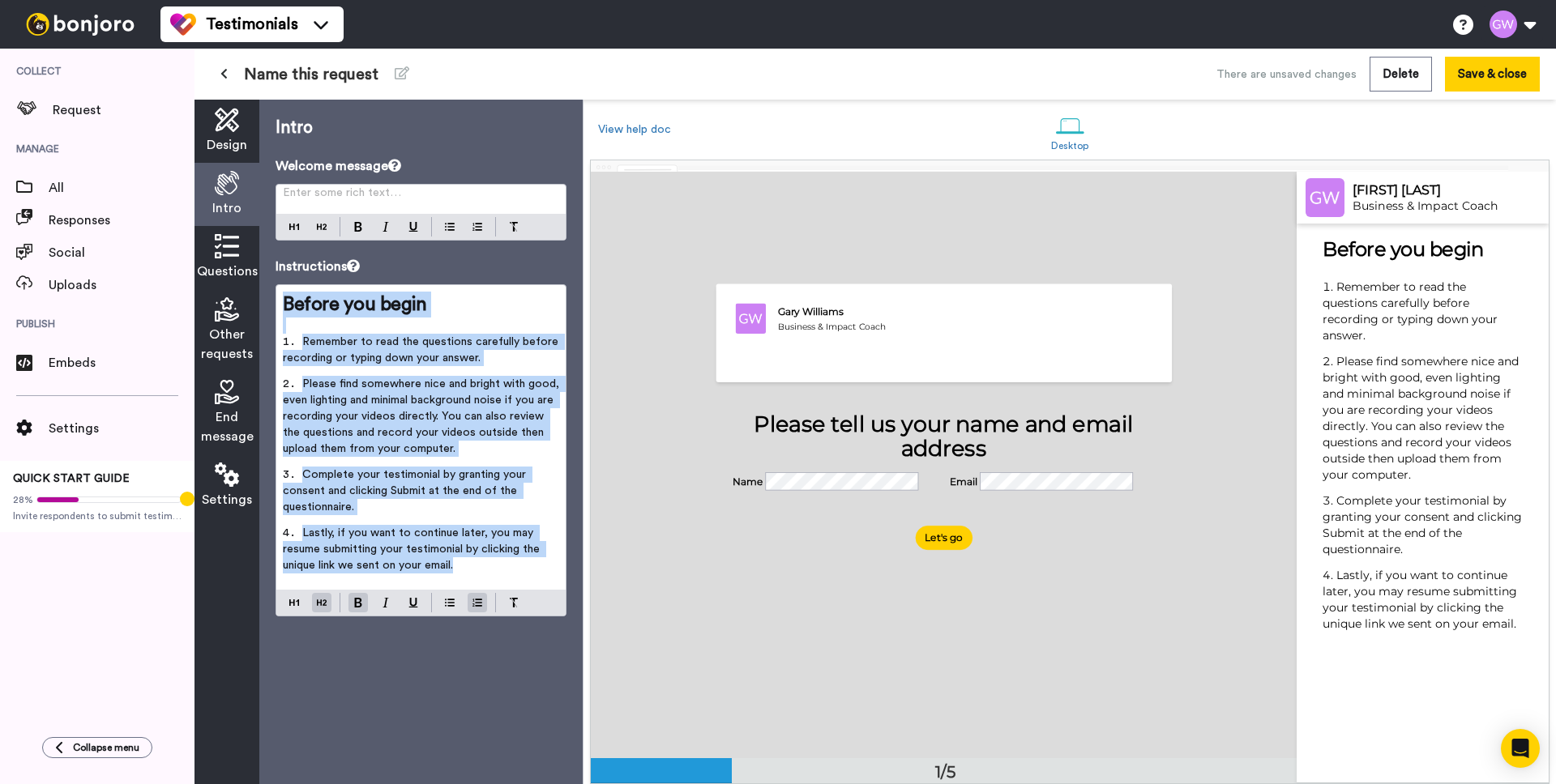 copy on "Before you begin ﻿ Remember to read the questions carefully before recording or typing down your answer. Please find somewhere nice and bright with good, even lighting and minimal background noise if you are recording your videos directly. You can also review the questions and record your videos outside then upload them from your computer. Complete your testimonial by granting your consent and clicking Submit at the end of the questionnaire. Lastly, if you want to continue later, you may resume submitting your testimonial by clicking the unique link we sent on your email." 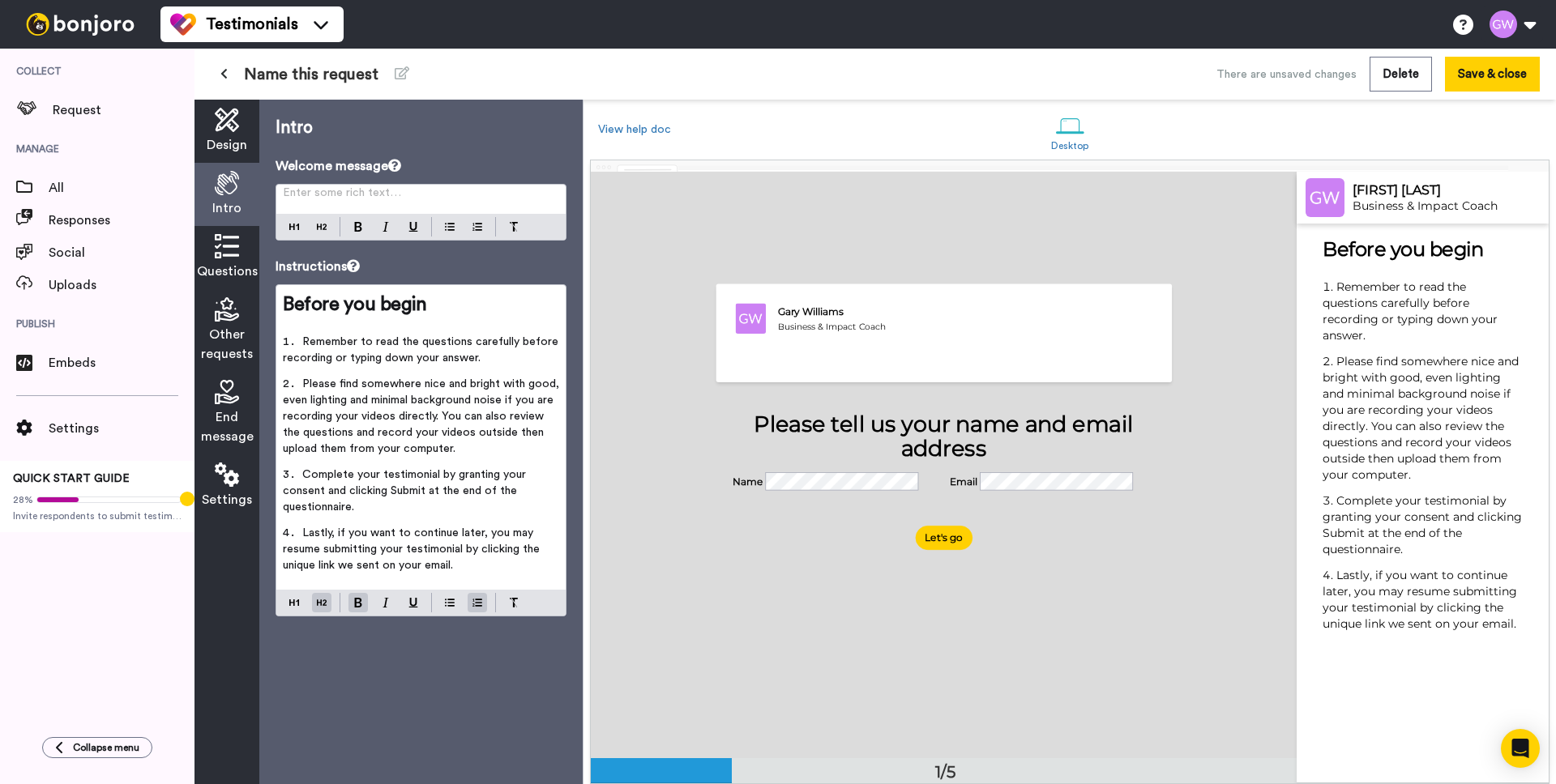 click on "Questions" at bounding box center (227, 258) 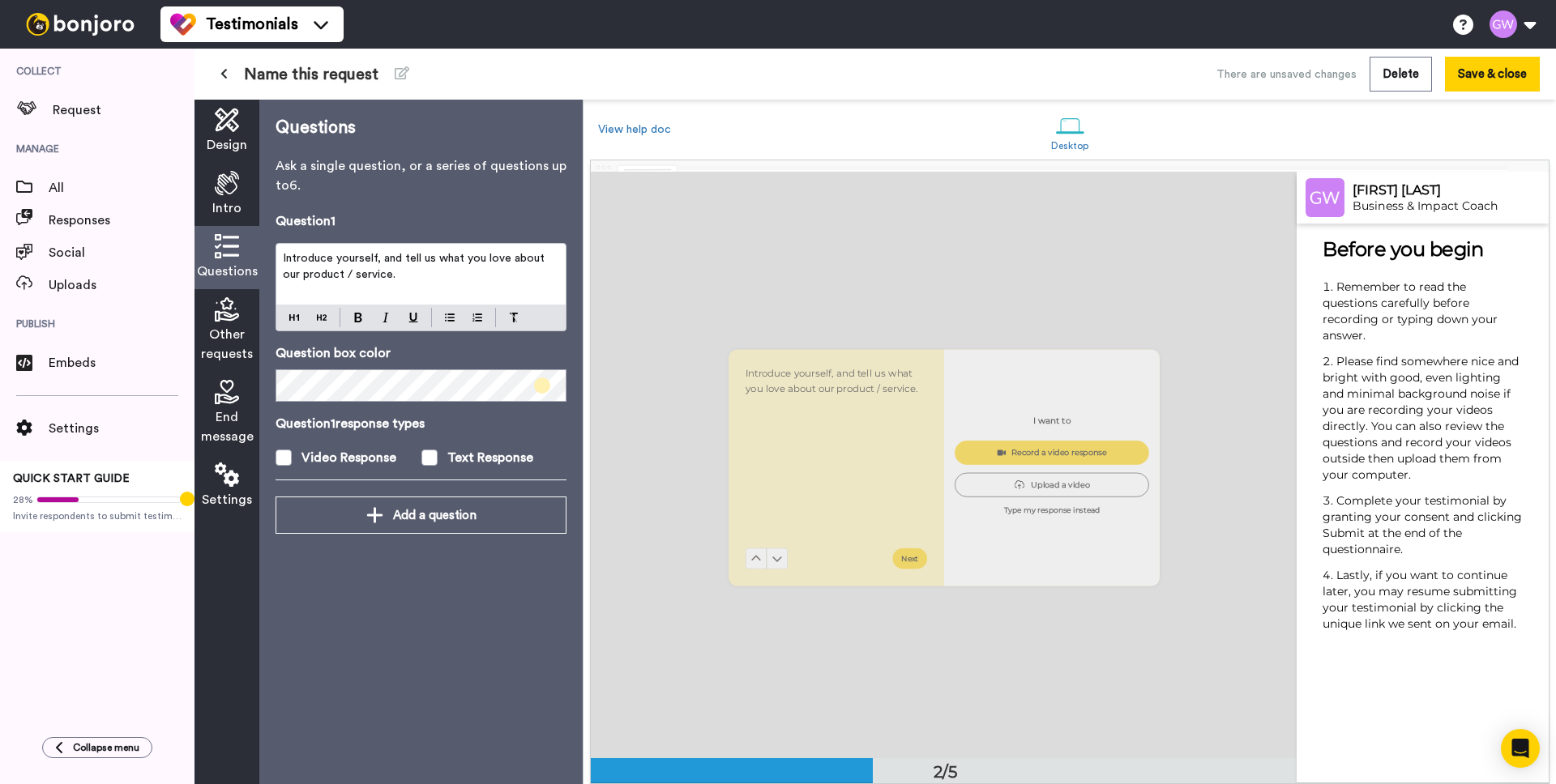 scroll, scrollTop: 586, scrollLeft: 0, axis: vertical 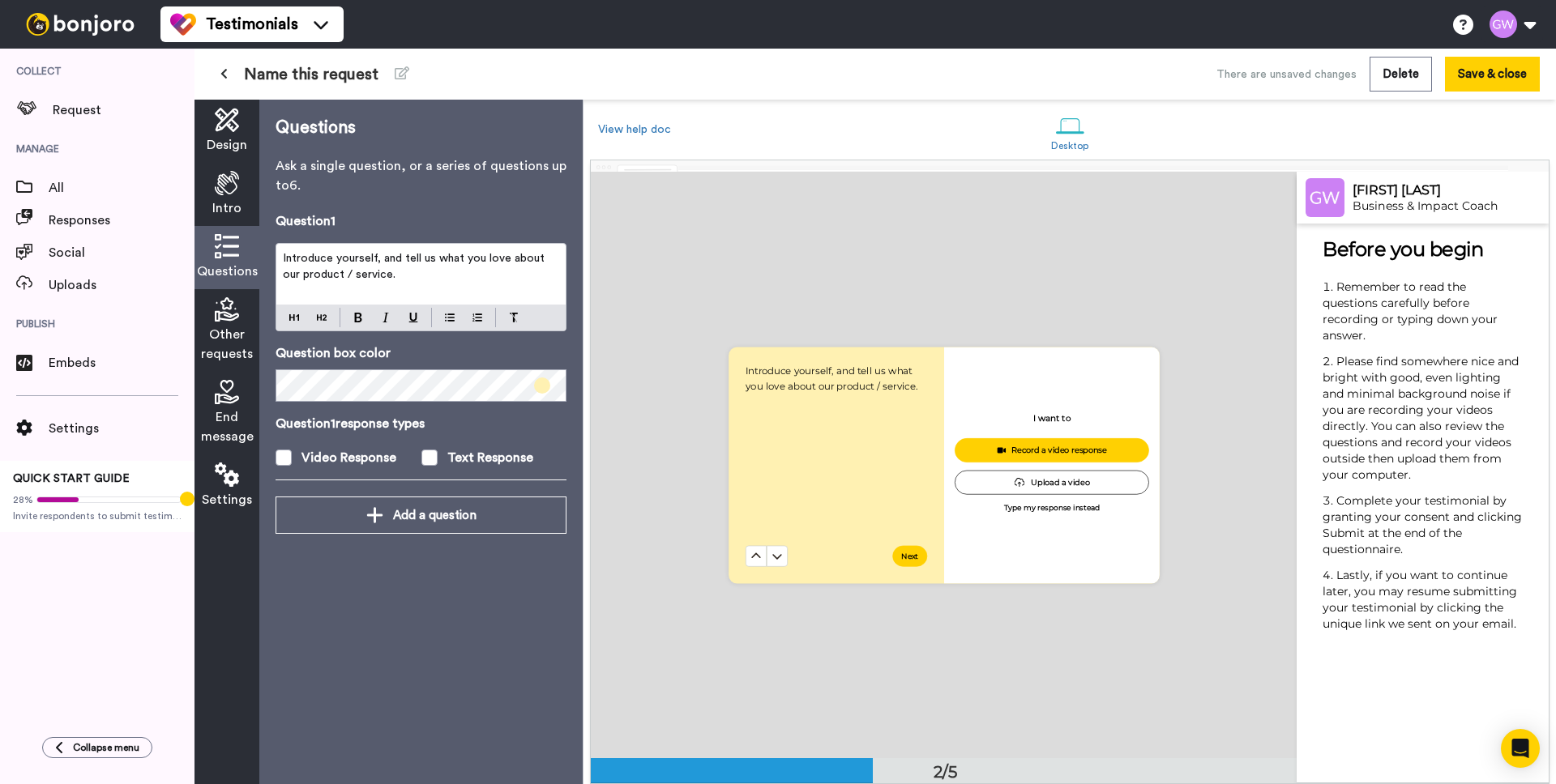 click on "Introduce yourself, and tell us what you love about our product / service." at bounding box center (415, 266) 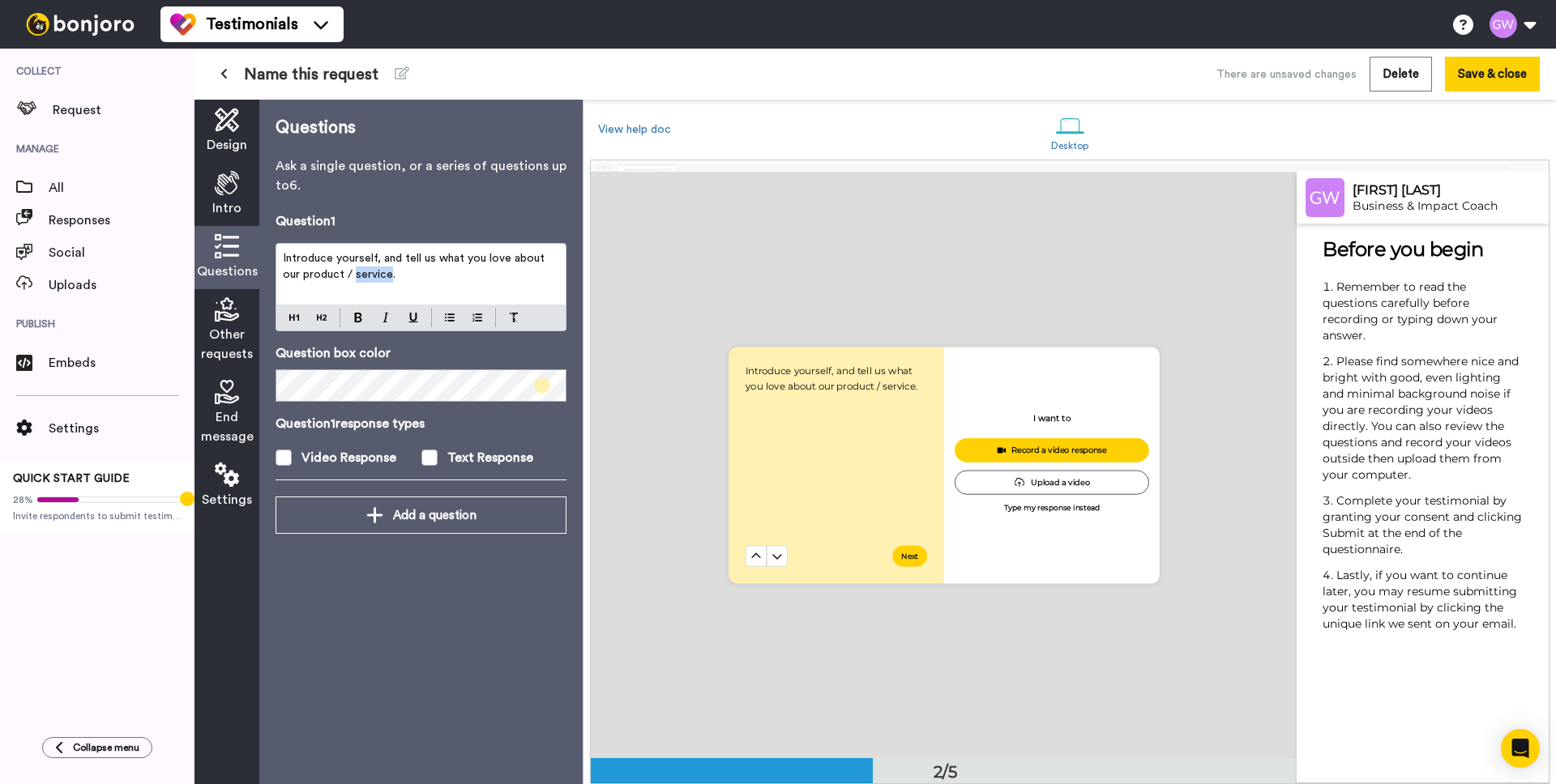 click on "Introduce yourself, and tell us what you love about our product / service." at bounding box center (415, 266) 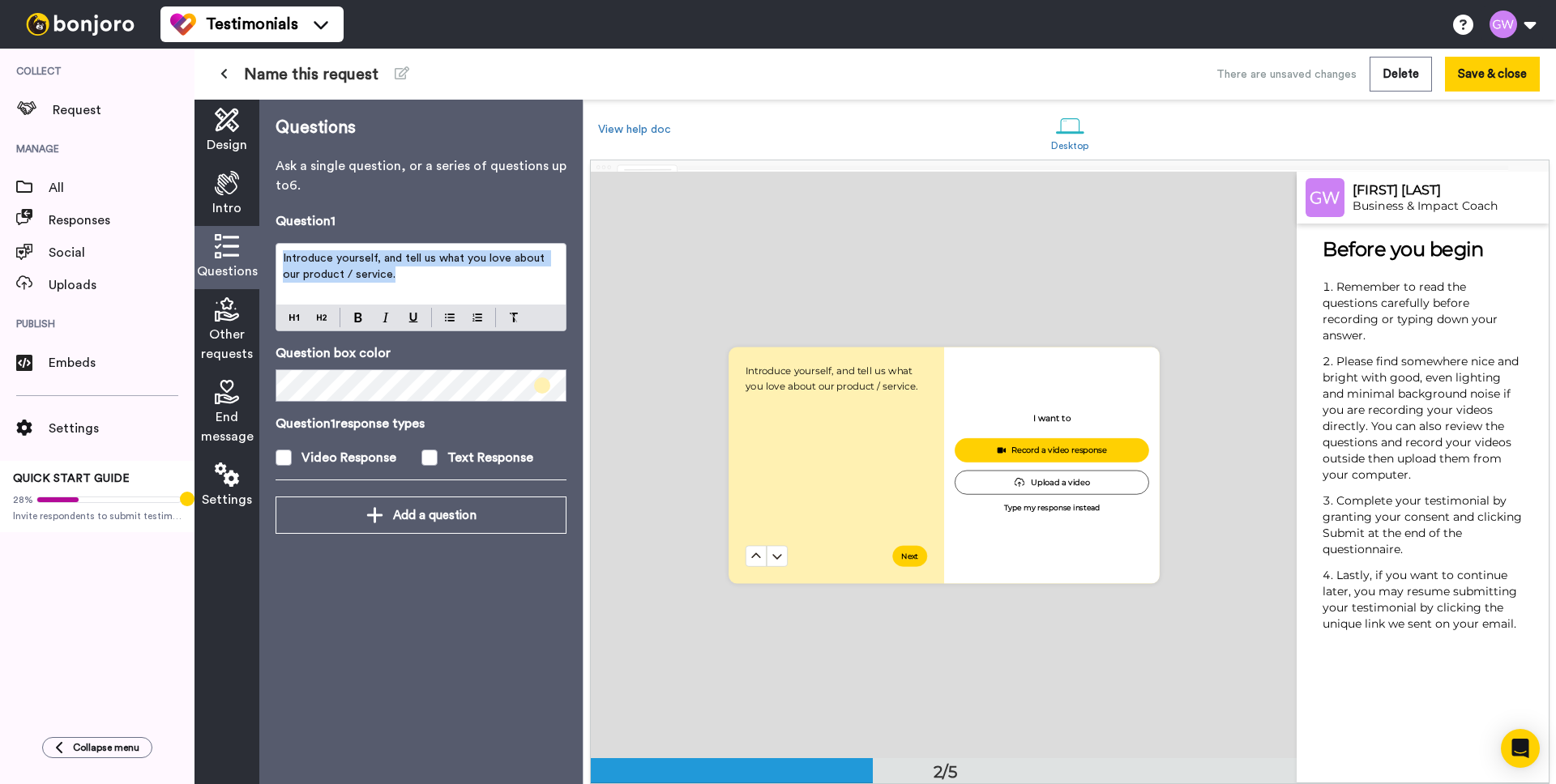 click on "Introduce yourself, and tell us what you love about our product / service." at bounding box center [415, 266] 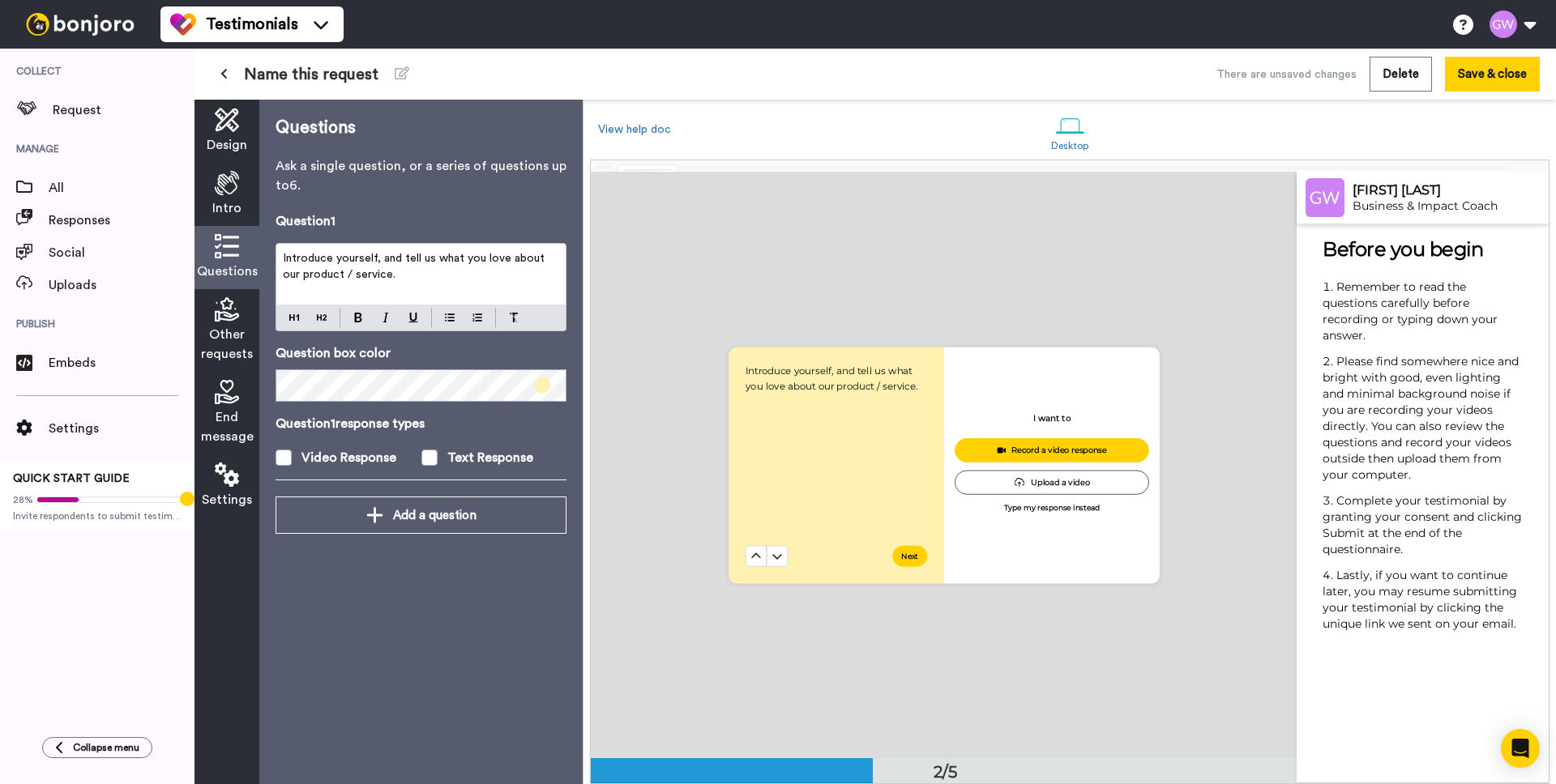 click on "Other requests" at bounding box center (227, 344) 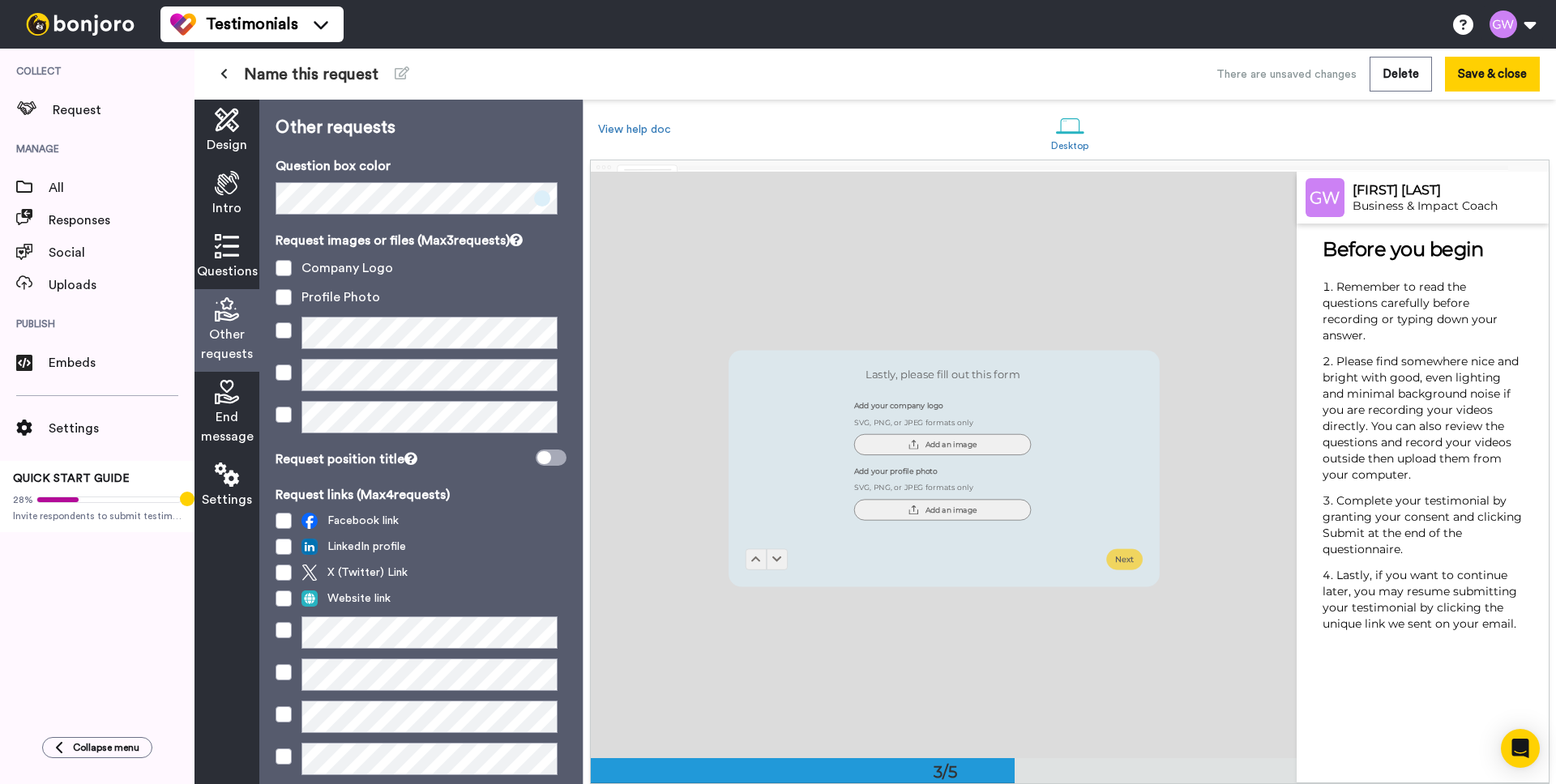 scroll, scrollTop: 1172, scrollLeft: 0, axis: vertical 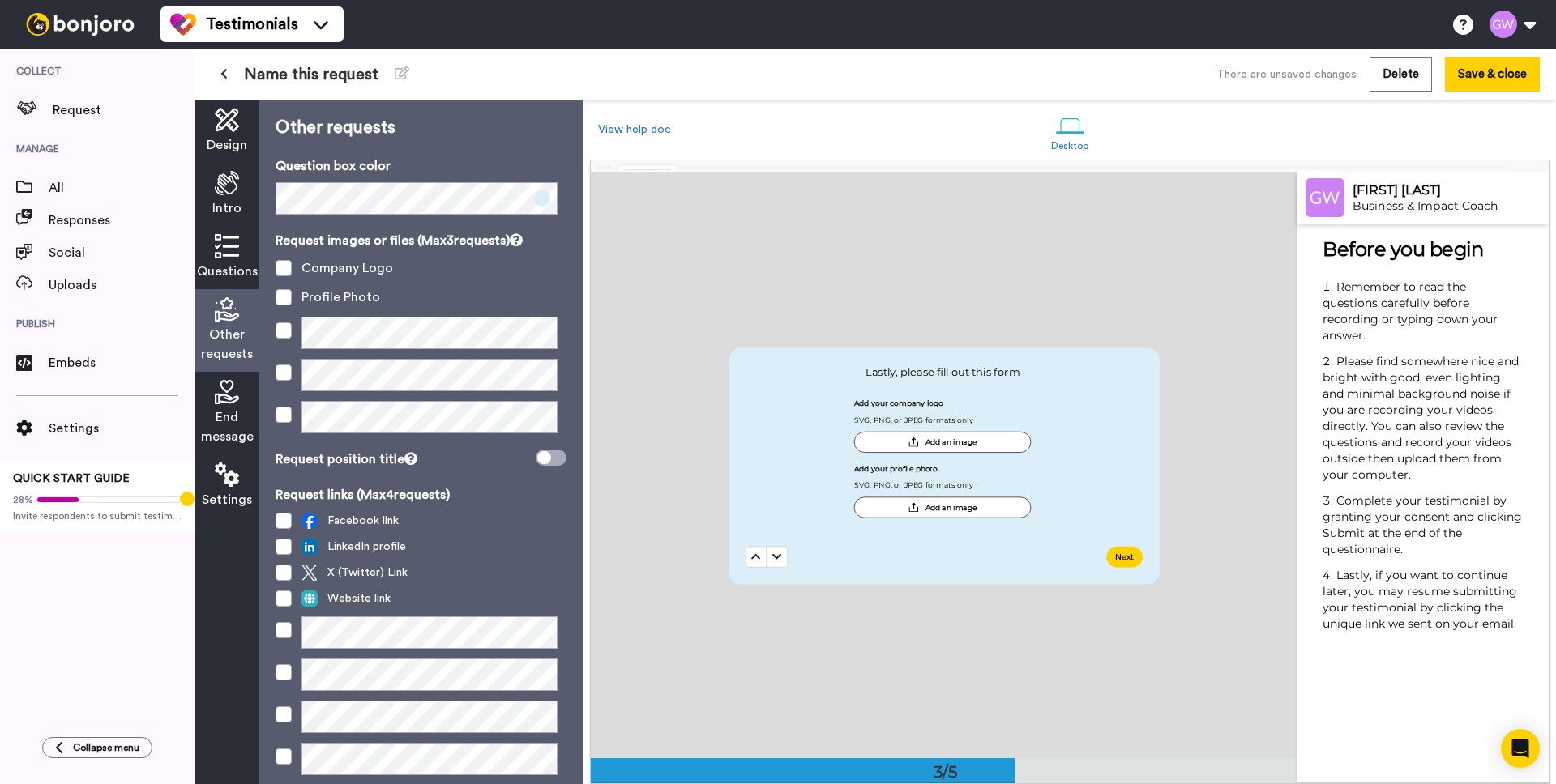 click on "End message" at bounding box center [227, 427] 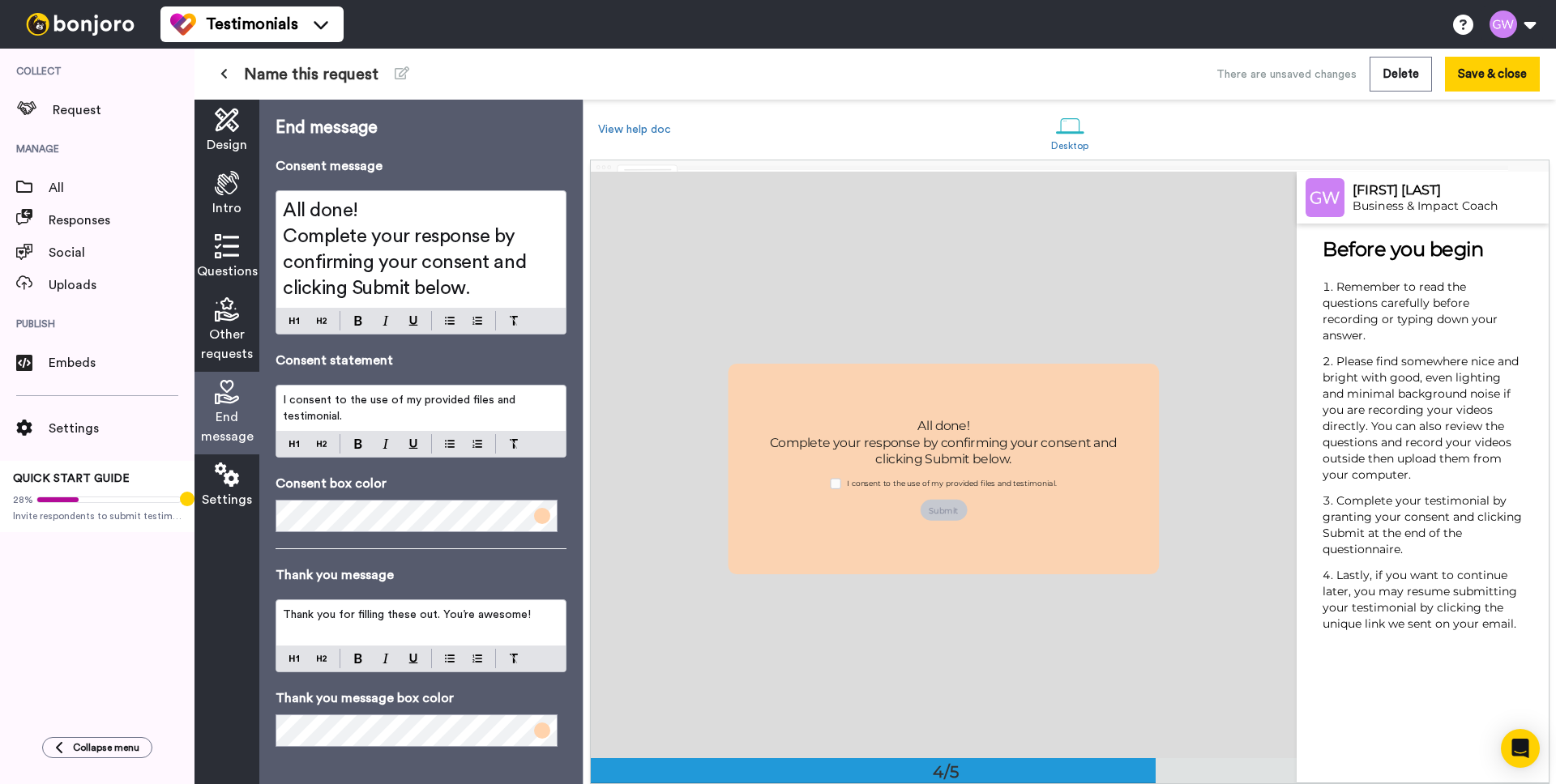 scroll, scrollTop: 1758, scrollLeft: 0, axis: vertical 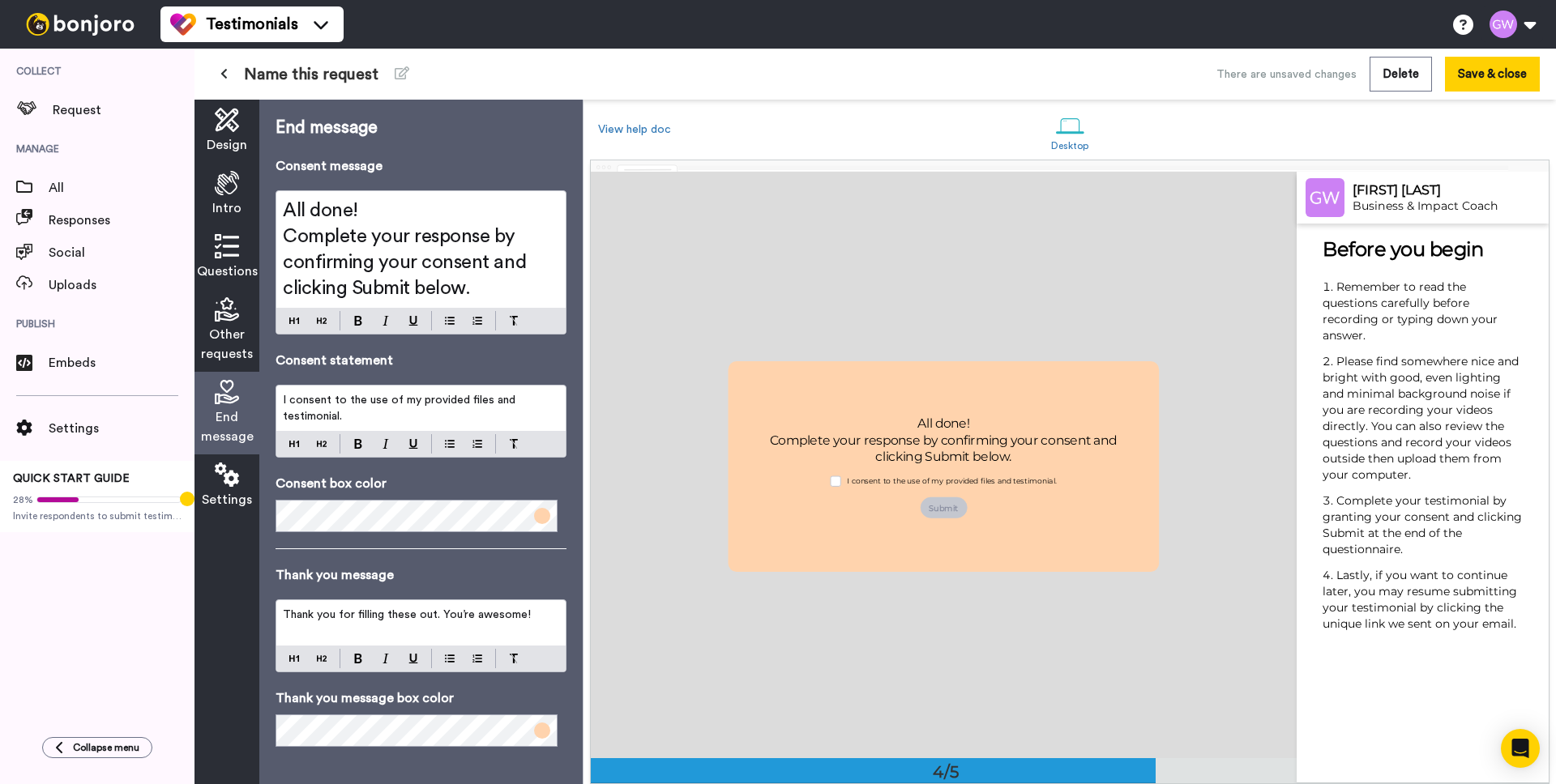 click on "Design" at bounding box center [227, 131] 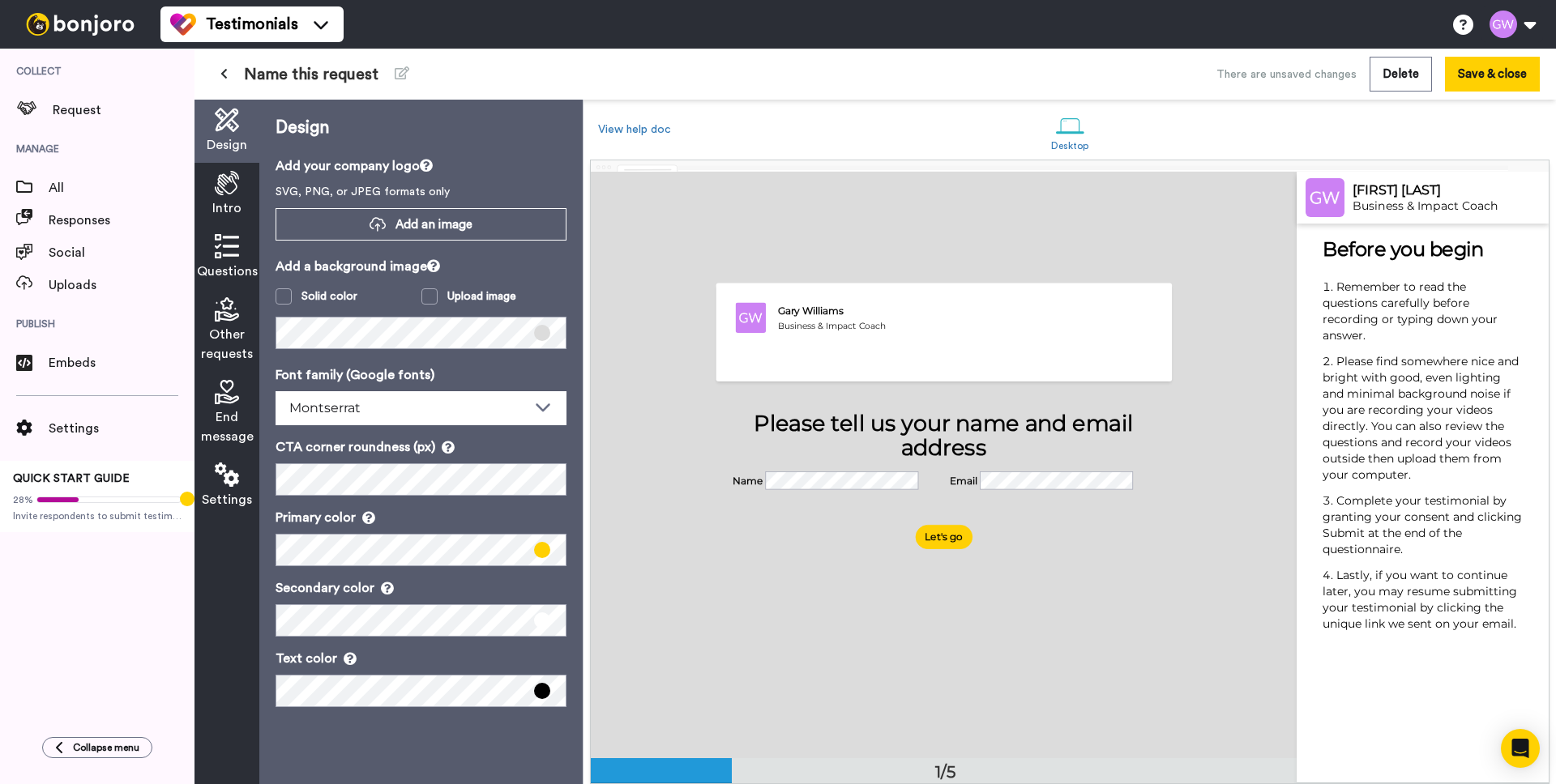 scroll, scrollTop: 0, scrollLeft: 0, axis: both 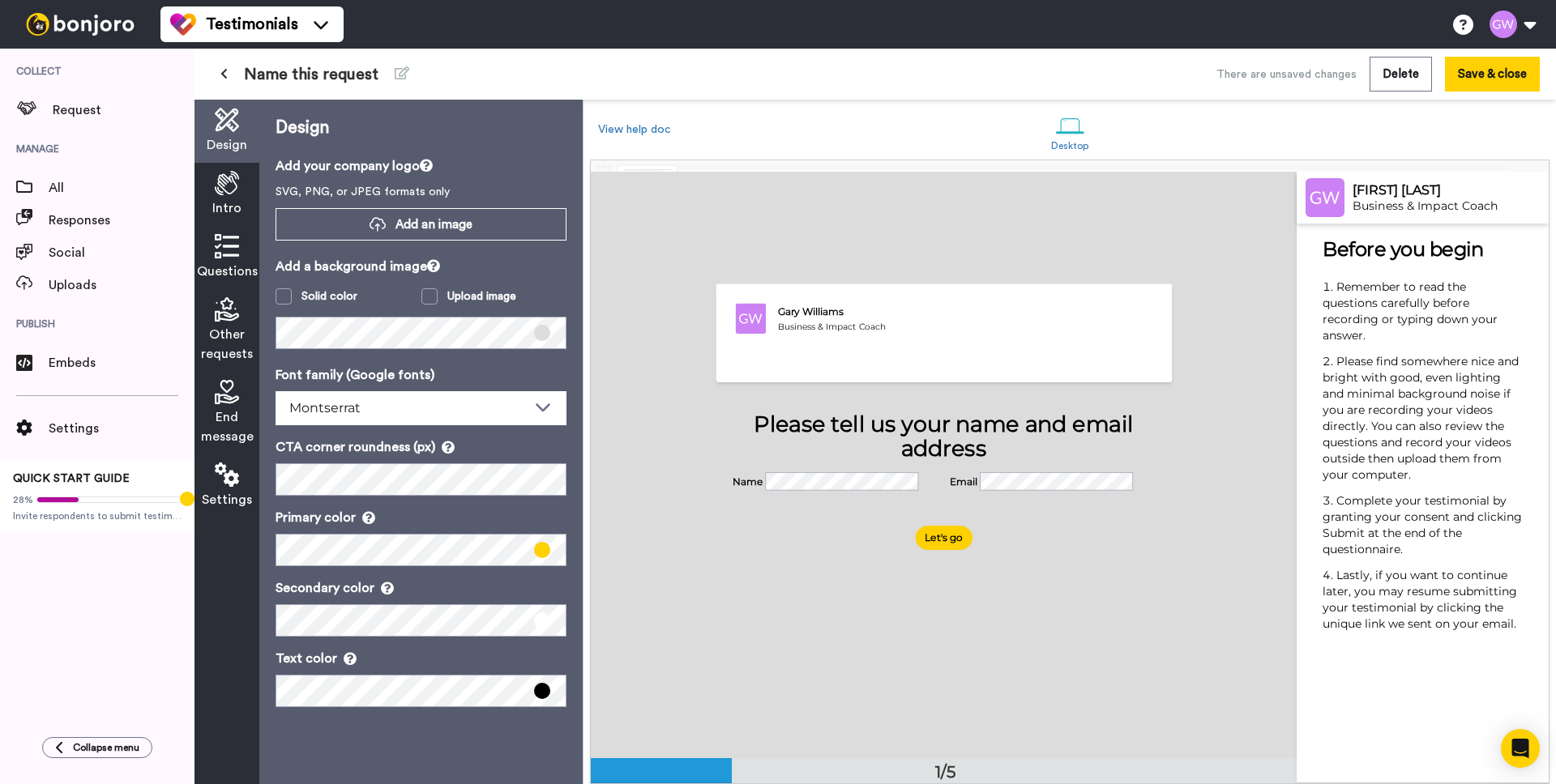 click on "Intro" at bounding box center [227, 194] 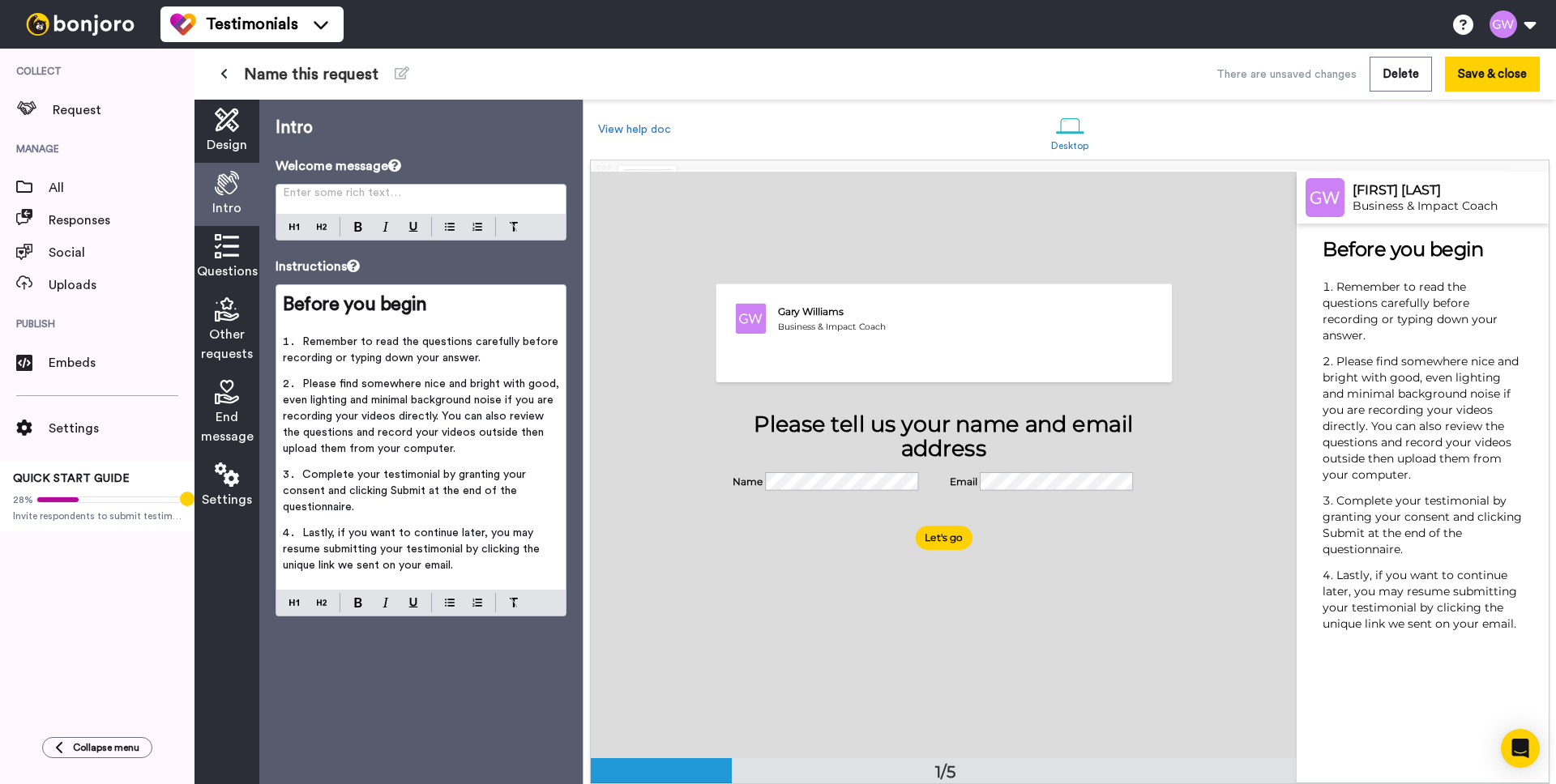 click on "Enter some rich text… ﻿" at bounding box center [421, 199] 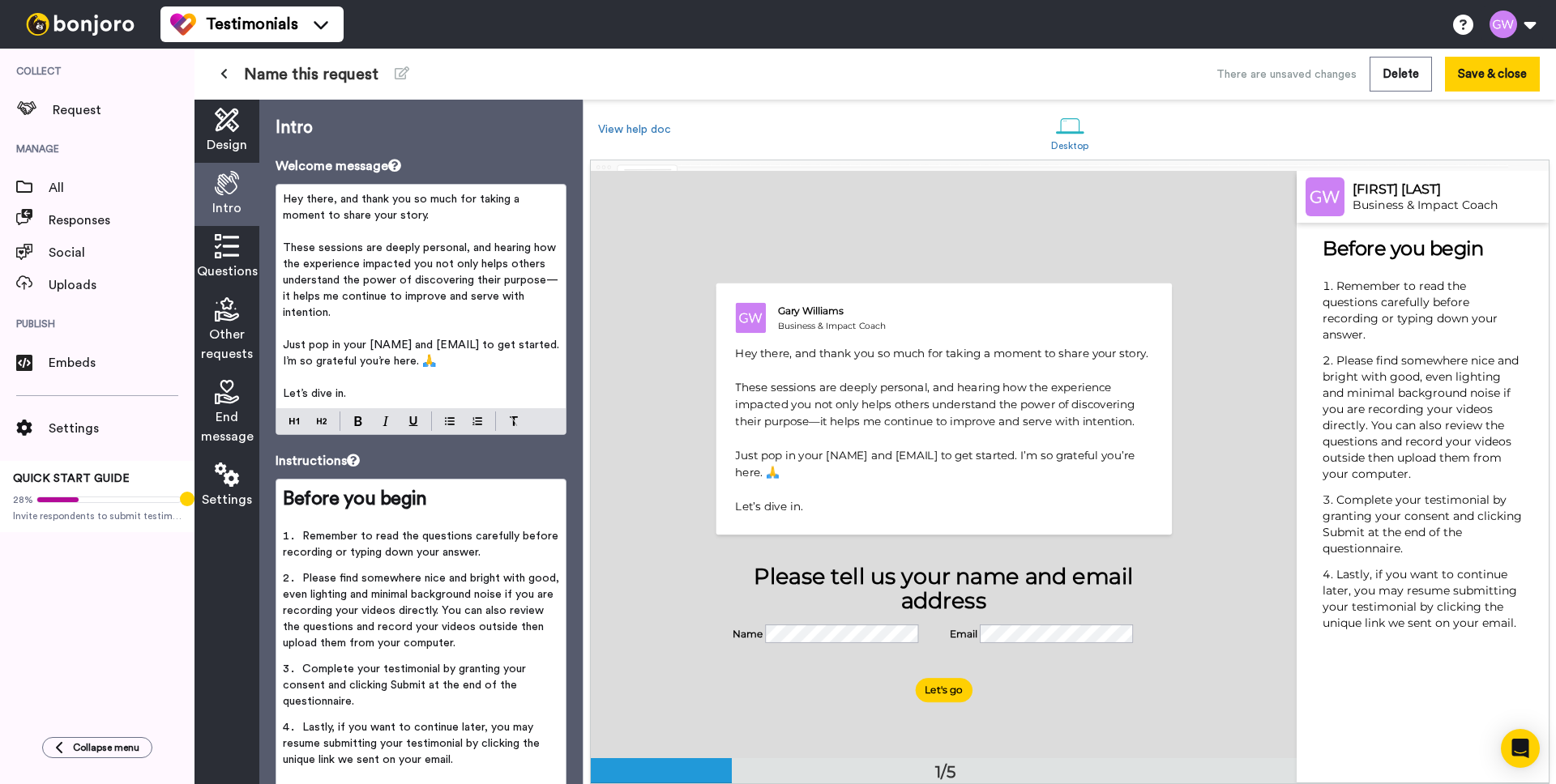 click on "Hey there, and thank you so much for taking a moment to share your story." at bounding box center [421, 207] 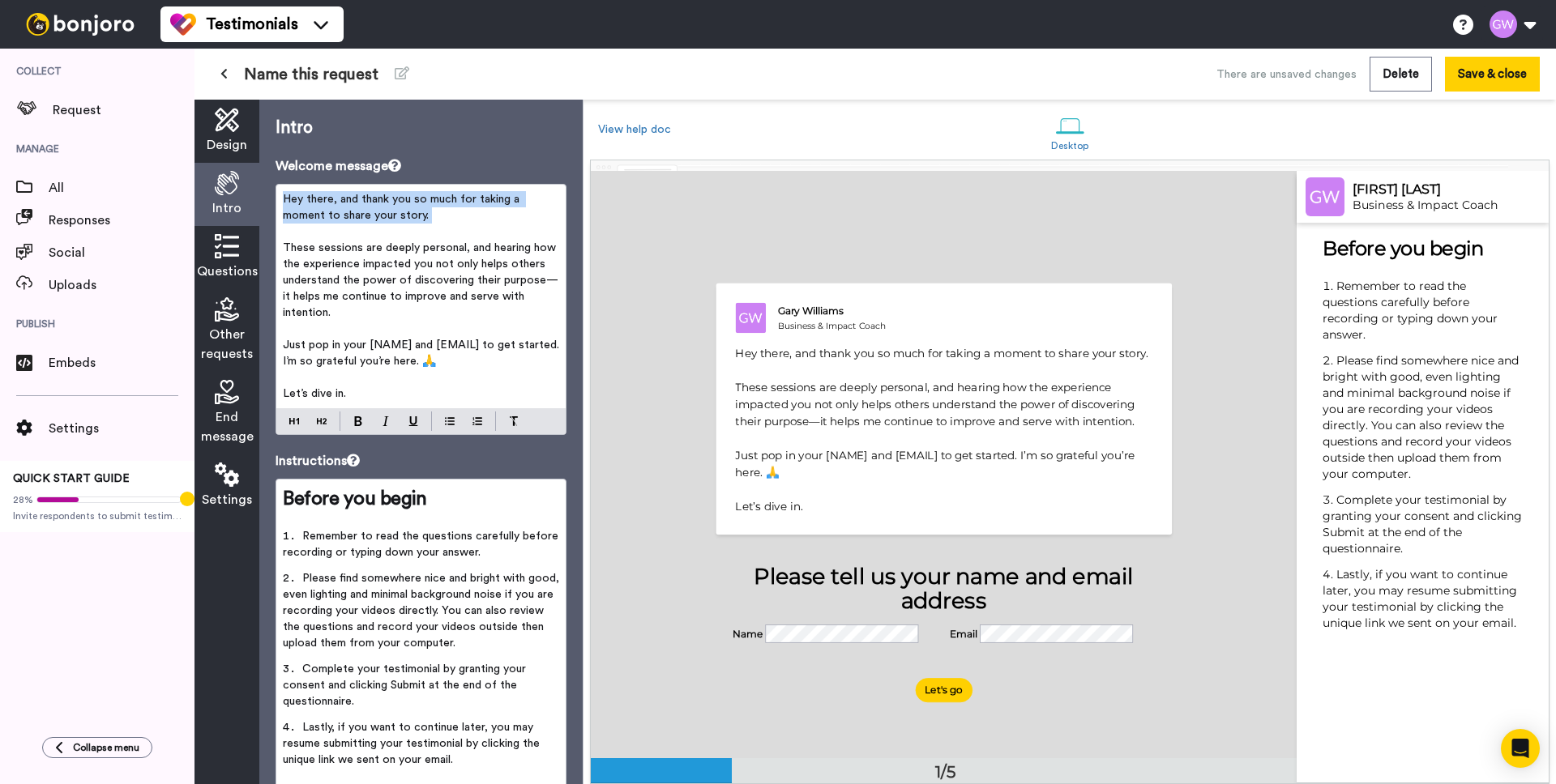 click on "Hey there, and thank you so much for taking a moment to share your story." at bounding box center [421, 207] 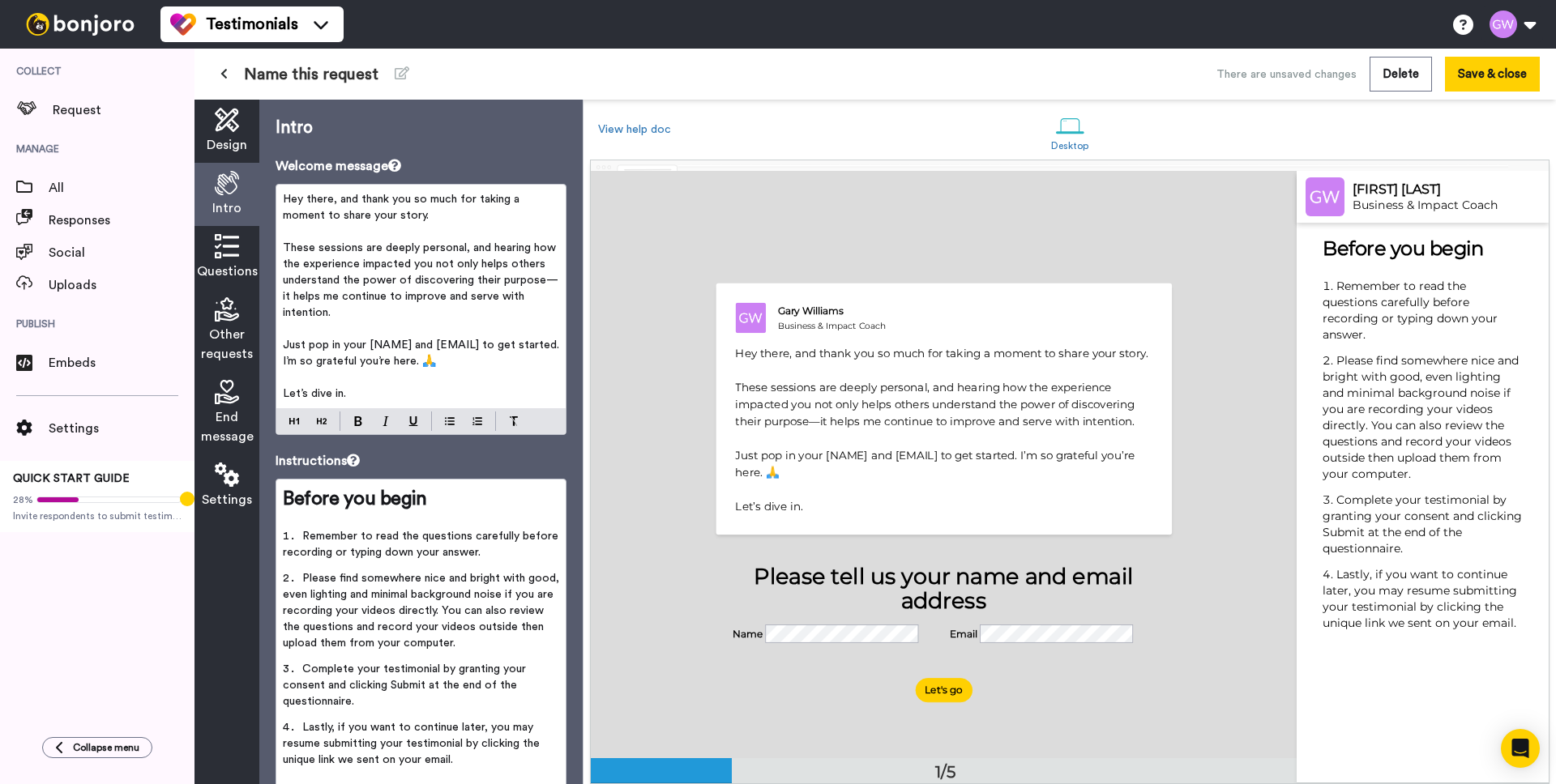 click on "These sessions are deeply personal, and hearing how the experience impacted you not only helps others understand the power of discovering their purpose—it helps me continue to improve and serve with intention." at bounding box center (421, 280) 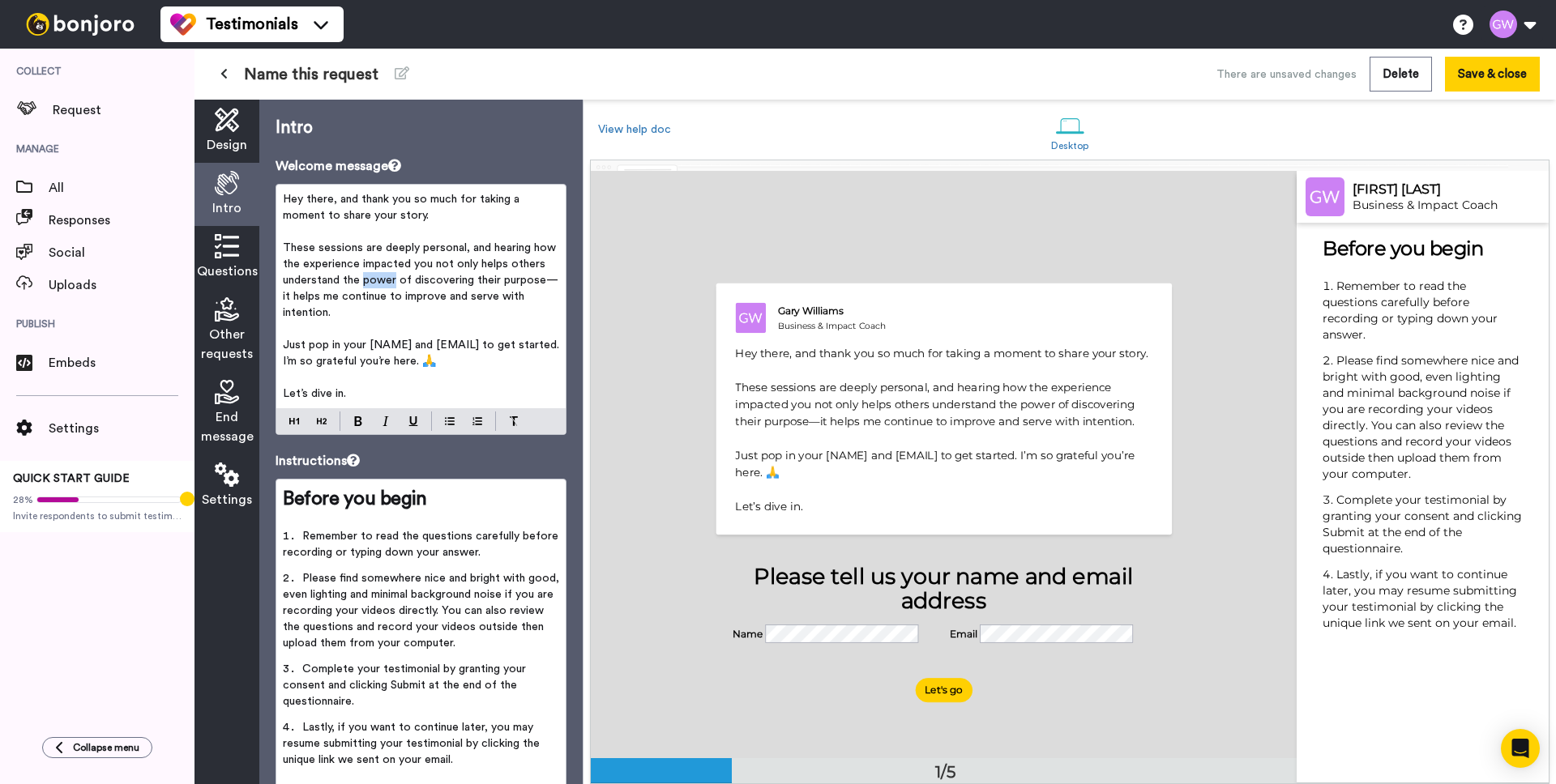 click on "These sessions are deeply personal, and hearing how the experience impacted you not only helps others understand the power of discovering their purpose—it helps me continue to improve and serve with intention." at bounding box center (421, 280) 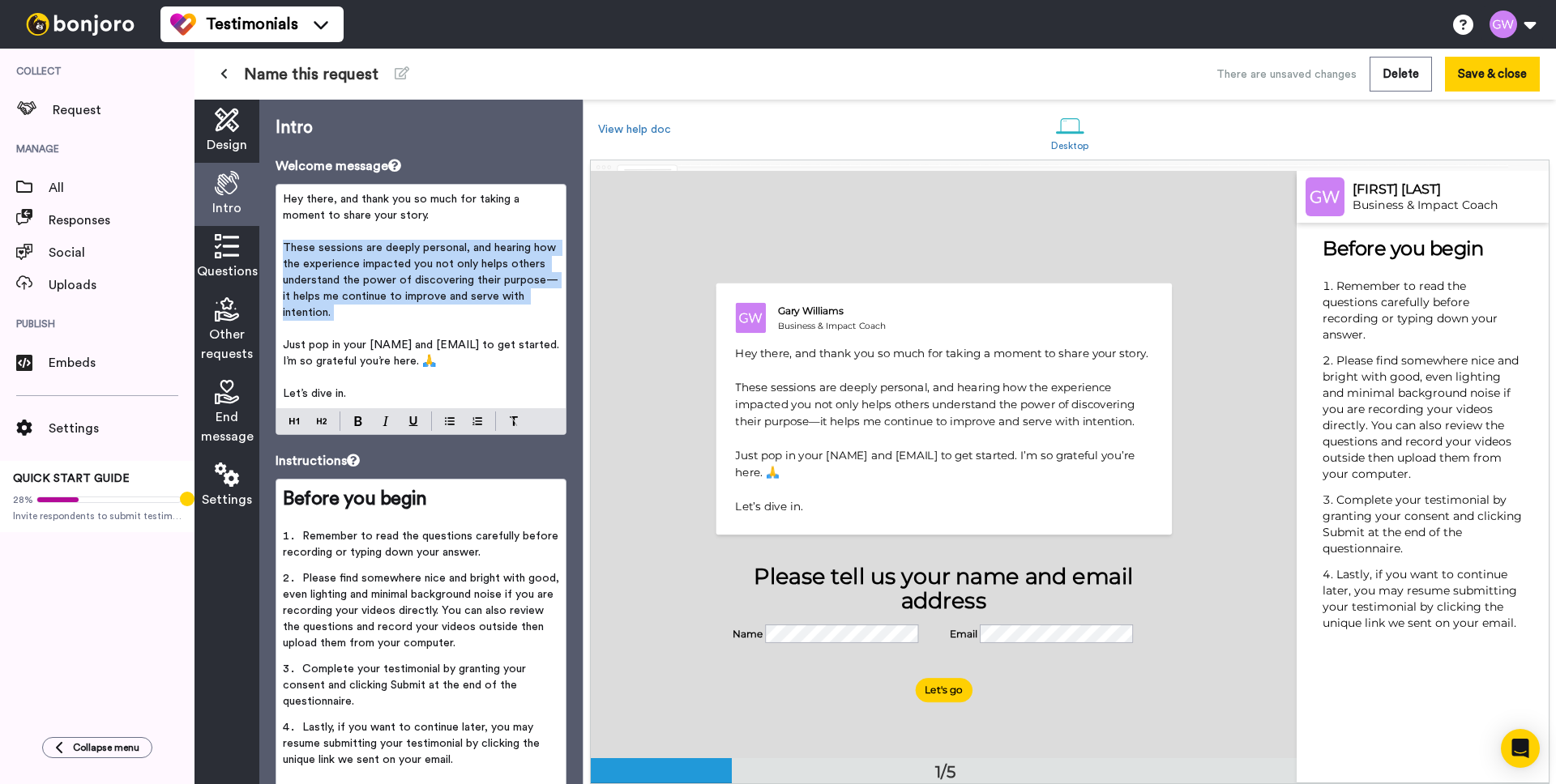 click on "These sessions are deeply personal, and hearing how the experience impacted you not only helps others understand the power of discovering their purpose—it helps me continue to improve and serve with intention." at bounding box center [421, 280] 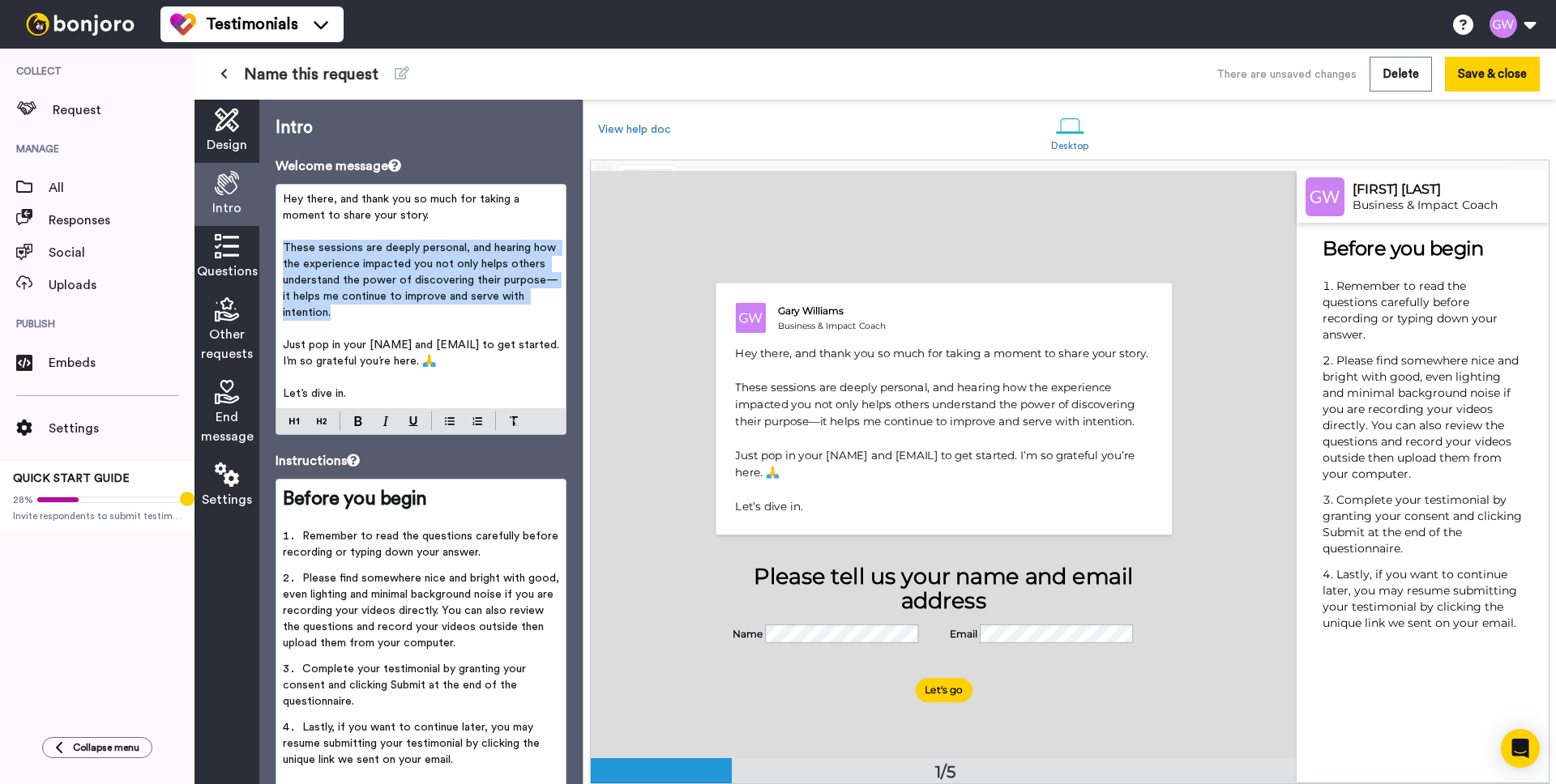 click on "These sessions are deeply personal, and hearing how the experience impacted you not only helps others understand the power of discovering their purpose—it helps me continue to improve and serve with intention." at bounding box center [421, 280] 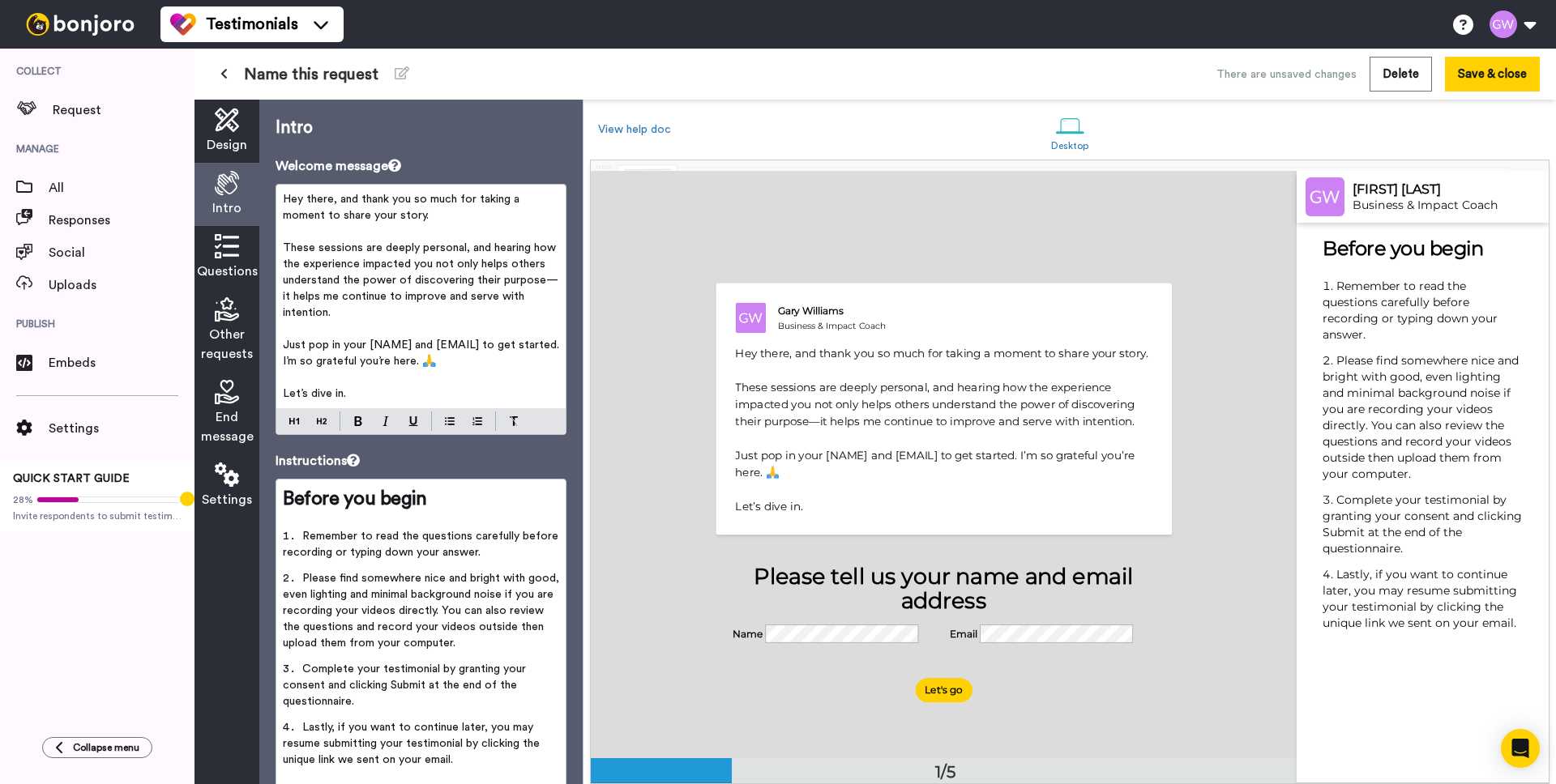 click on "These sessions are deeply personal, and hearing how the experience impacted you not only helps others understand the power of discovering their purpose—it helps me continue to improve and serve with intention." at bounding box center [421, 280] 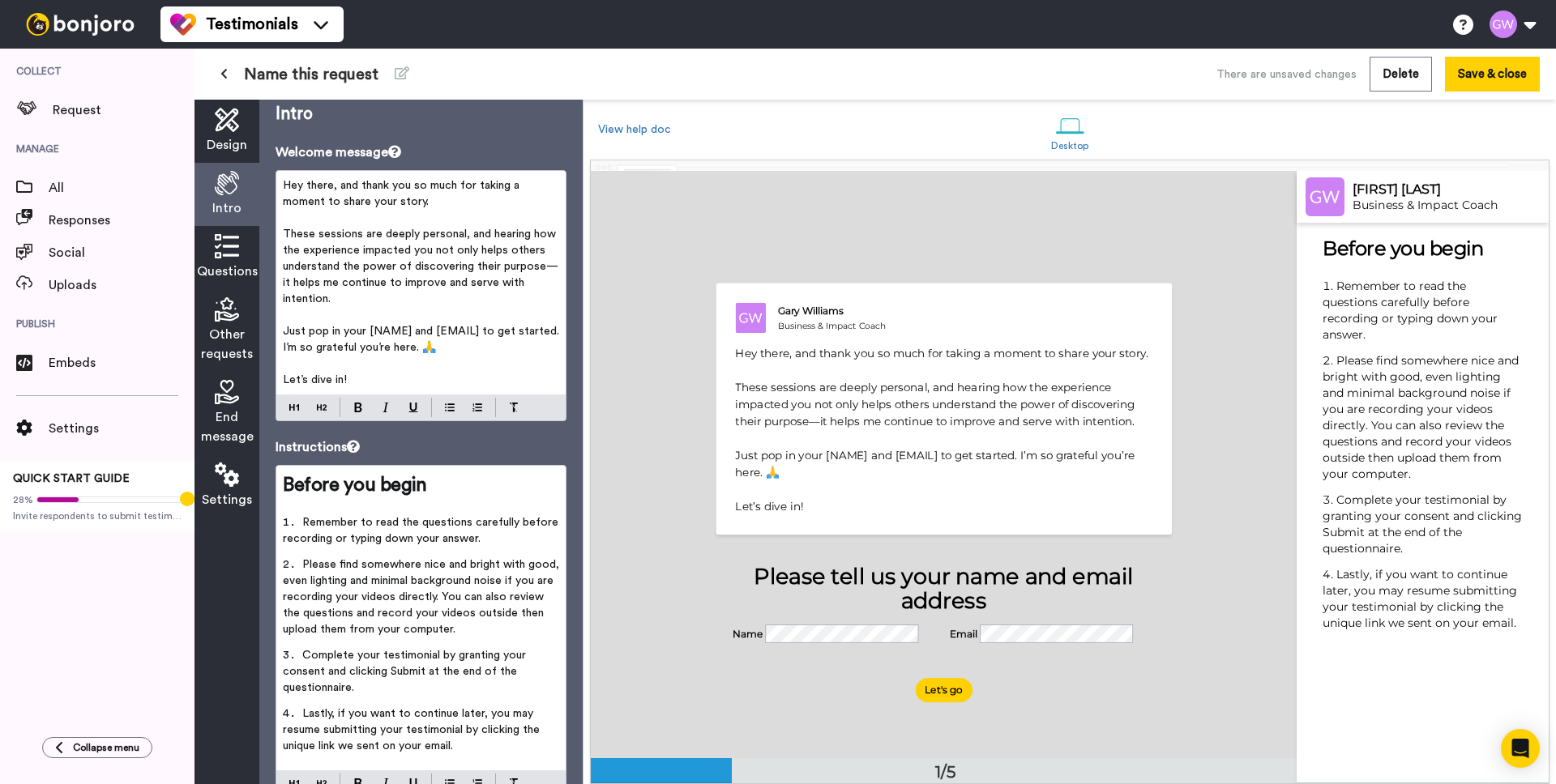 scroll, scrollTop: 75, scrollLeft: 0, axis: vertical 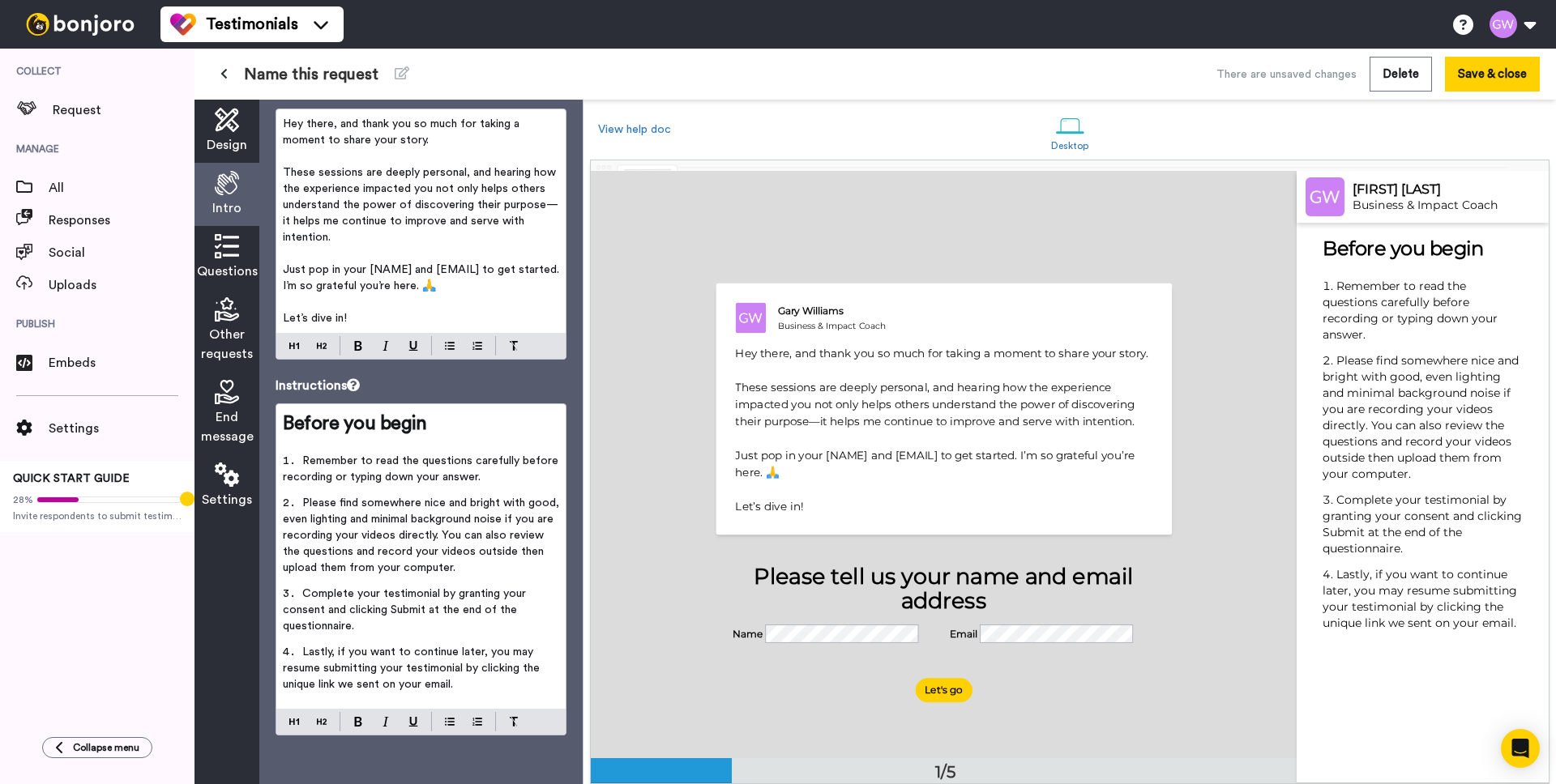 click on "Please find somewhere nice and bright with good, even lighting and minimal background noise if you are recording your videos directly. You can also review the questions and record your videos outside then upload them from your computer." at bounding box center (422, 535) 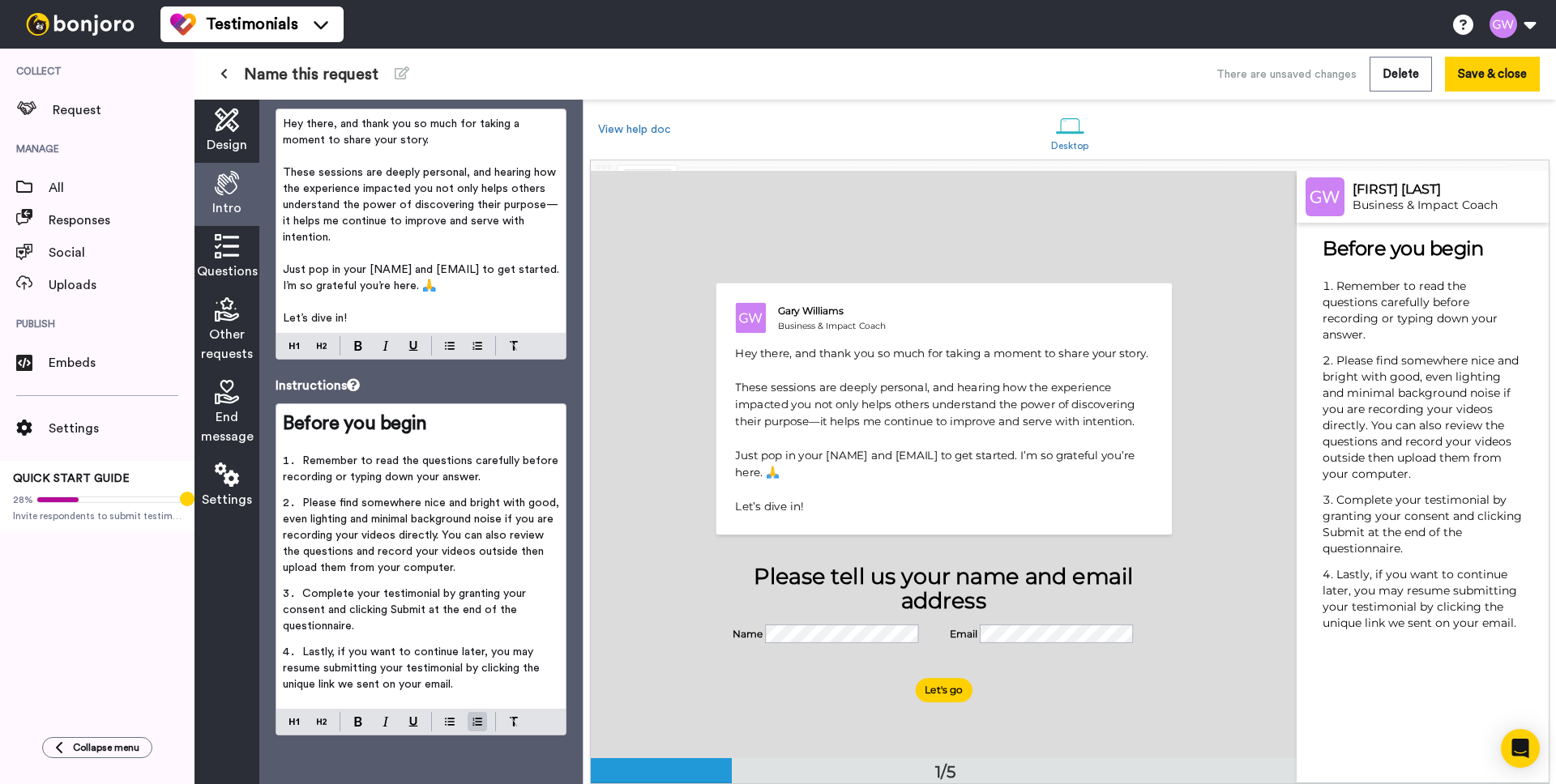 type 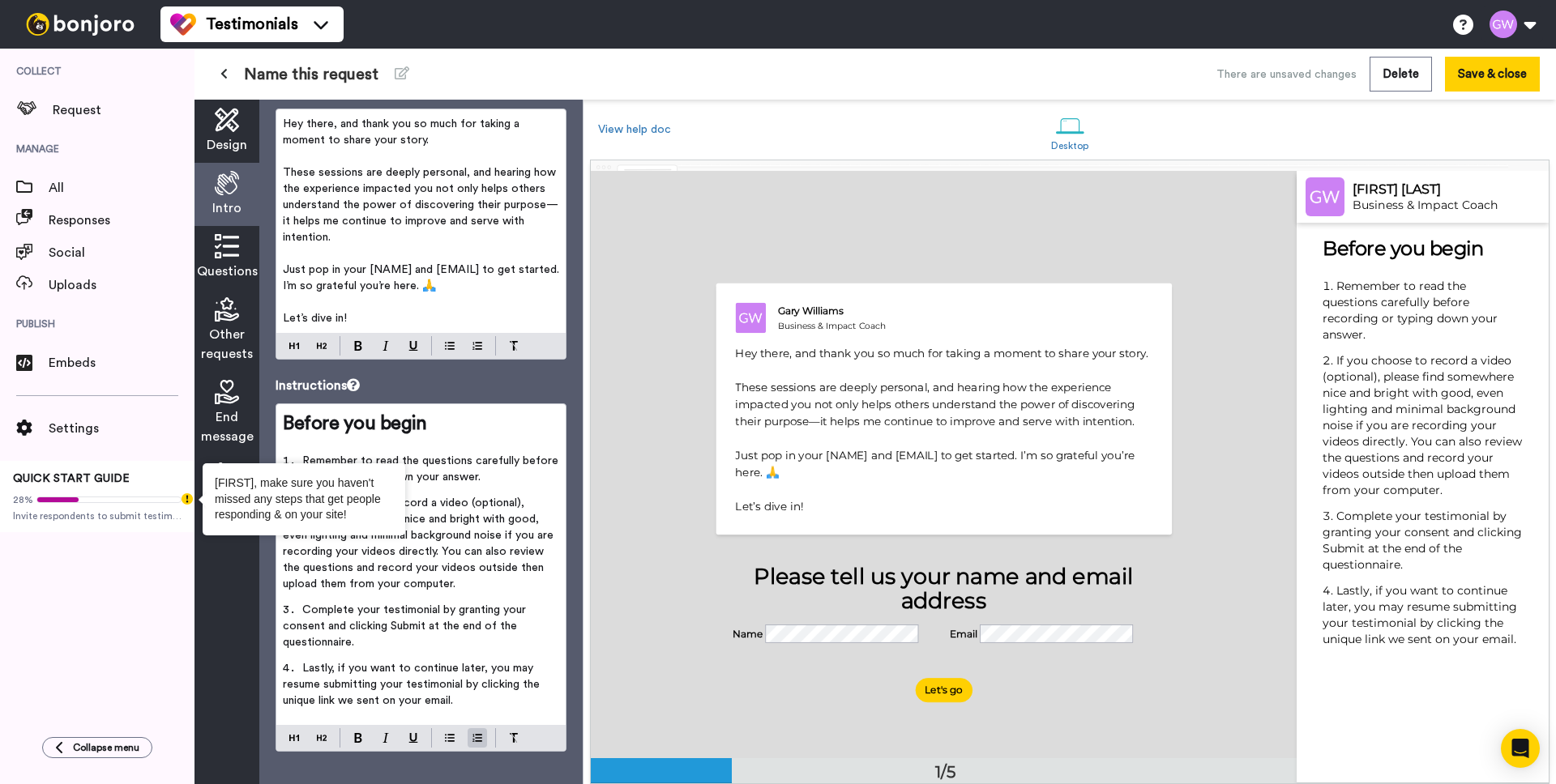 click on "If you choose to record a video (optional), please find somewhere nice and bright with good, even lighting and minimal background noise if you are recording your videos directly. You can also review the questions and record your videos outside then upload them from your computer." at bounding box center [420, 543] 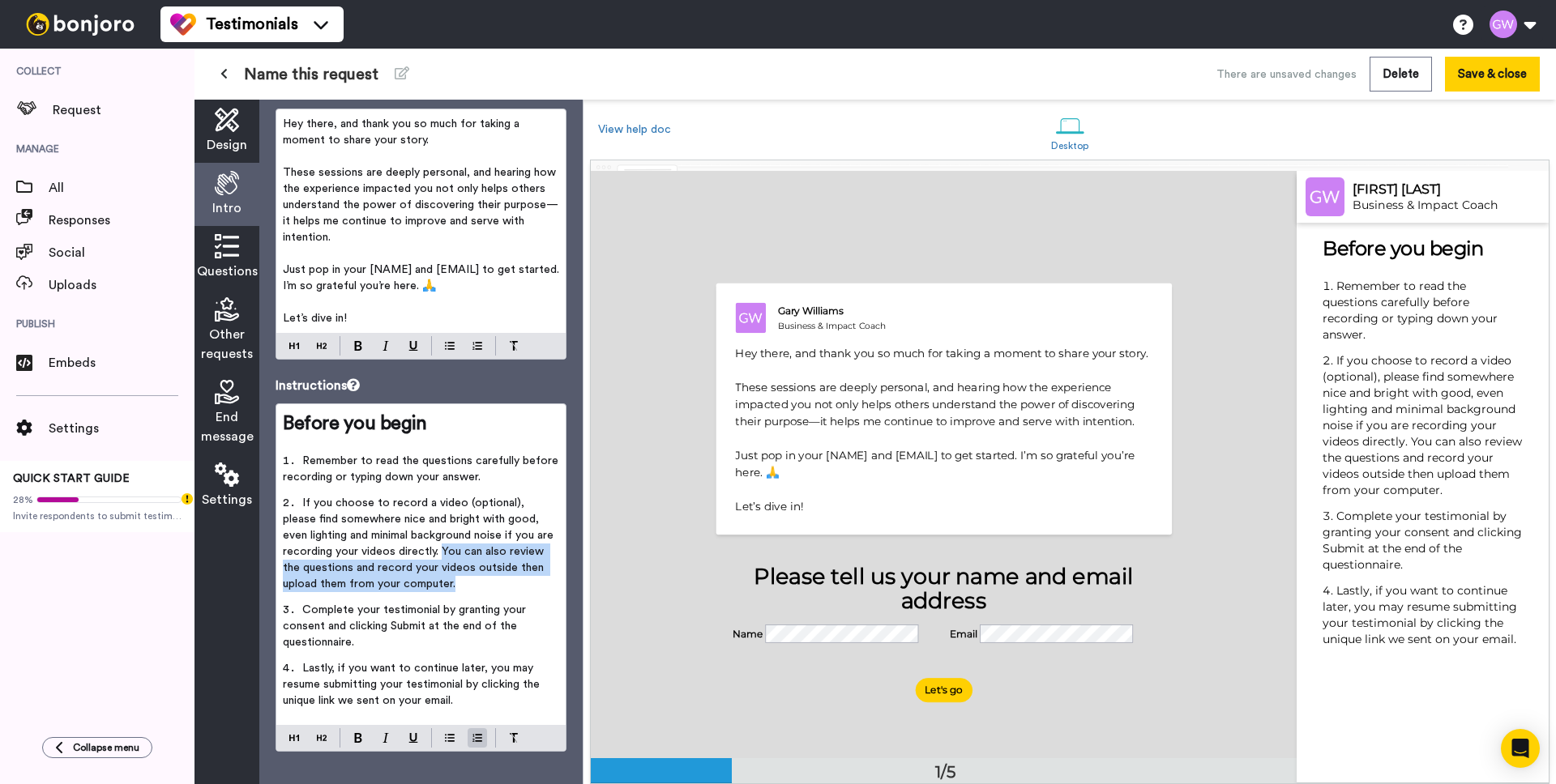 drag, startPoint x: 438, startPoint y: 553, endPoint x: 480, endPoint y: 591, distance: 56.639209 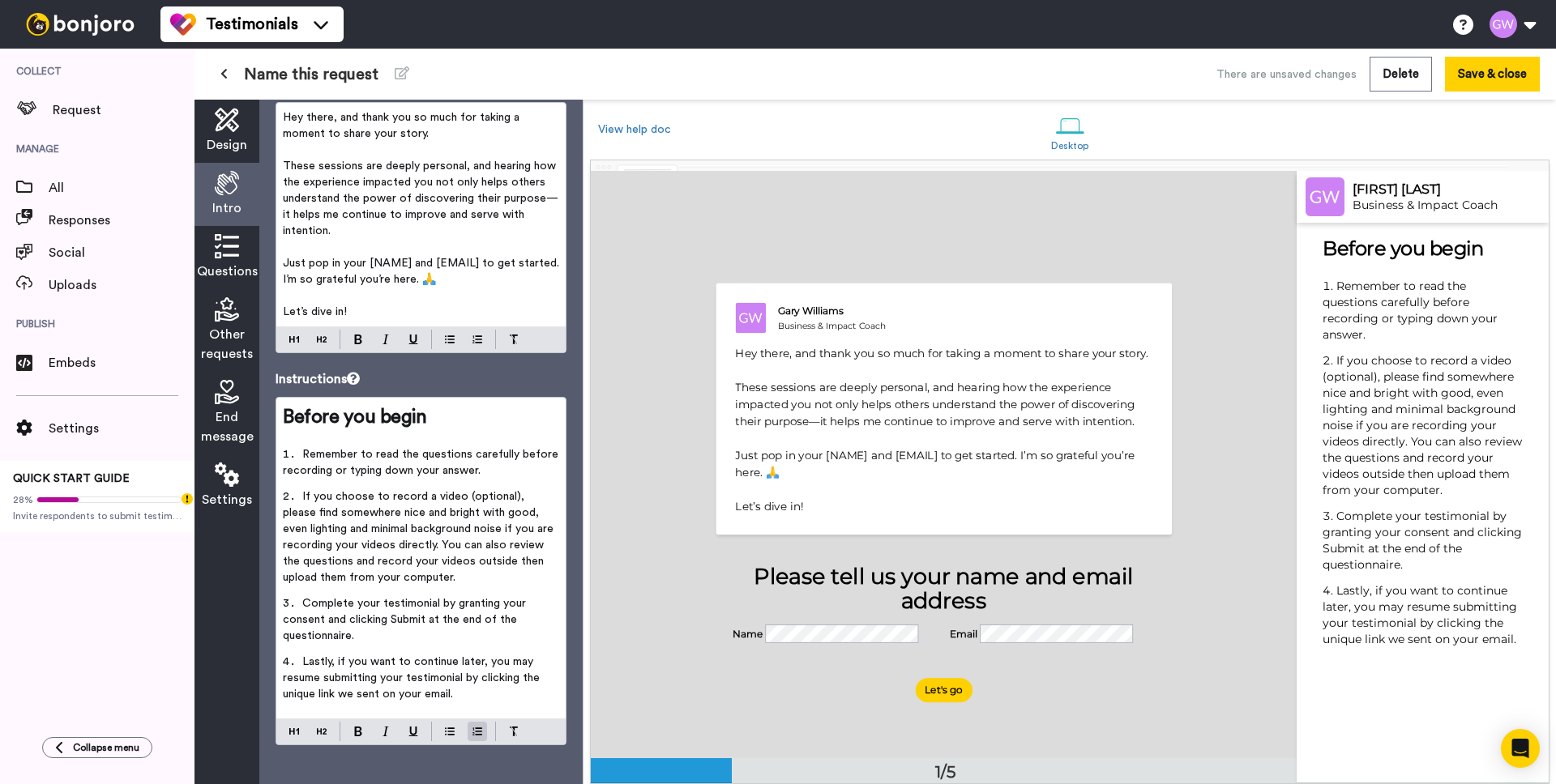 scroll, scrollTop: 92, scrollLeft: 0, axis: vertical 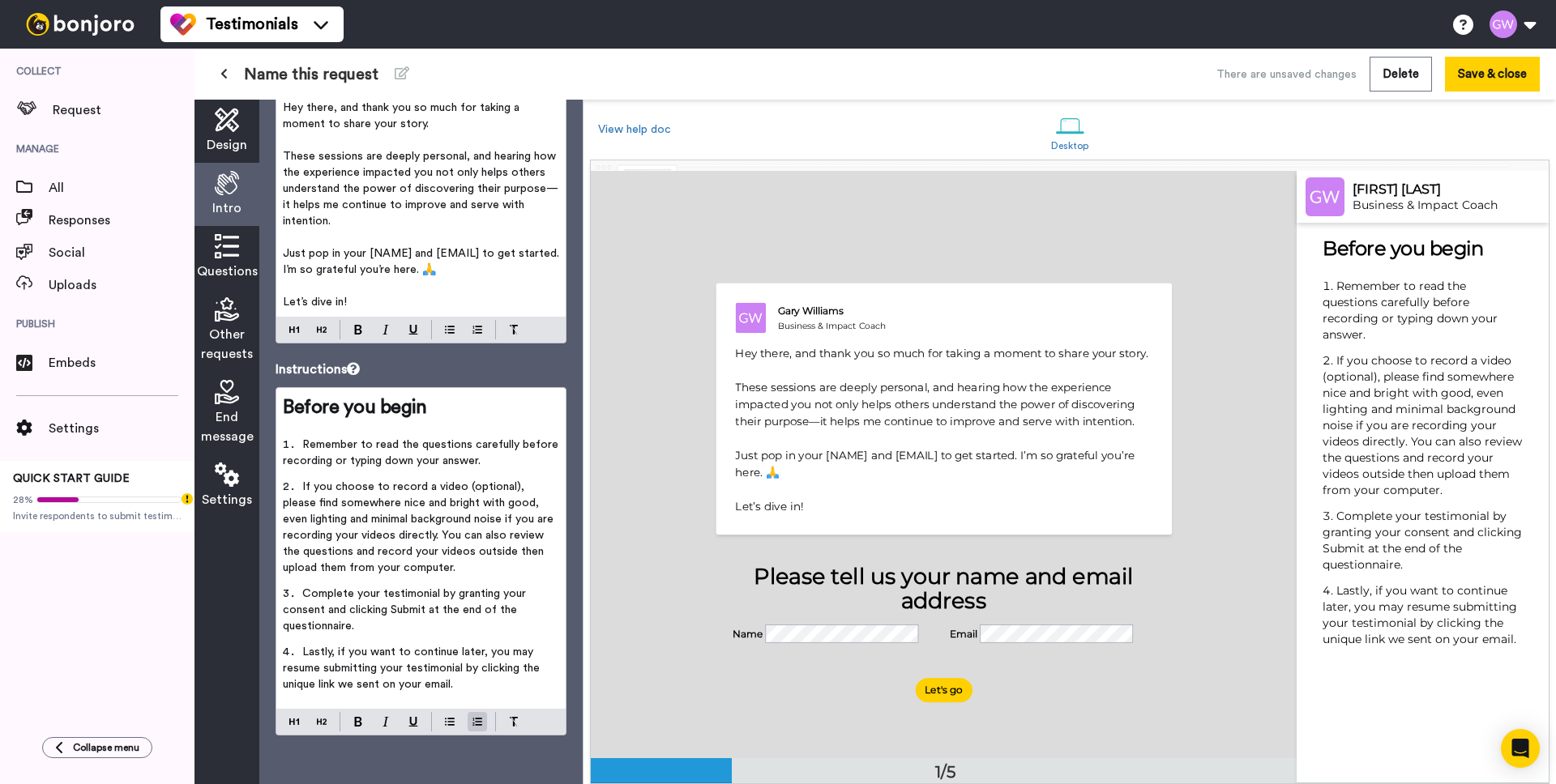 click on "Complete your testimonial by granting your consent and clicking Submit at the end of the questionnaire." at bounding box center (406, 610) 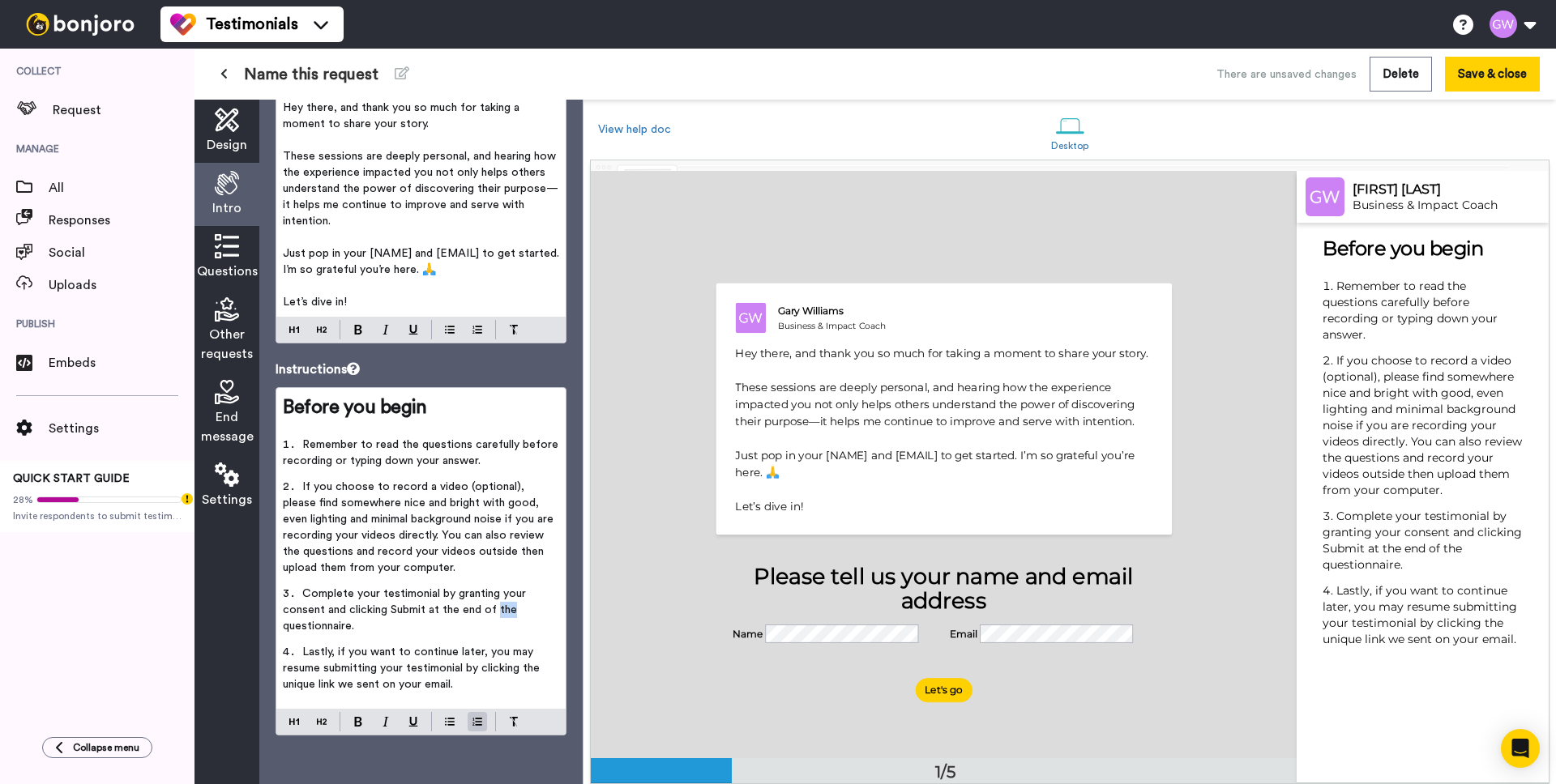 click on "Complete your testimonial by granting your consent and clicking Submit at the end of the questionnaire." at bounding box center (406, 610) 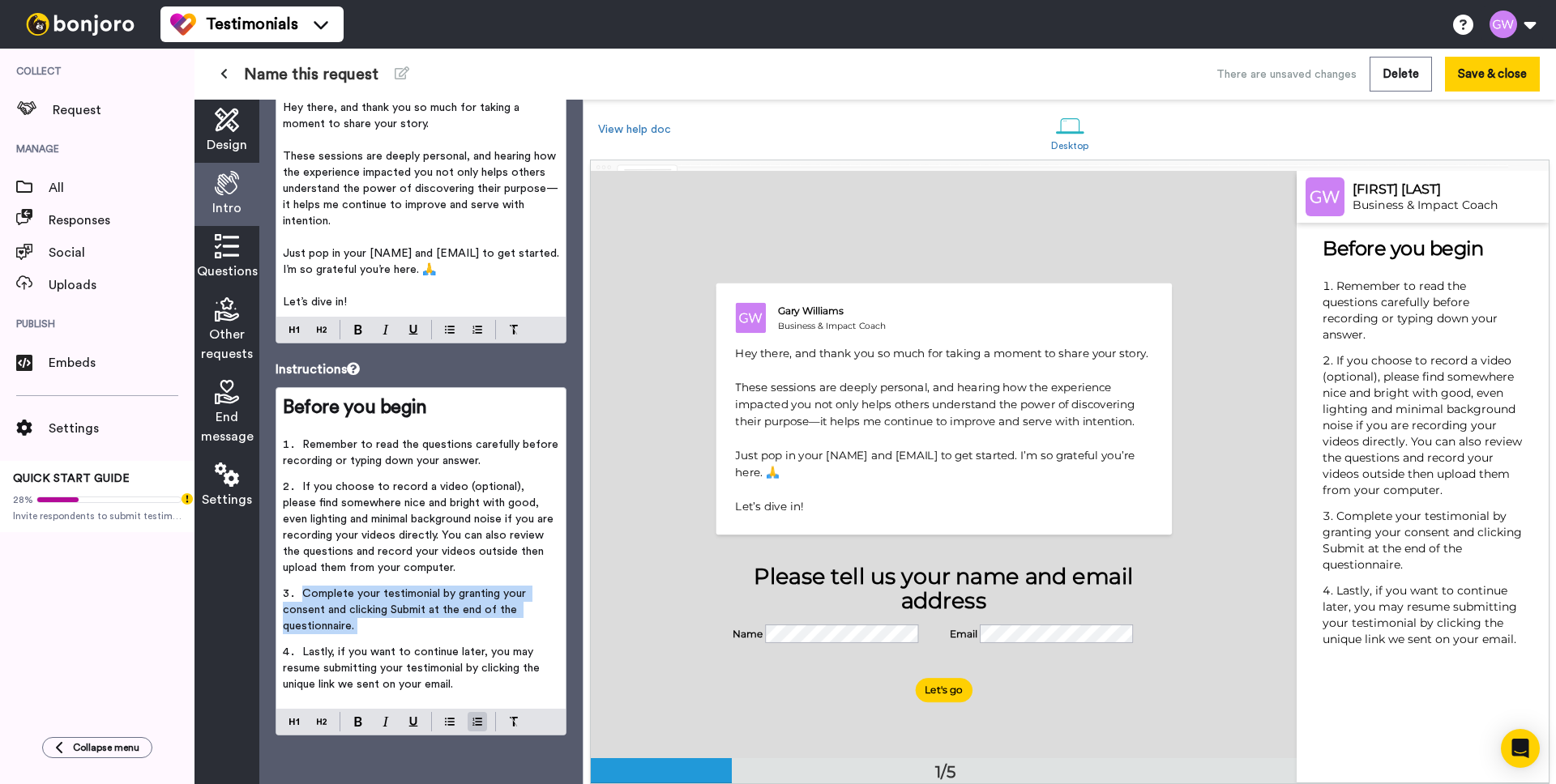 click on "Complete your testimonial by granting your consent and clicking Submit at the end of the questionnaire." at bounding box center (406, 610) 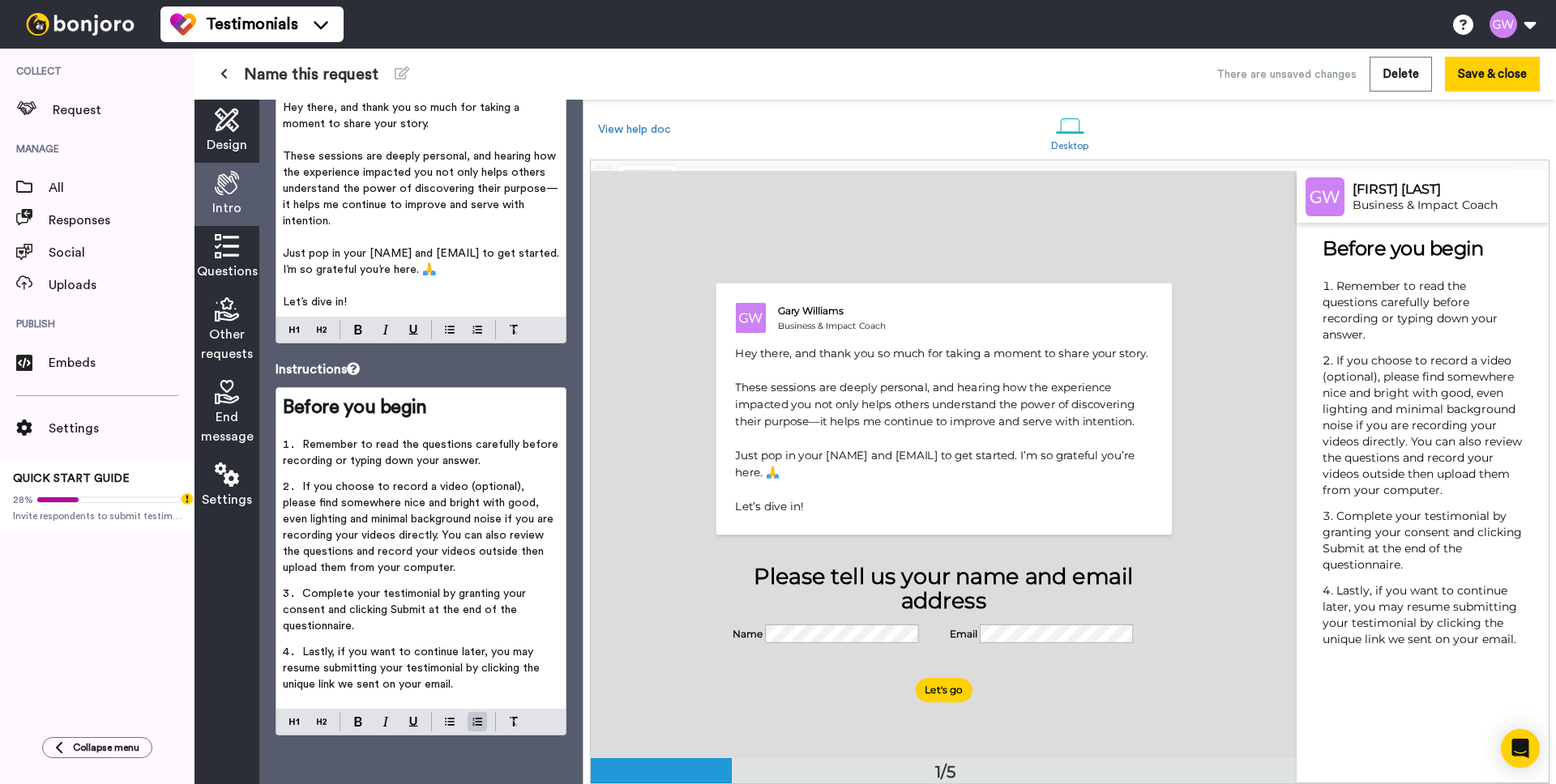 click on "Lastly, if you want to continue later, you may resume submitting your testimonial by clicking the unique link we sent on your email." at bounding box center (421, 673) 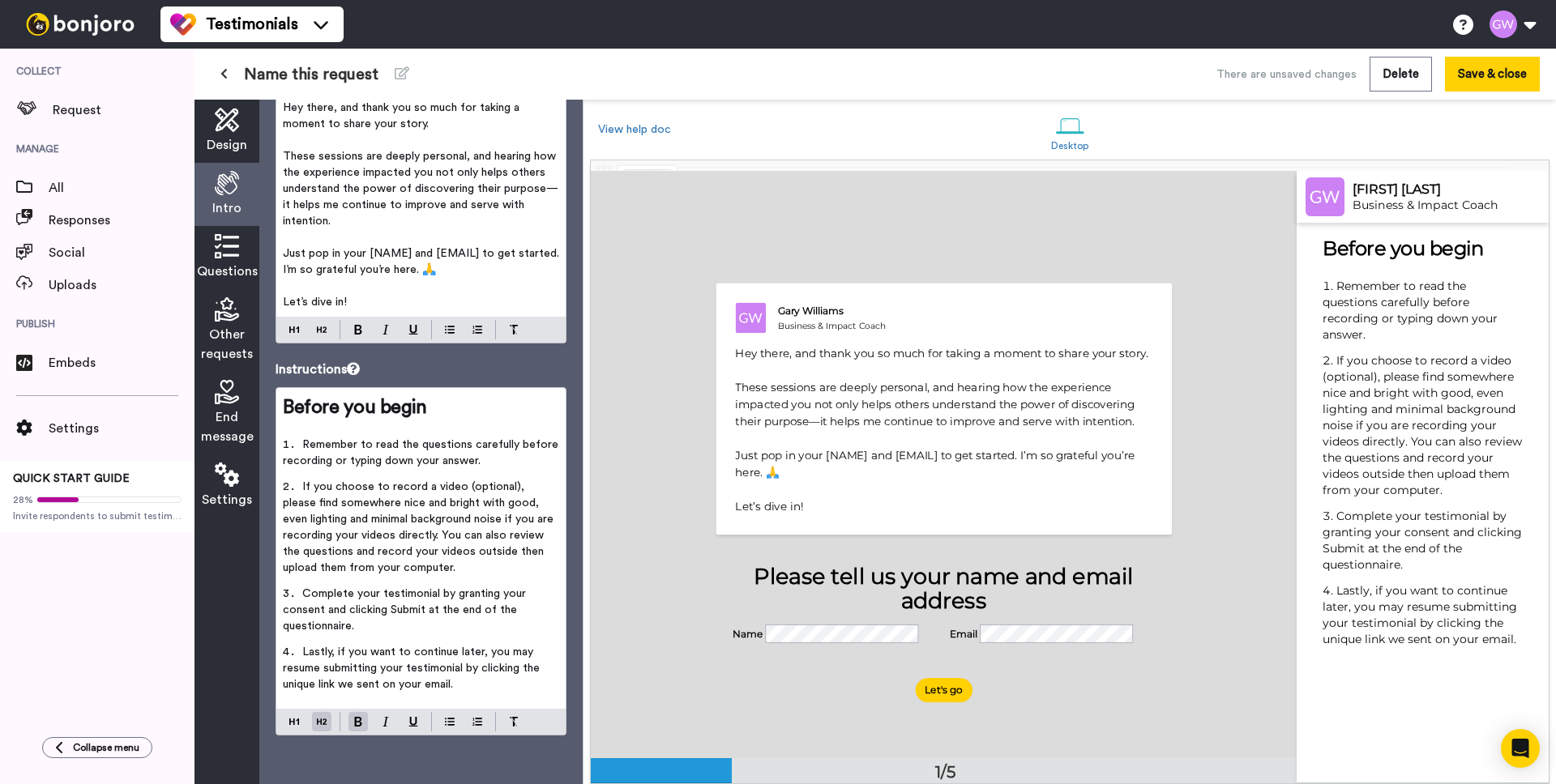 click on "Before you begin" at bounding box center (421, 407) 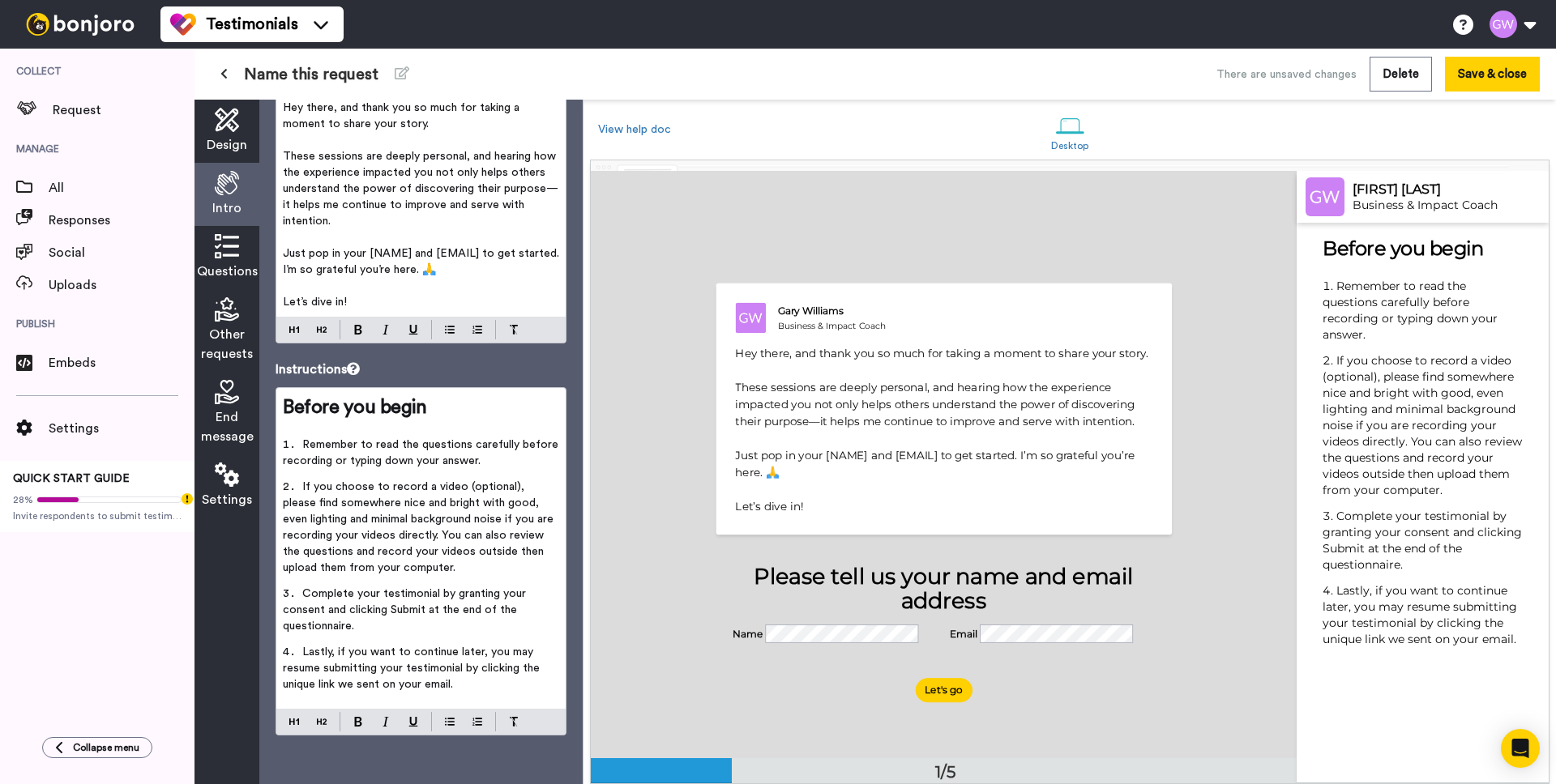 click on "Remember to read the questions carefully before recording or typing down your answer." at bounding box center (422, 453) 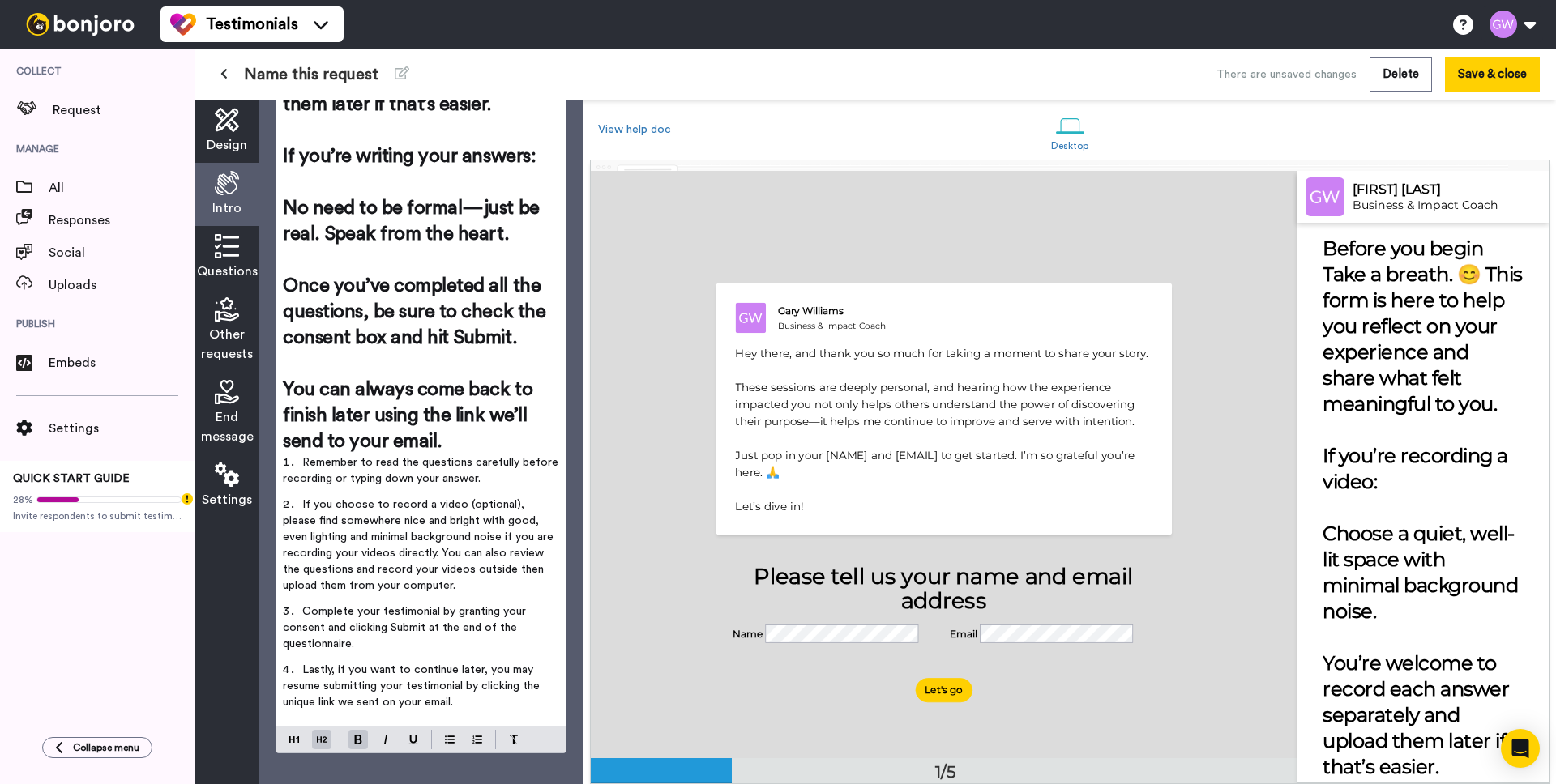 scroll, scrollTop: 101, scrollLeft: 0, axis: vertical 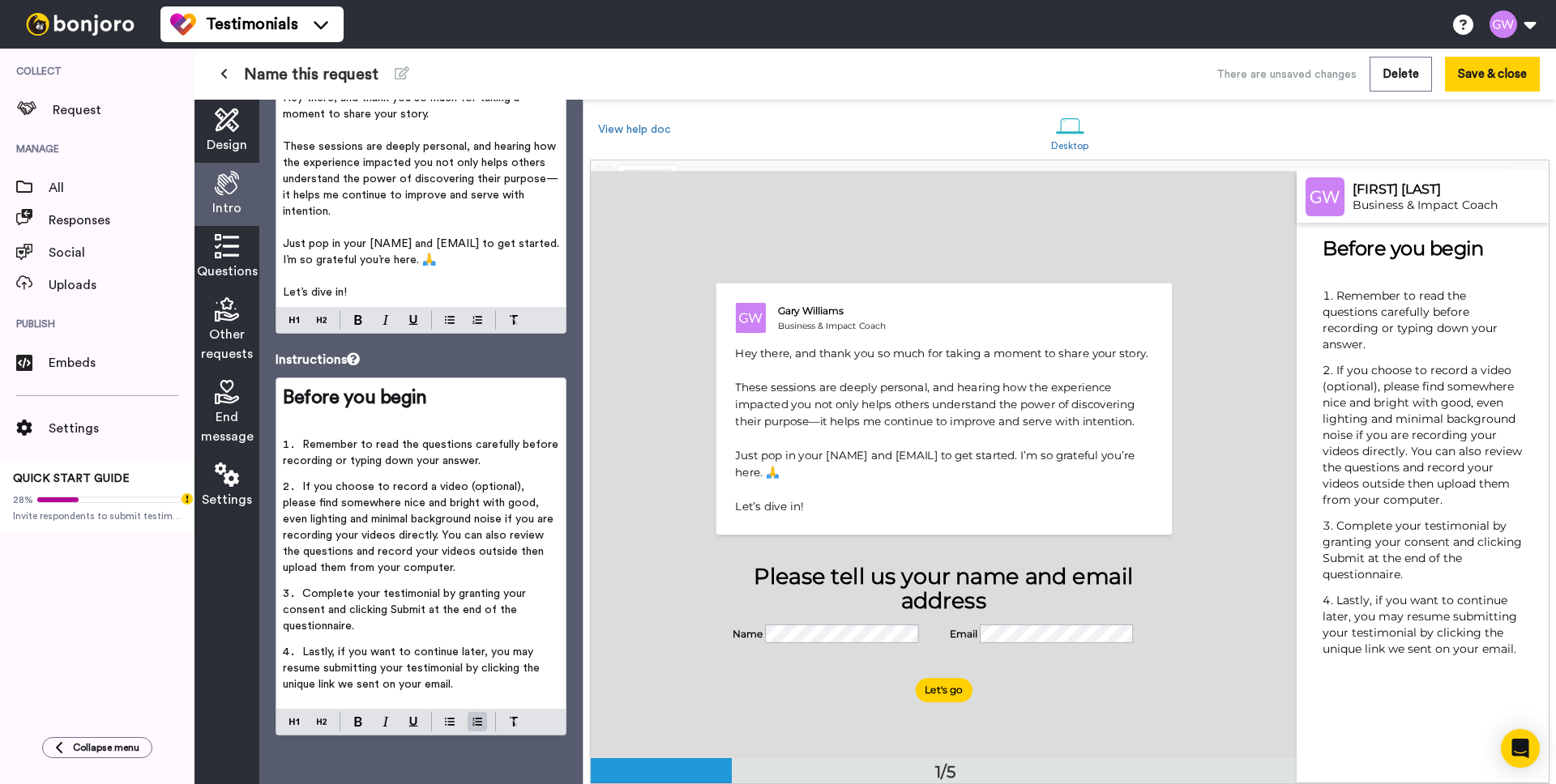 click on "Remember to read the questions carefully before recording or typing down your answer." at bounding box center (421, 458) 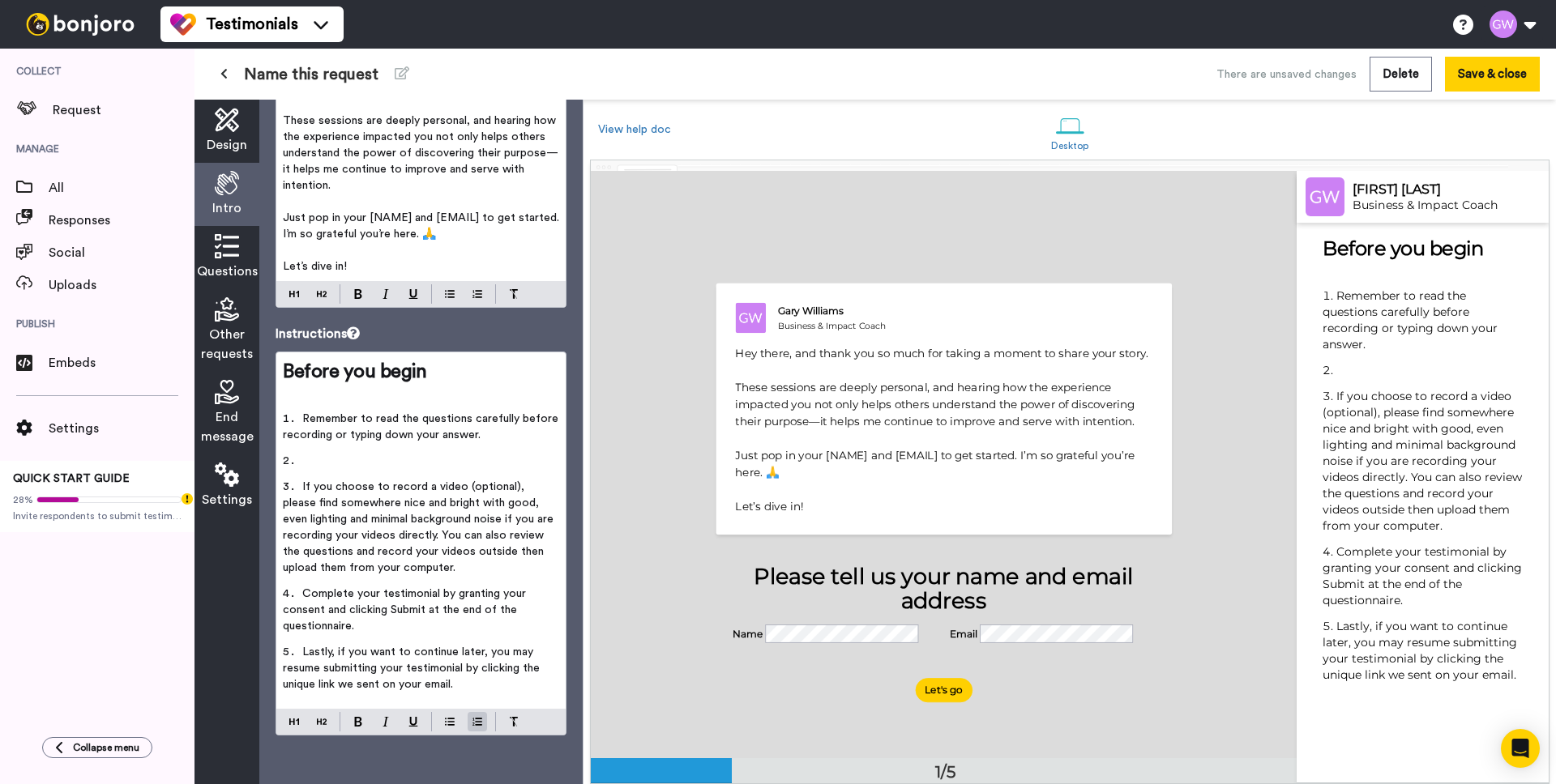scroll, scrollTop: 153, scrollLeft: 0, axis: vertical 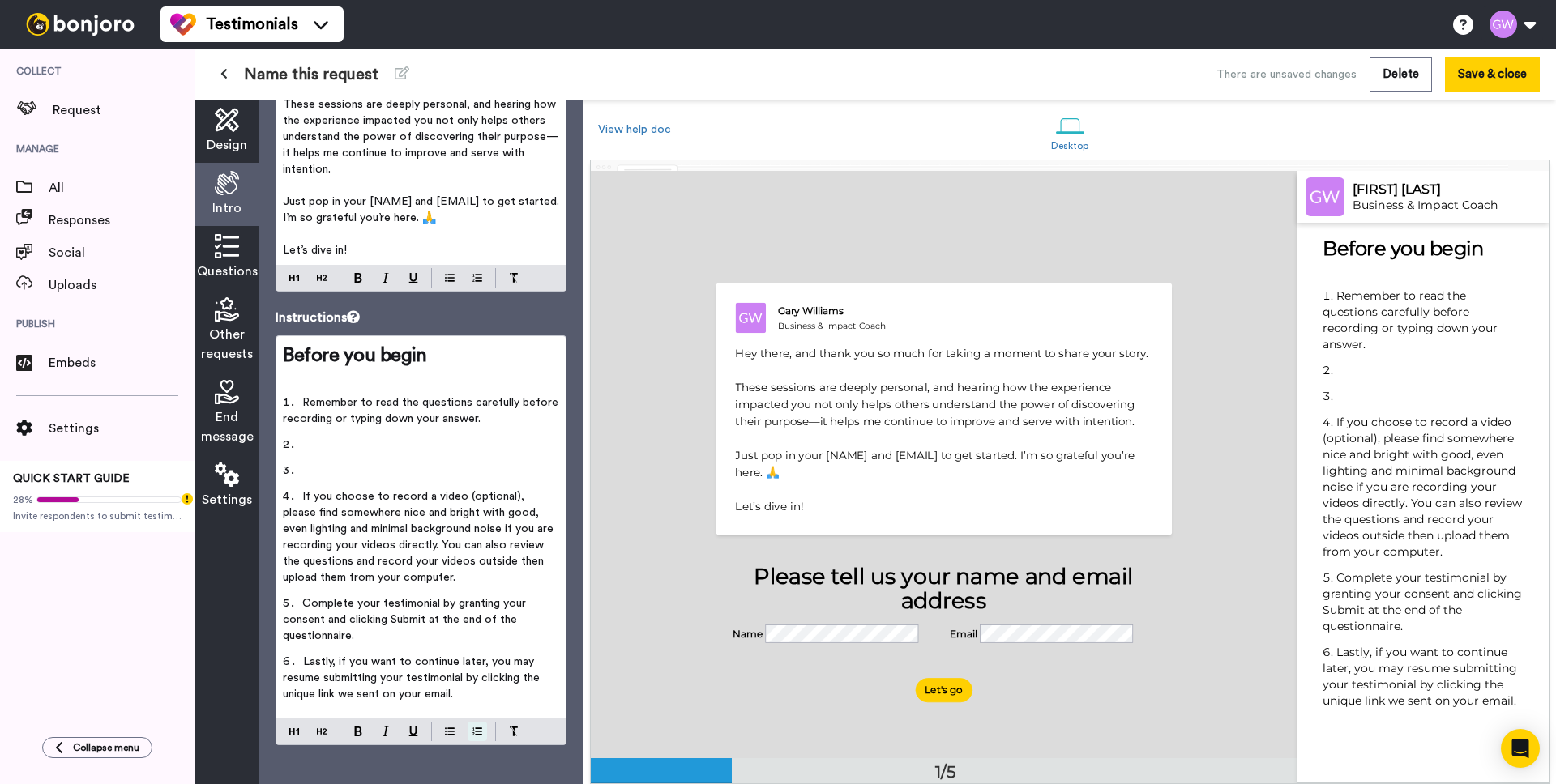 click at bounding box center (477, 731) 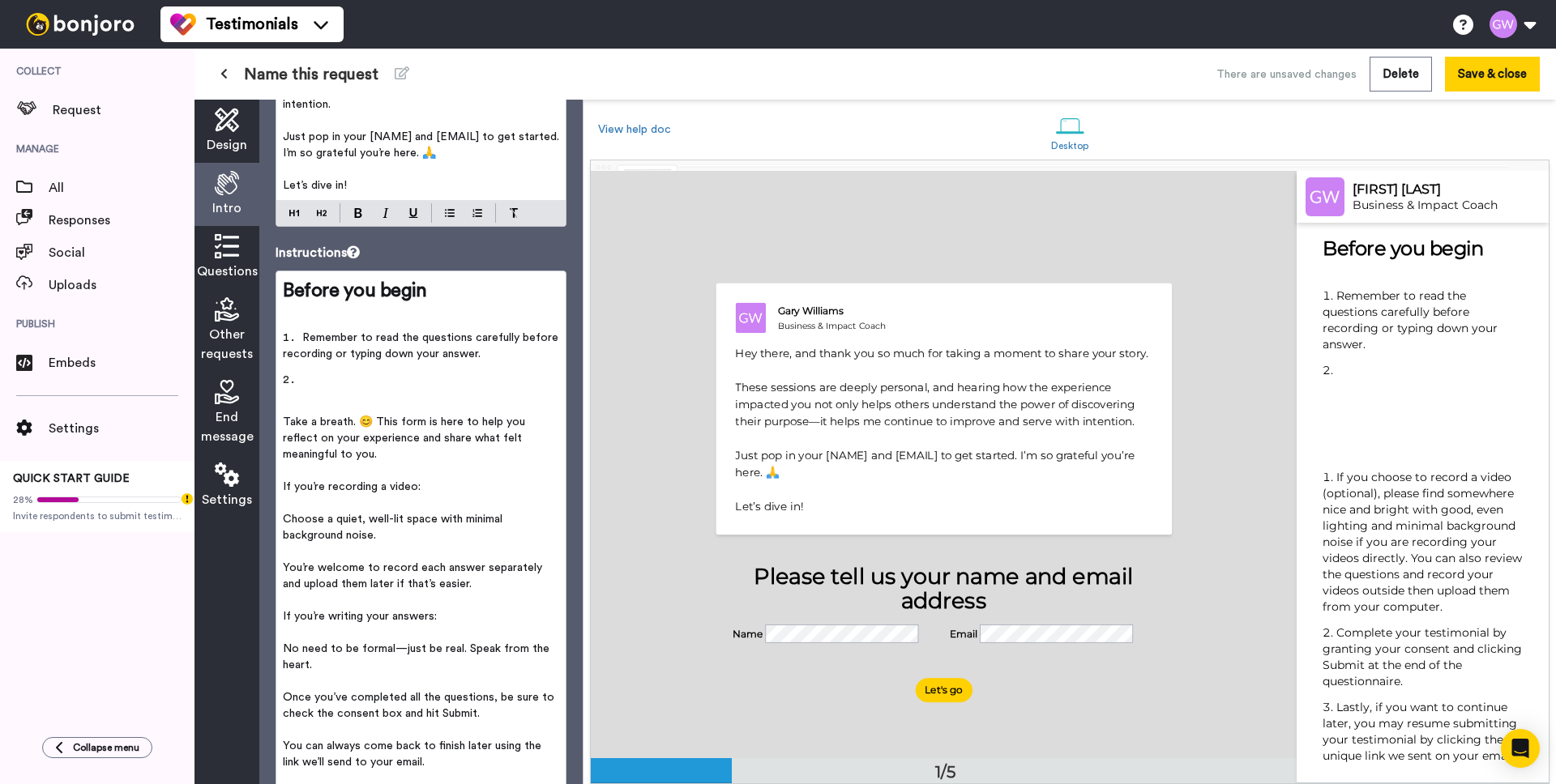scroll, scrollTop: 548, scrollLeft: 0, axis: vertical 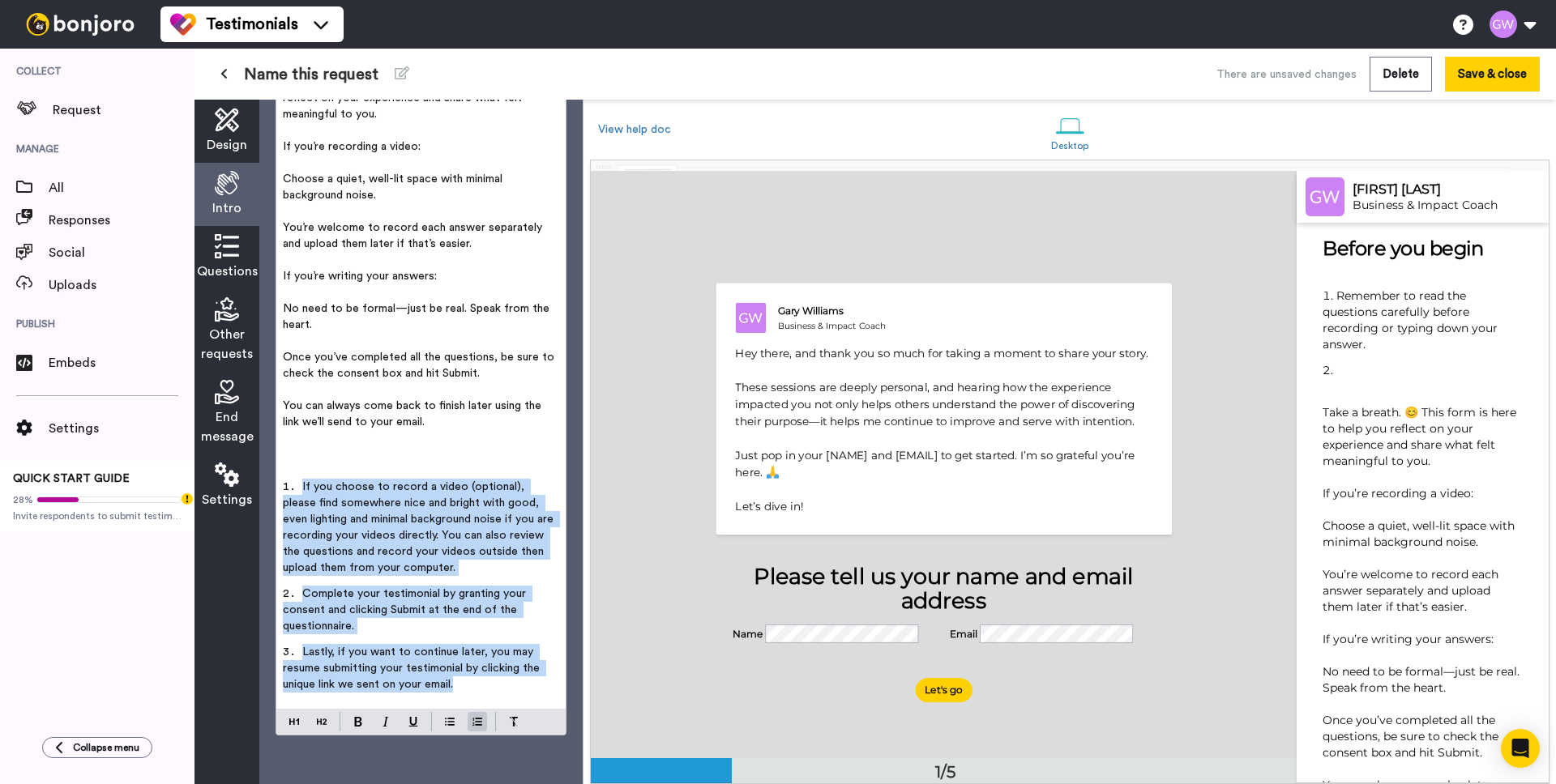 drag, startPoint x: 465, startPoint y: 687, endPoint x: 248, endPoint y: 488, distance: 294.43166 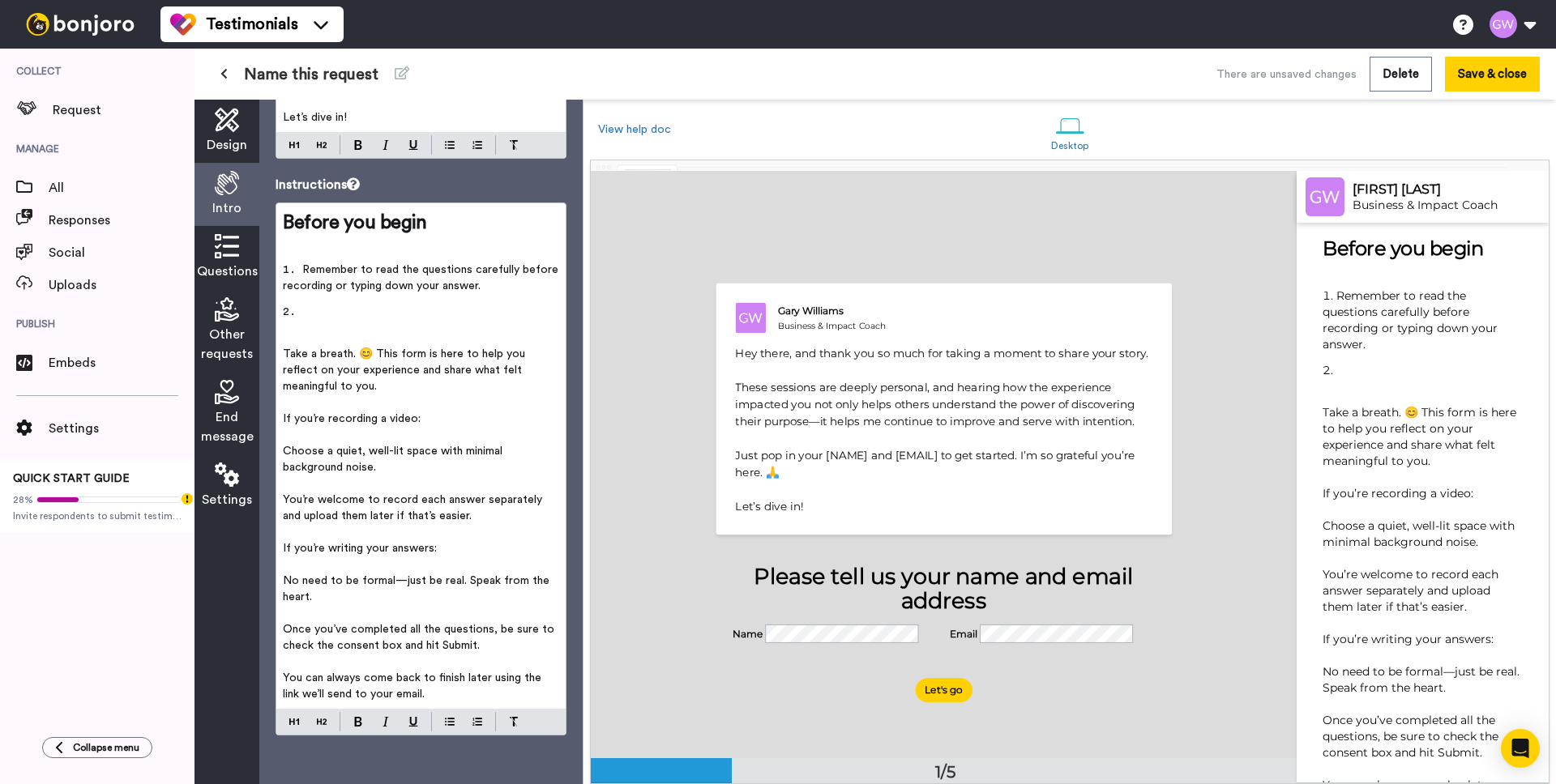 scroll, scrollTop: 276, scrollLeft: 0, axis: vertical 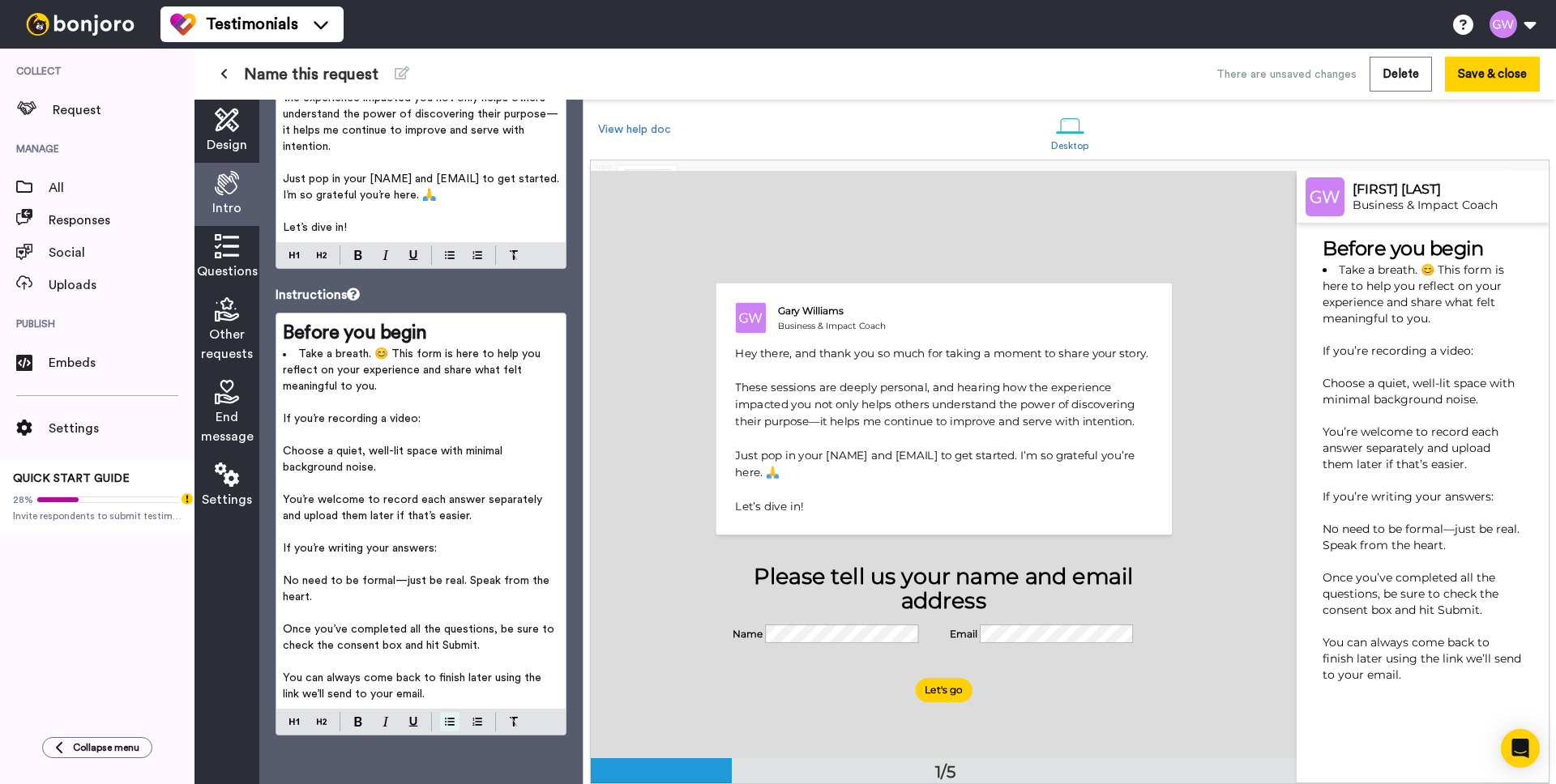 click at bounding box center [450, 722] 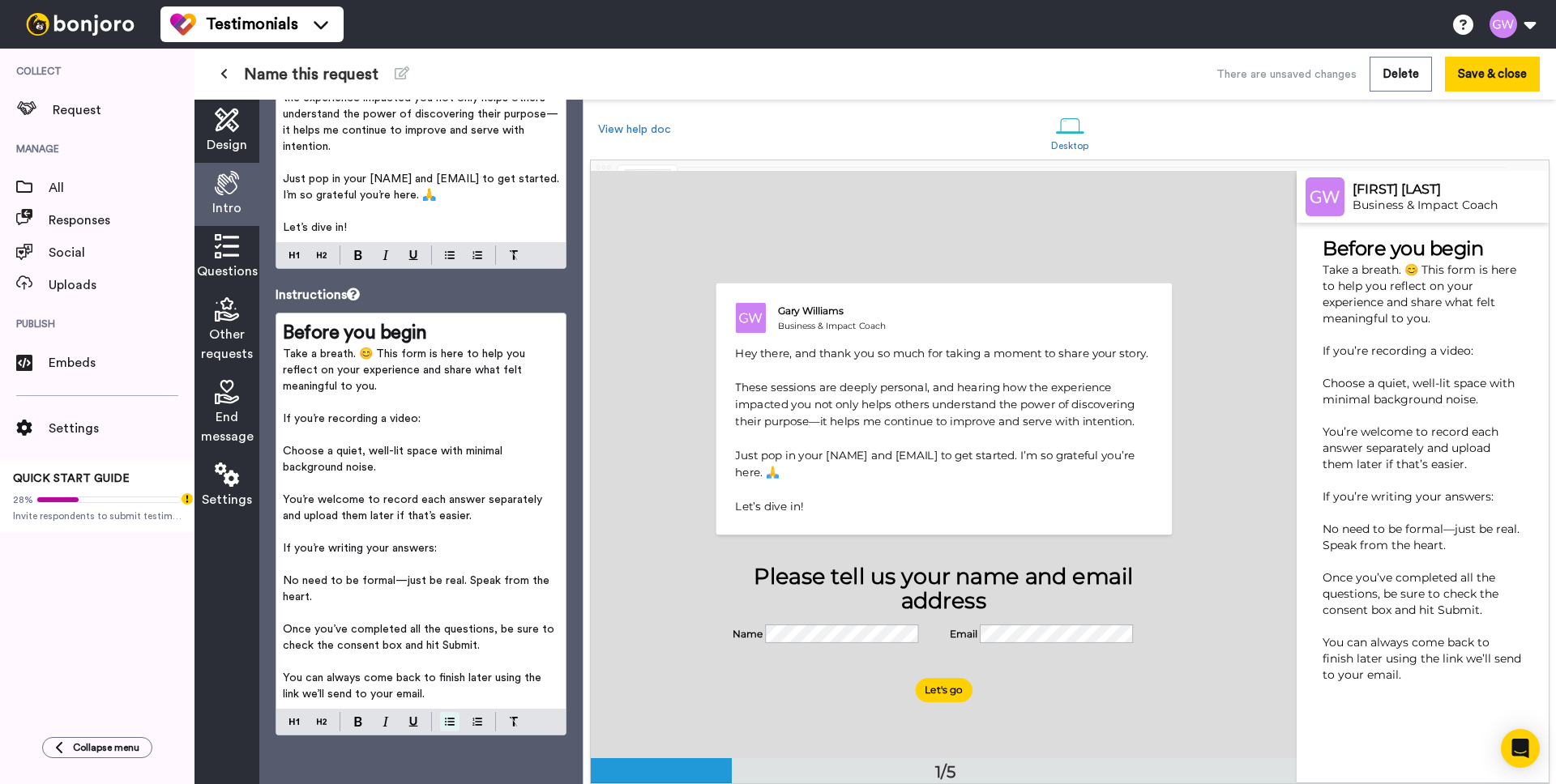 click at bounding box center [450, 722] 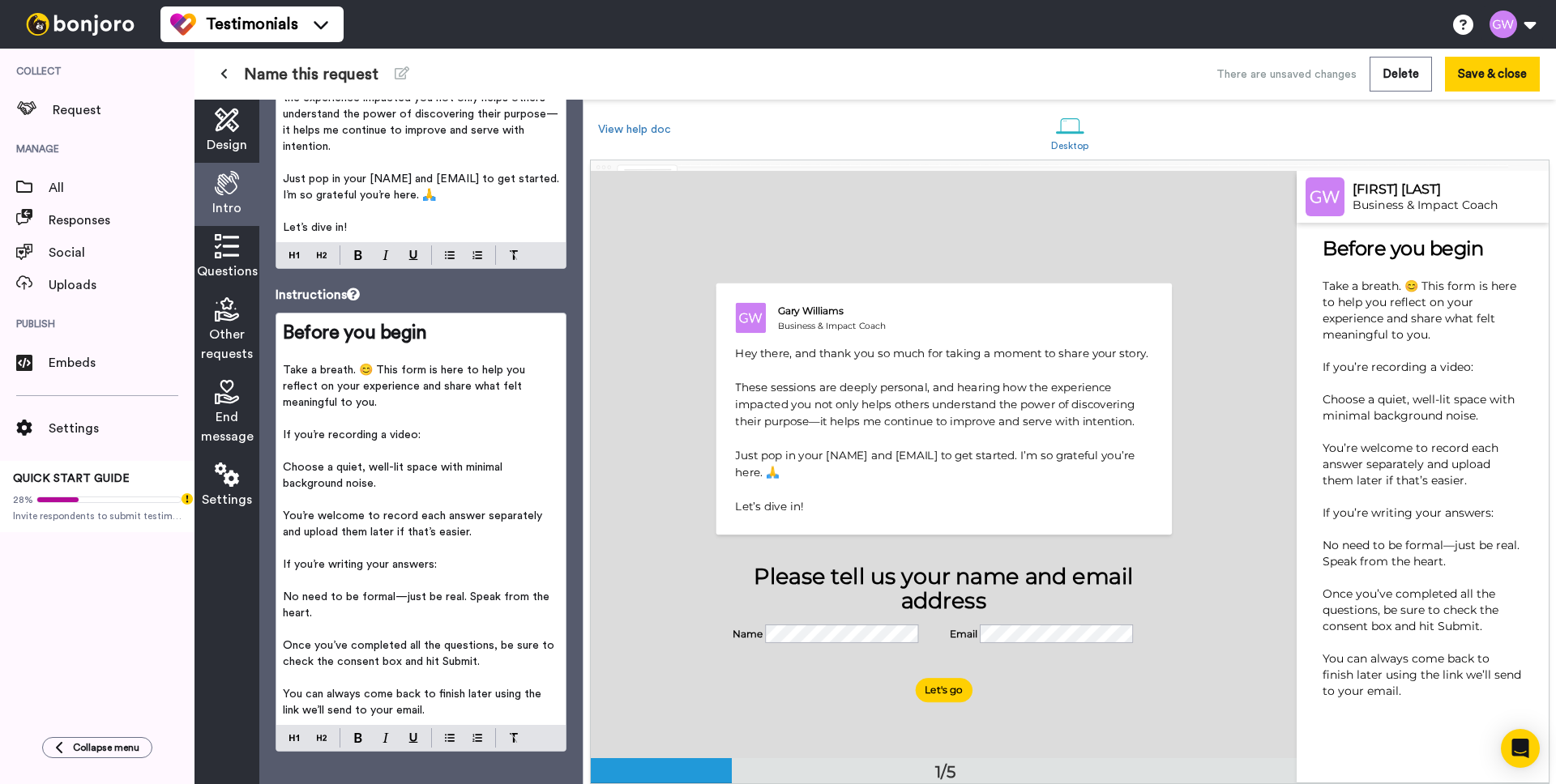 scroll, scrollTop: 182, scrollLeft: 0, axis: vertical 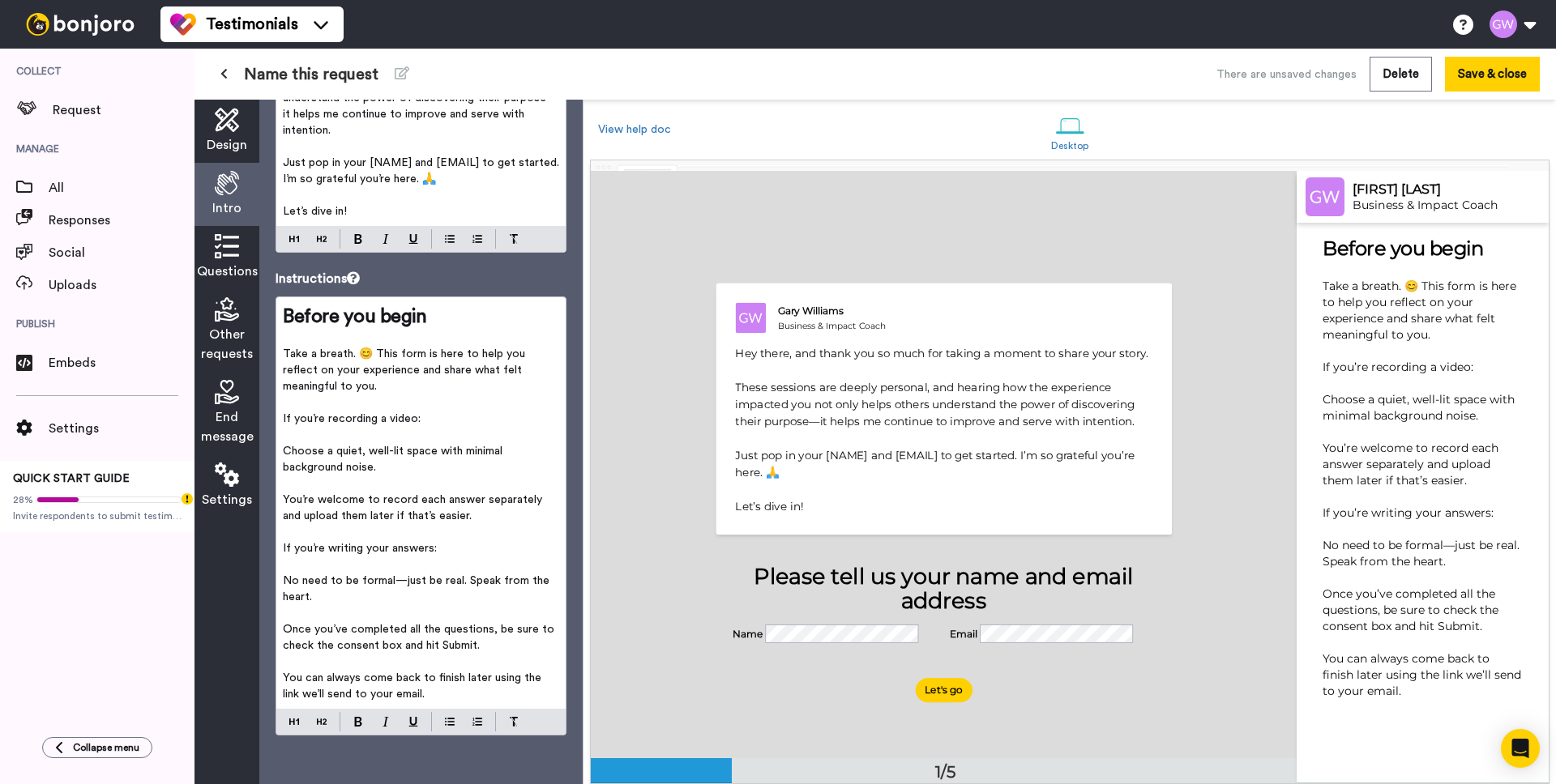 click on "If you’re recording a video:" at bounding box center (352, 419) 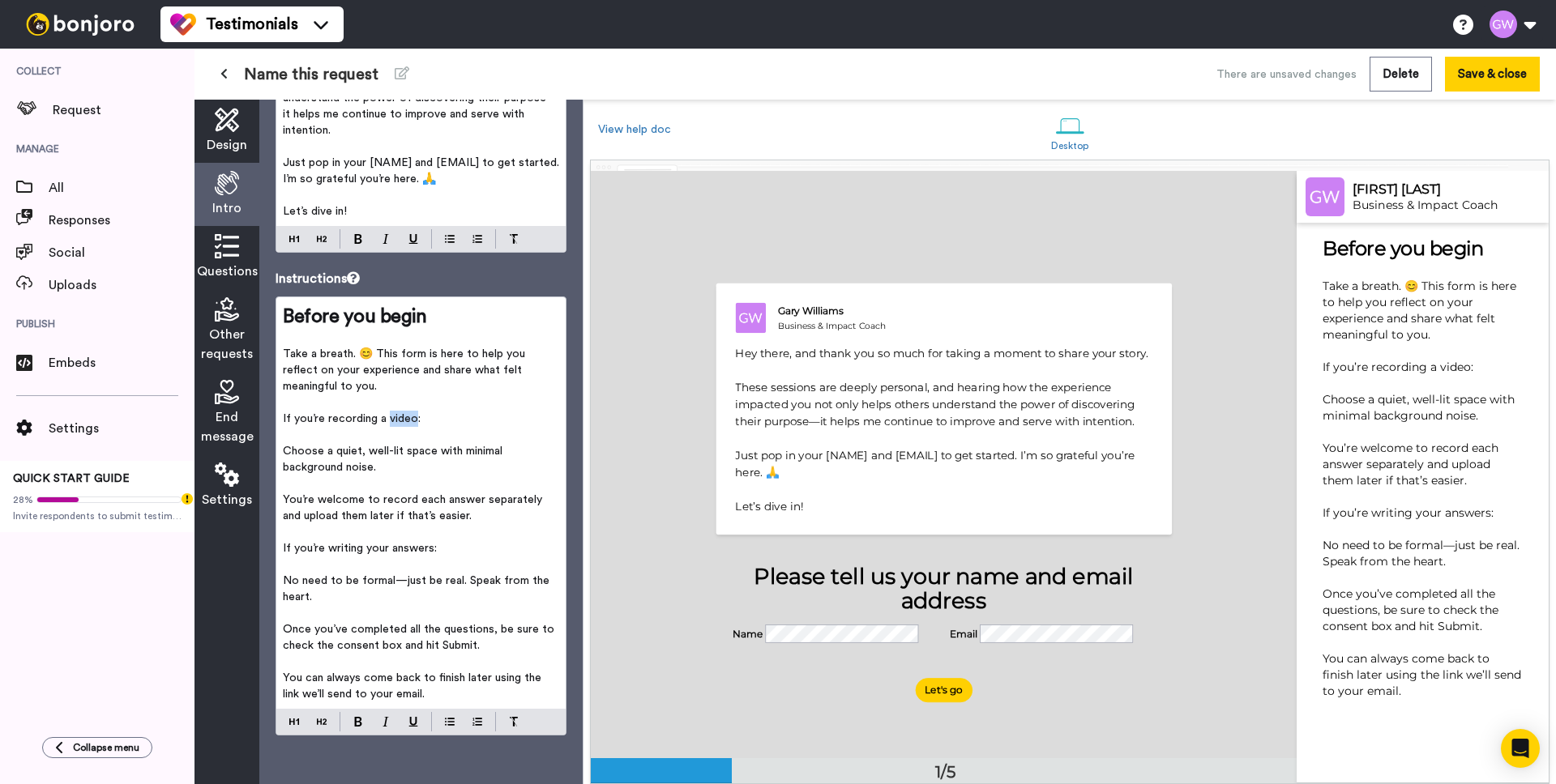 click on "If you’re recording a video:" at bounding box center [352, 419] 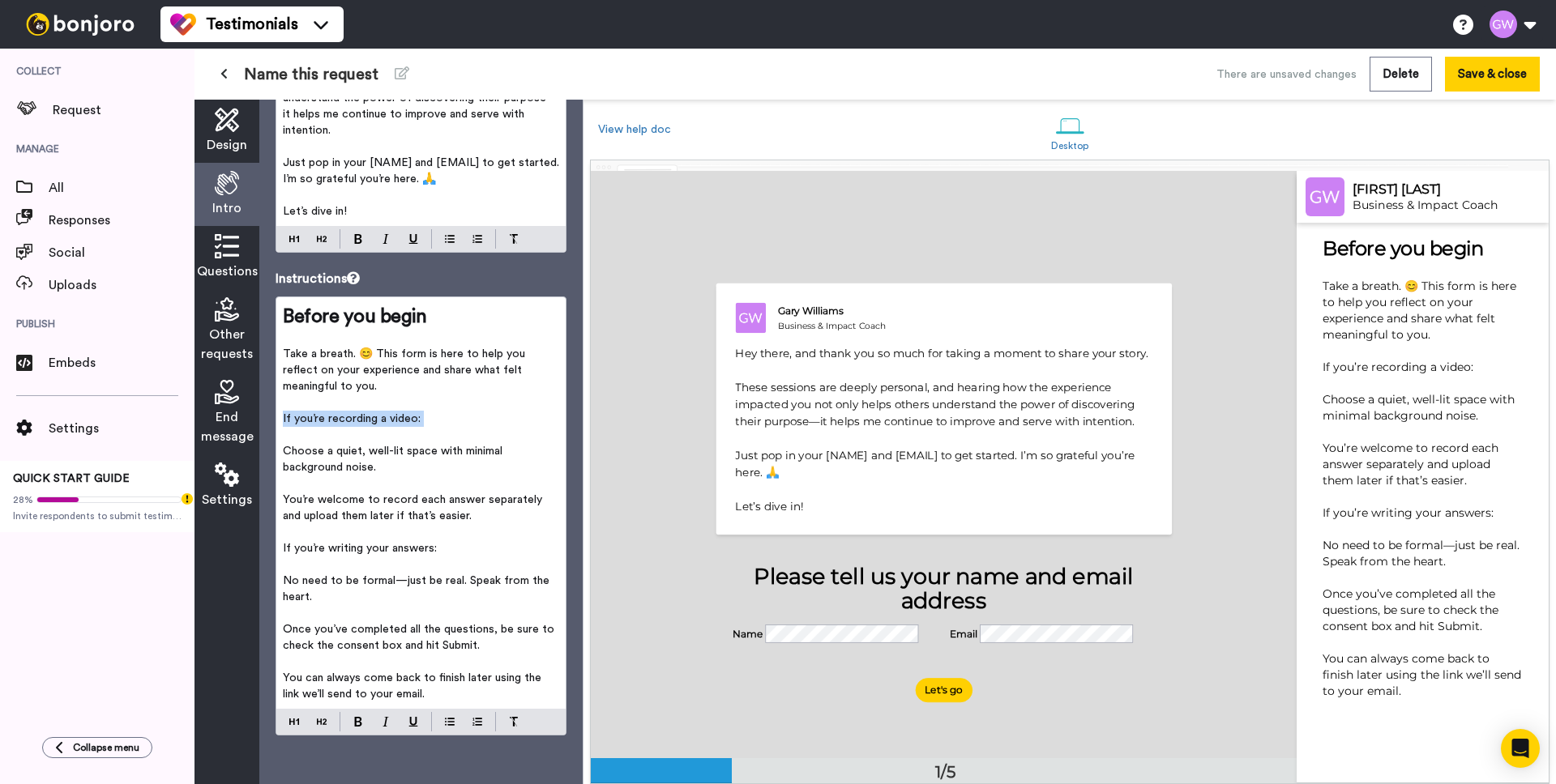 click on "If you’re recording a video:" at bounding box center [352, 419] 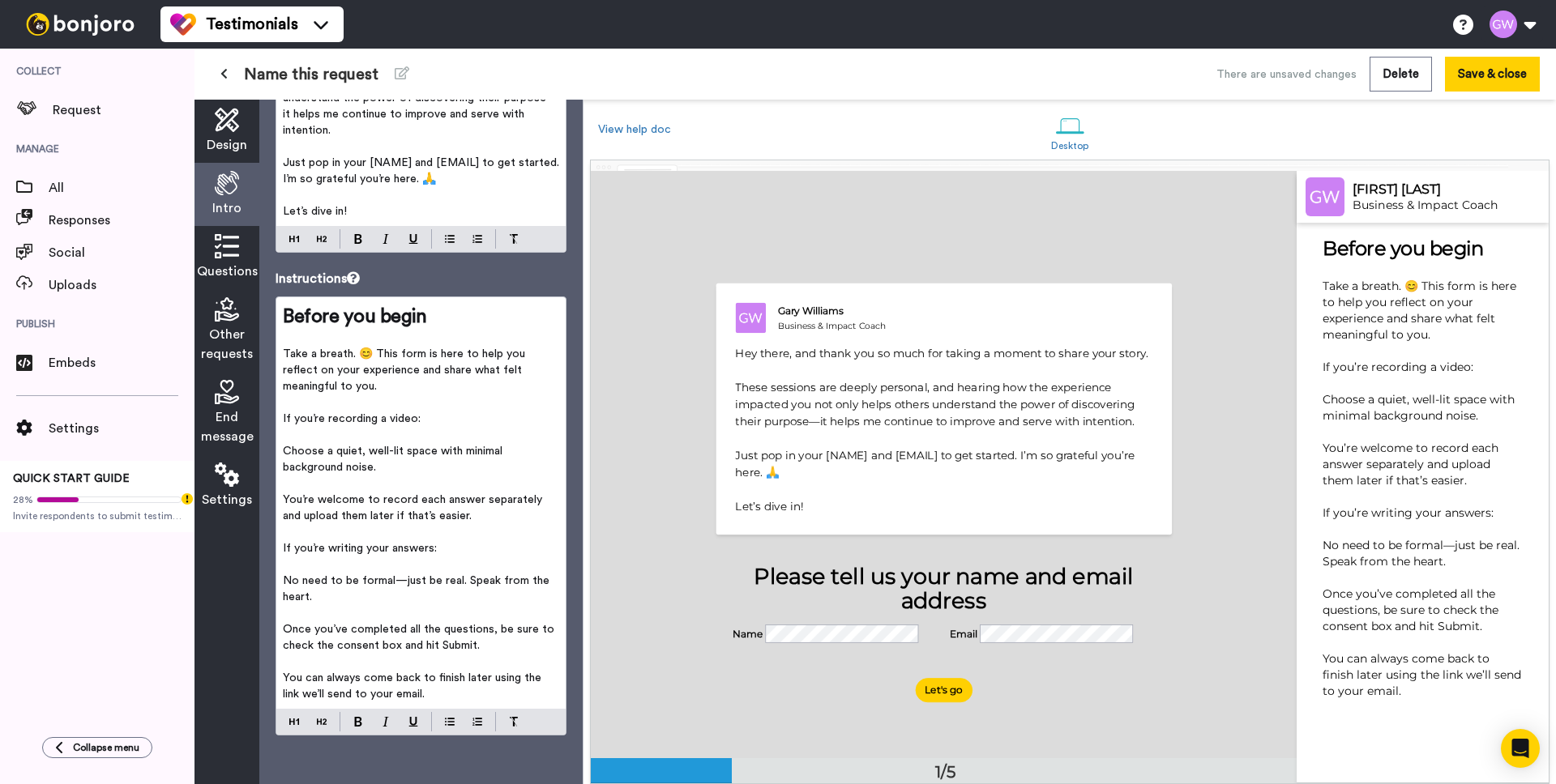 click on "Choose a quiet, well-lit space with minimal background noise." at bounding box center (394, 459) 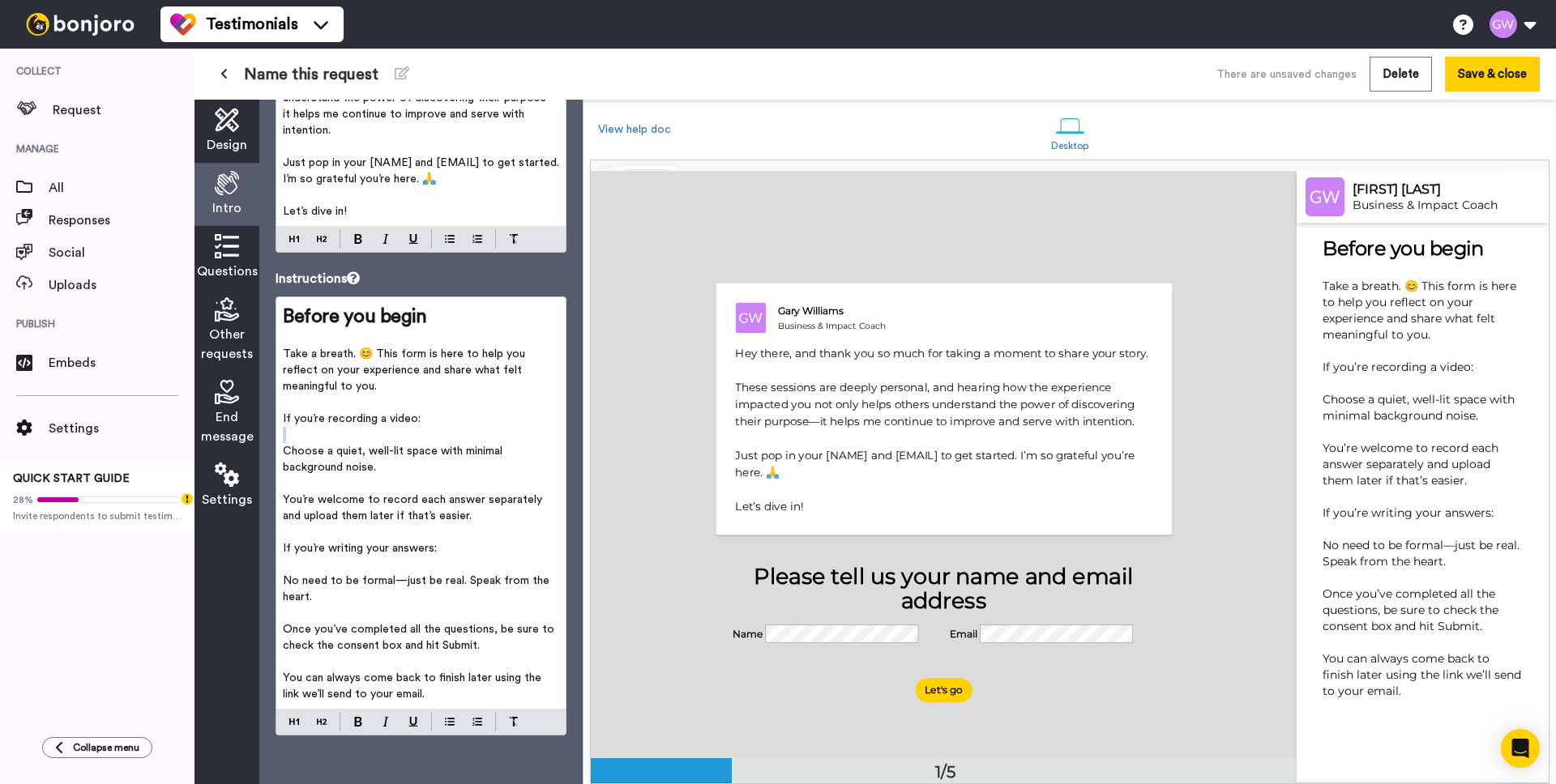 click on "﻿" at bounding box center [421, 435] 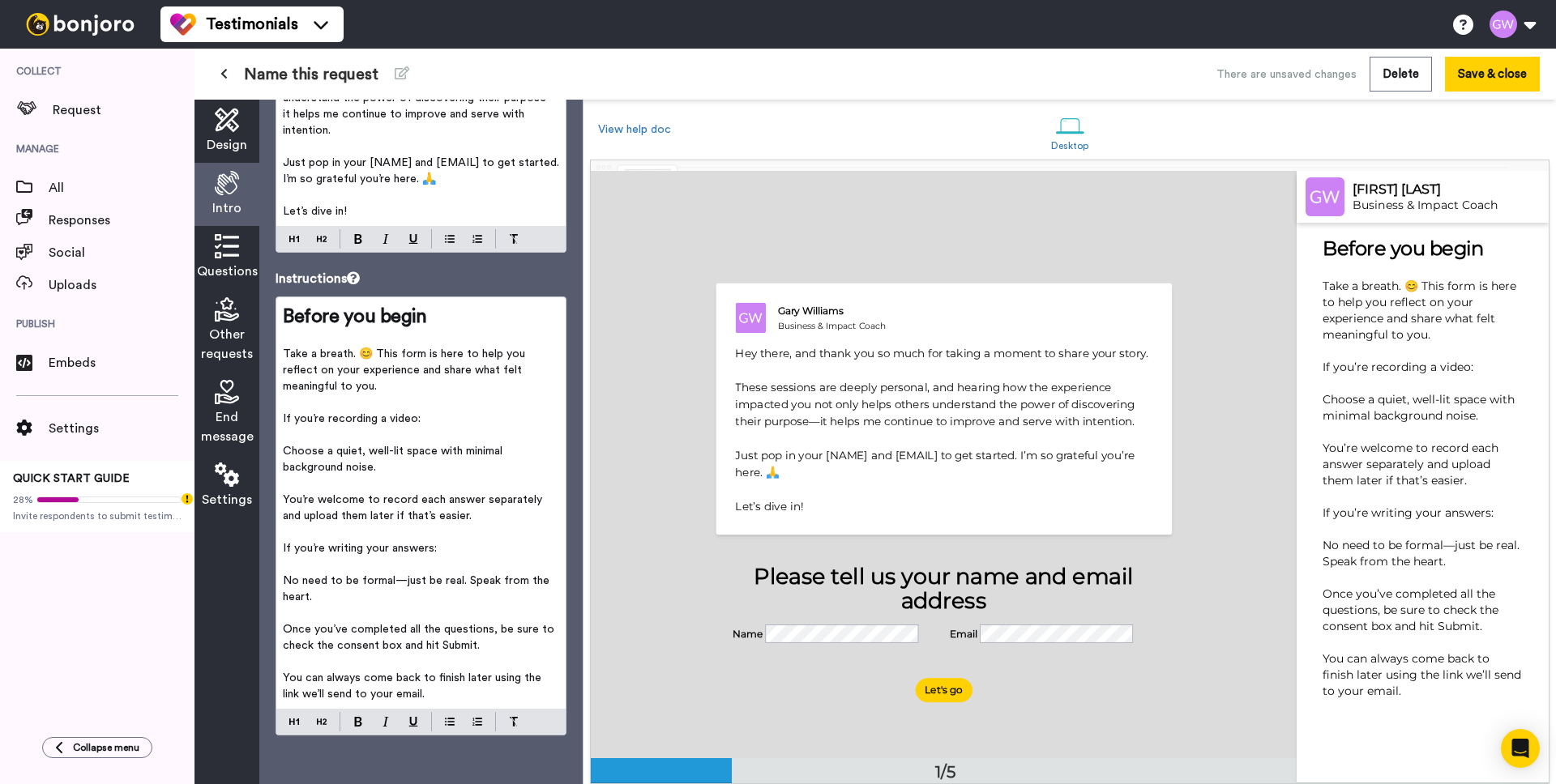 click on "If you’re recording a video:" at bounding box center [352, 419] 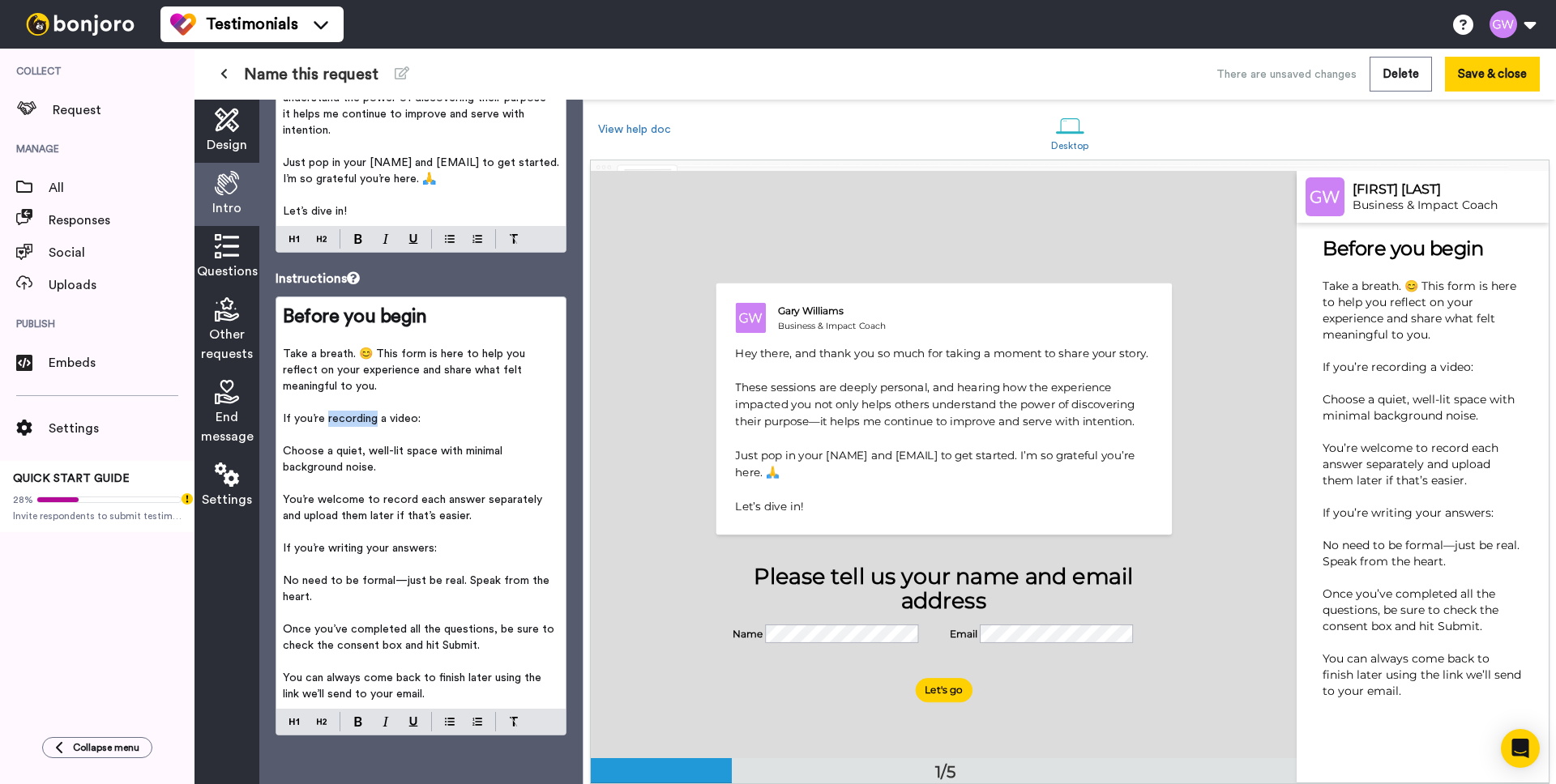 click on "If you’re recording a video:" at bounding box center [352, 419] 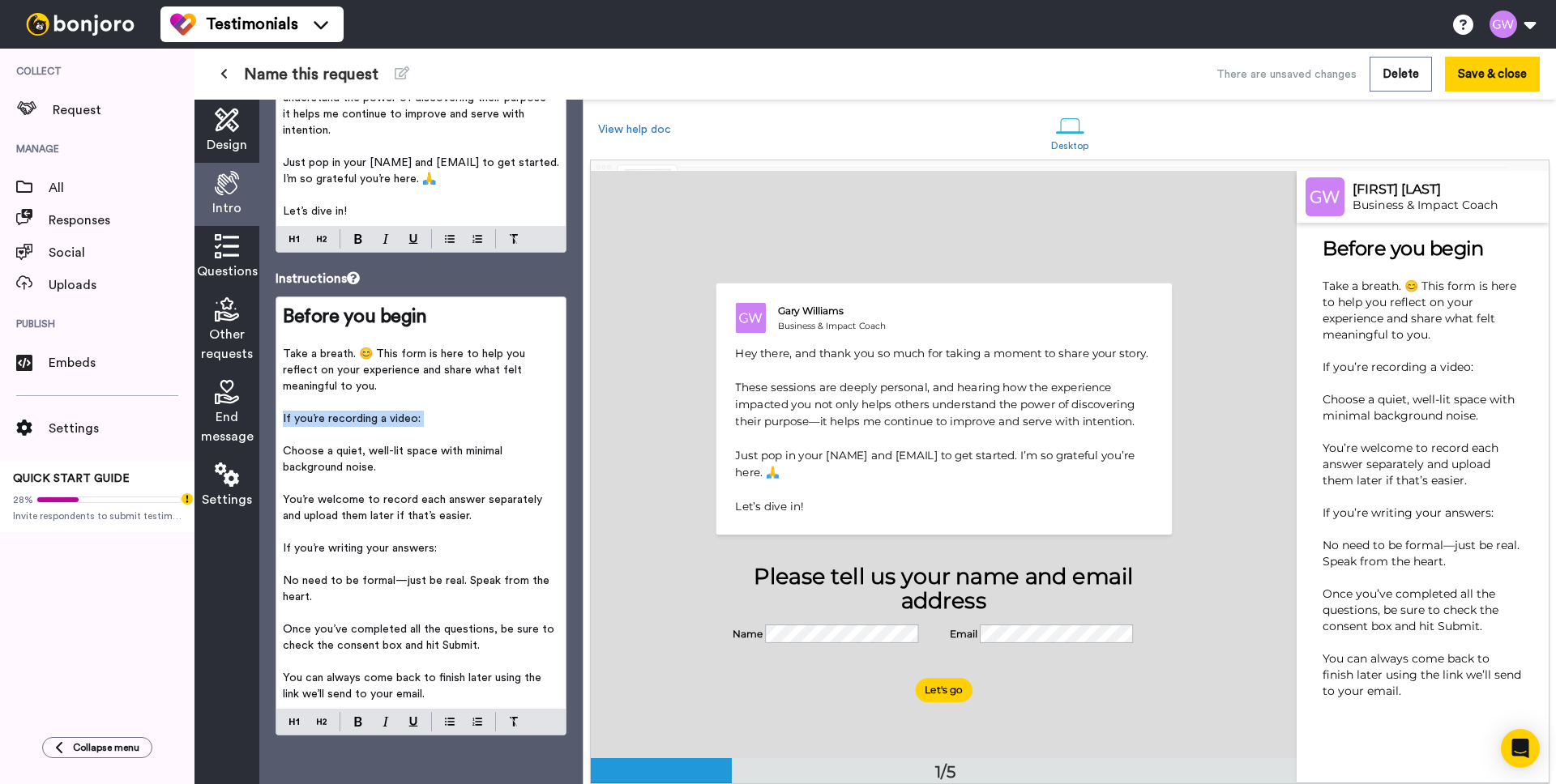 click on "If you’re recording a video:" at bounding box center [352, 419] 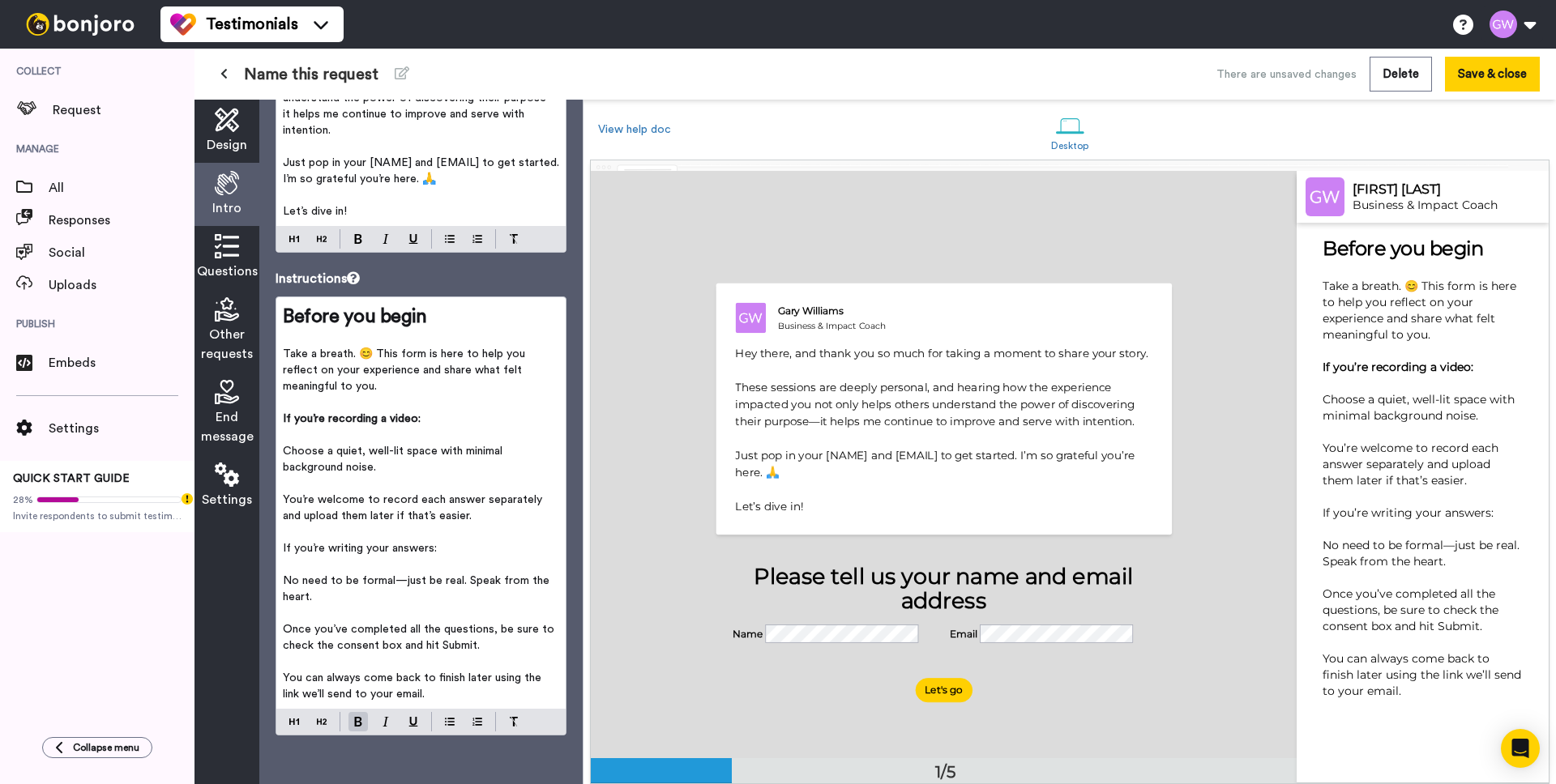 click on "Choose a quiet, well-lit space with minimal background noise." at bounding box center [394, 459] 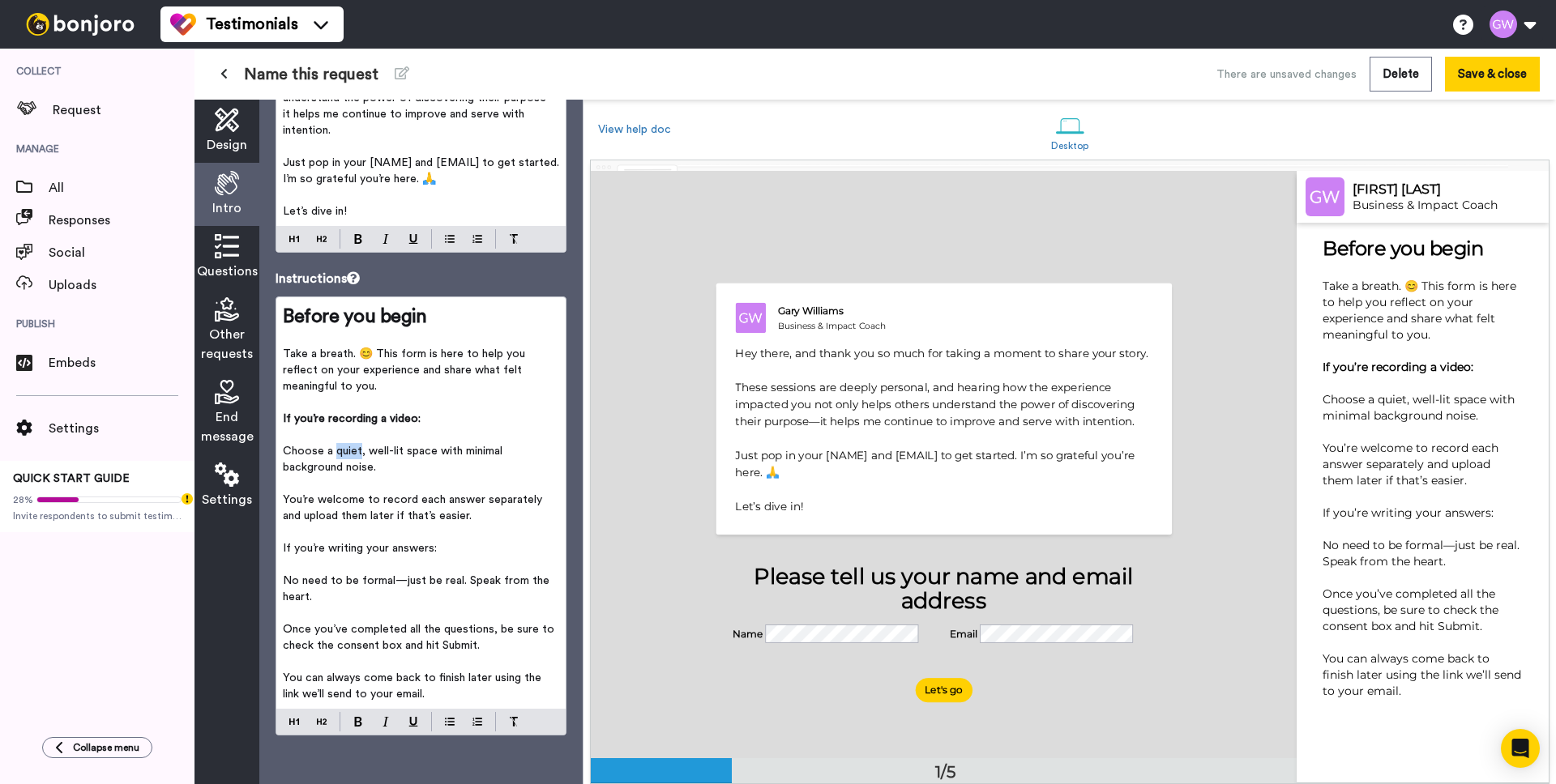 click on "Choose a quiet, well-lit space with minimal background noise." at bounding box center (394, 459) 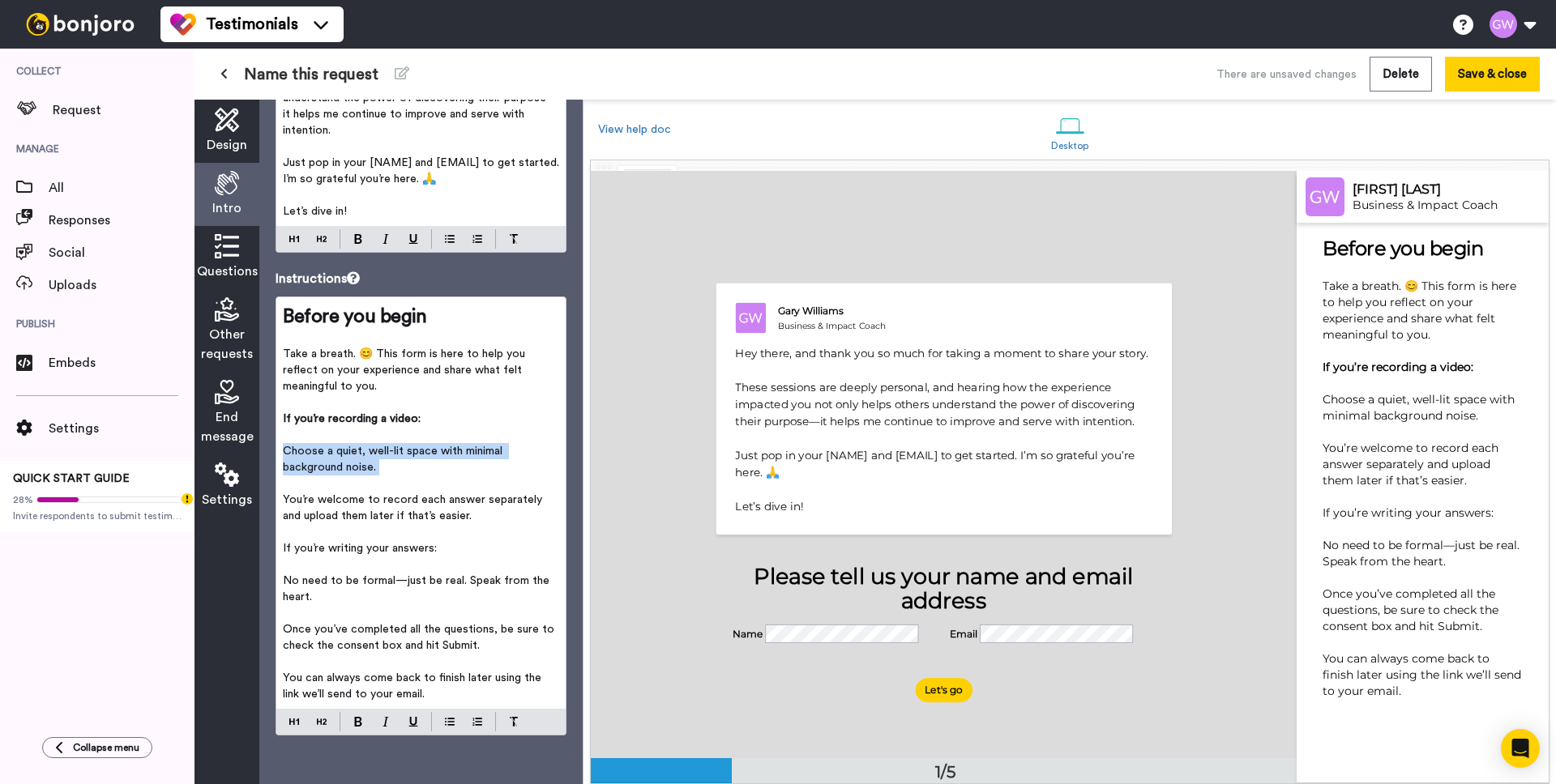 click on "Choose a quiet, well-lit space with minimal background noise." at bounding box center (394, 459) 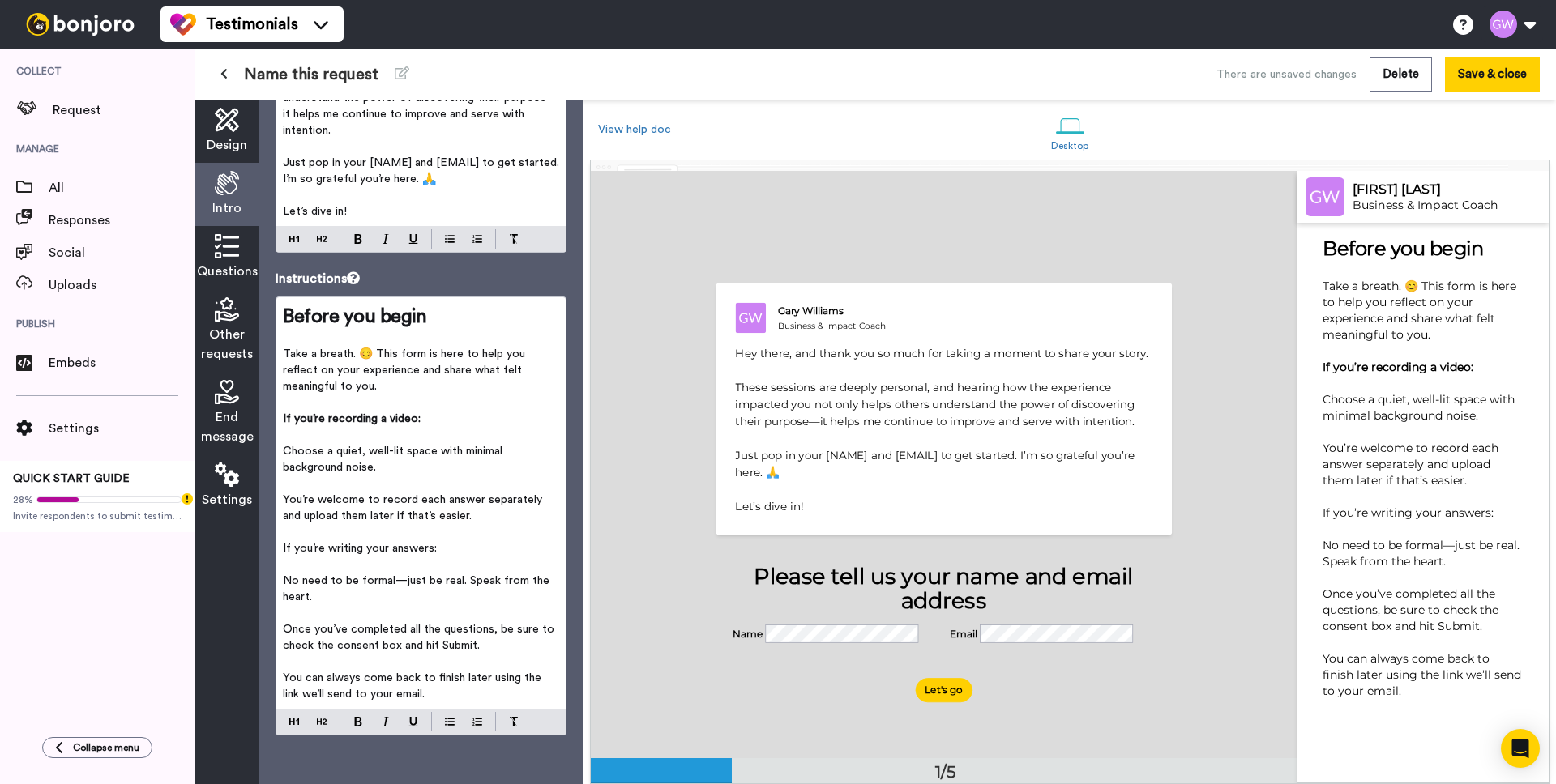 click on "﻿" at bounding box center [421, 484] 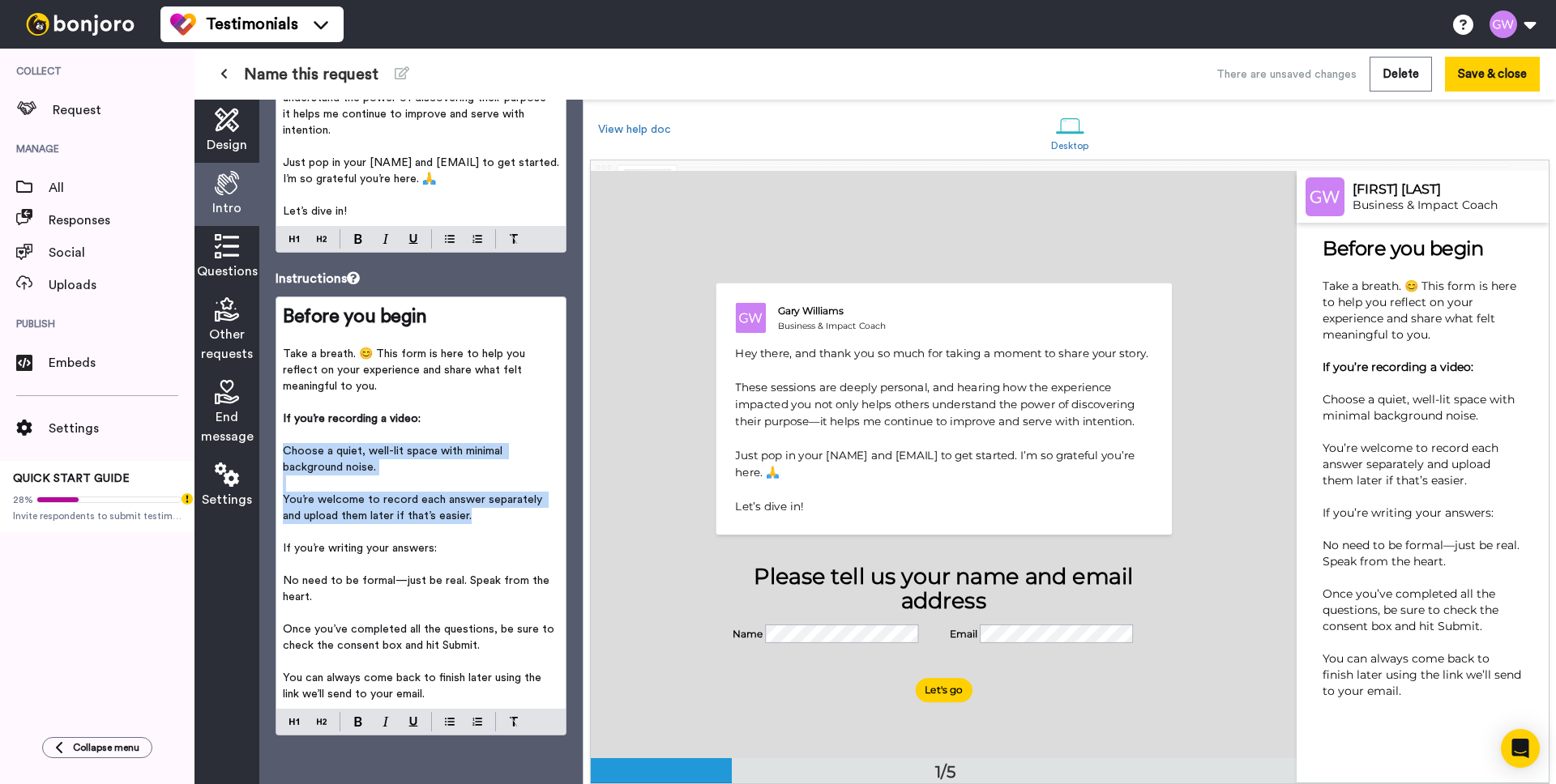 drag, startPoint x: 472, startPoint y: 518, endPoint x: 279, endPoint y: 456, distance: 202.71408 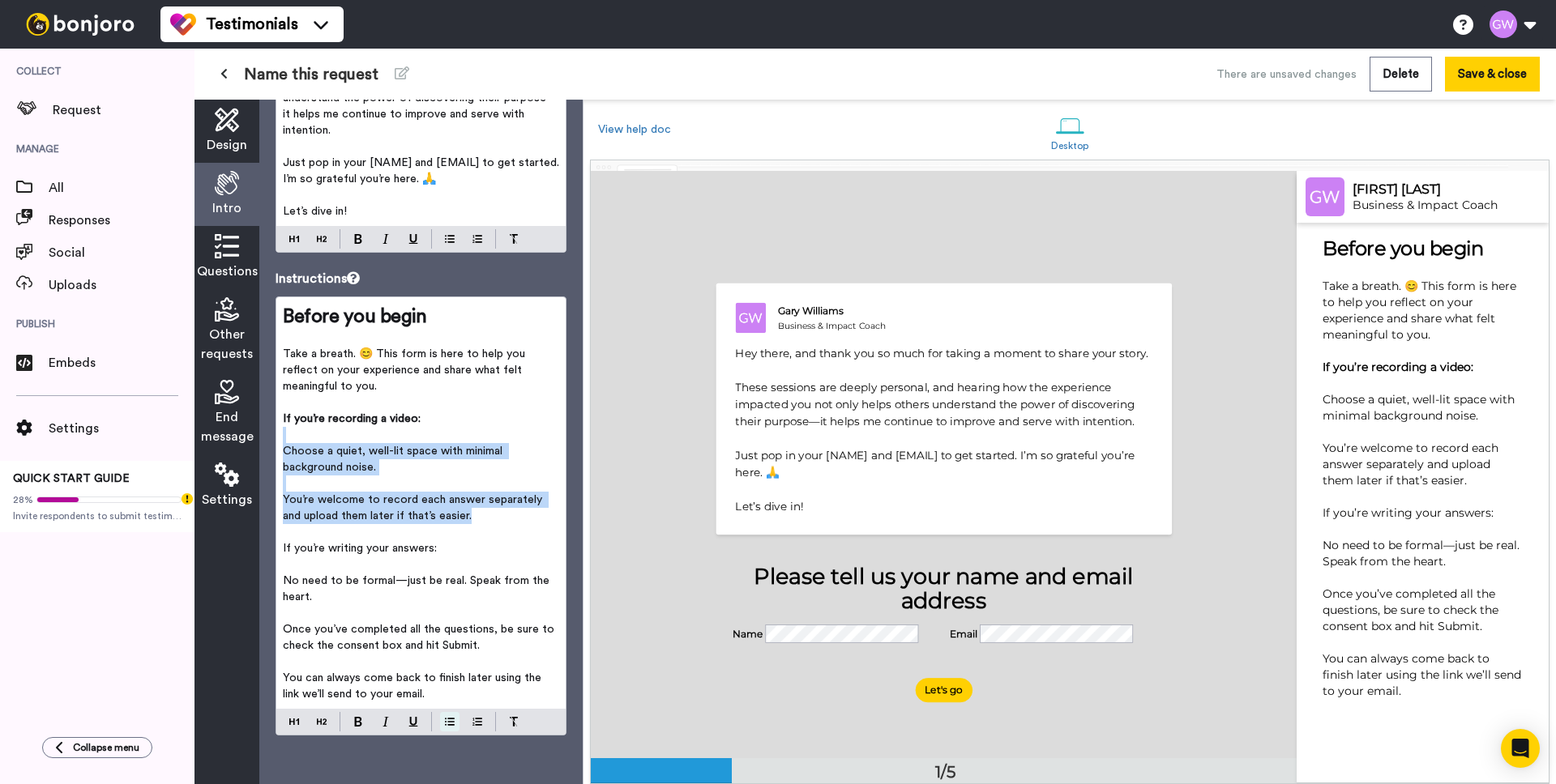 click at bounding box center (450, 722) 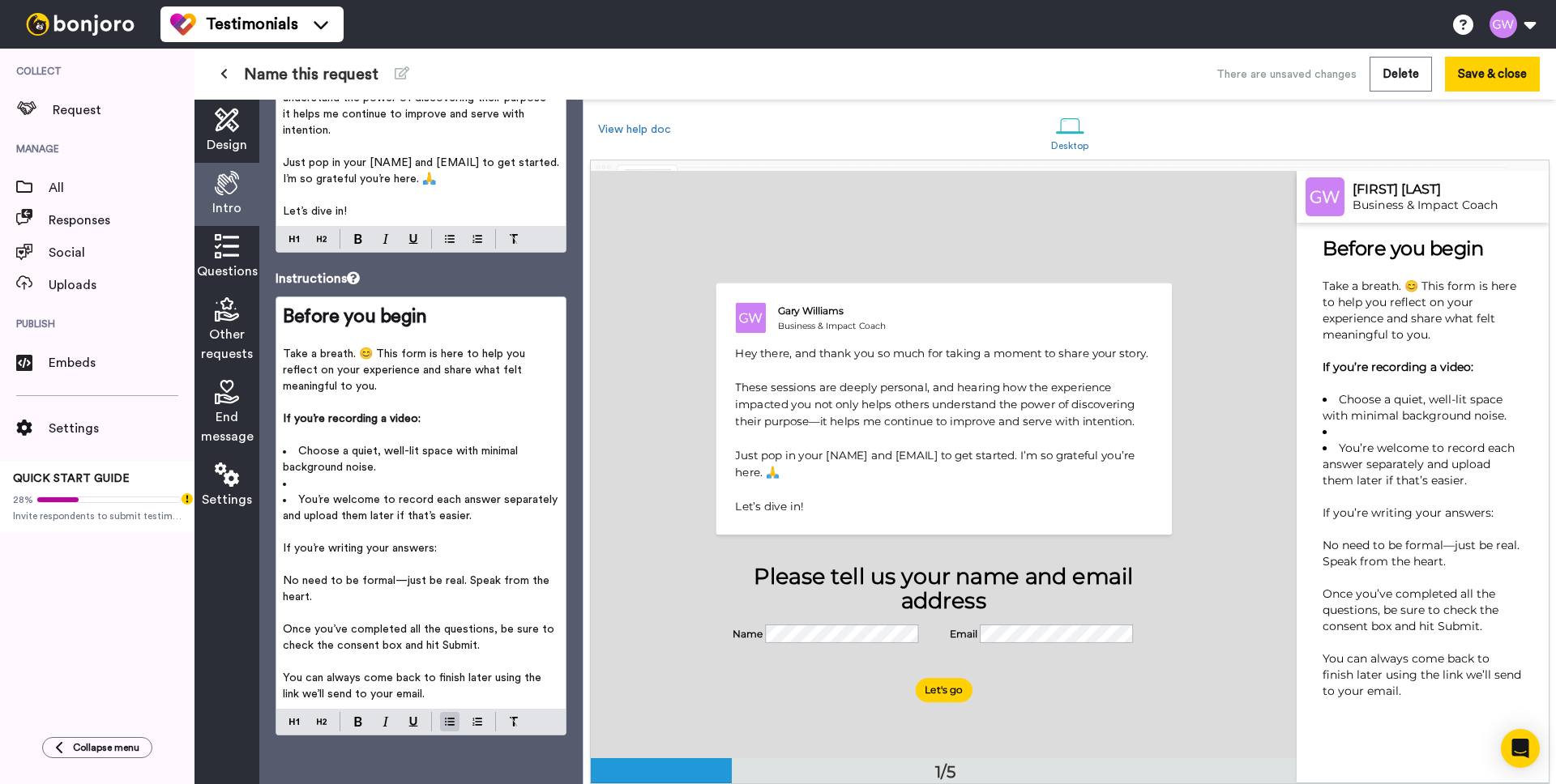 click on "Choose a quiet, well-lit space with minimal background noise." at bounding box center [421, 459] 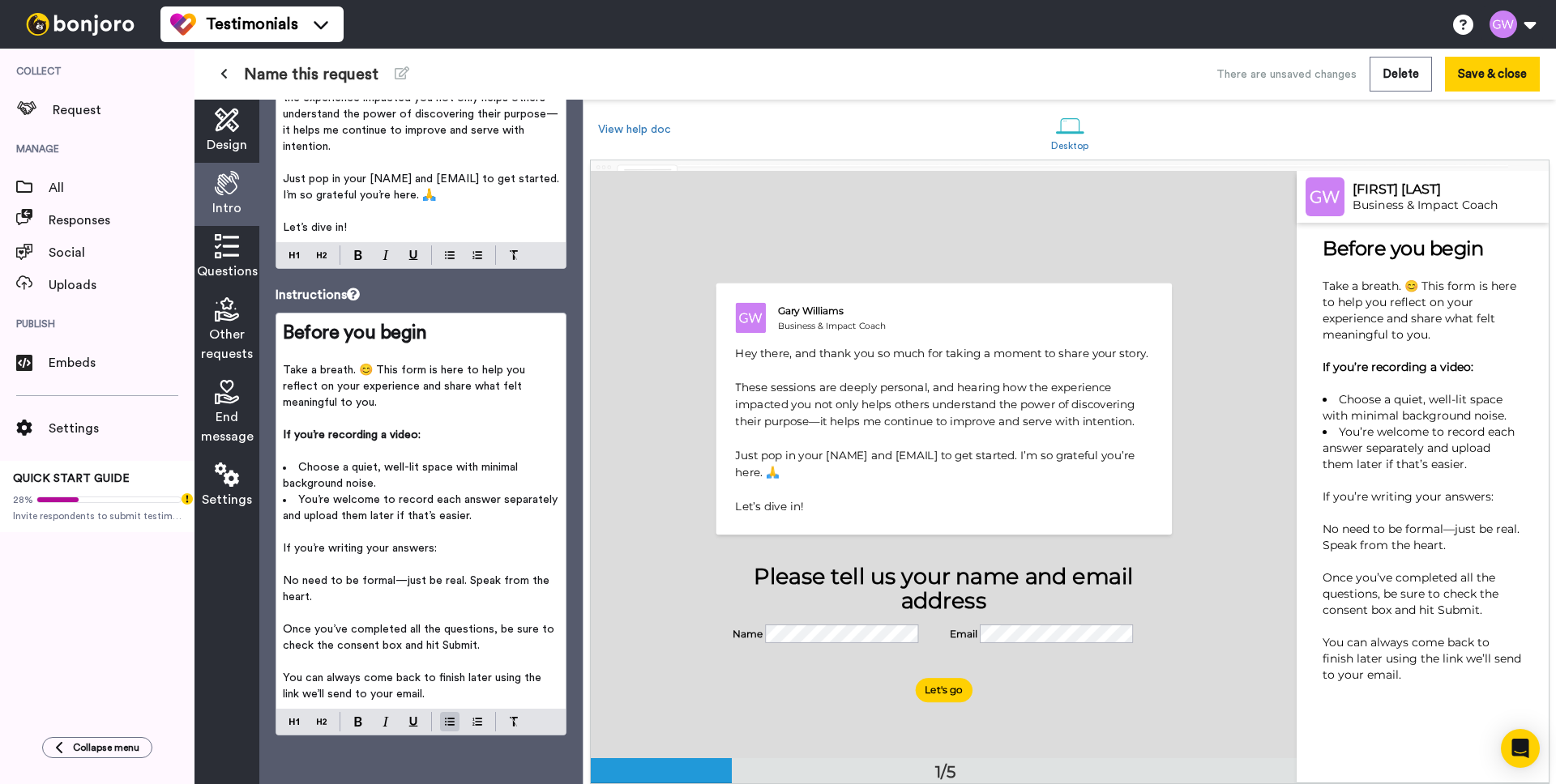 click on "If you’re writing your answers:" at bounding box center (360, 548) 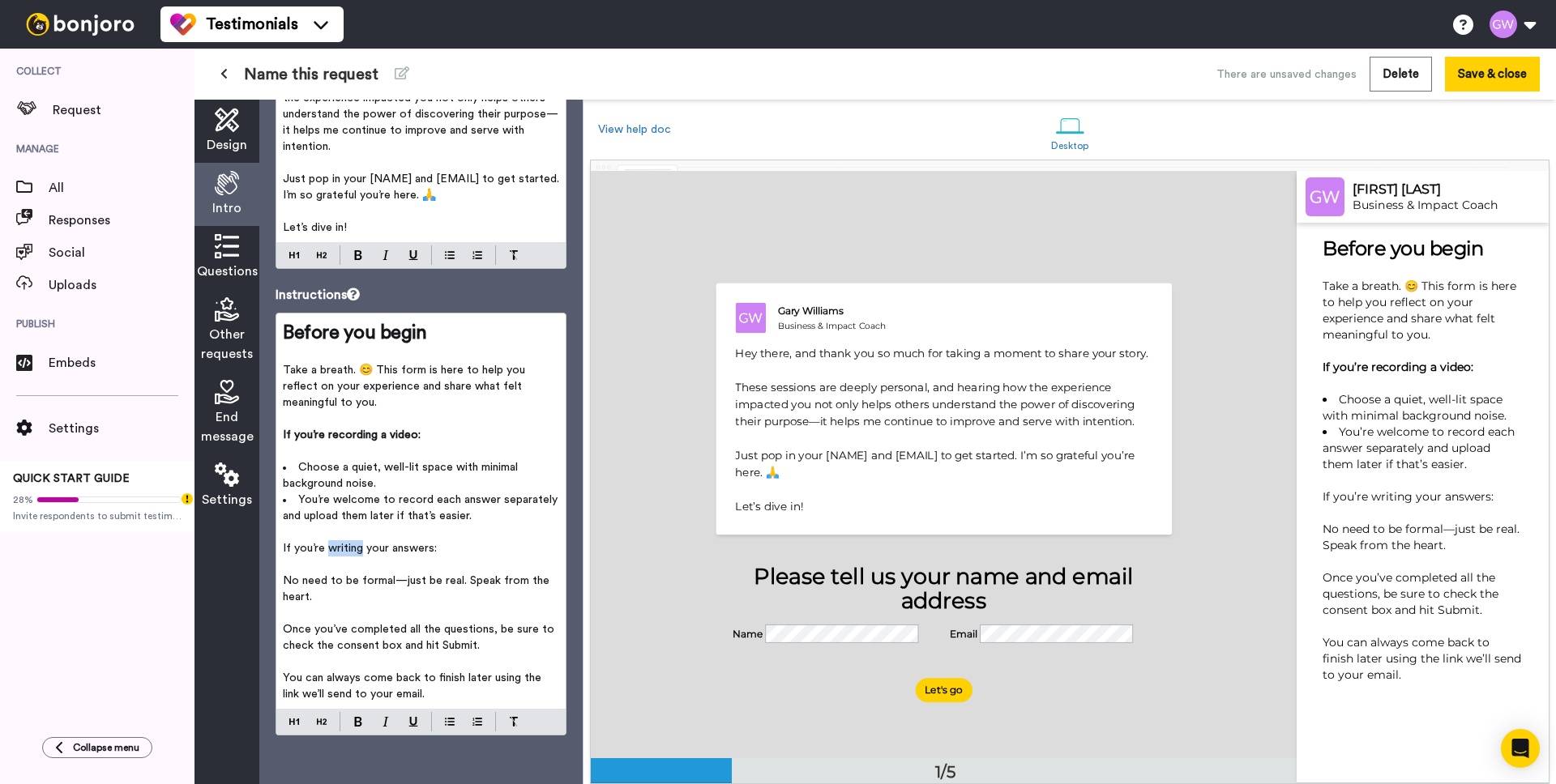 click on "If you’re writing your answers:" at bounding box center (360, 548) 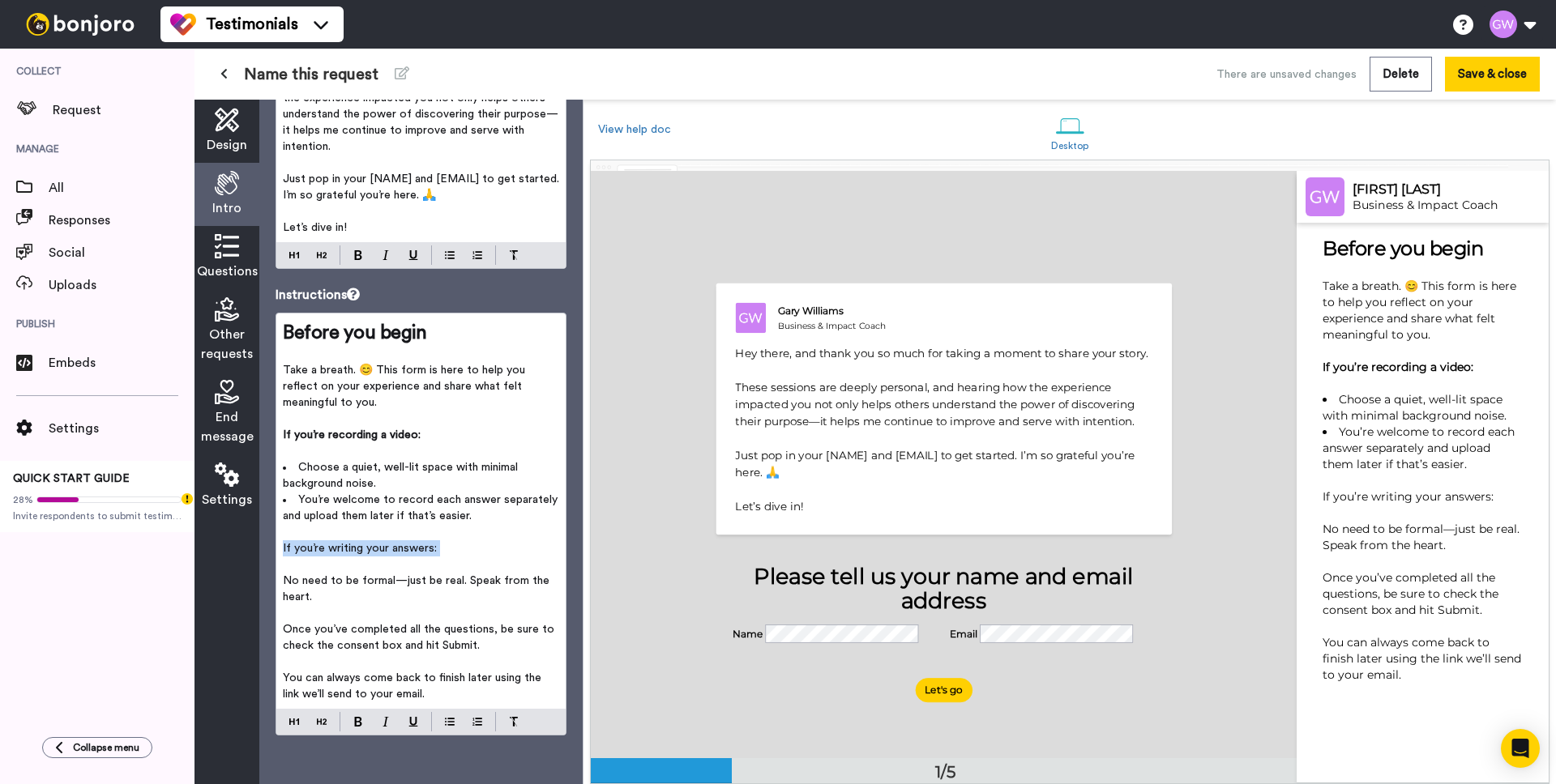 click on "If you’re writing your answers:" at bounding box center (360, 548) 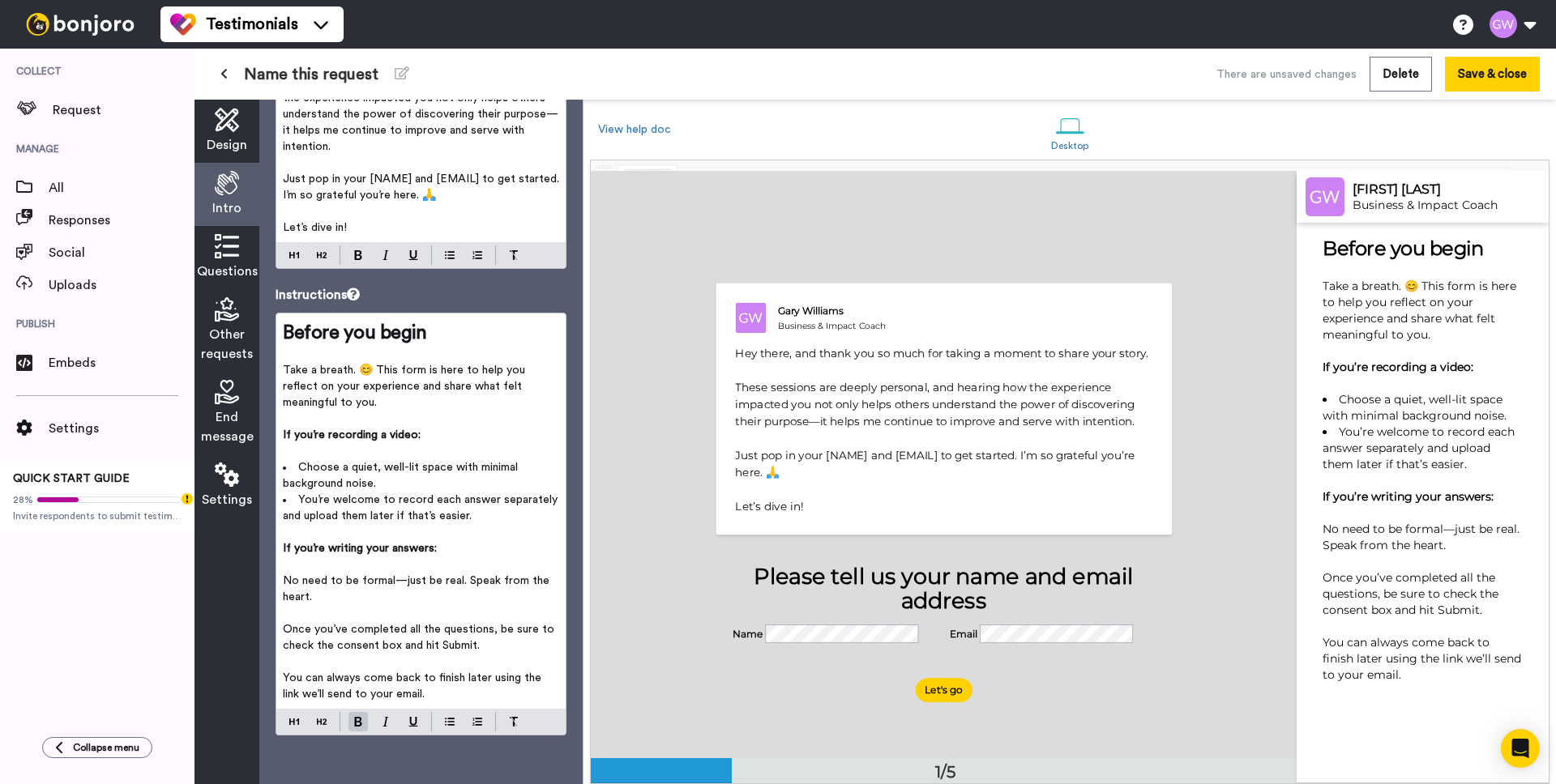 click on "No need to be formal—just be real. Speak from the heart." at bounding box center (417, 589) 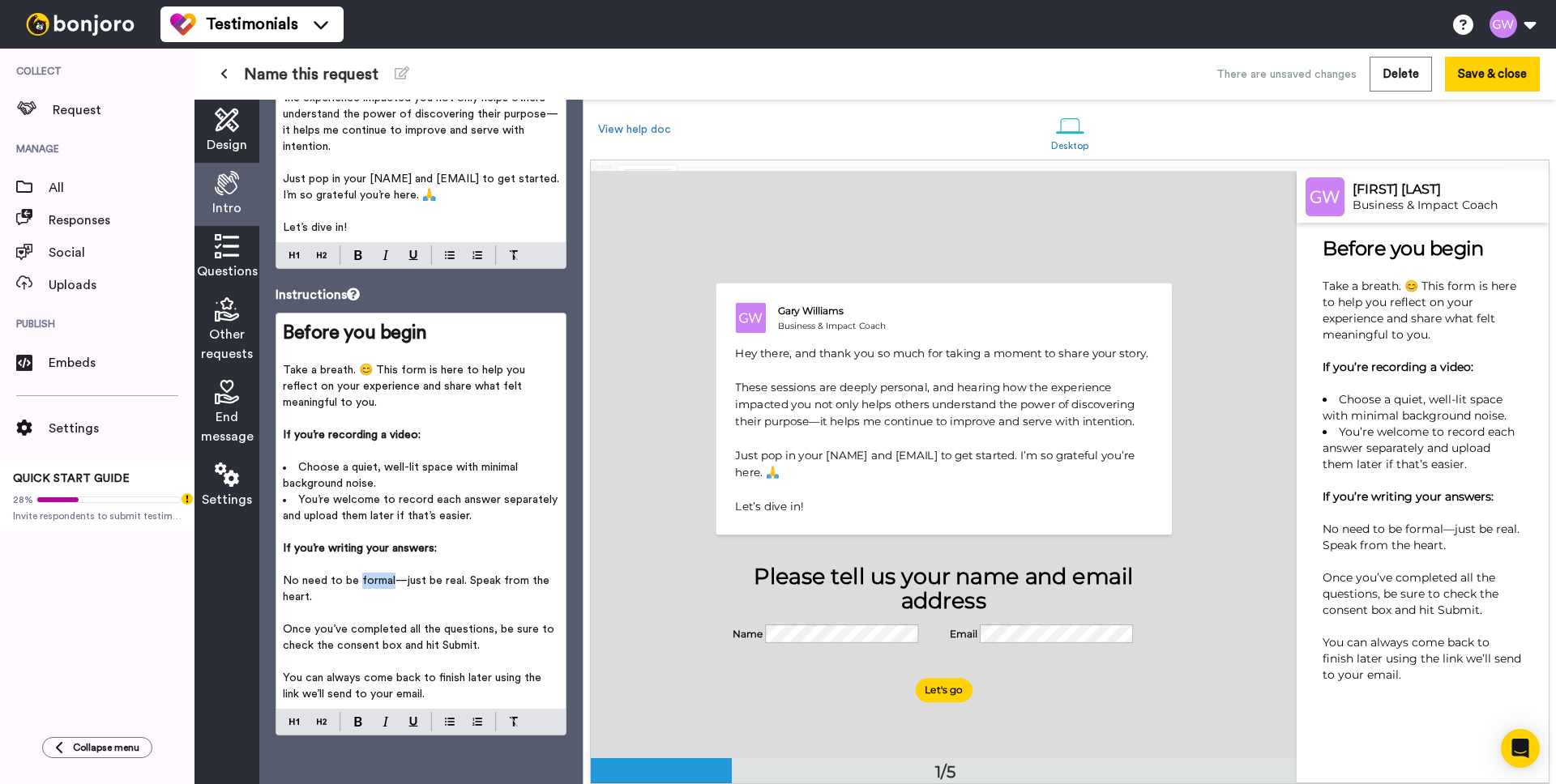 click on "No need to be formal—just be real. Speak from the heart." at bounding box center [417, 589] 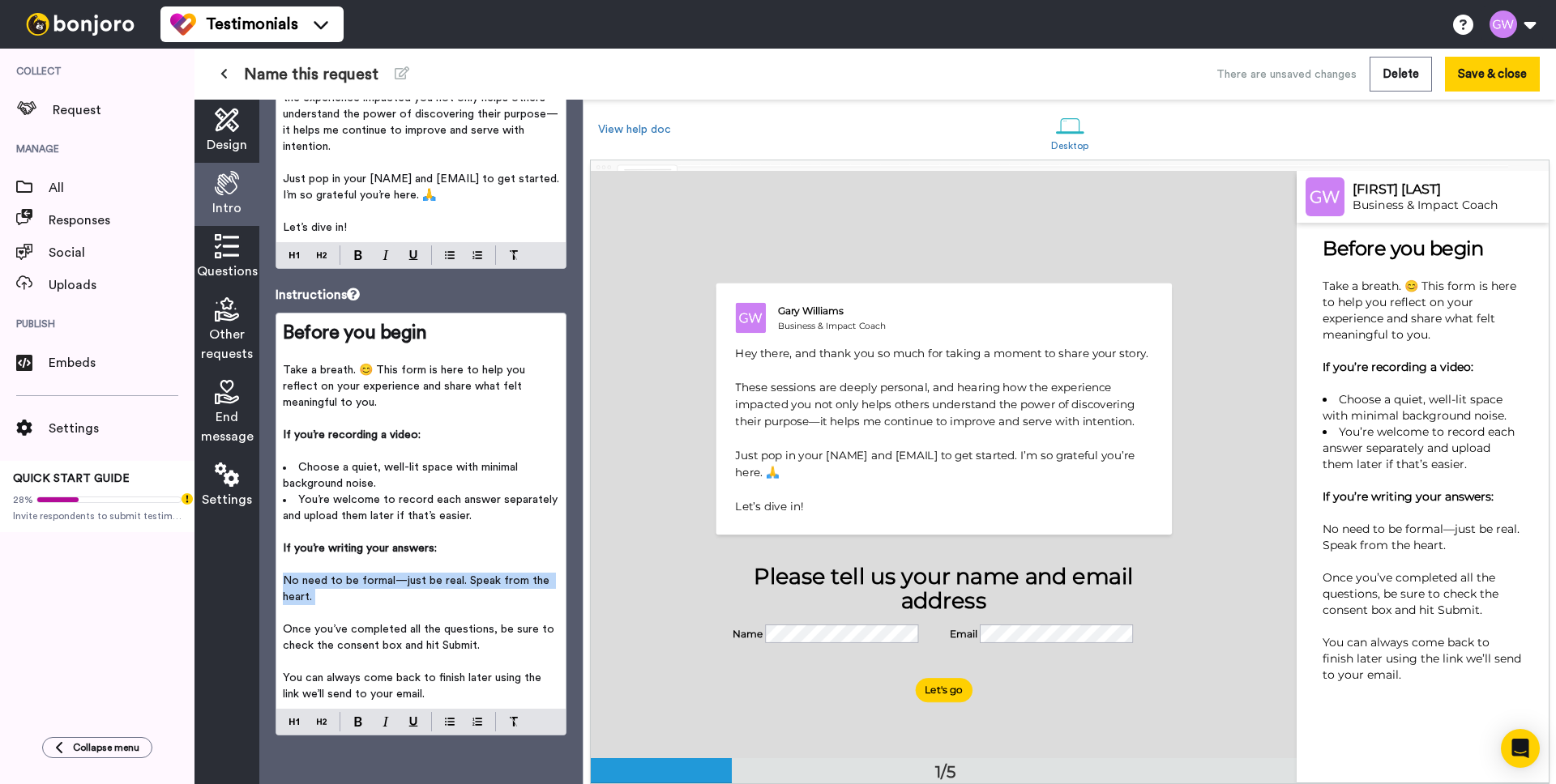 click on "No need to be formal—just be real. Speak from the heart." at bounding box center (417, 589) 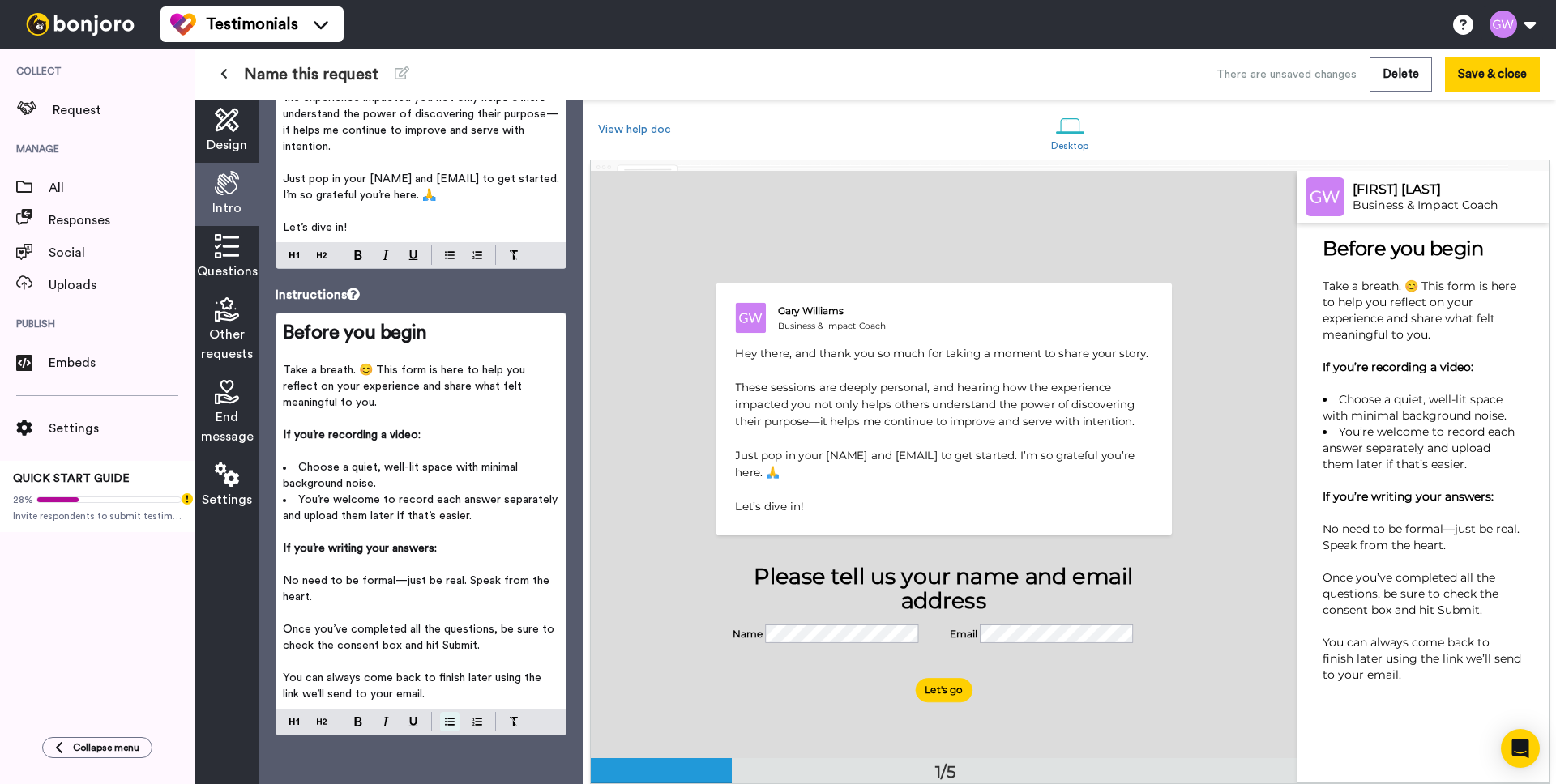 click at bounding box center [450, 722] 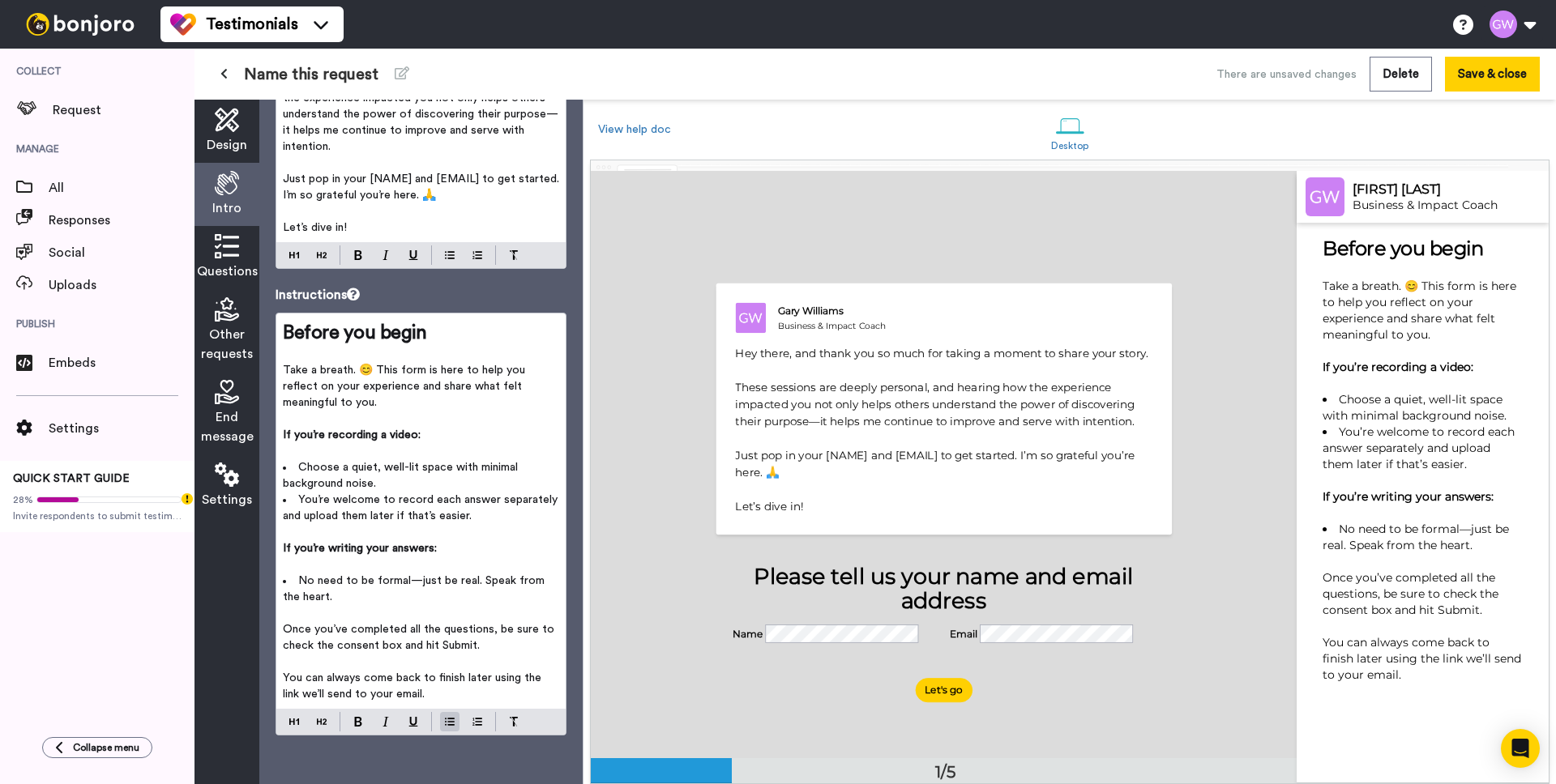 click on "No need to be formal—just be real. Speak from the heart." at bounding box center [415, 589] 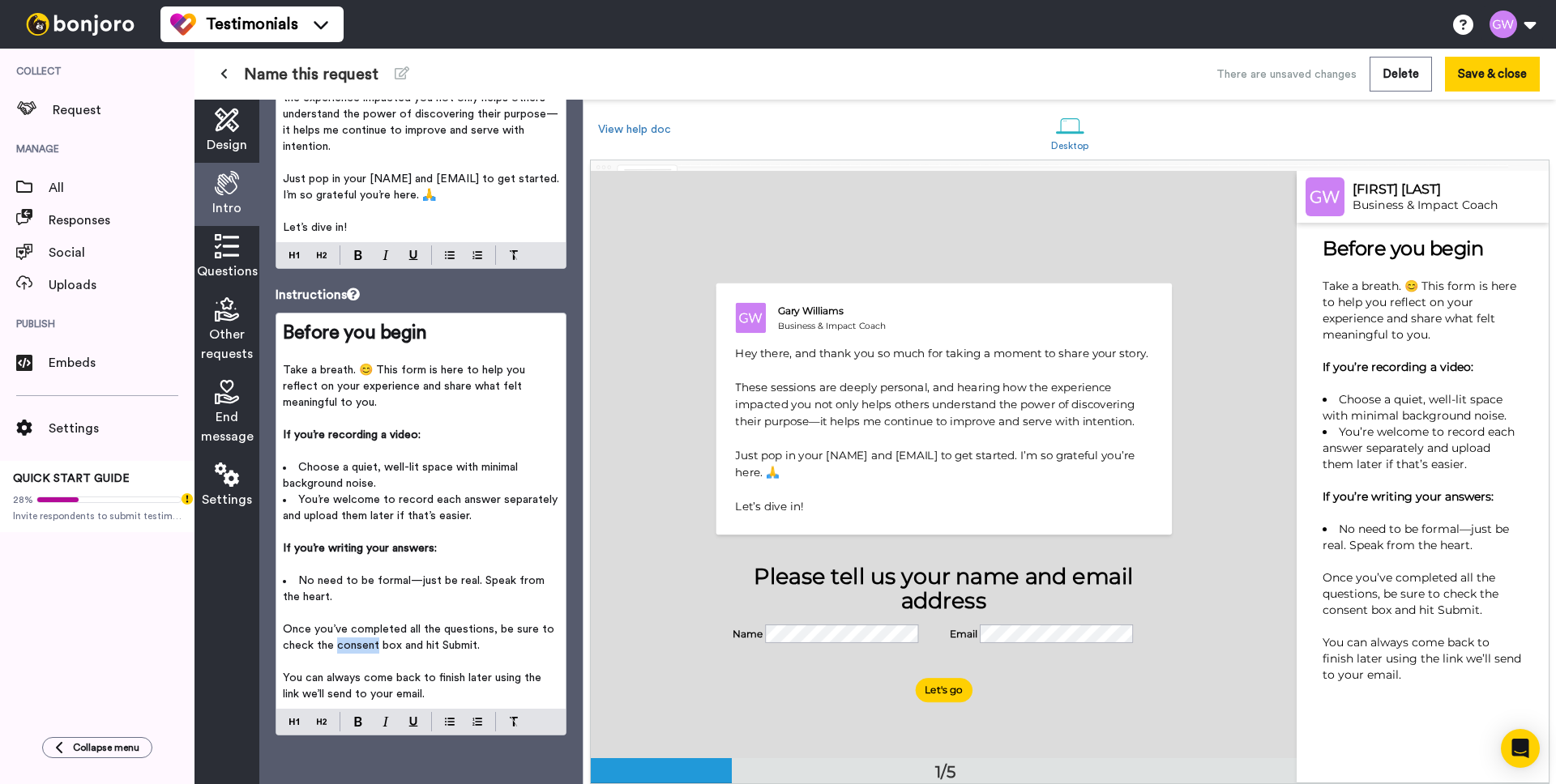 click on "Once you’ve completed all the questions, be sure to check the consent box and hit Submit." at bounding box center [420, 637] 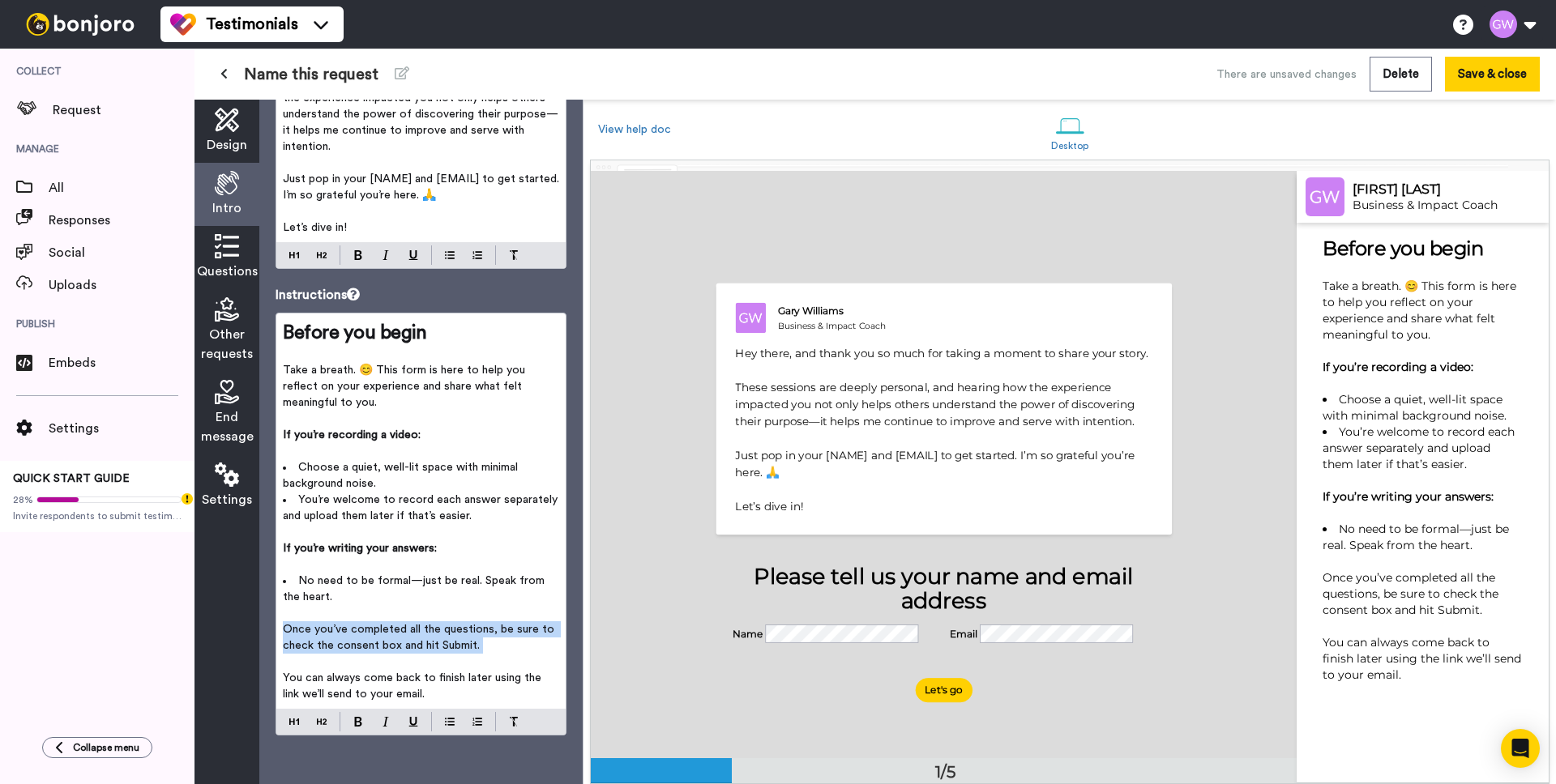 click on "Once you’ve completed all the questions, be sure to check the consent box and hit Submit." at bounding box center [420, 637] 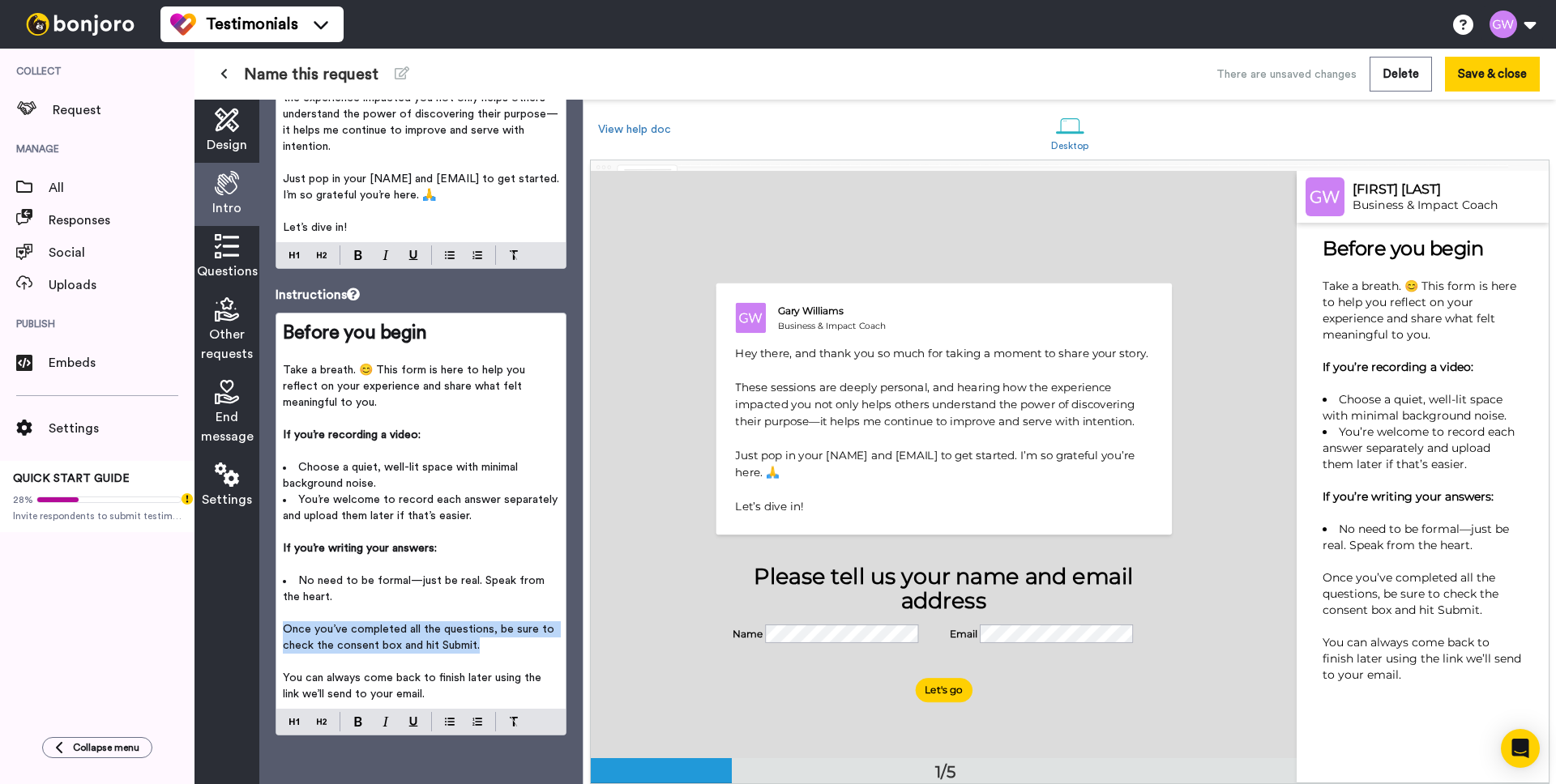 click on "Once you’ve completed all the questions, be sure to check the consent box and hit Submit." at bounding box center (420, 637) 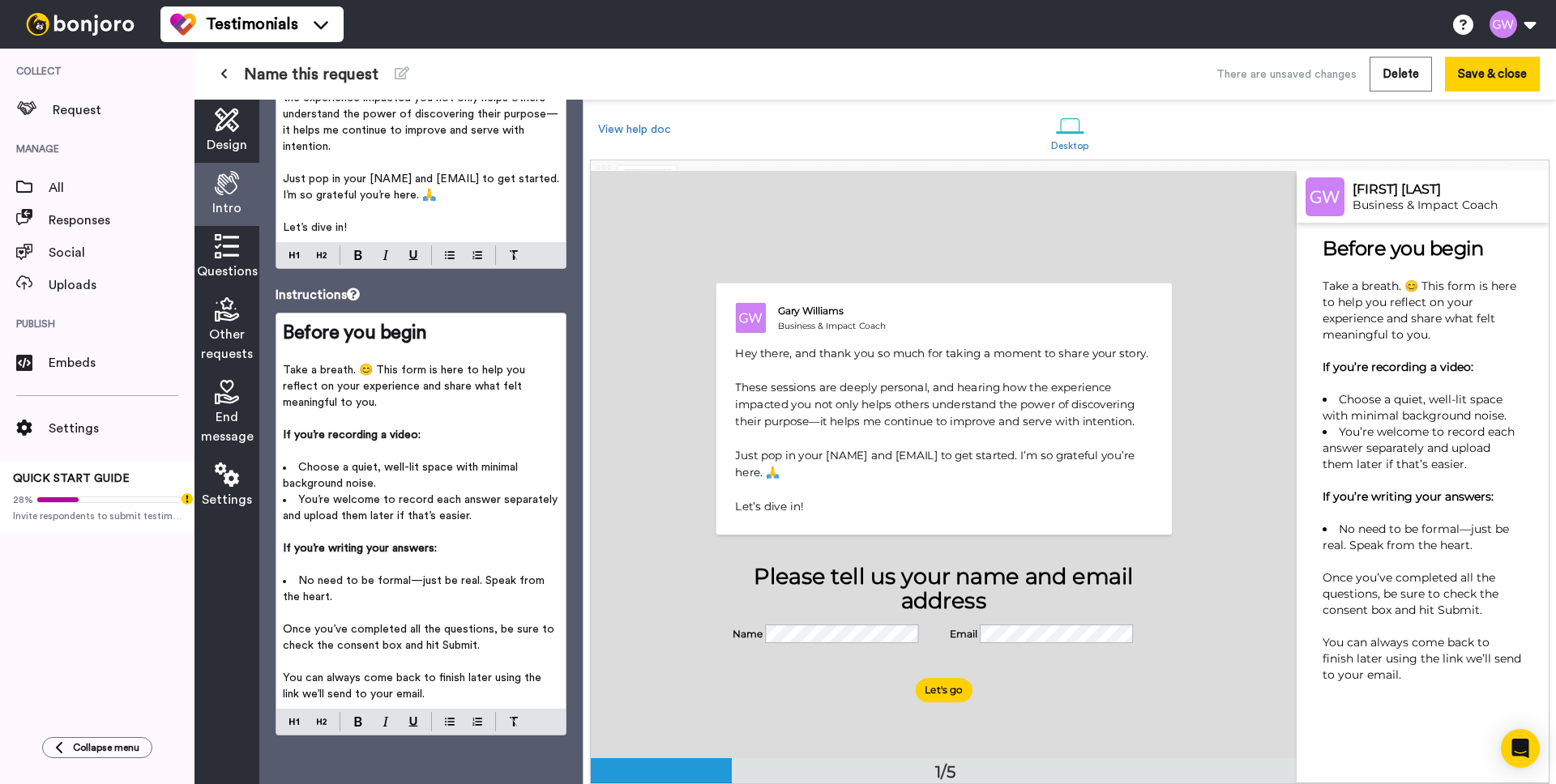 click at bounding box center (750, 317) 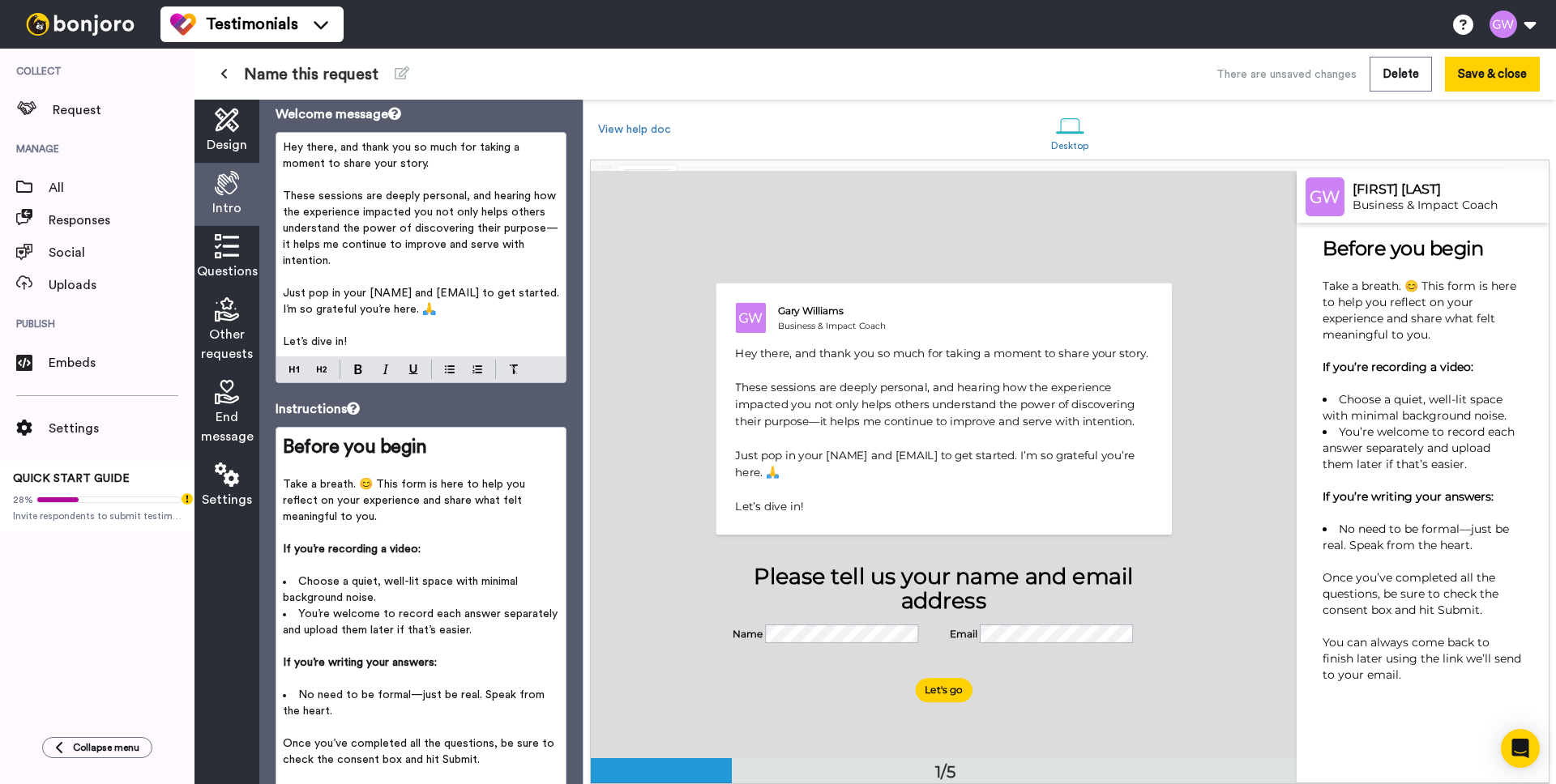 scroll, scrollTop: 0, scrollLeft: 0, axis: both 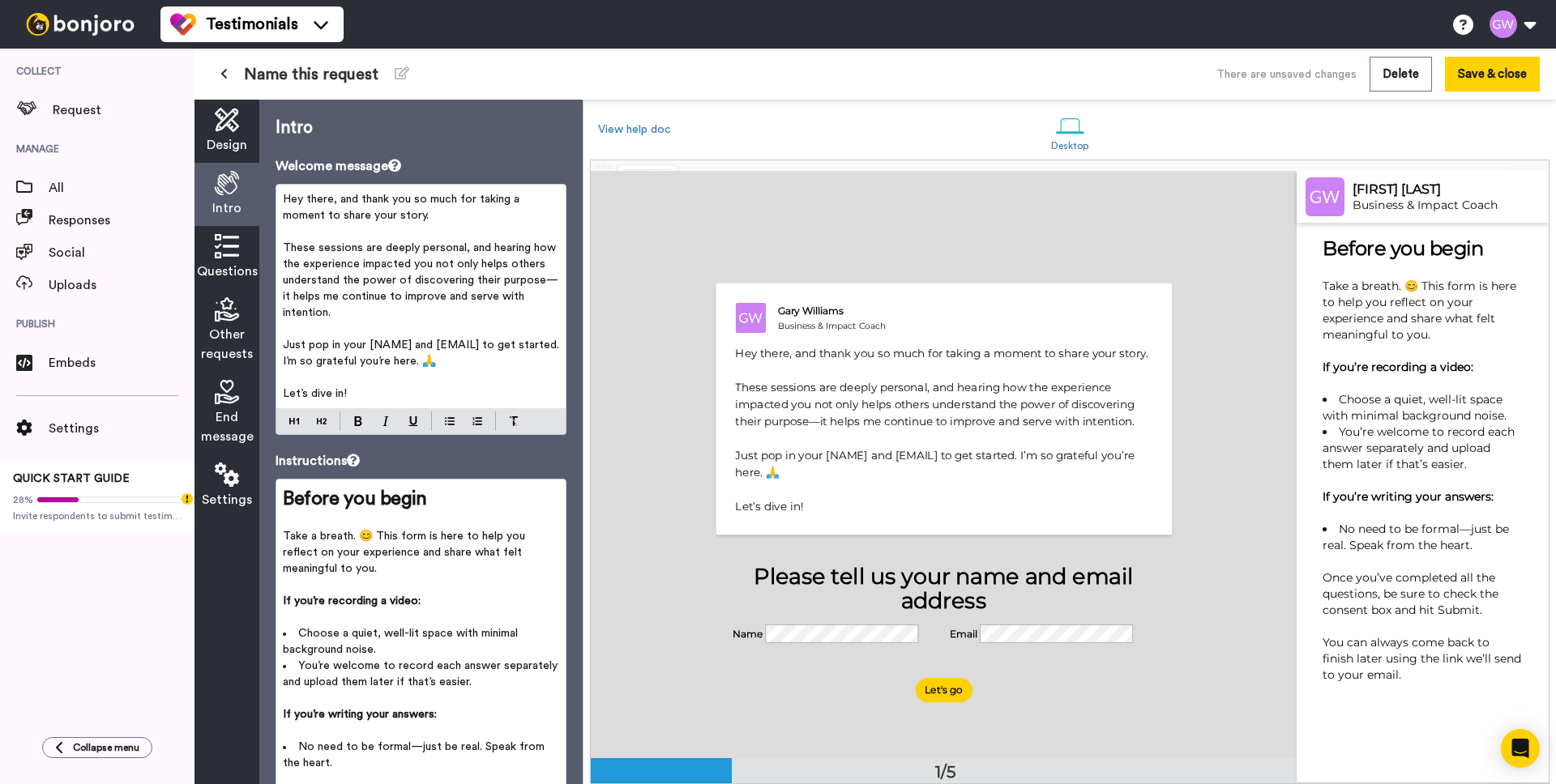 click at bounding box center [227, 246] 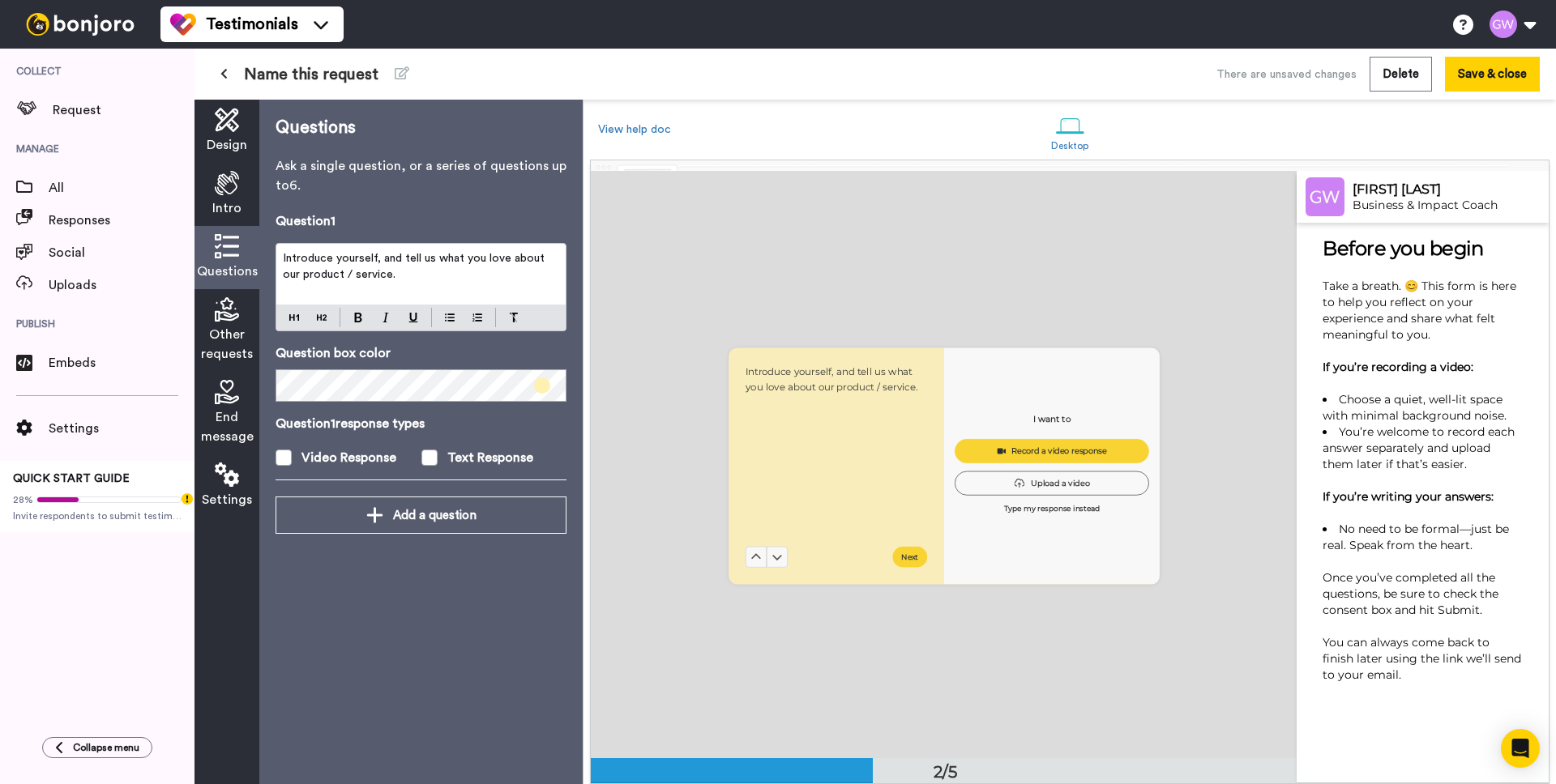 scroll, scrollTop: 587, scrollLeft: 0, axis: vertical 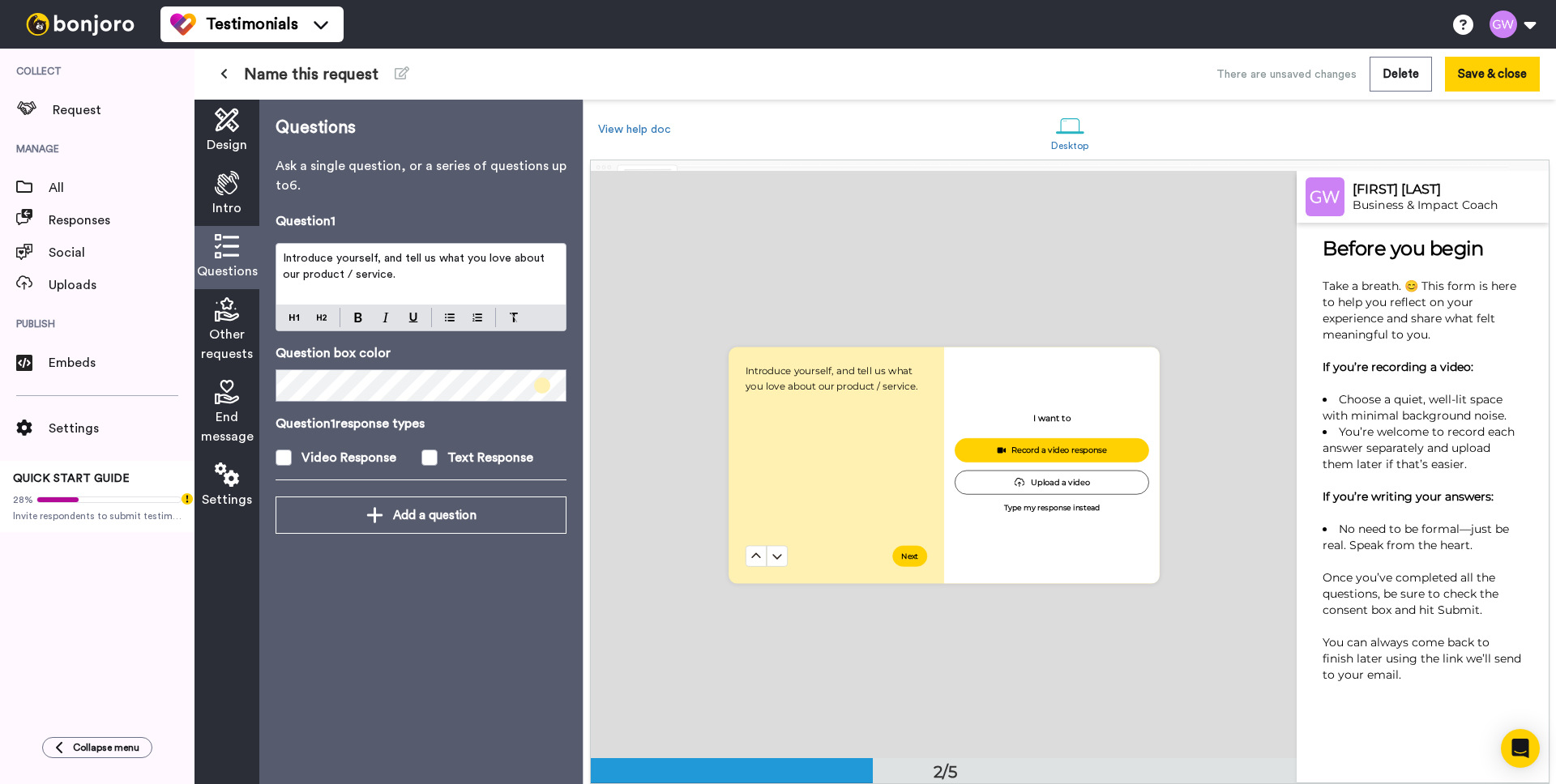 click on "Introduce yourself, and tell us what you love about our product / service." at bounding box center (421, 274) 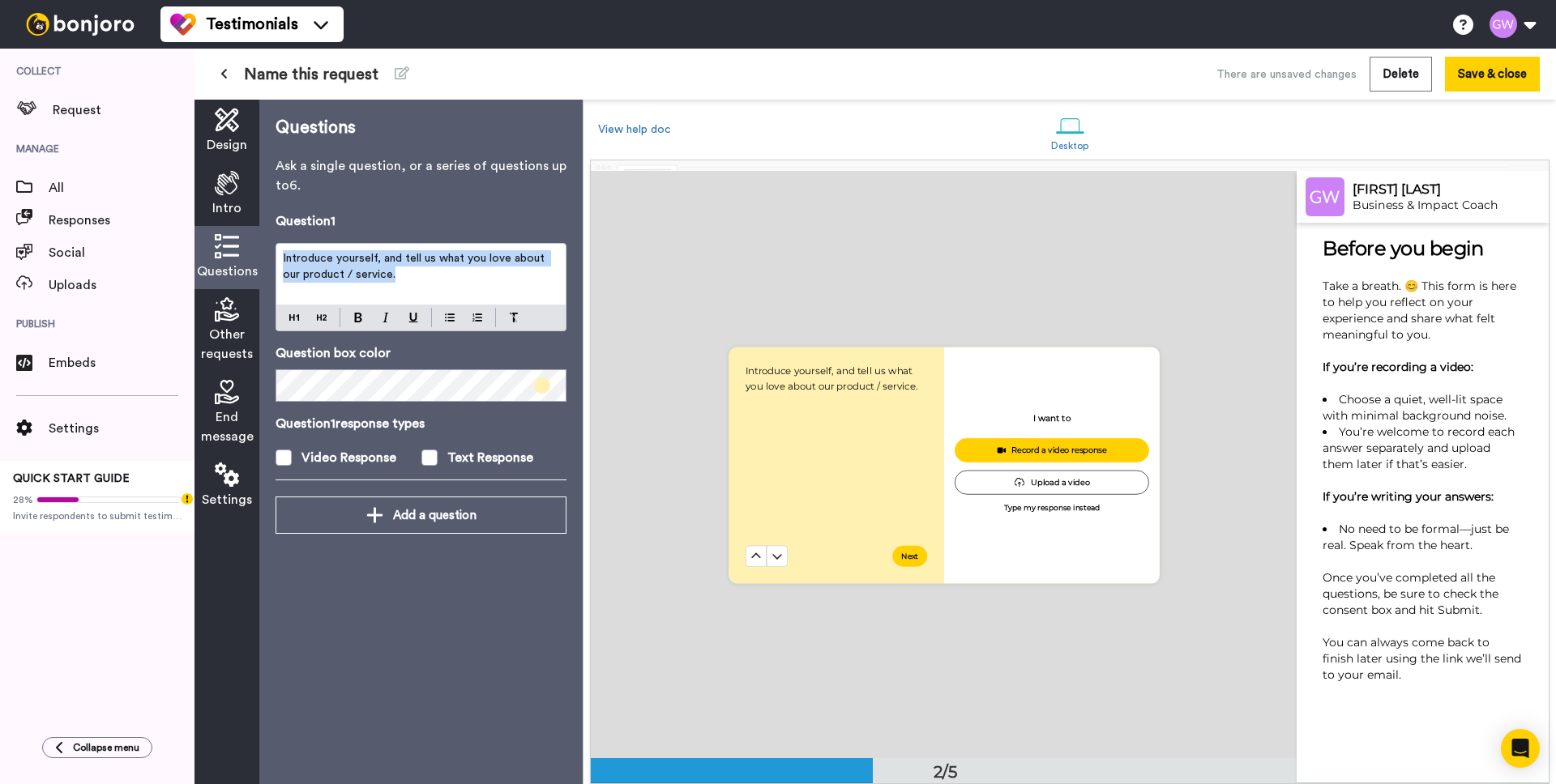 click on "Introduce yourself, and tell us what you love about our product / service." at bounding box center (421, 274) 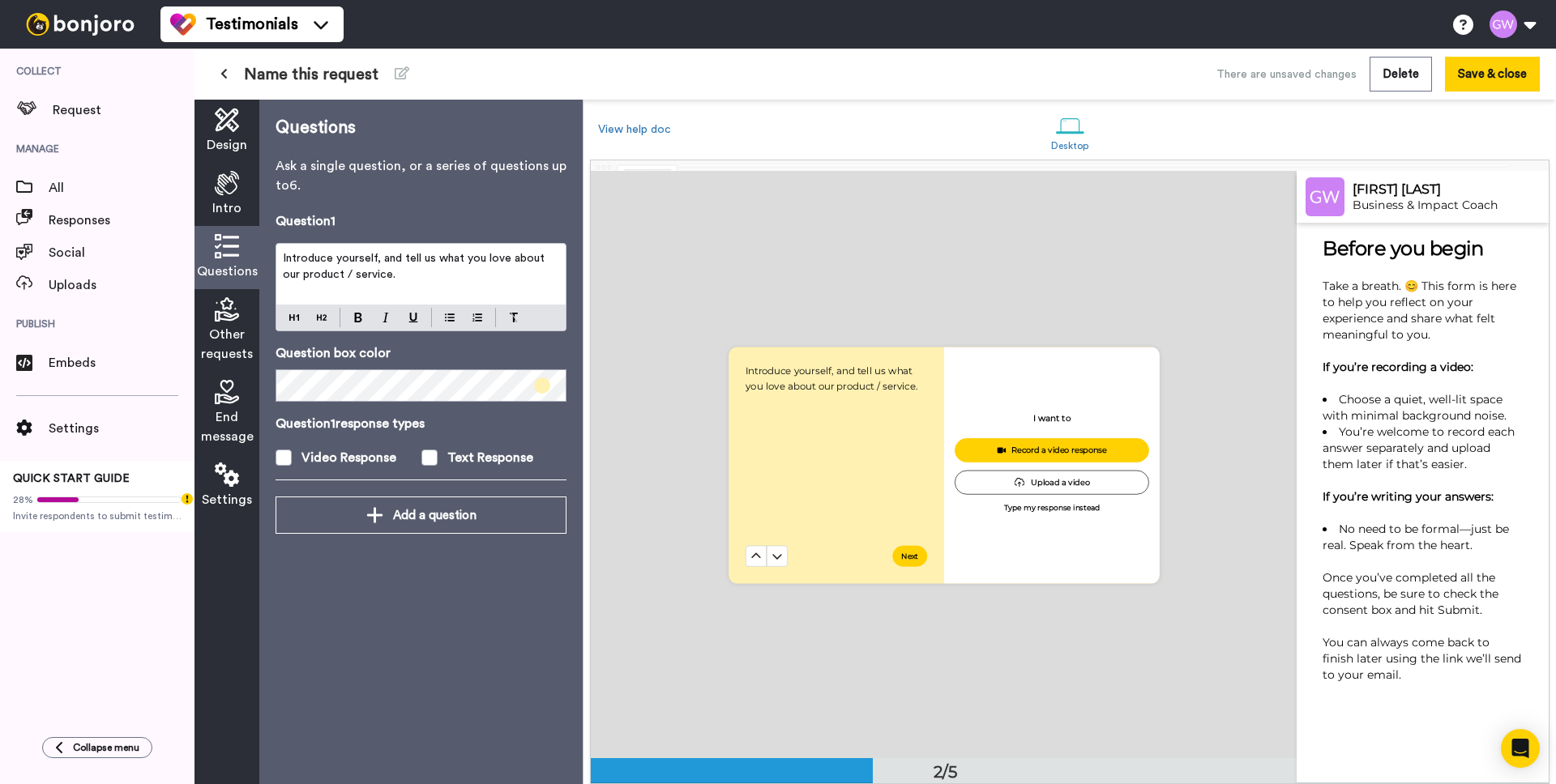 click on "Introduce yourself, and tell us what you love about our product / service." at bounding box center [421, 274] 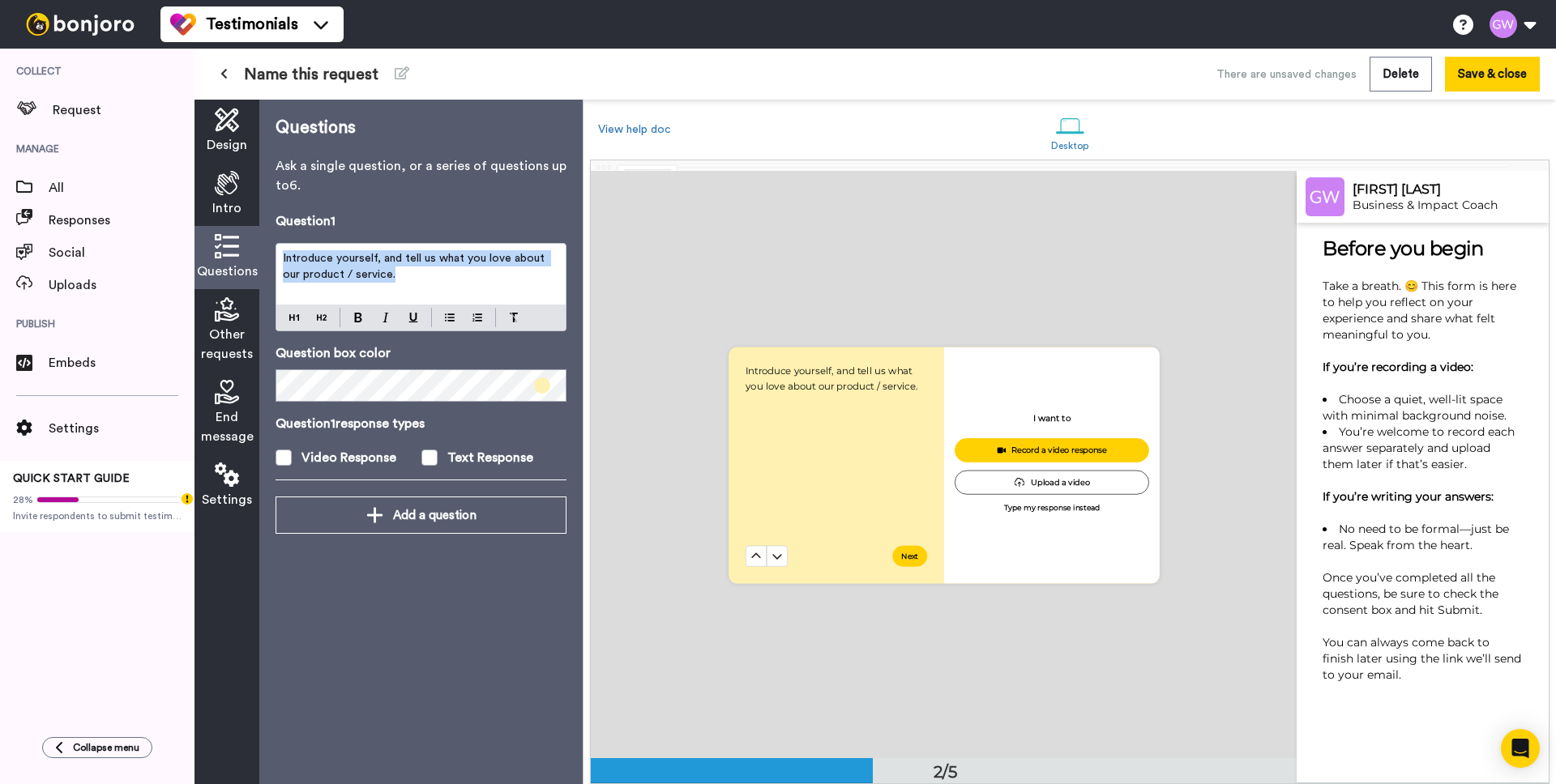 click on "Introduce yourself, and tell us what you love about our product / service." at bounding box center [421, 274] 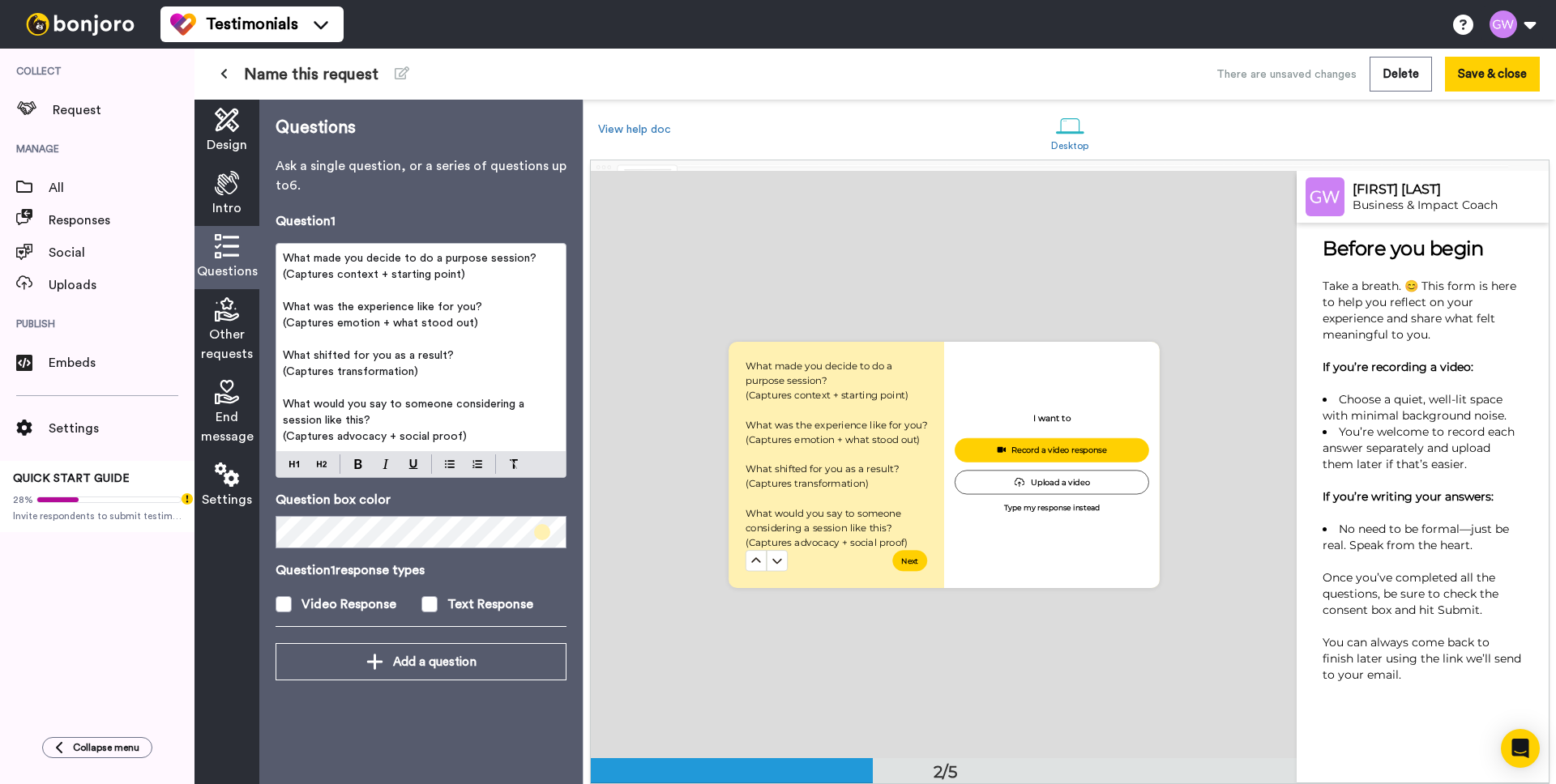 click on "(Captures context + starting point)" at bounding box center (374, 275) 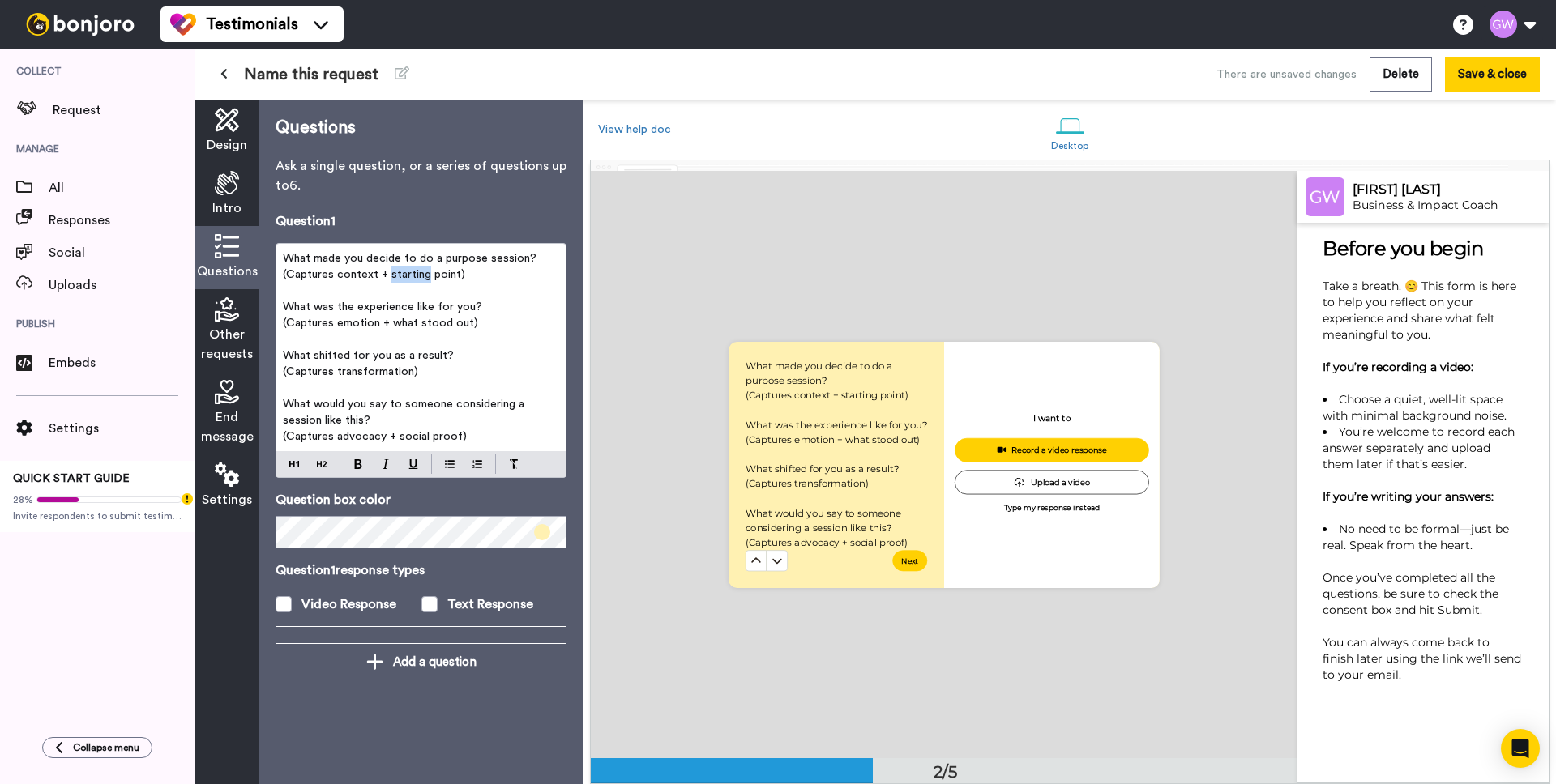 click on "(Captures context + starting point)" at bounding box center [374, 275] 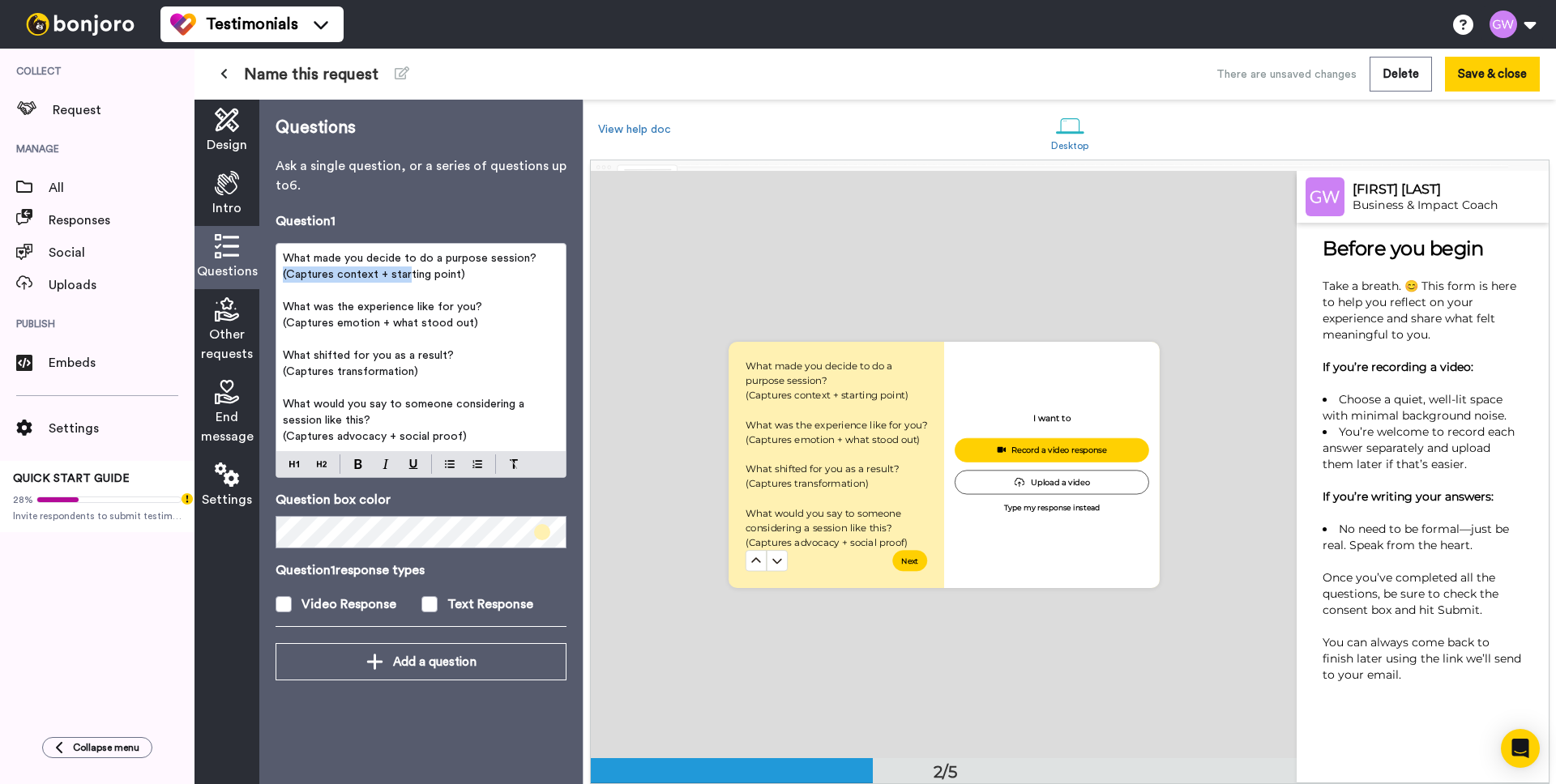 click on "(Captures context + starting point)" at bounding box center [374, 275] 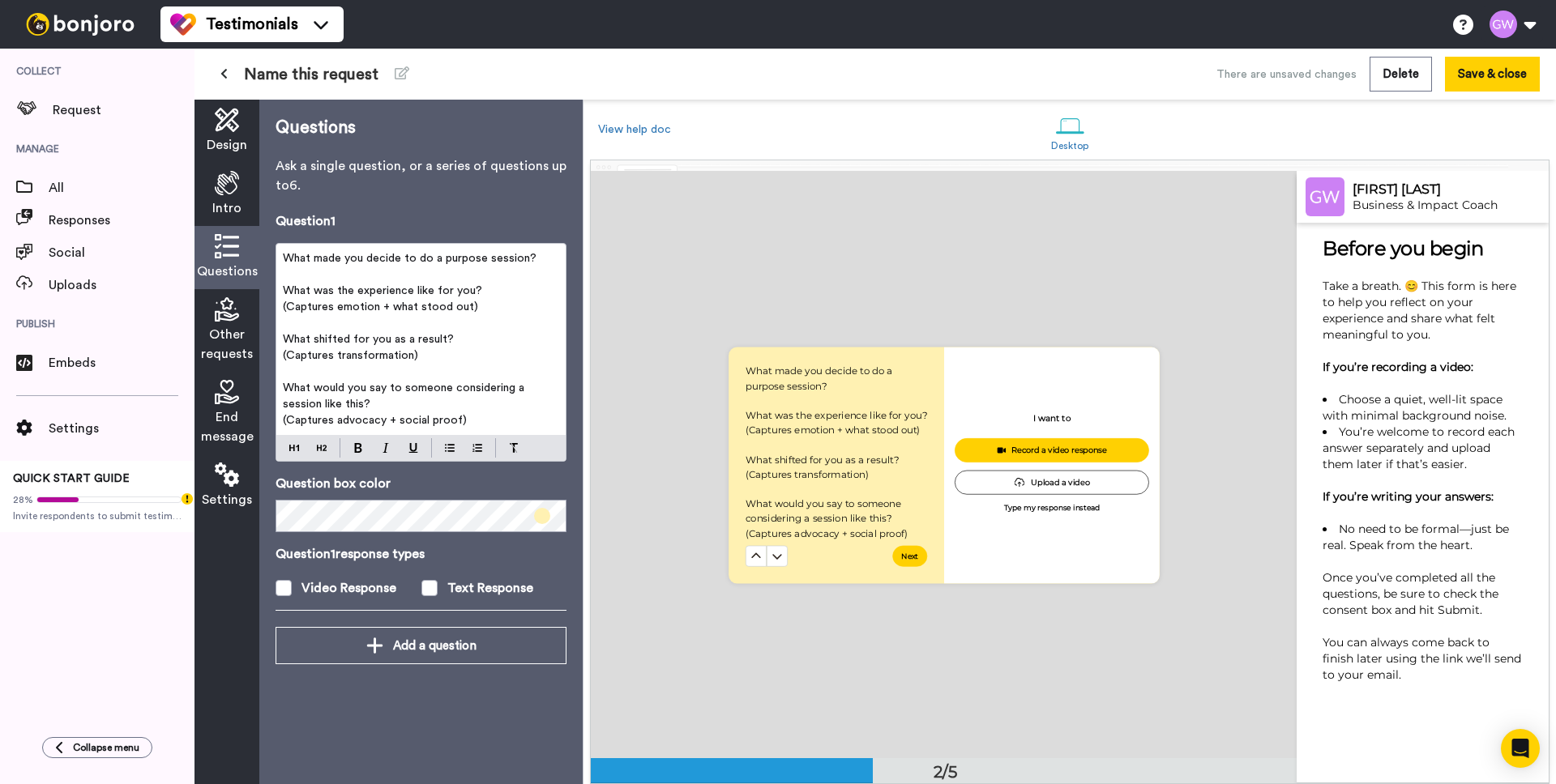 click on "(Captures emotion + what stood out)" at bounding box center [380, 307] 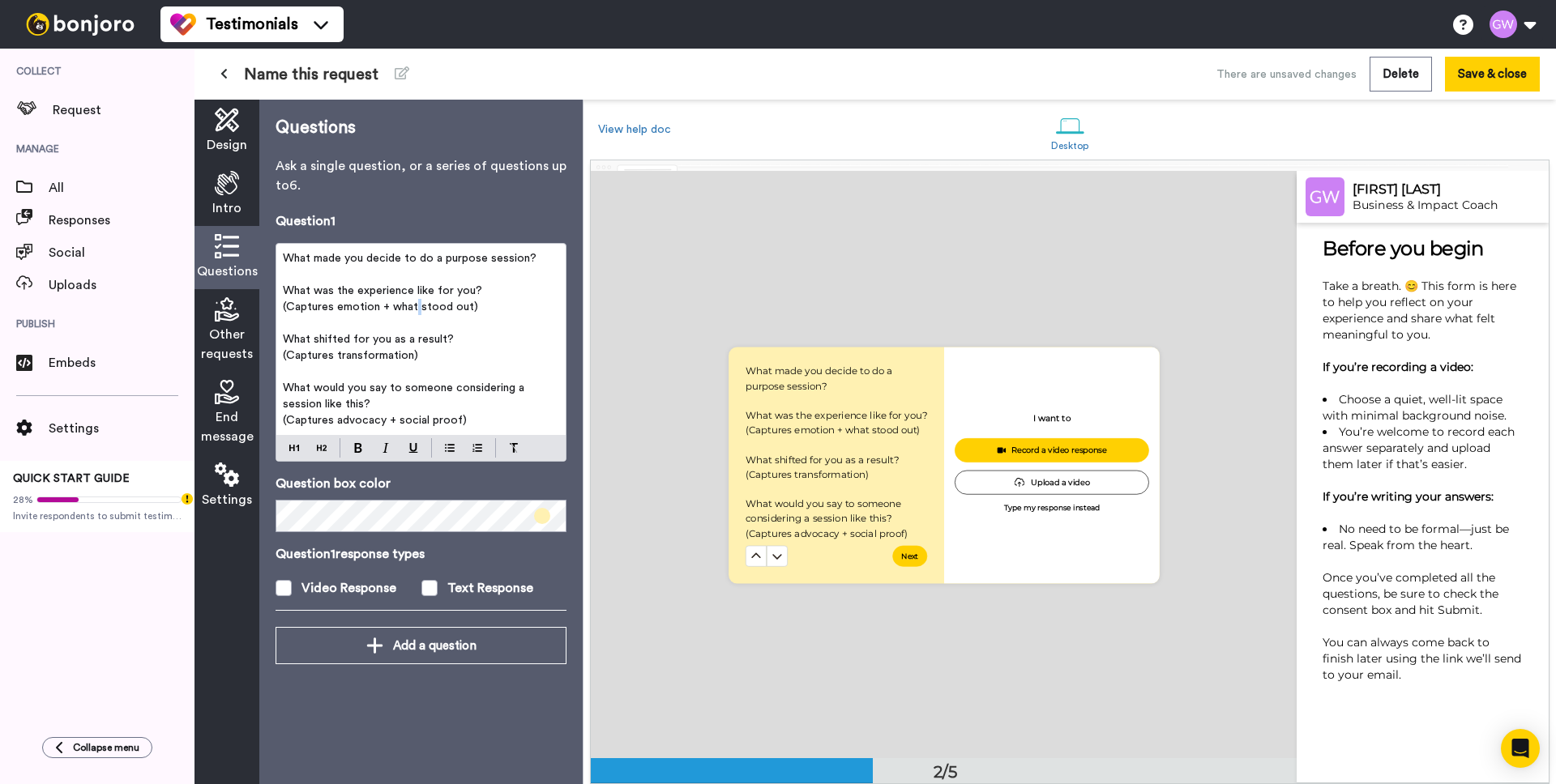 click on "(Captures emotion + what stood out)" at bounding box center [380, 307] 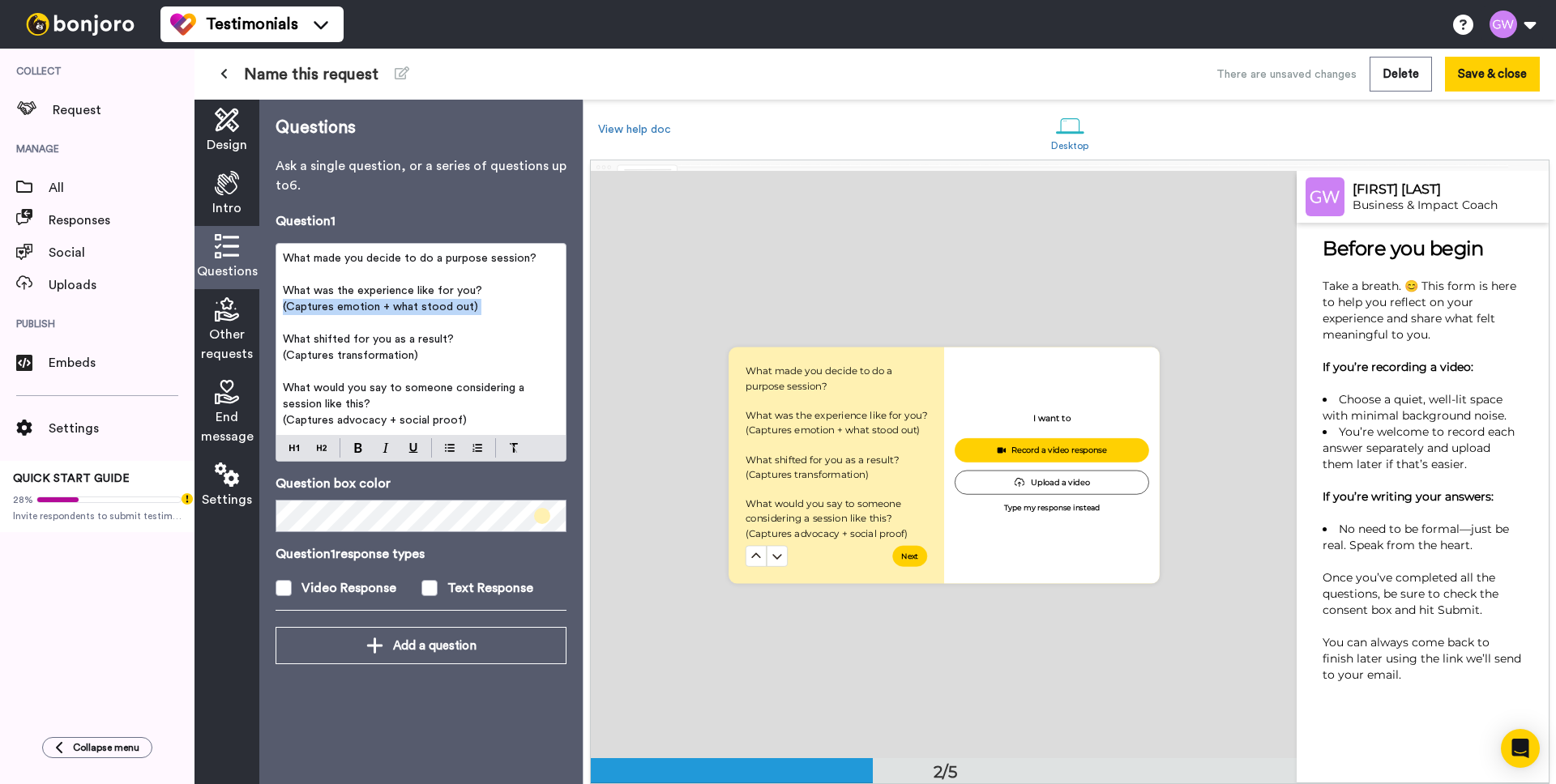 click on "(Captures emotion + what stood out)" at bounding box center [380, 307] 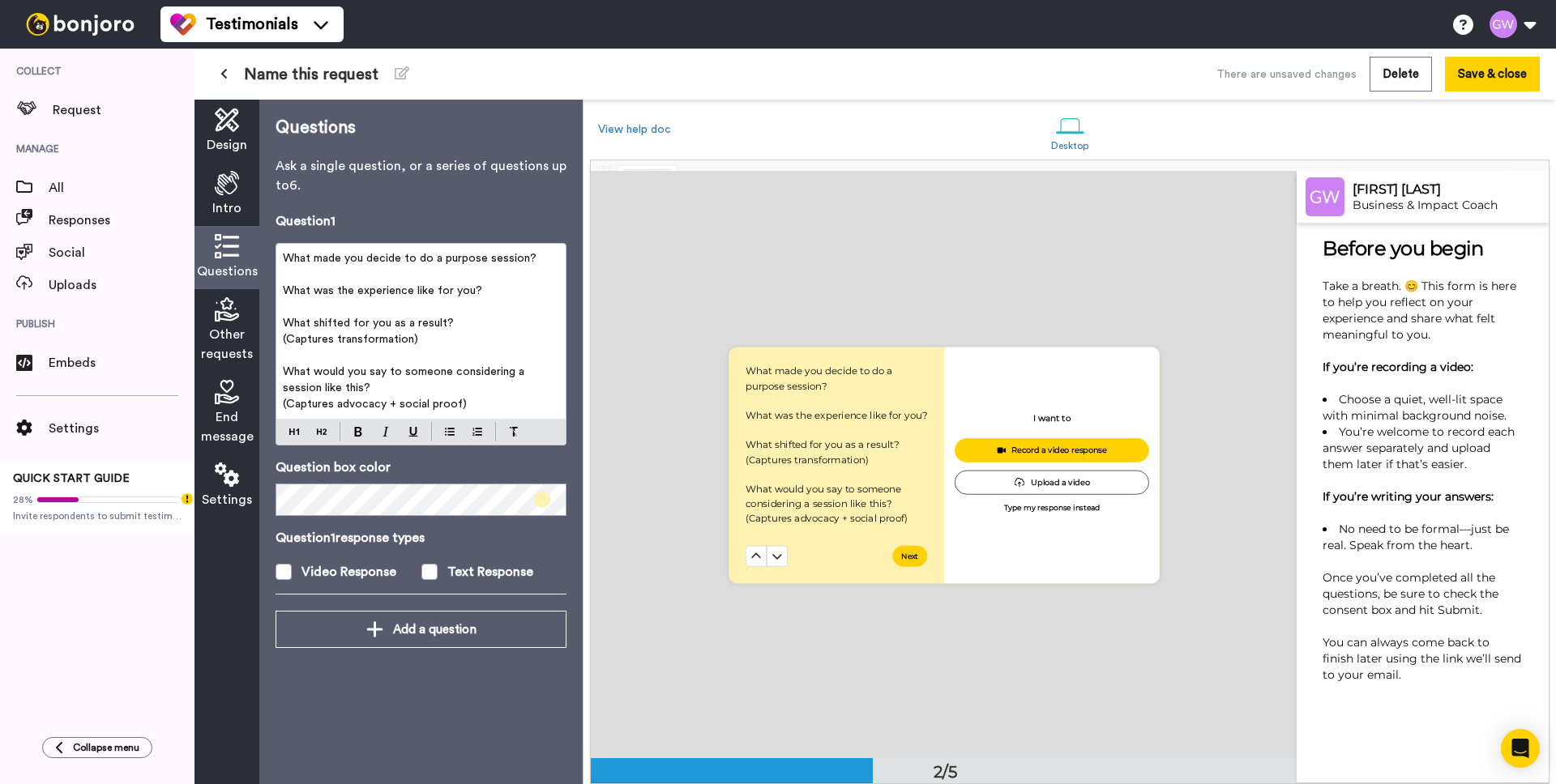 click on "(Captures transformation)" at bounding box center [350, 339] 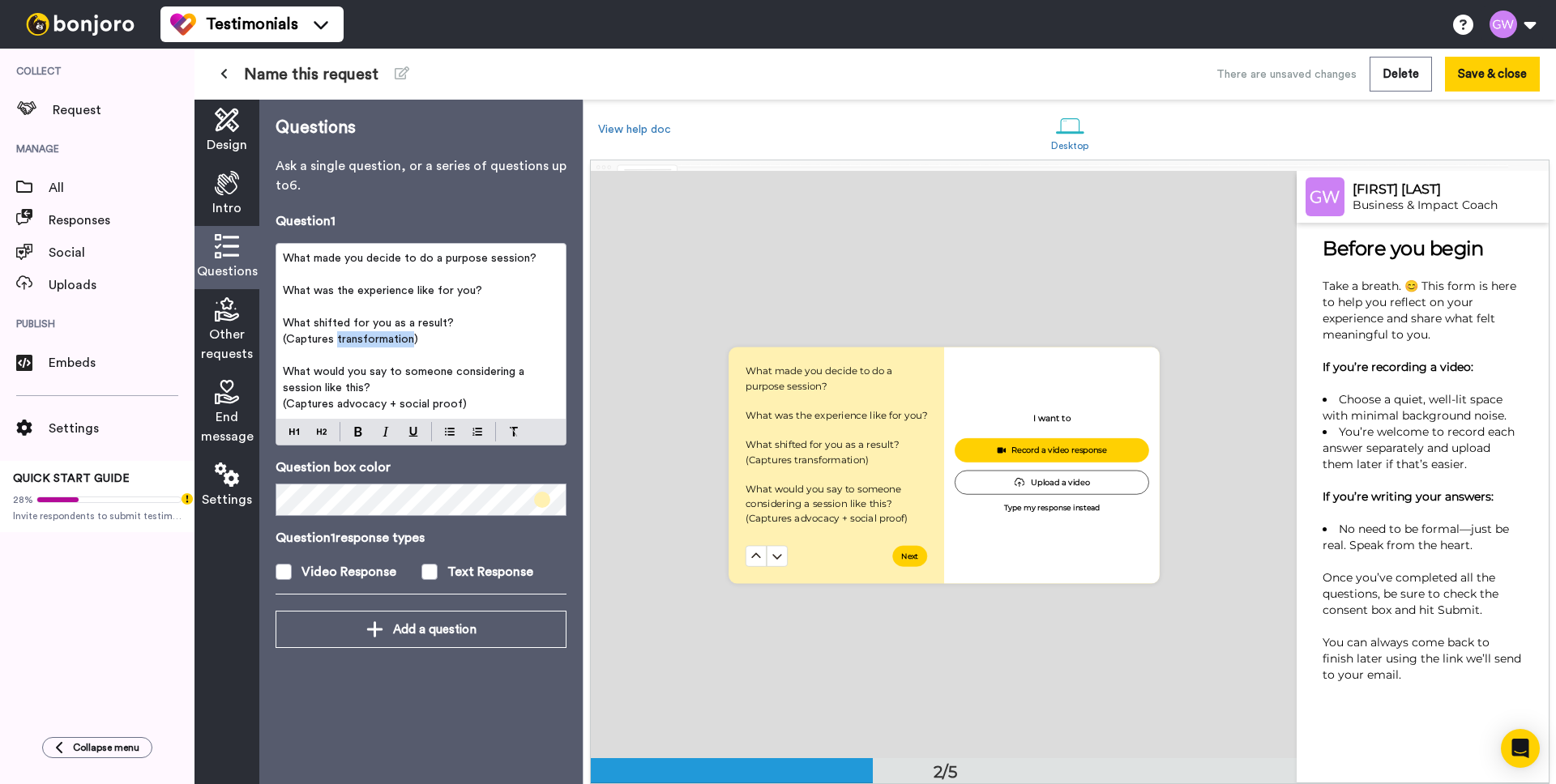 click on "(Captures transformation)" at bounding box center (350, 339) 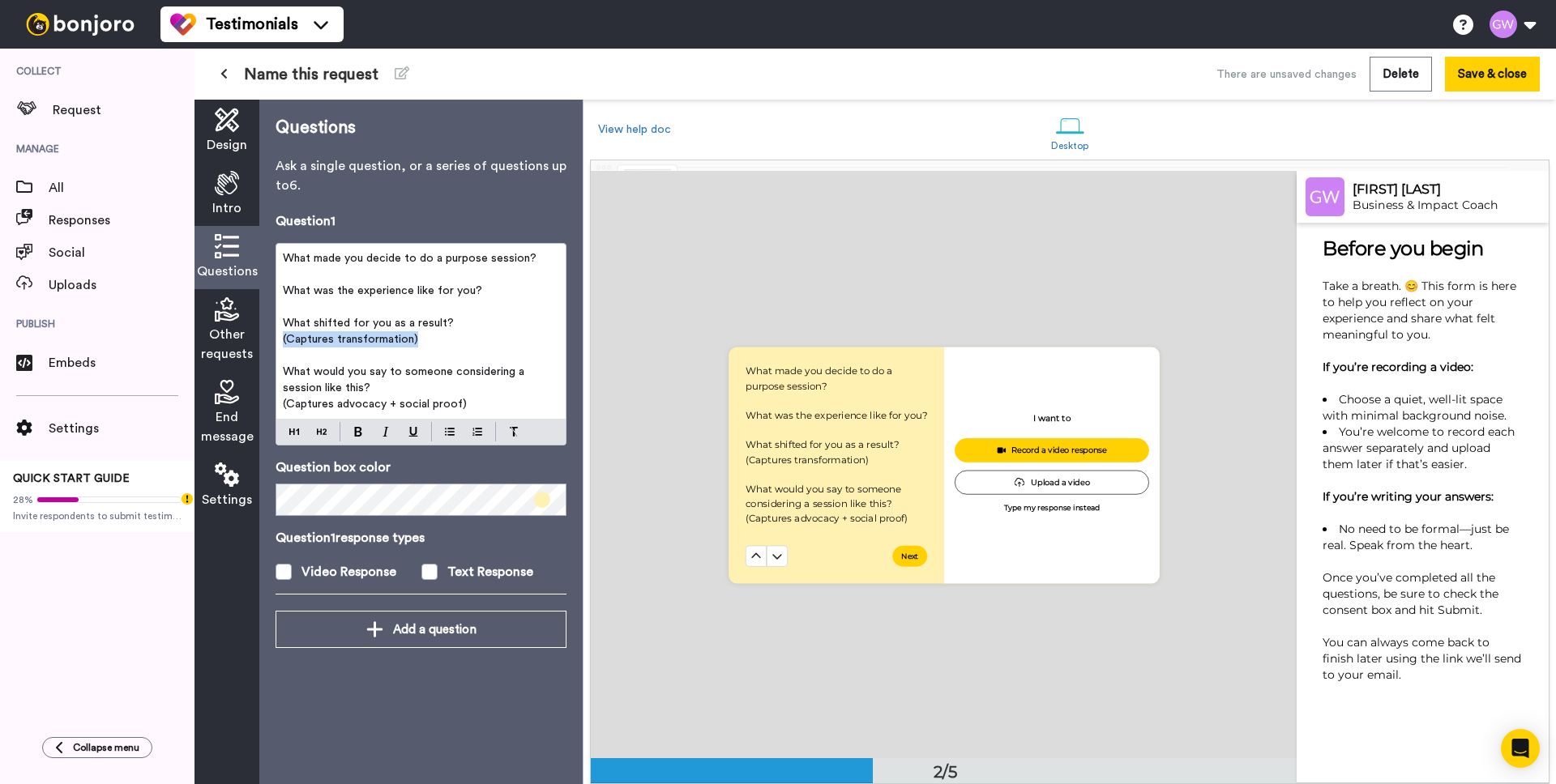 click on "(Captures transformation)" at bounding box center (350, 339) 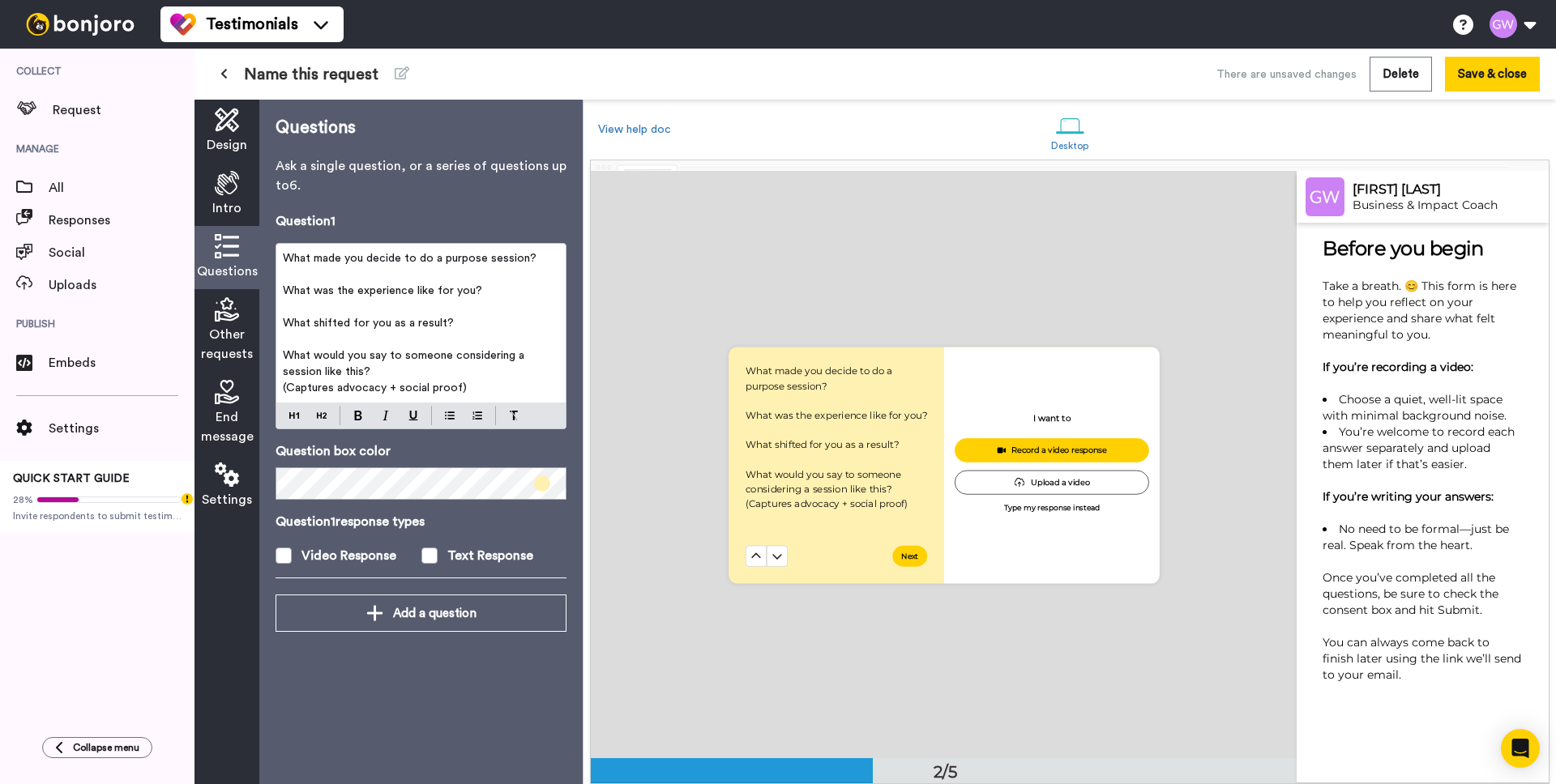 click on "(Captures advocacy + social proof)" at bounding box center [374, 388] 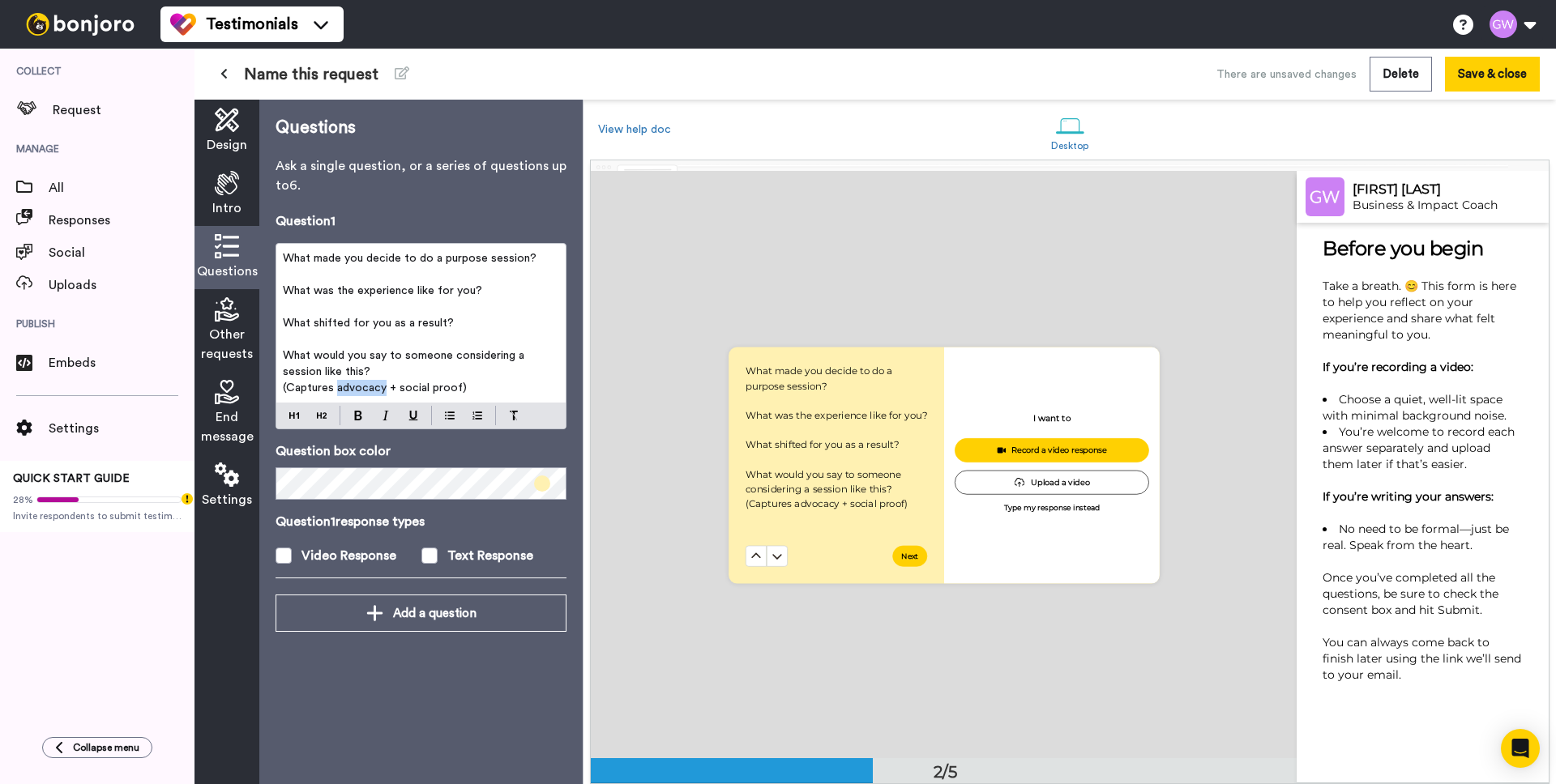 click on "(Captures advocacy + social proof)" at bounding box center [374, 388] 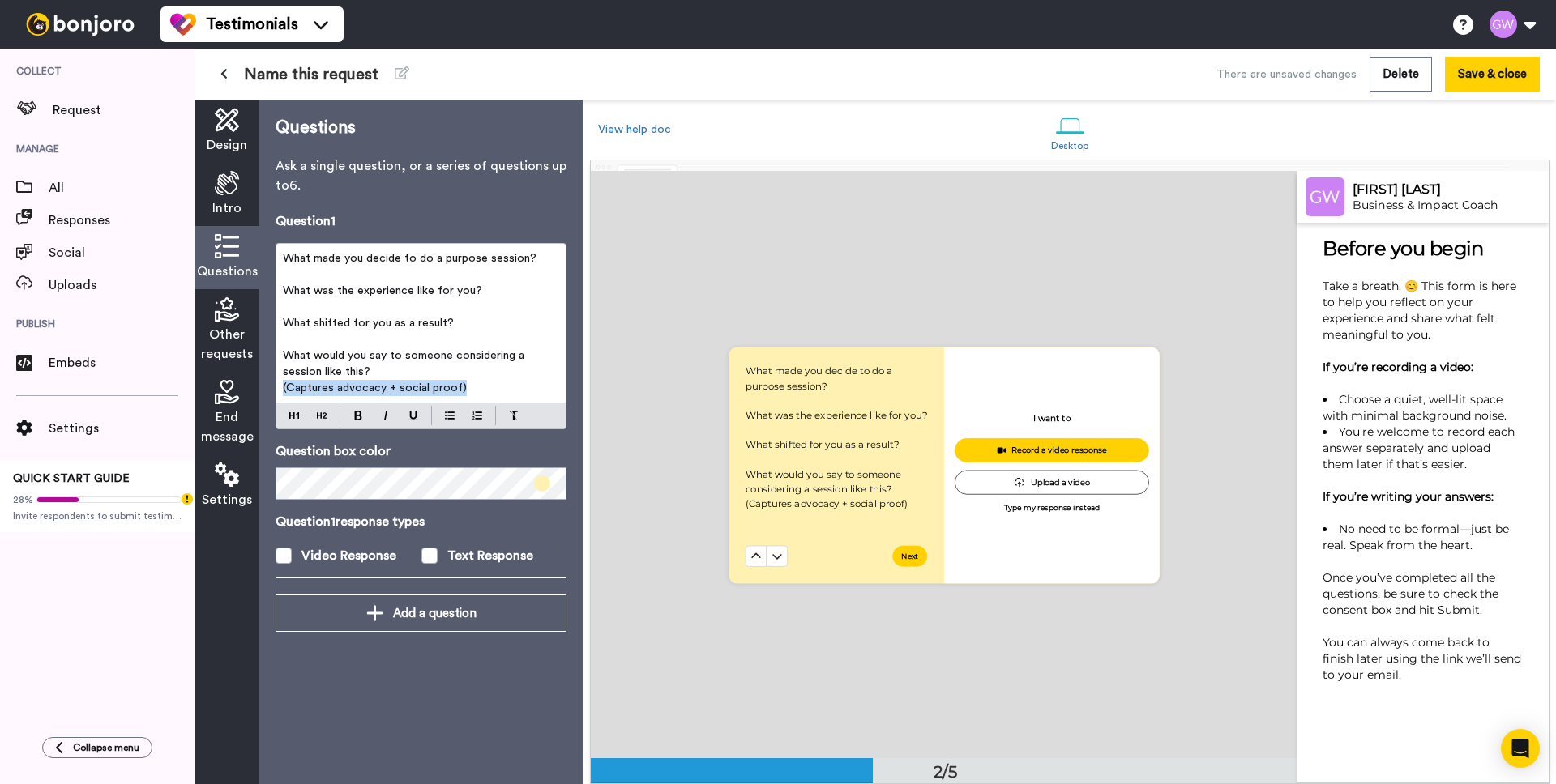 click on "(Captures advocacy + social proof)" at bounding box center (374, 388) 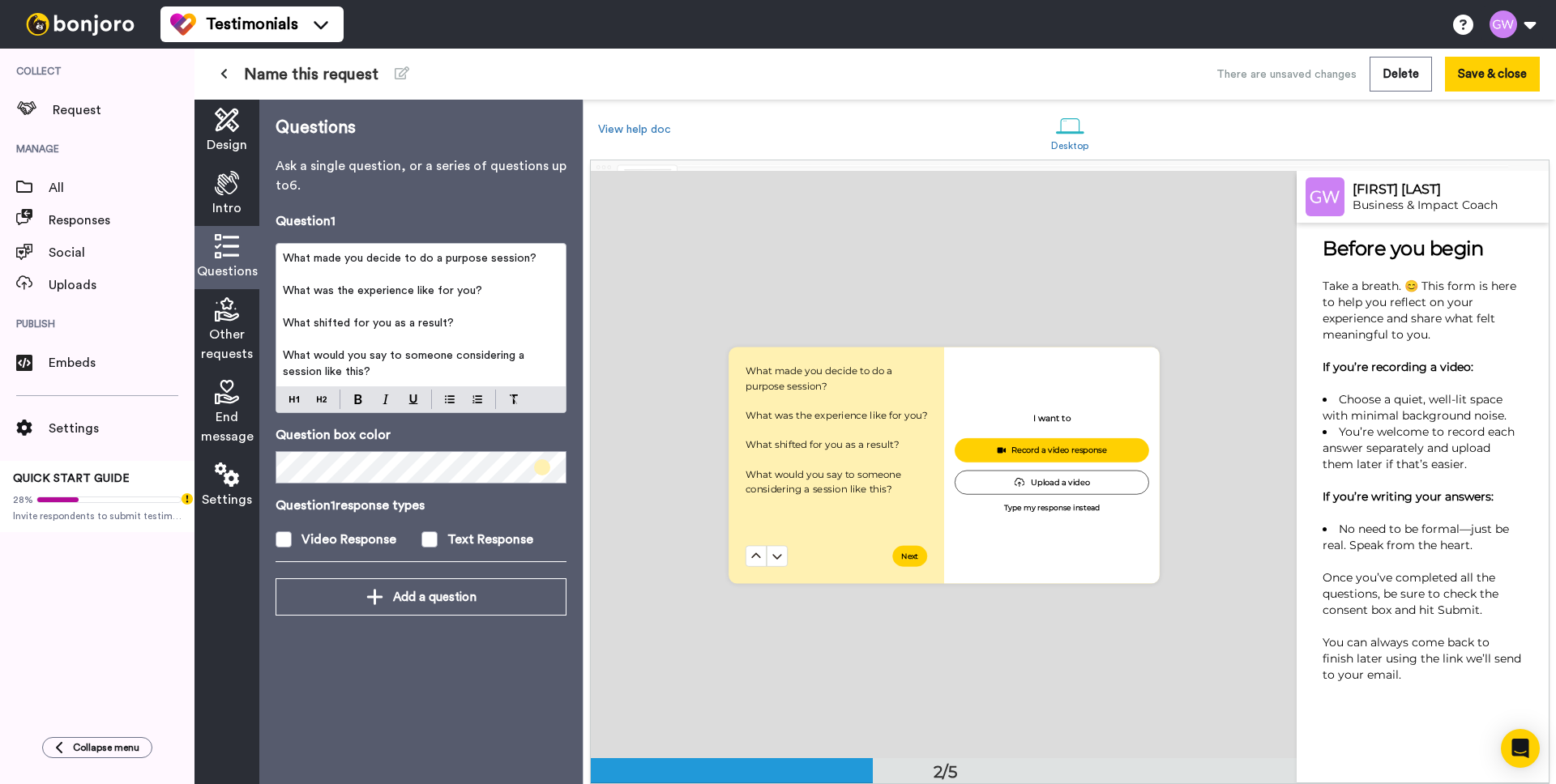 click on "What made you decide to do a purpose session?" at bounding box center [409, 258] 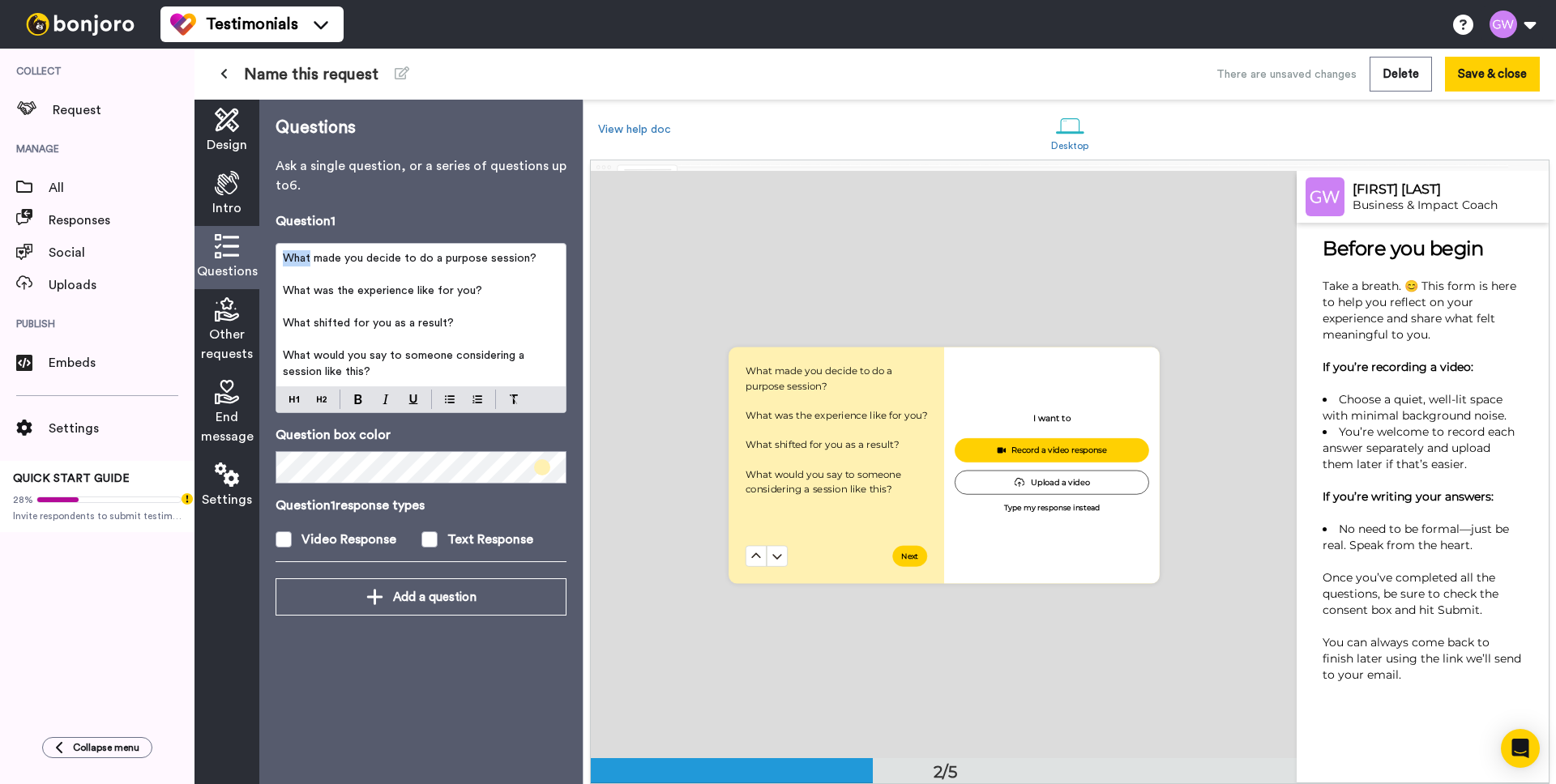 click on "What made you decide to do a purpose session?" at bounding box center [409, 258] 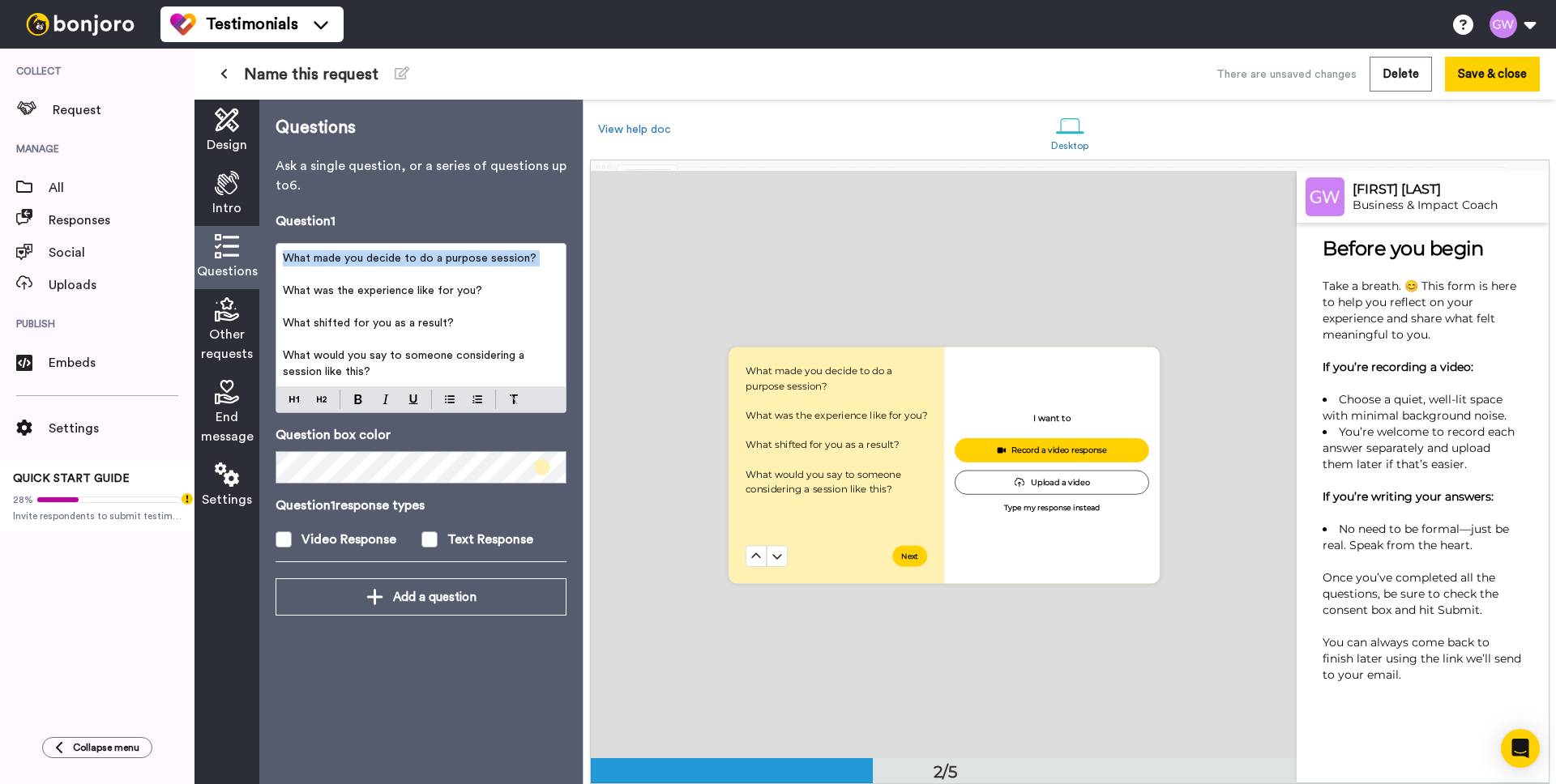 click on "What made you decide to do a purpose session?" at bounding box center (409, 258) 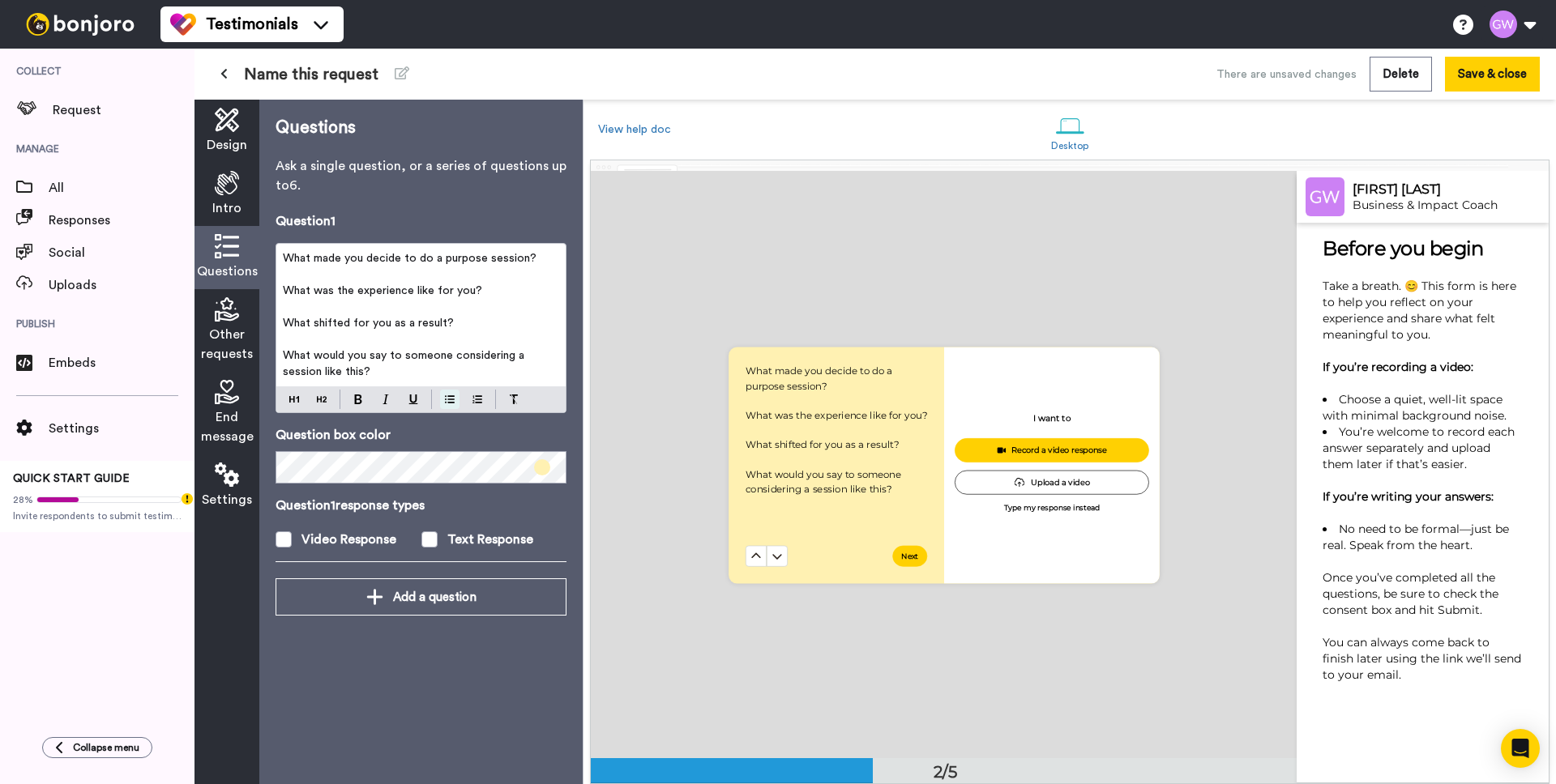 click at bounding box center [450, 399] 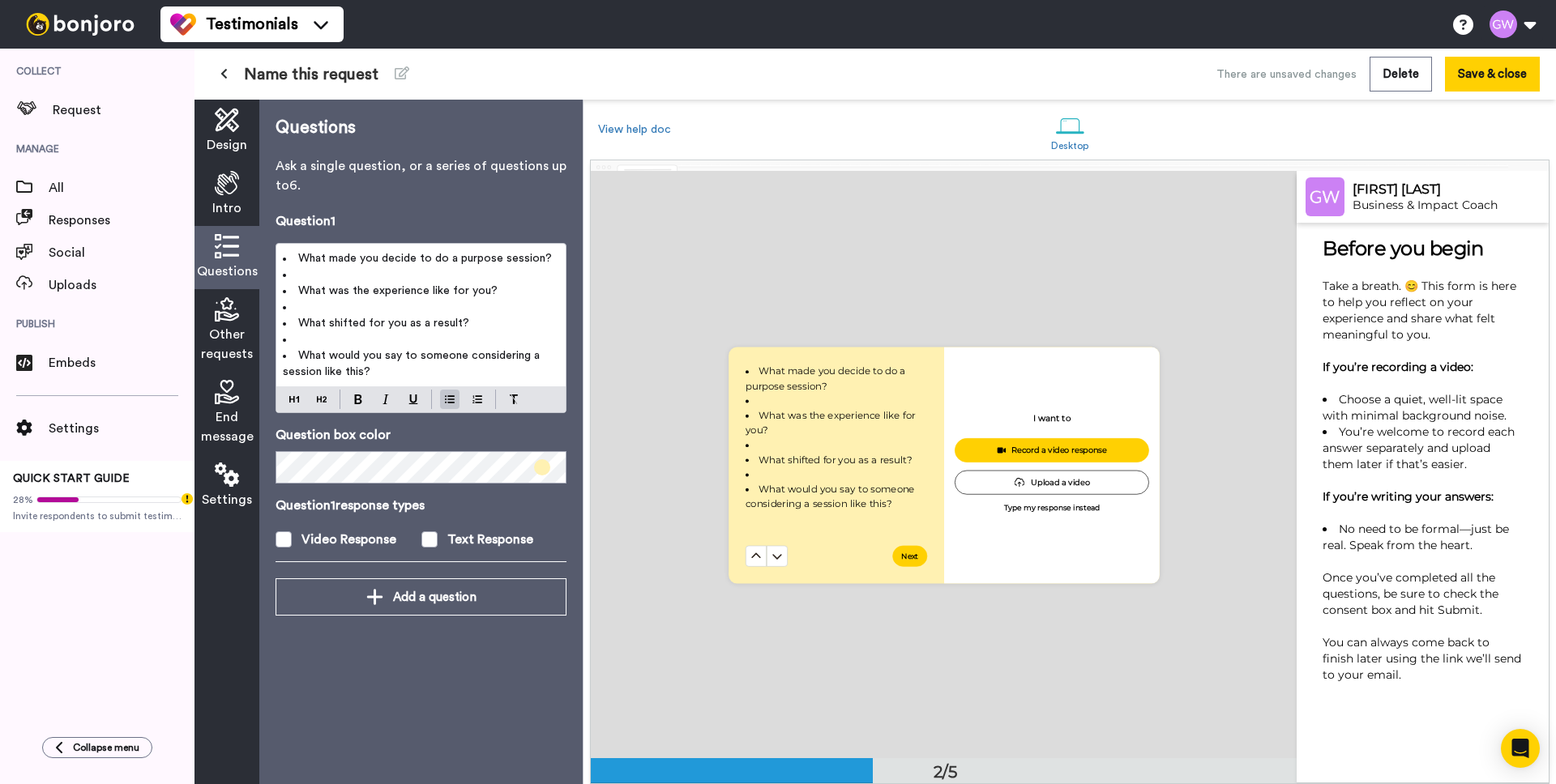 drag, startPoint x: 413, startPoint y: 323, endPoint x: 365, endPoint y: 307, distance: 50.596443 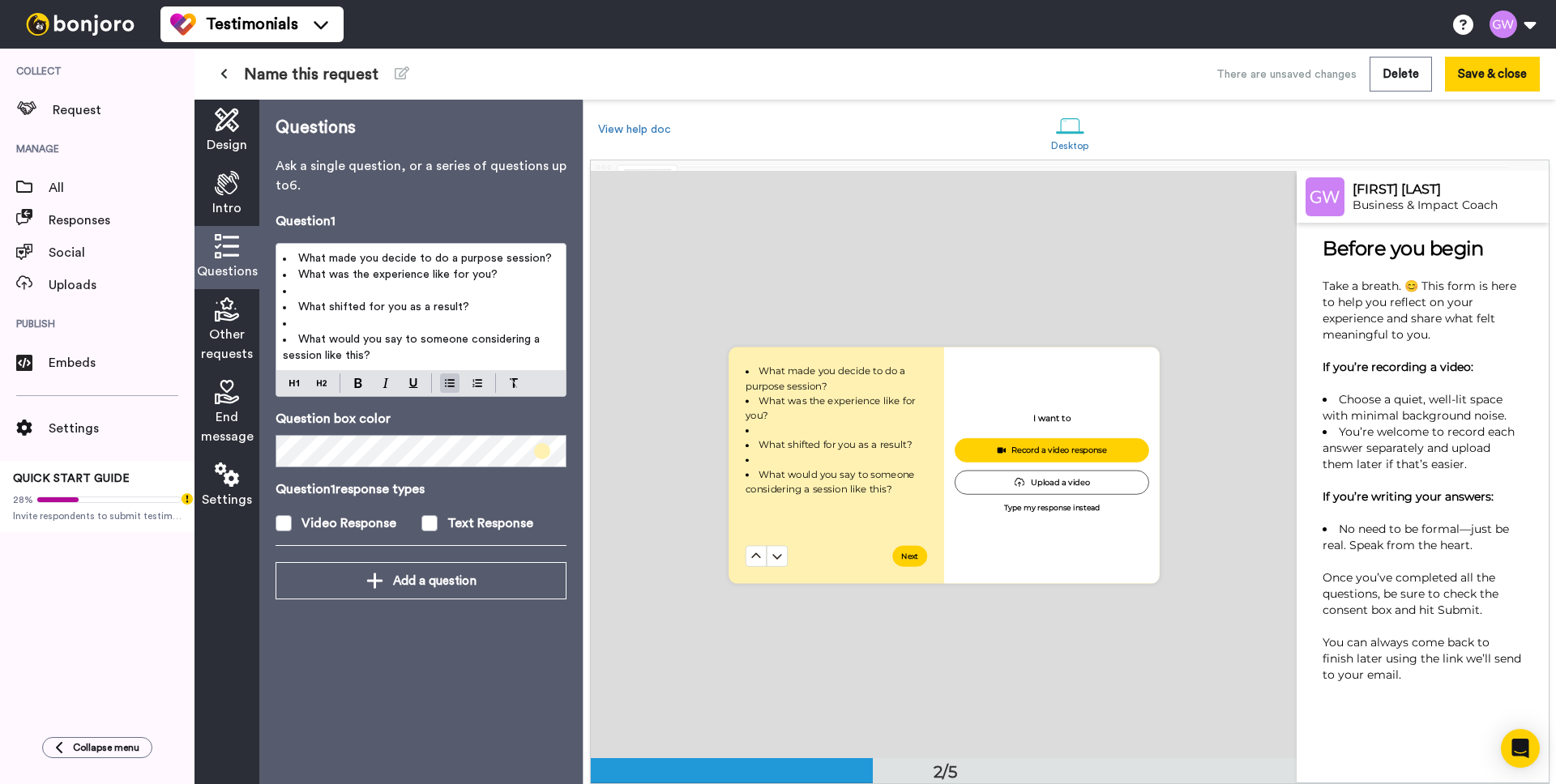 click on "What was the experience like for you?" at bounding box center [398, 275] 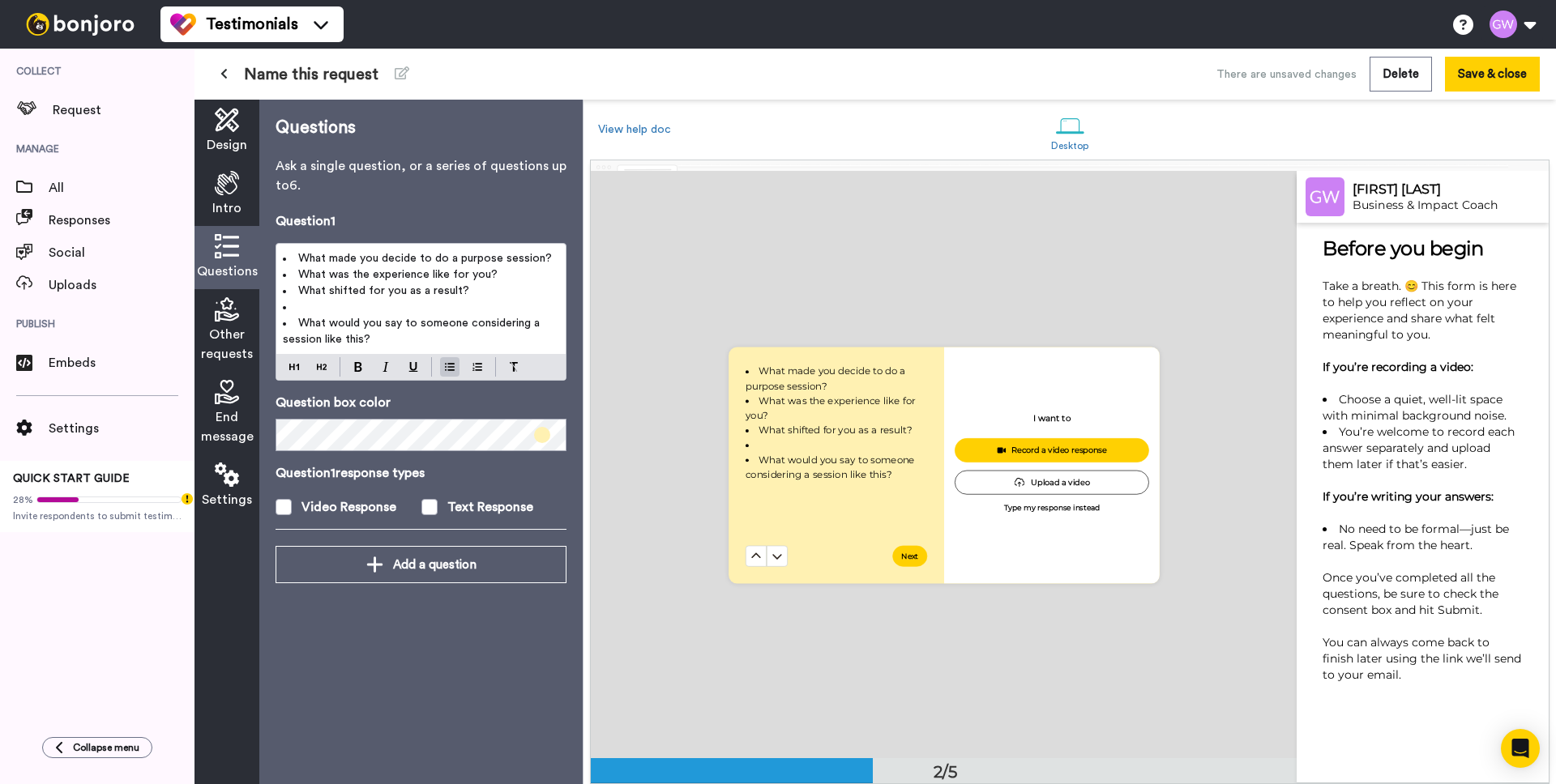 click on "﻿" at bounding box center [421, 307] 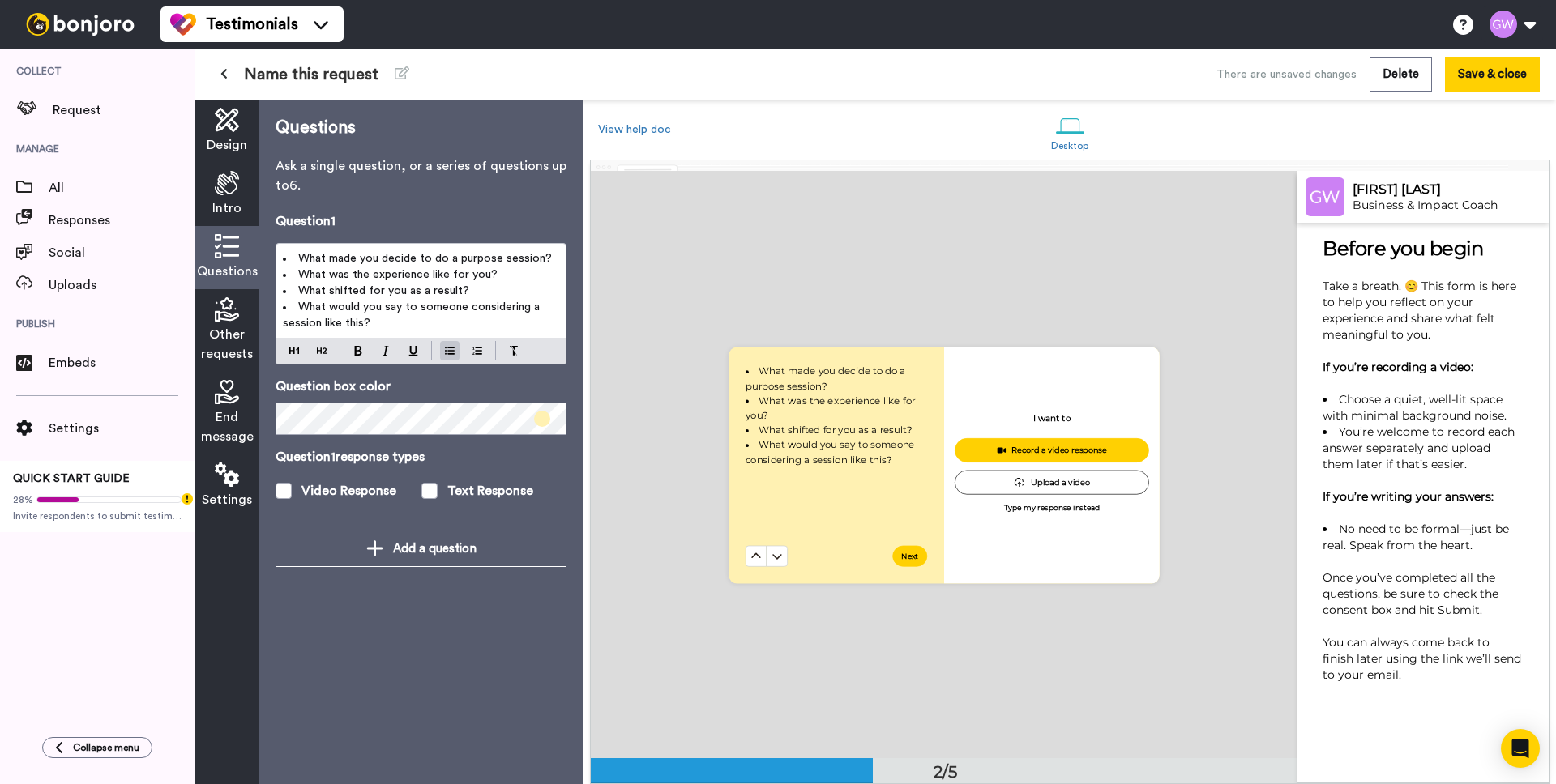 click on "What made you decide to do a purpose session?" at bounding box center [425, 258] 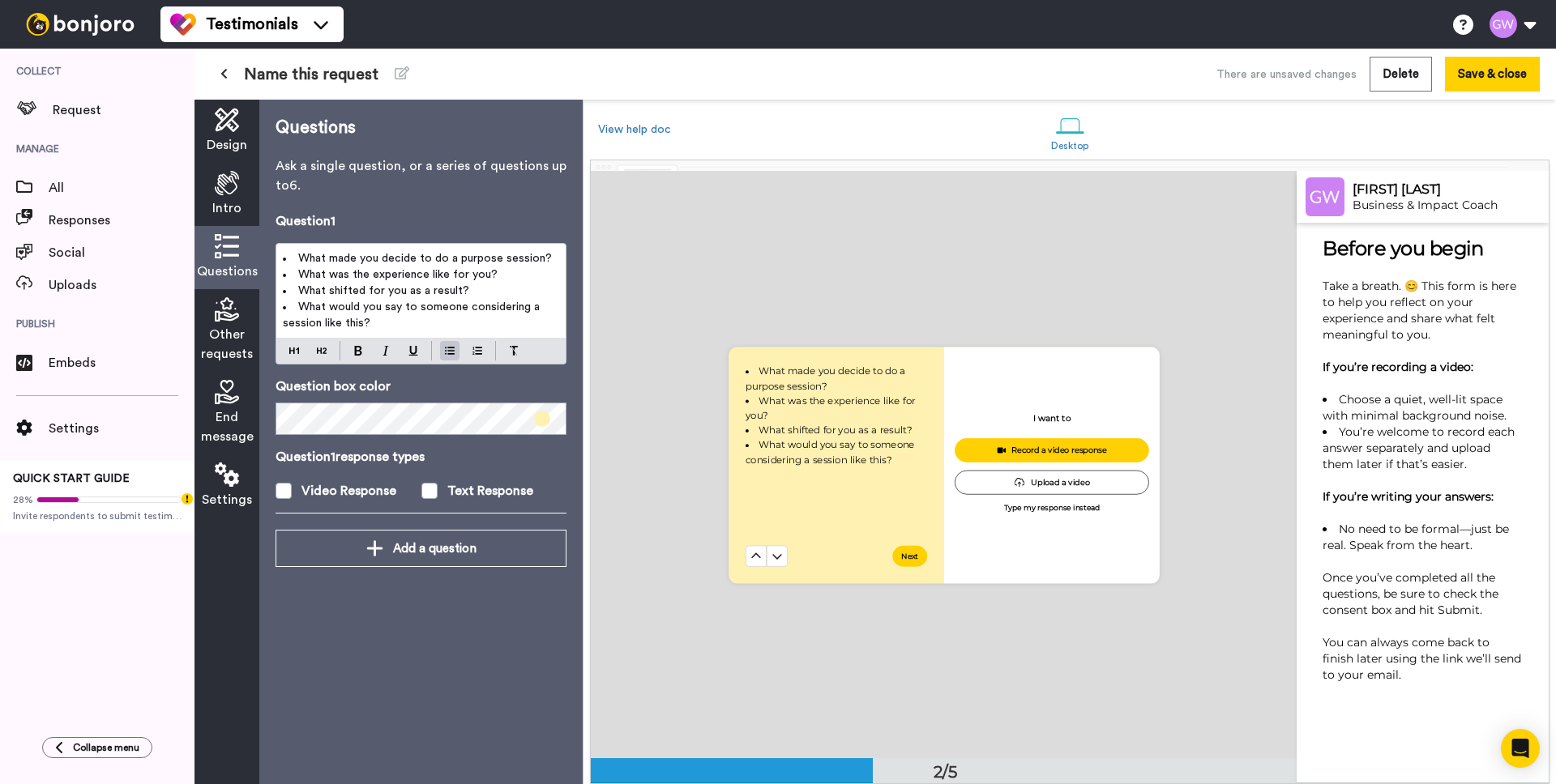 type 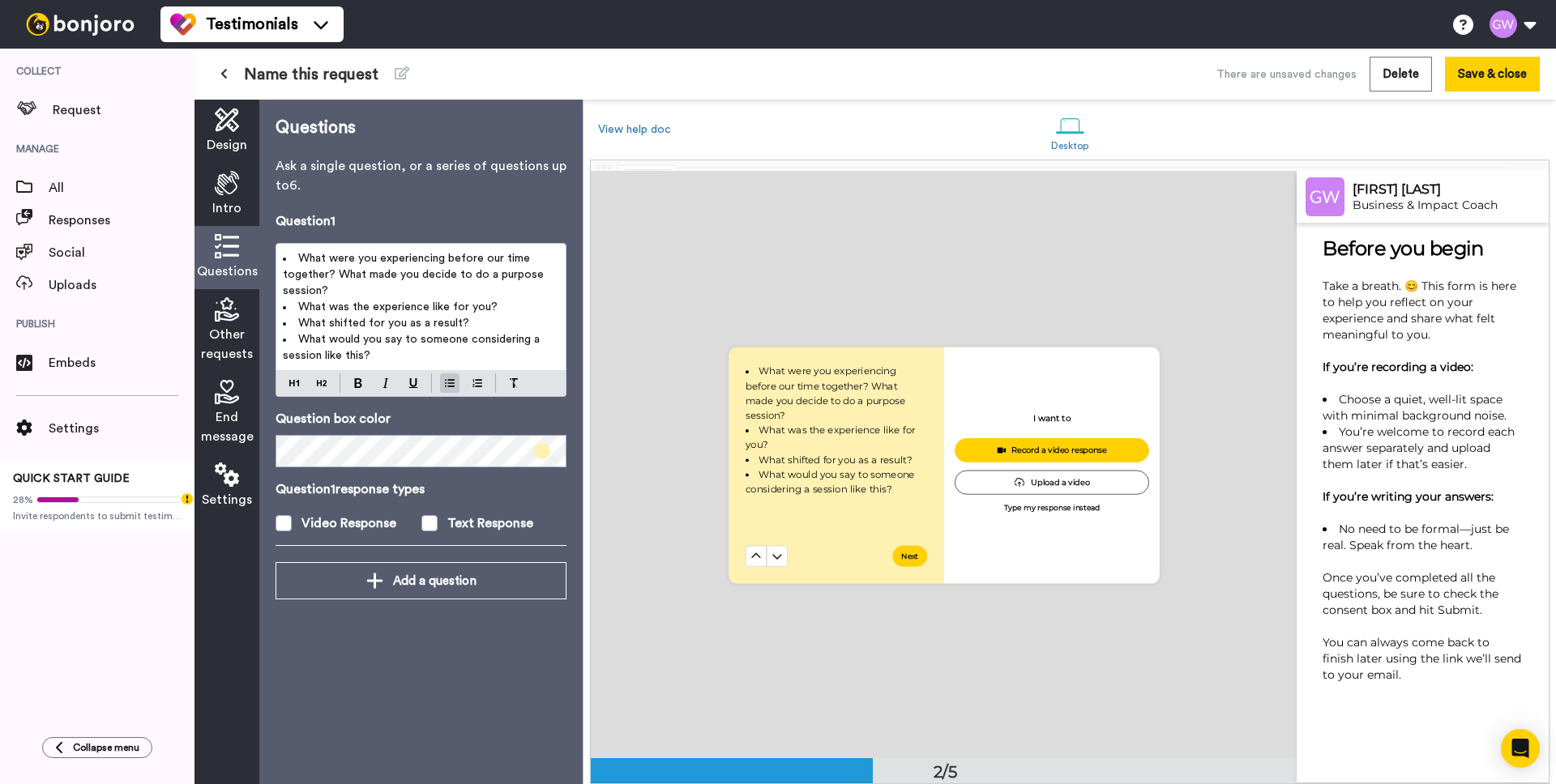 click on "What were you experiencing before our time together? What made you decide to do a purpose session?" at bounding box center (421, 275) 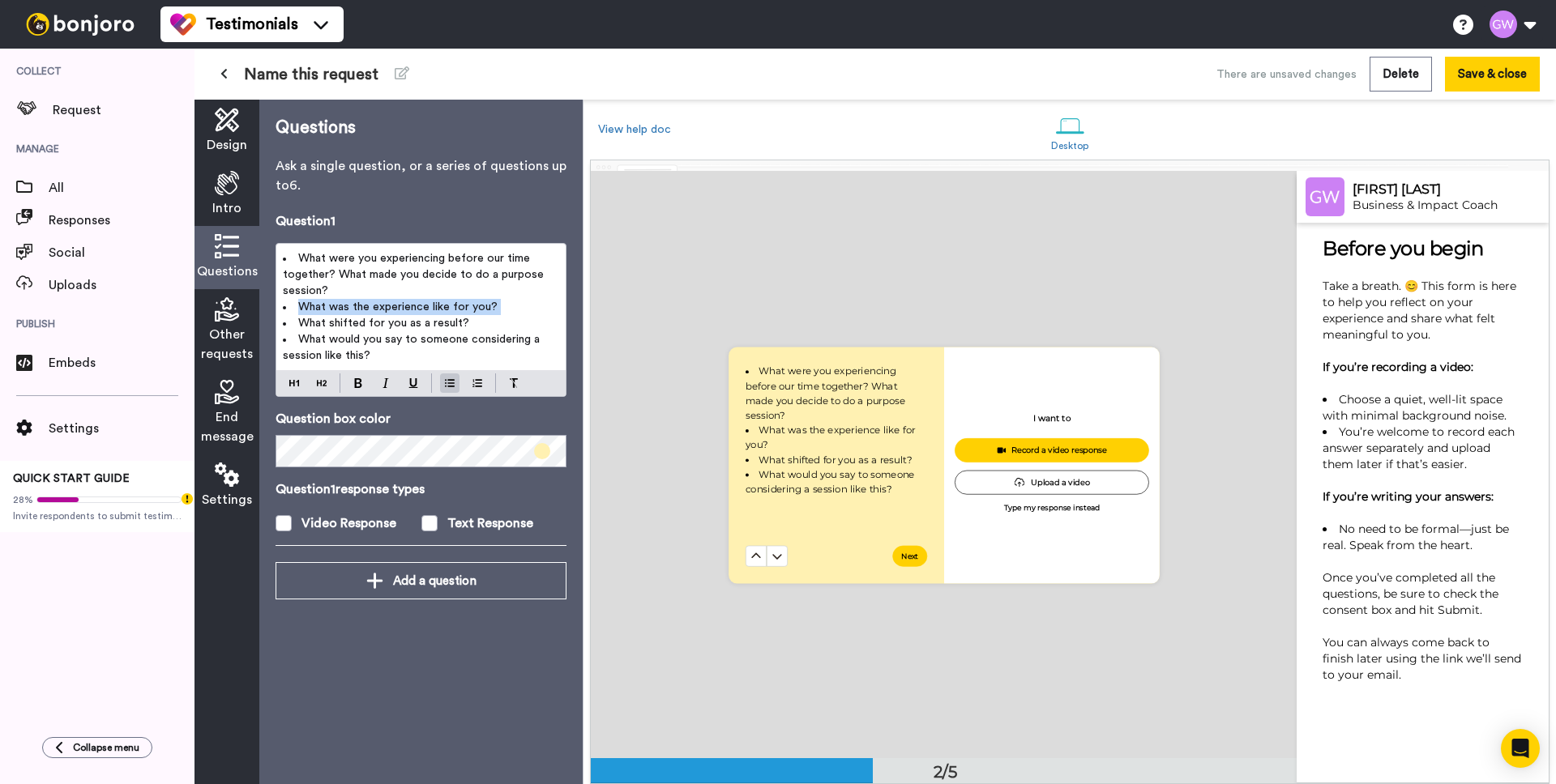 click on "What was the experience like for you?" at bounding box center (421, 307) 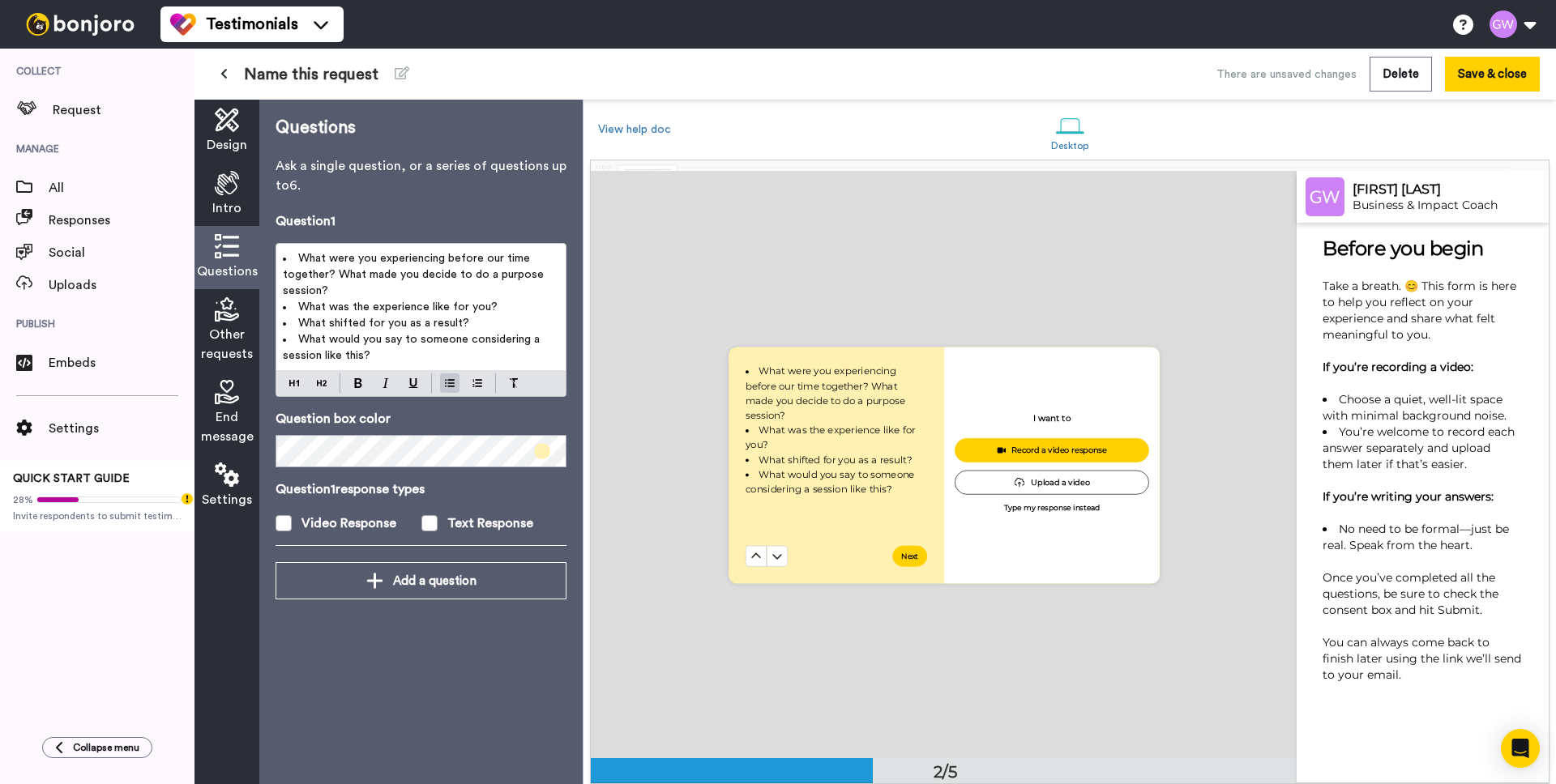 click on "What shifted for you as a result?" at bounding box center (421, 323) 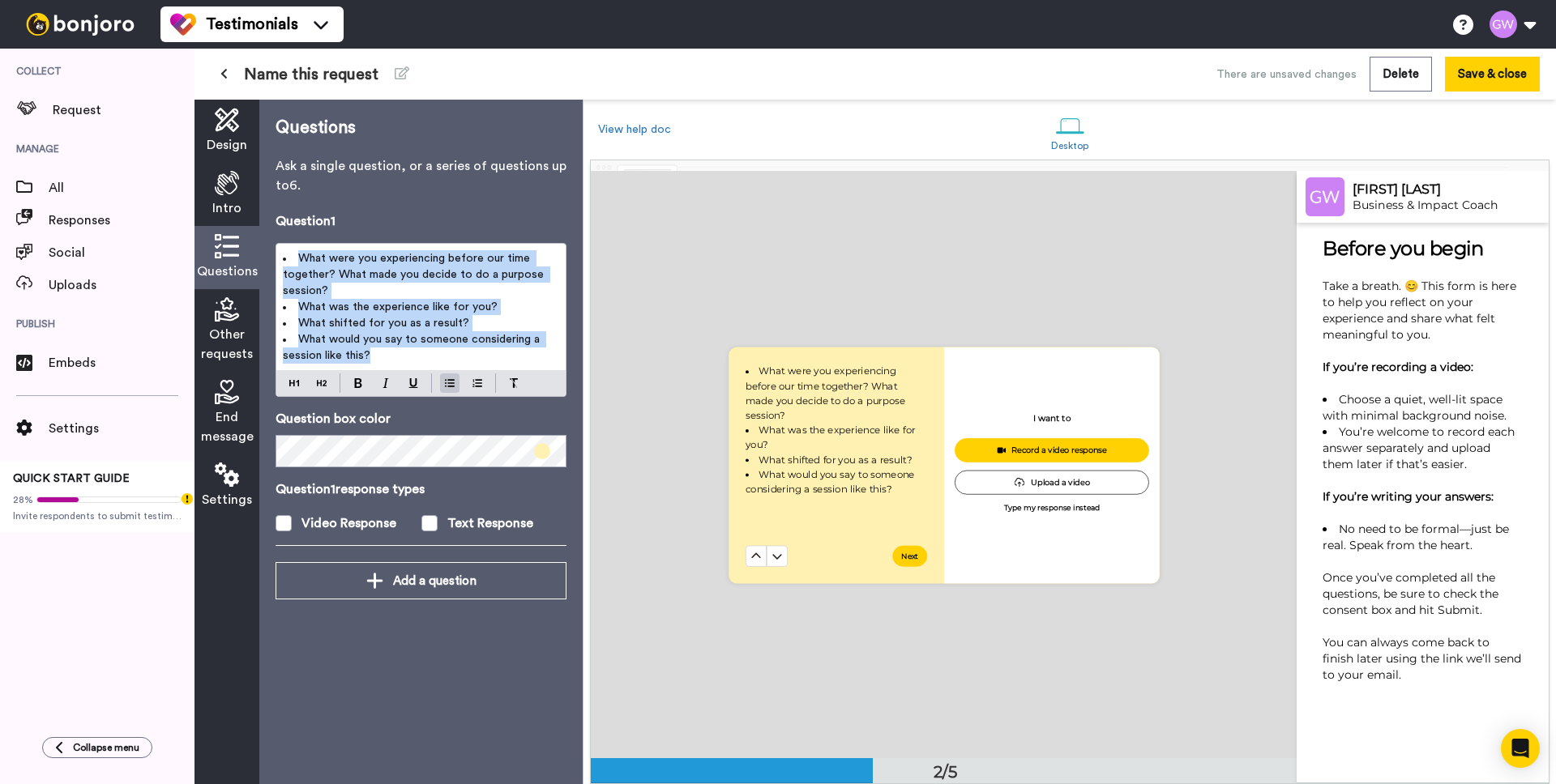 drag, startPoint x: 442, startPoint y: 363, endPoint x: 264, endPoint y: 245, distance: 213.5603 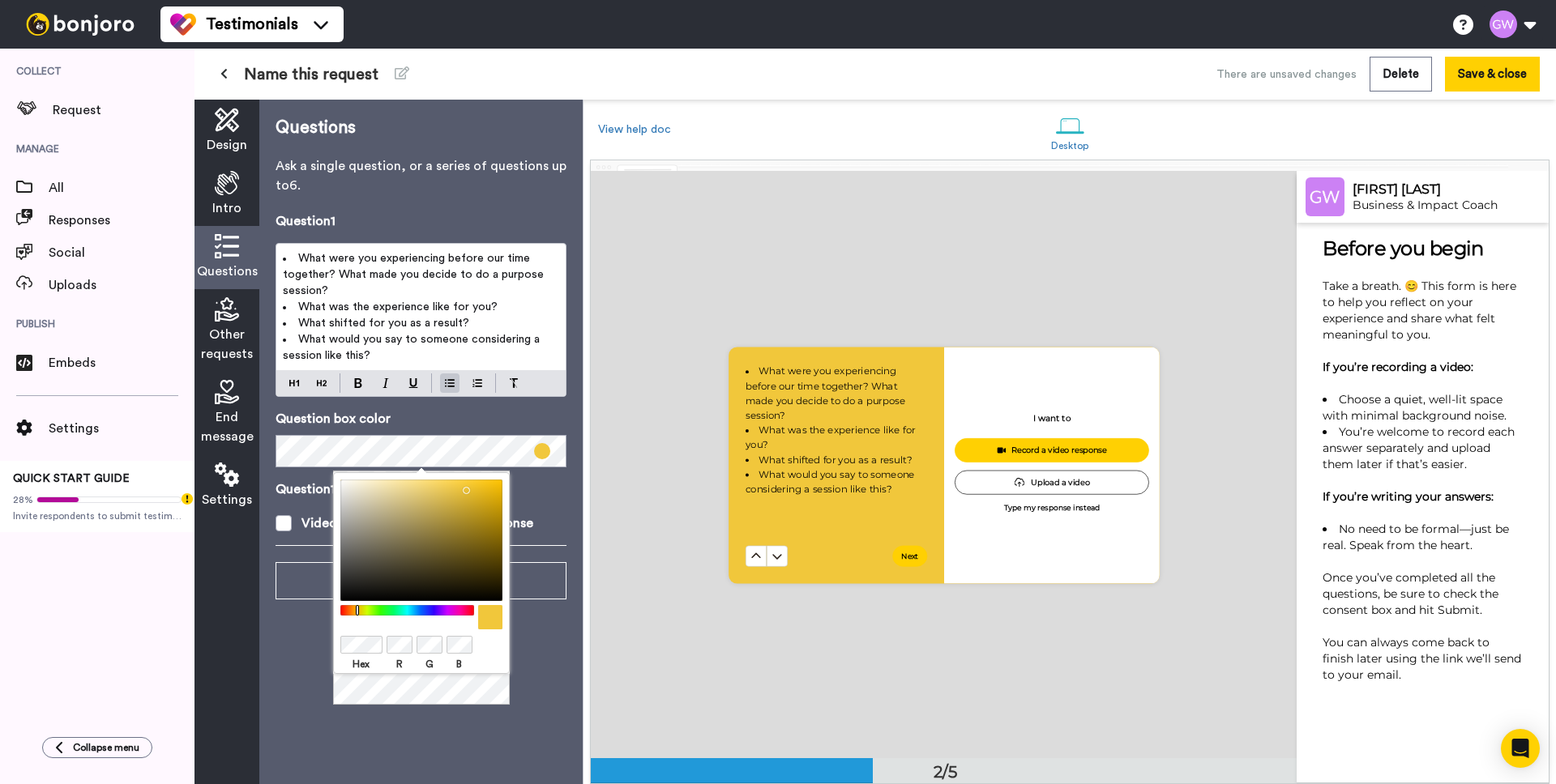 click on "Questions Ask a single question, or a series of questions up to 6. Question 1 What were you experiencing before our time together? What made you decide to do a purpose session? What was the experience like for you? What shifted for you as a result? What would you say to someone considering a session like this? Question box color Question 1 response types Video Response Text Response Add a question" at bounding box center (421, 441) 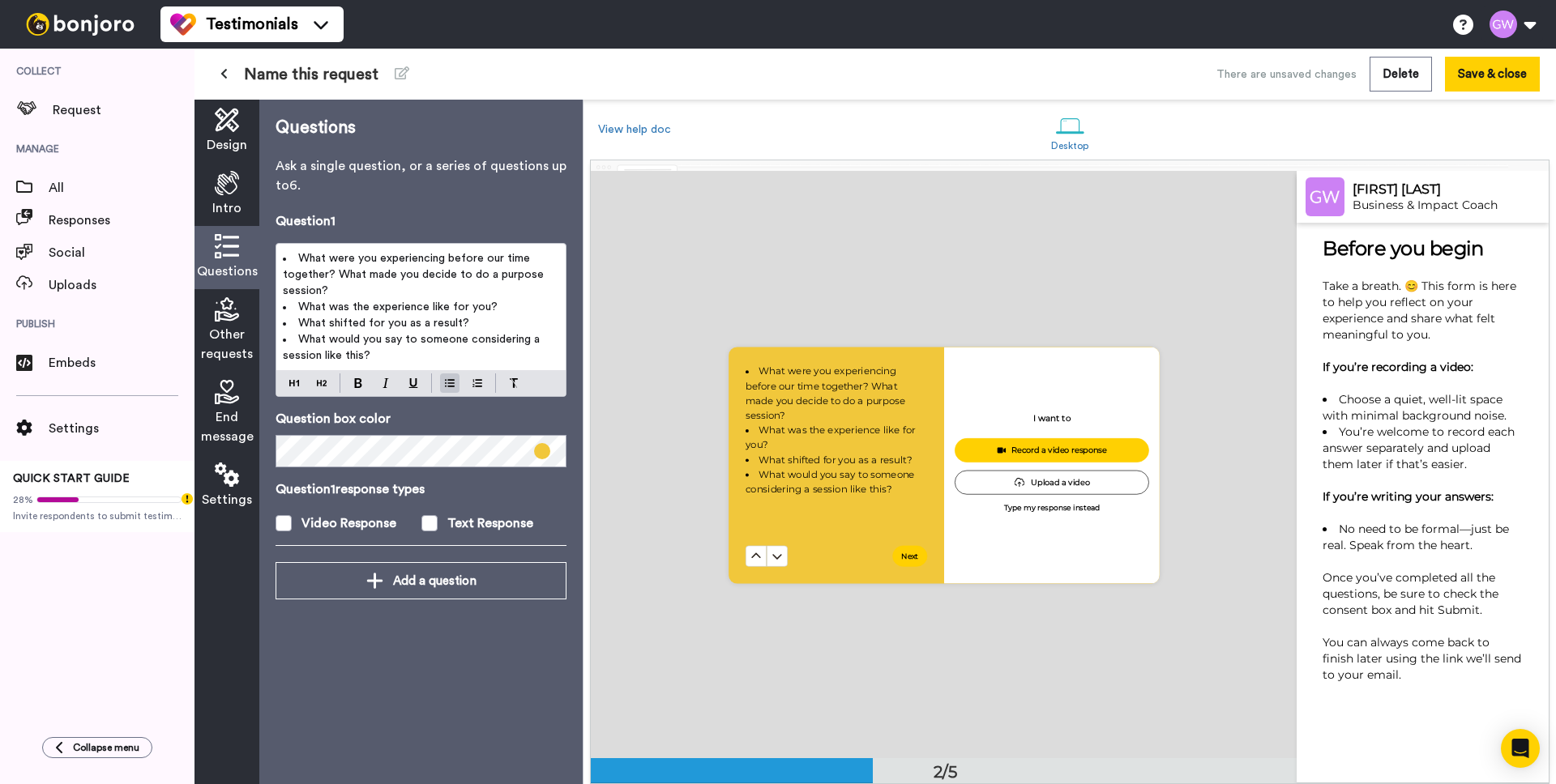 click on "What was the experience like for you?" at bounding box center (398, 307) 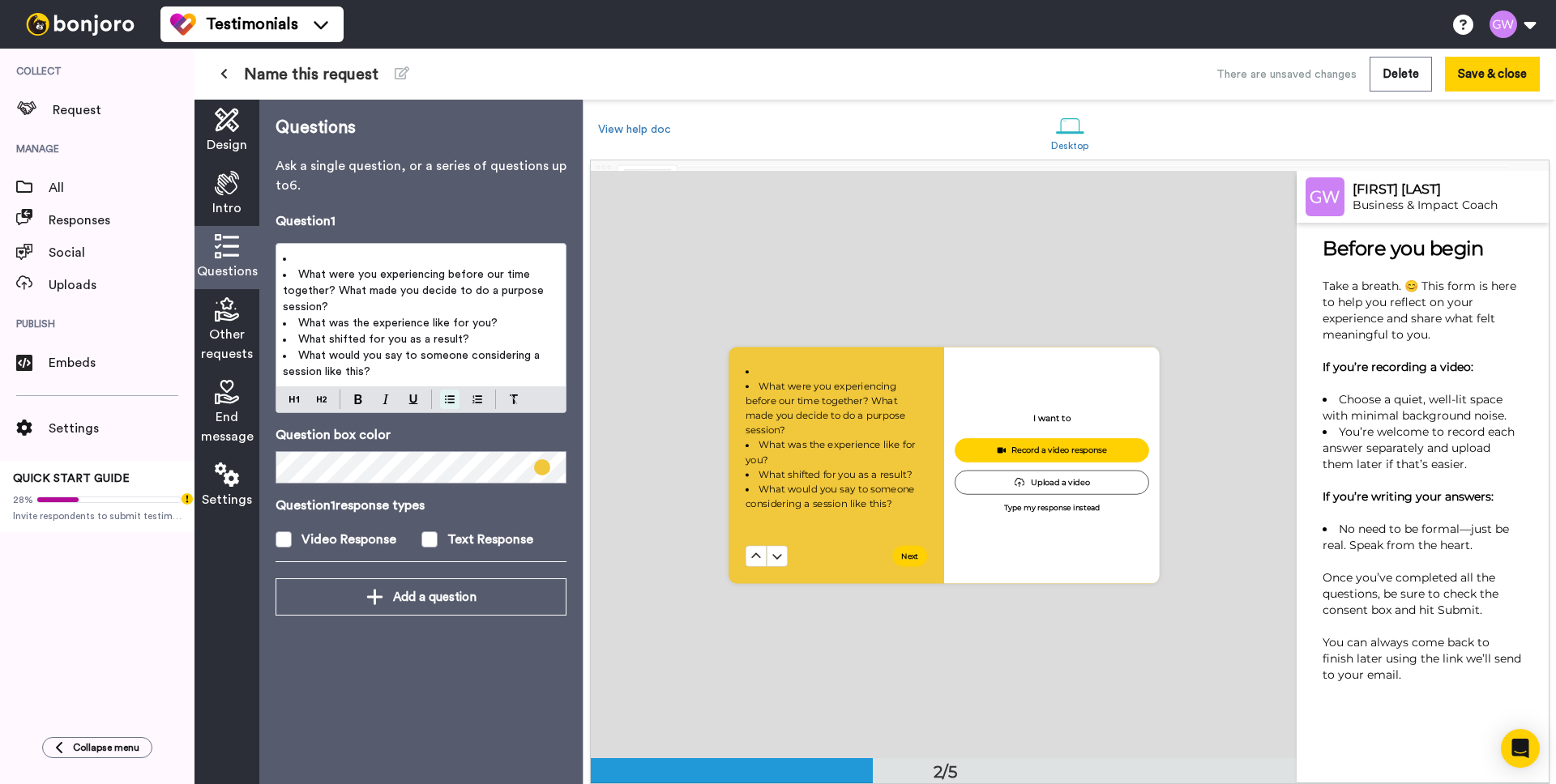 click at bounding box center [450, 399] 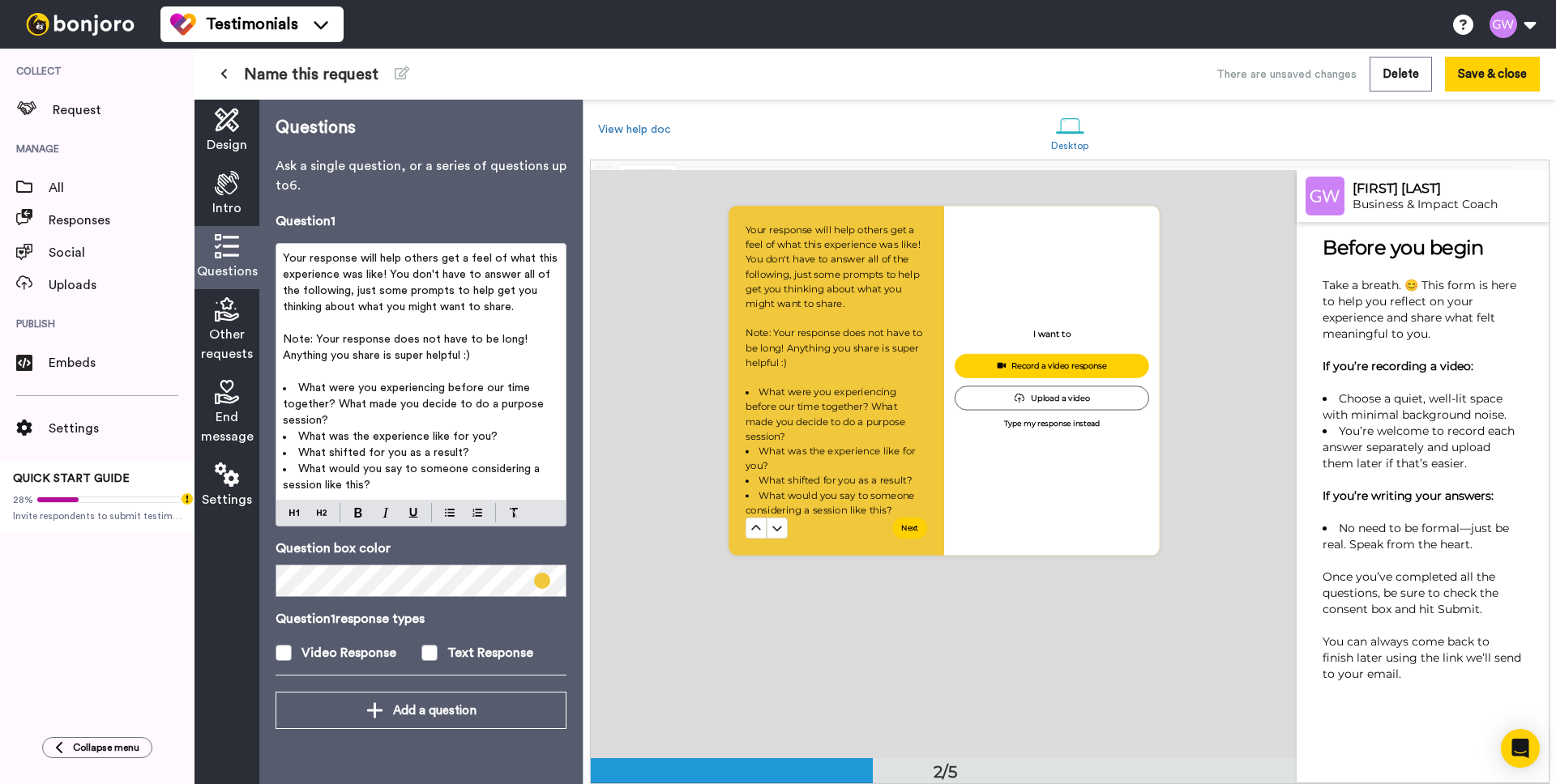 scroll, scrollTop: 671, scrollLeft: 0, axis: vertical 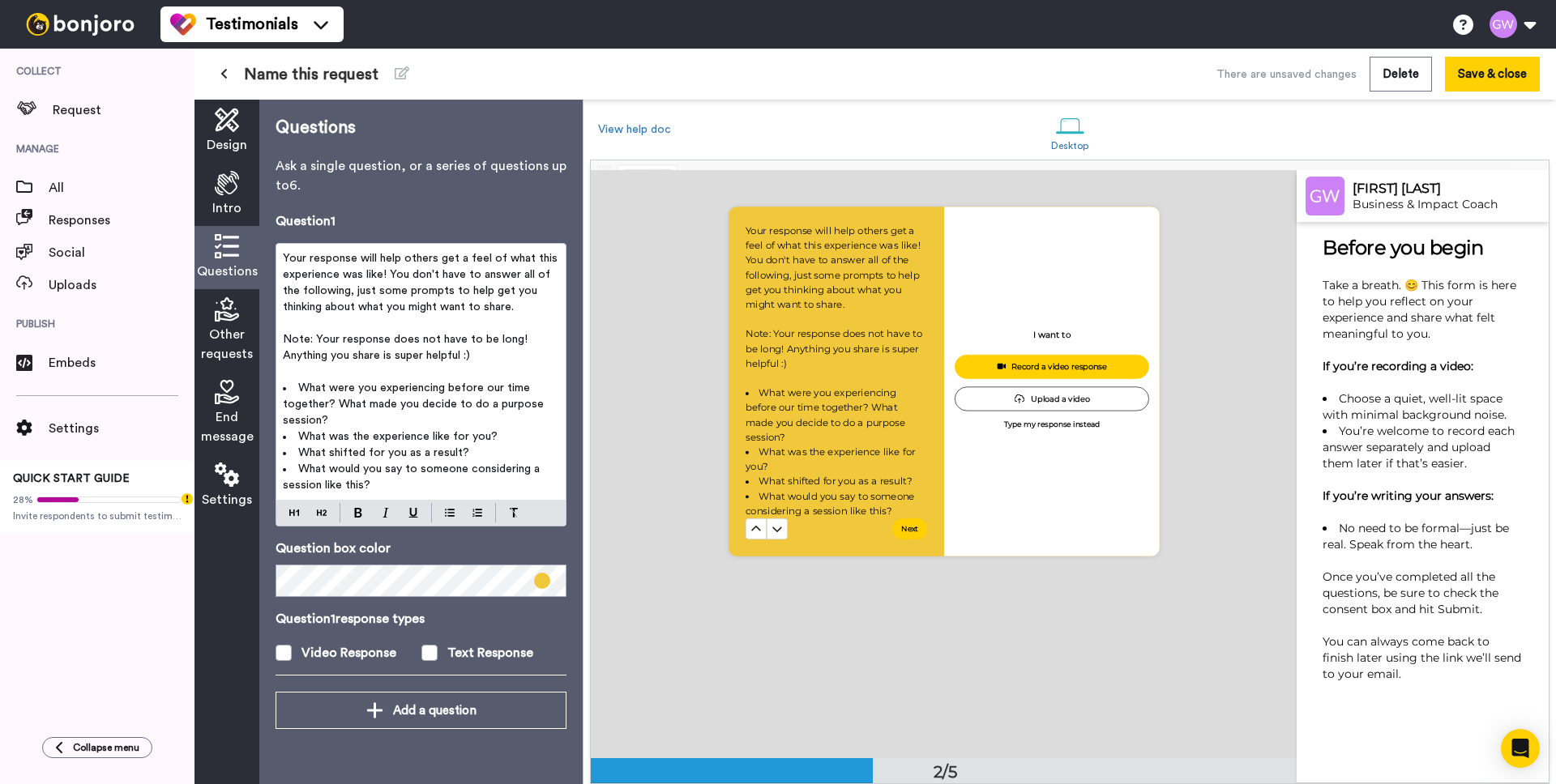 click on "Note: Your response does not have to be long! Anything you share is super helpful :)" at bounding box center [407, 347] 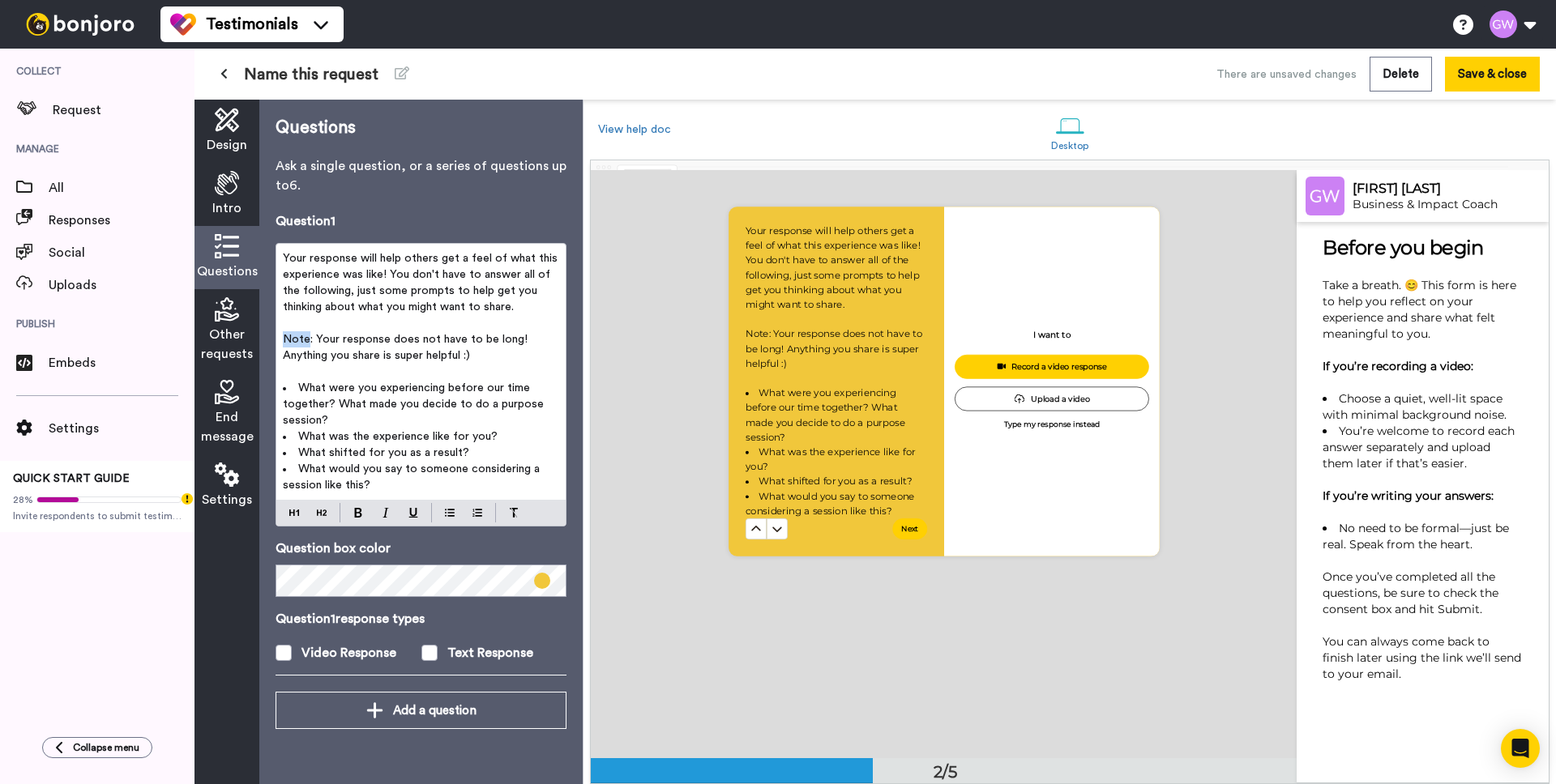 click on "Note: Your response does not have to be long! Anything you share is super helpful :)" at bounding box center [407, 347] 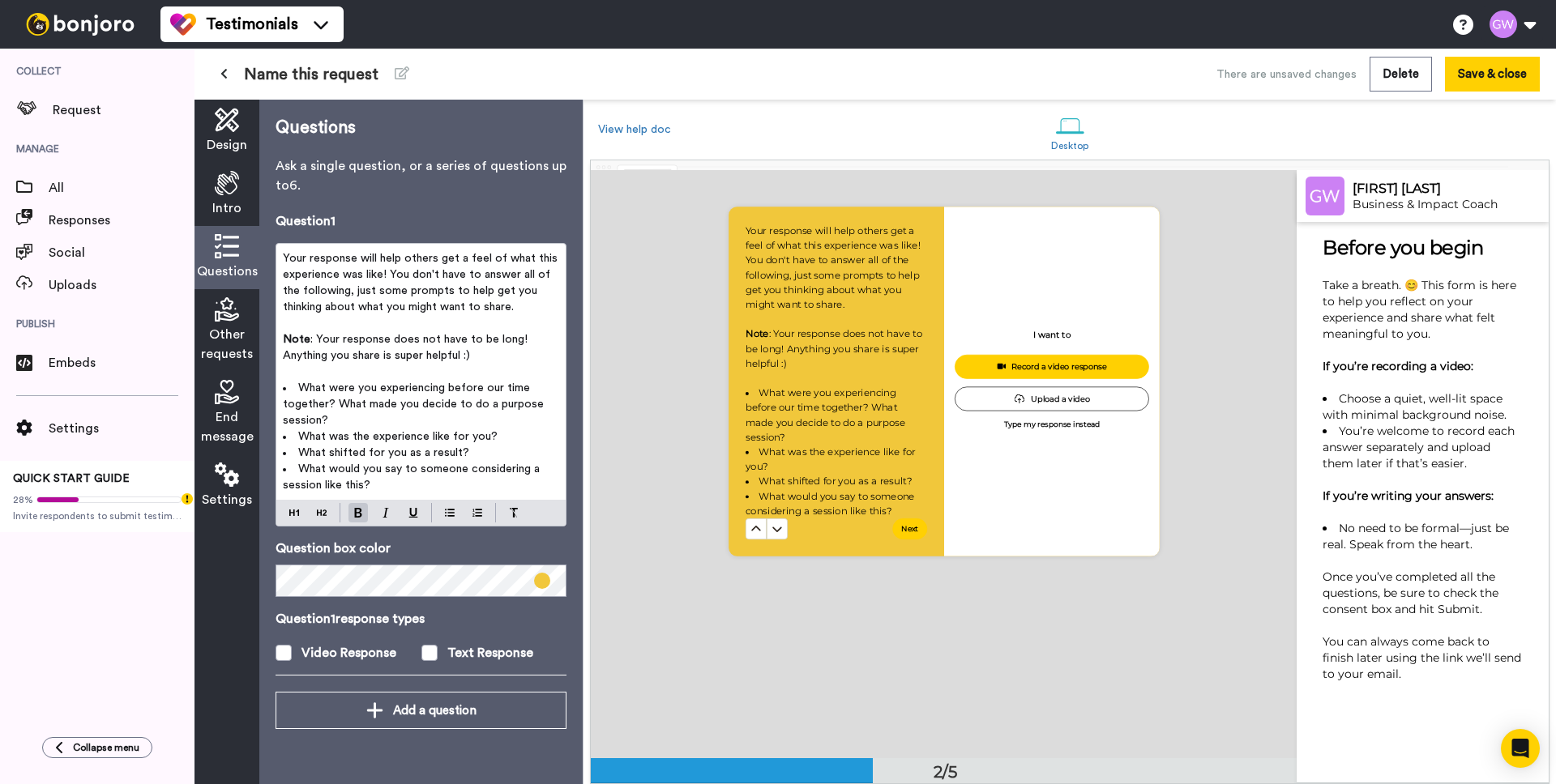 click on ": Your response does not have to be long! Anything you share is super helpful :)" at bounding box center (407, 347) 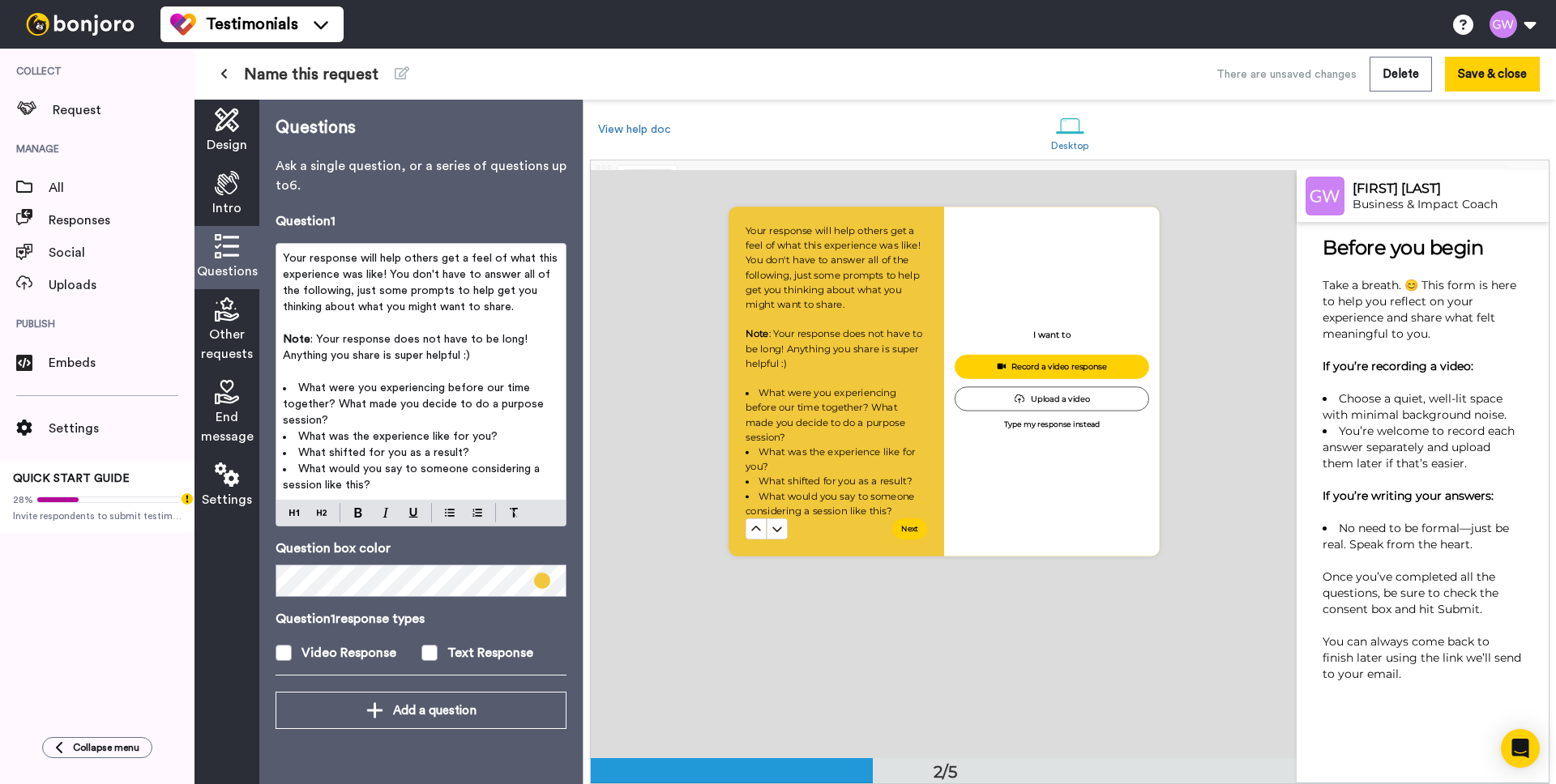 click on "Your response will help others get a feel of what this experience was like! You don't have to answer all of the following, just some prompts to help get you thinking about what you might want to share." at bounding box center [421, 283] 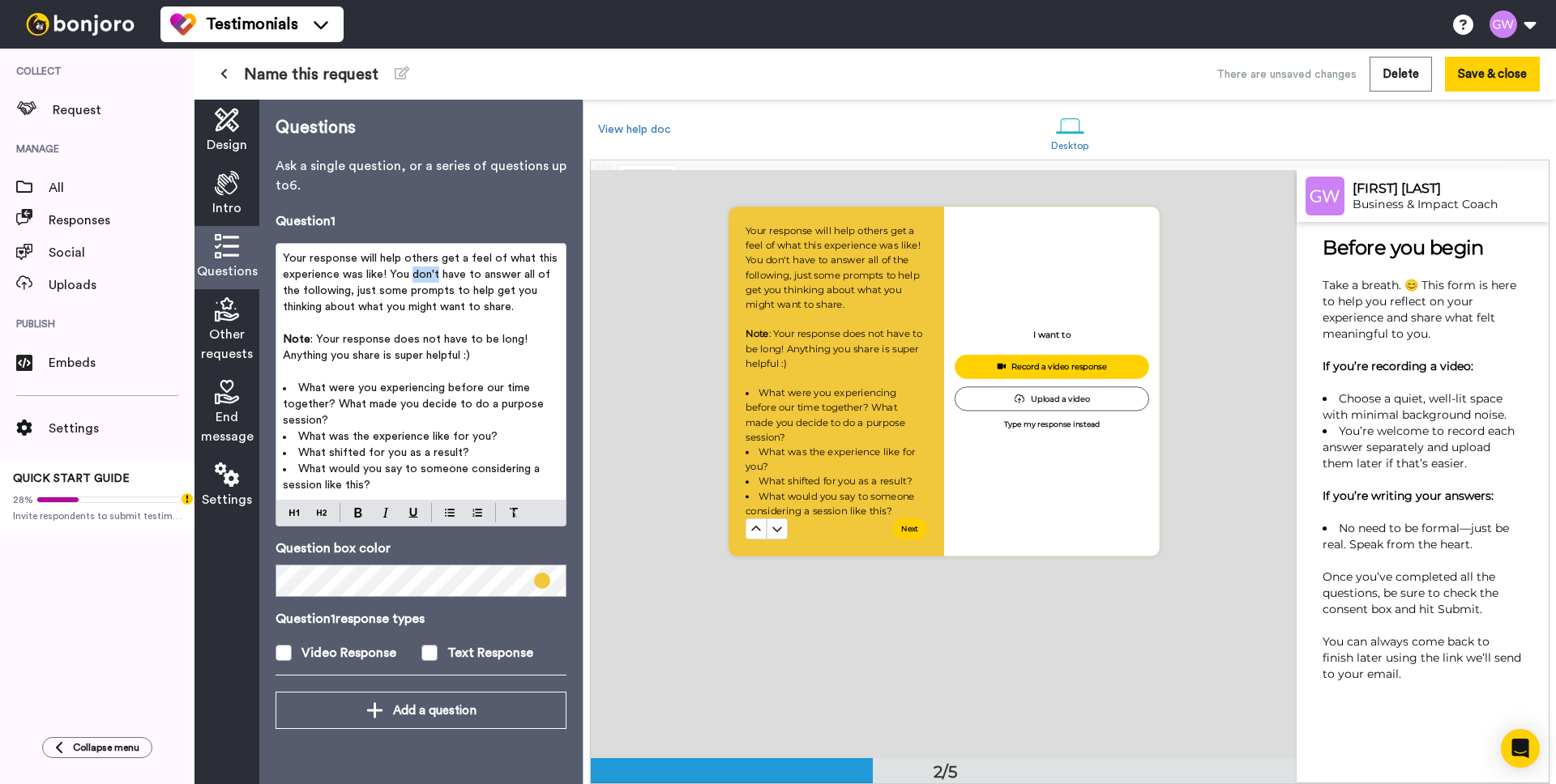 click on "Your response will help others get a feel of what this experience was like! You don't have to answer all of the following, just some prompts to help get you thinking about what you might want to share." at bounding box center [421, 283] 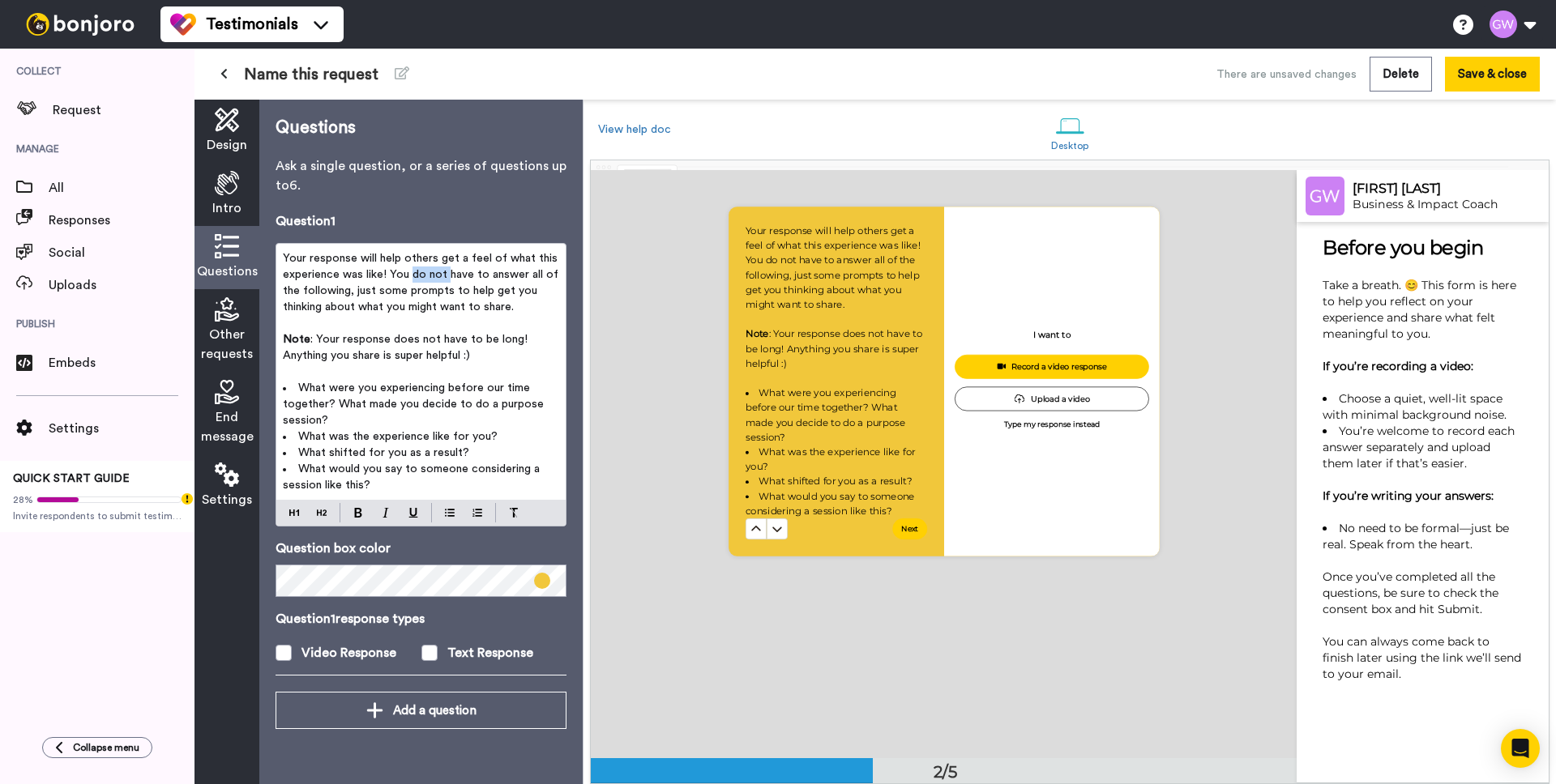 drag, startPoint x: 412, startPoint y: 279, endPoint x: 445, endPoint y: 282, distance: 33.136083 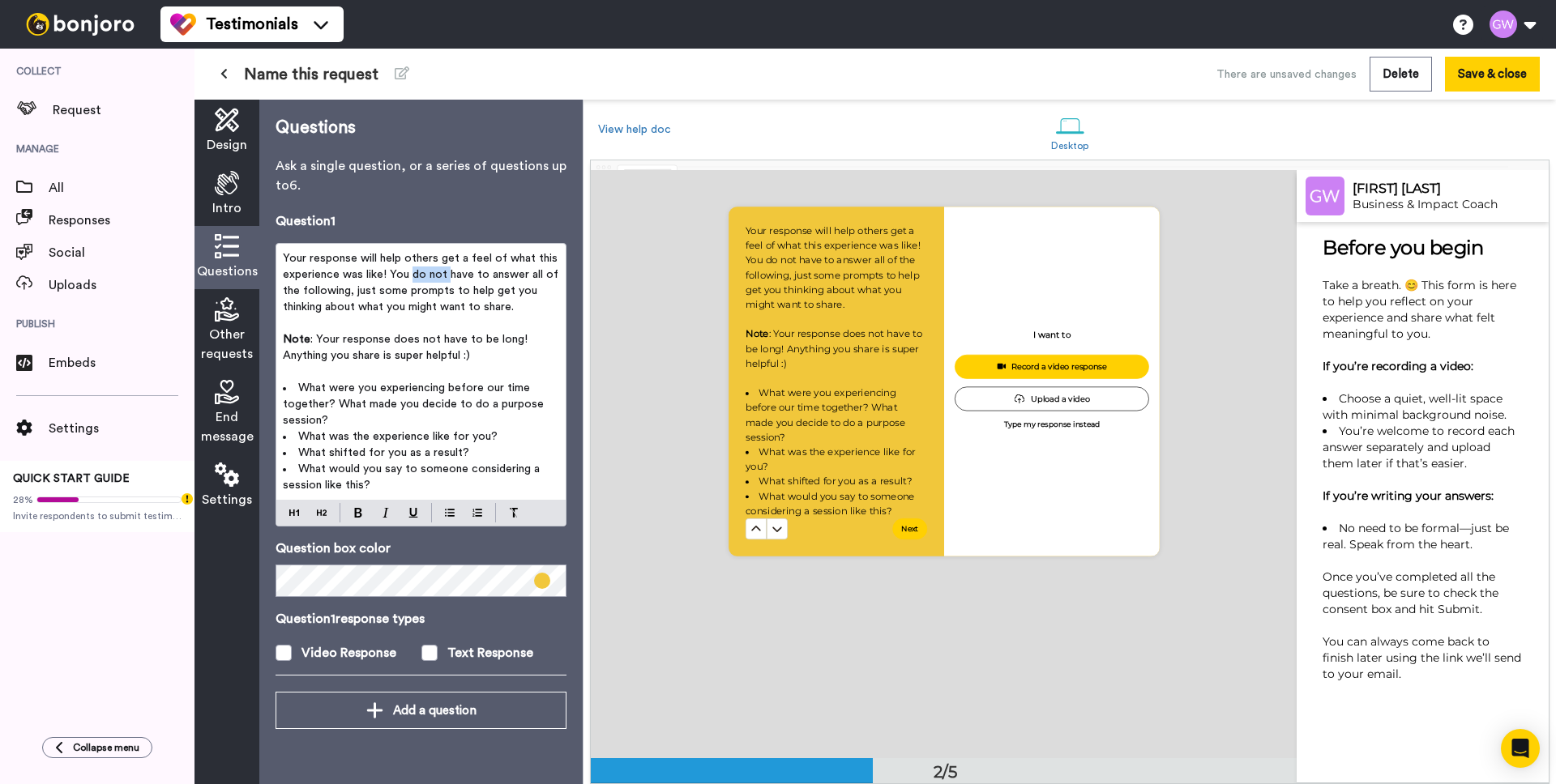 click on "Your response will help others get a feel of what this experience was like! You do not have to answer all of the following, just some prompts to help get you thinking about what you might want to share." at bounding box center (422, 283) 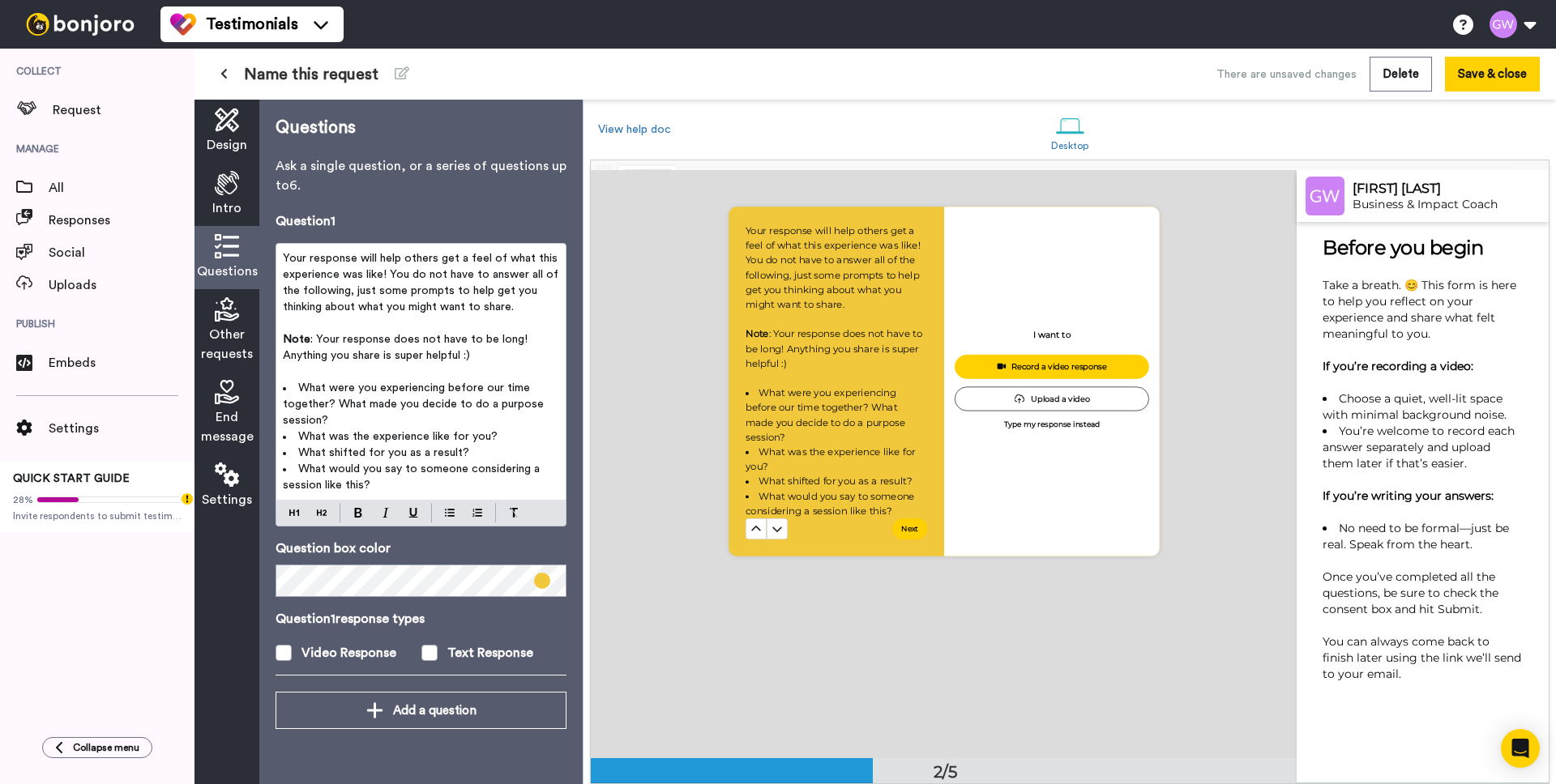click on "Your response will help others get a feel of what this experience was like! You do not have to answer all of the following, just some prompts to help get you thinking about what you might want to share." at bounding box center (422, 283) 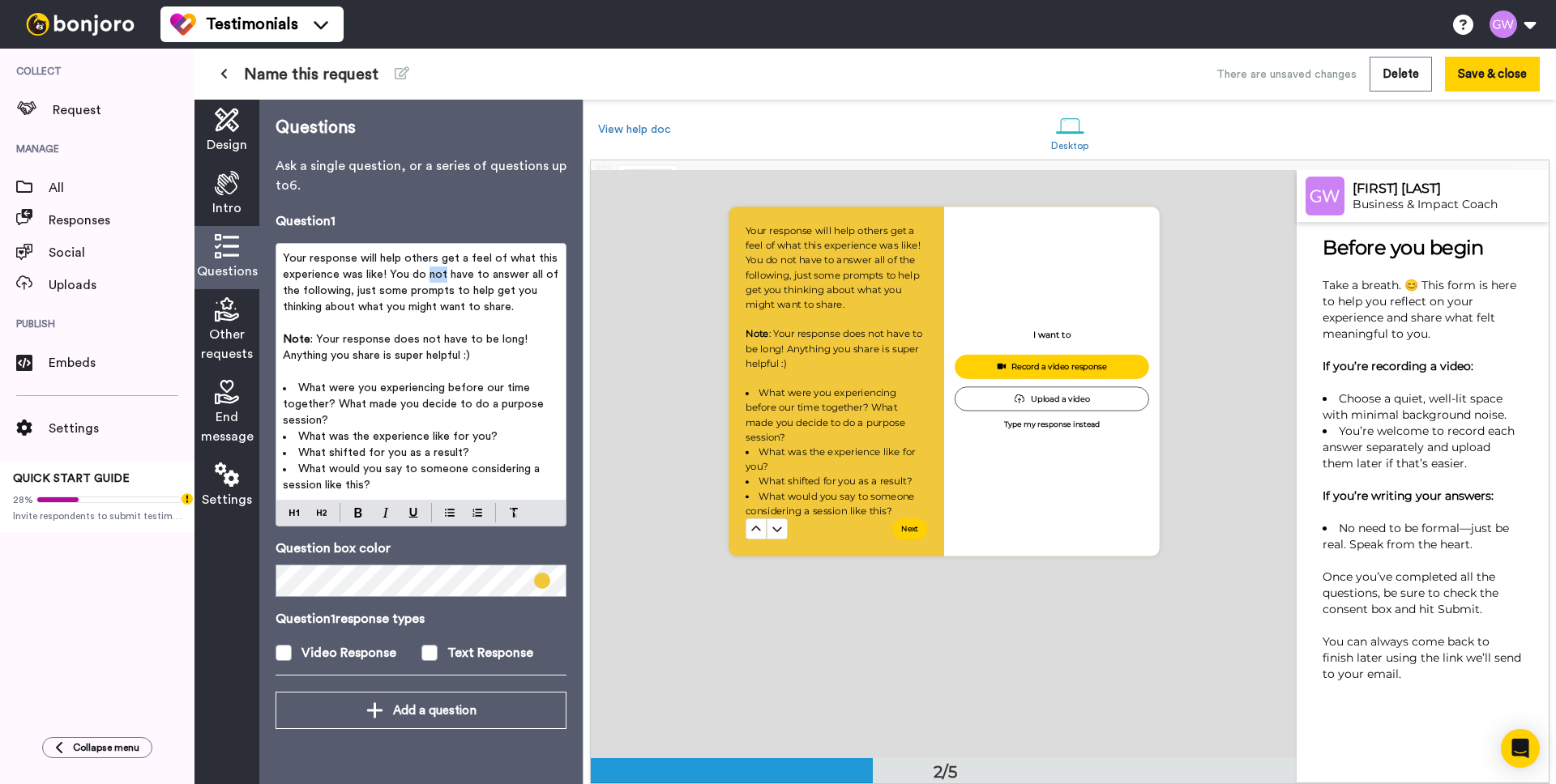 click on "Your response will help others get a feel of what this experience was like! You do not have to answer all of the following, just some prompts to help get you thinking about what you might want to share." at bounding box center (422, 283) 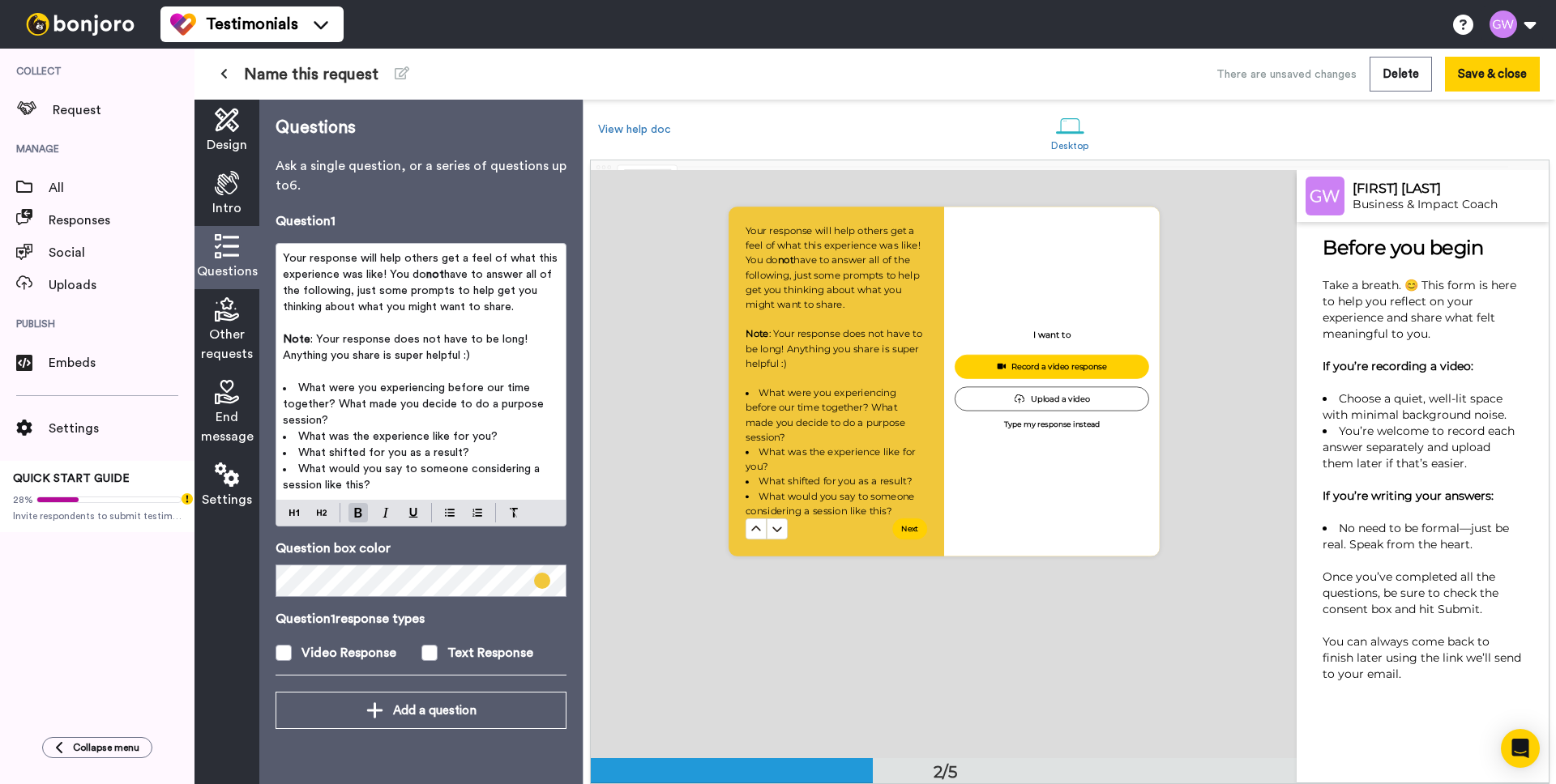 click on "﻿" at bounding box center (421, 323) 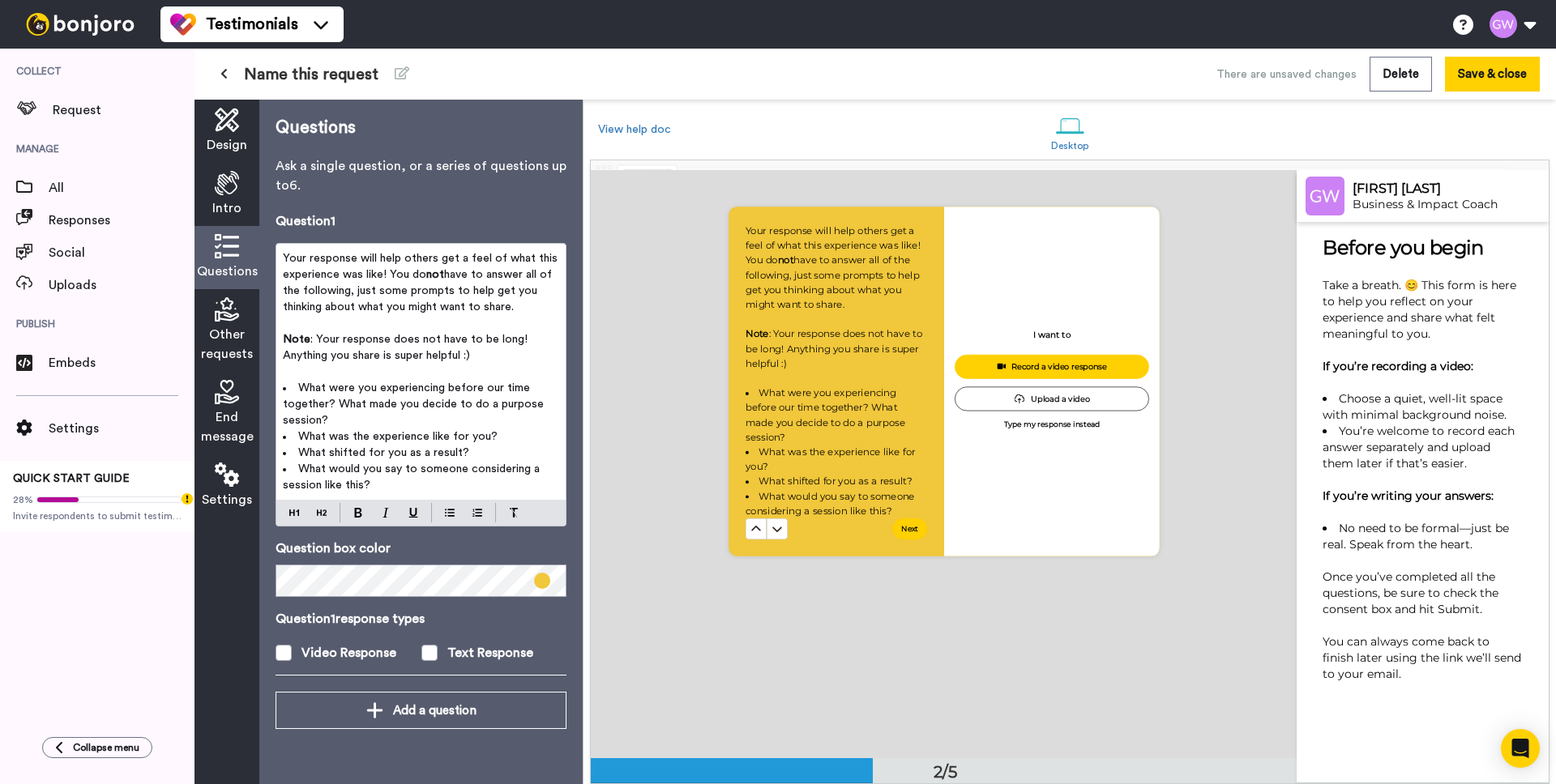 click on "﻿" at bounding box center (421, 323) 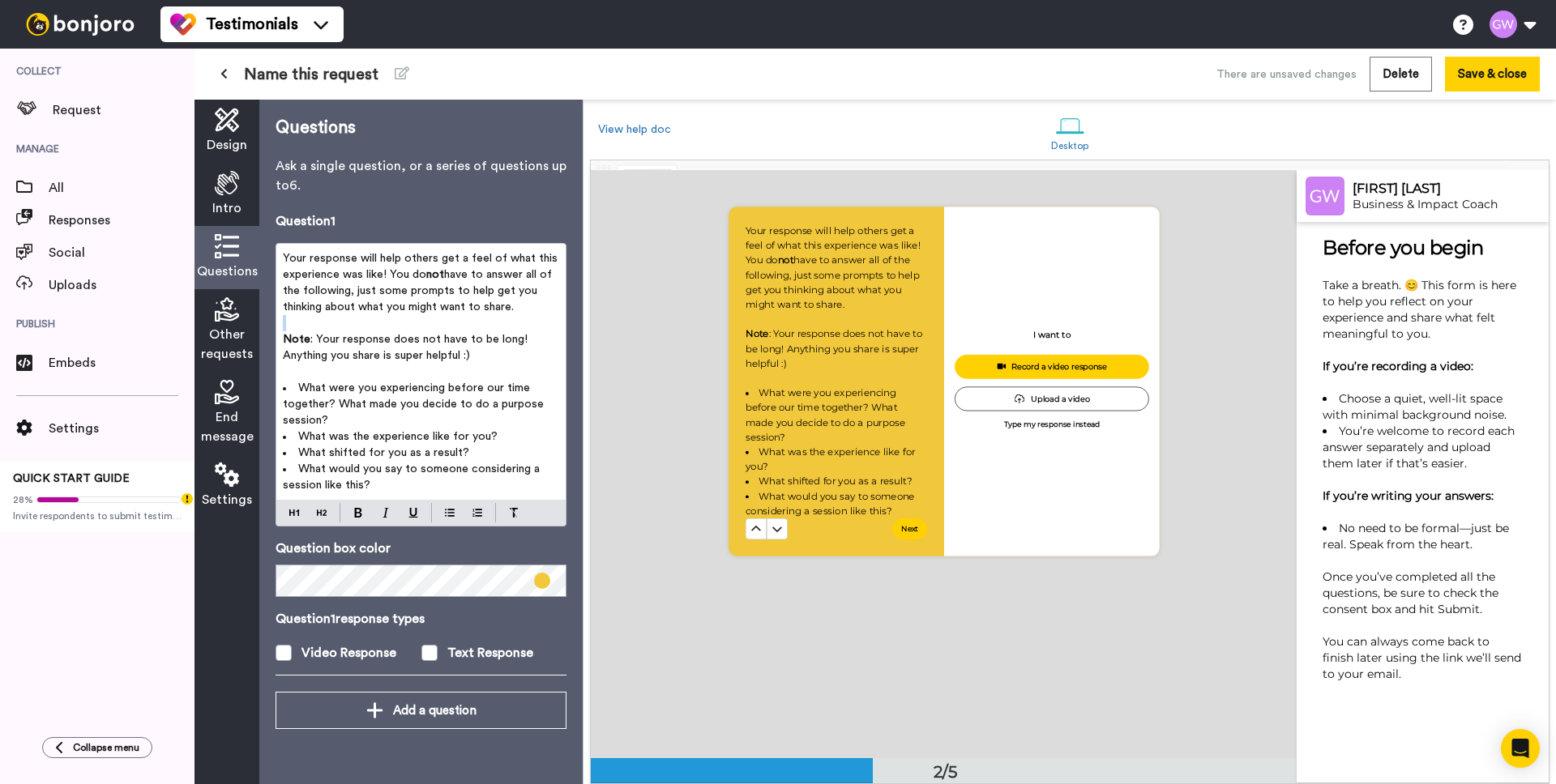 click on "﻿" at bounding box center (421, 323) 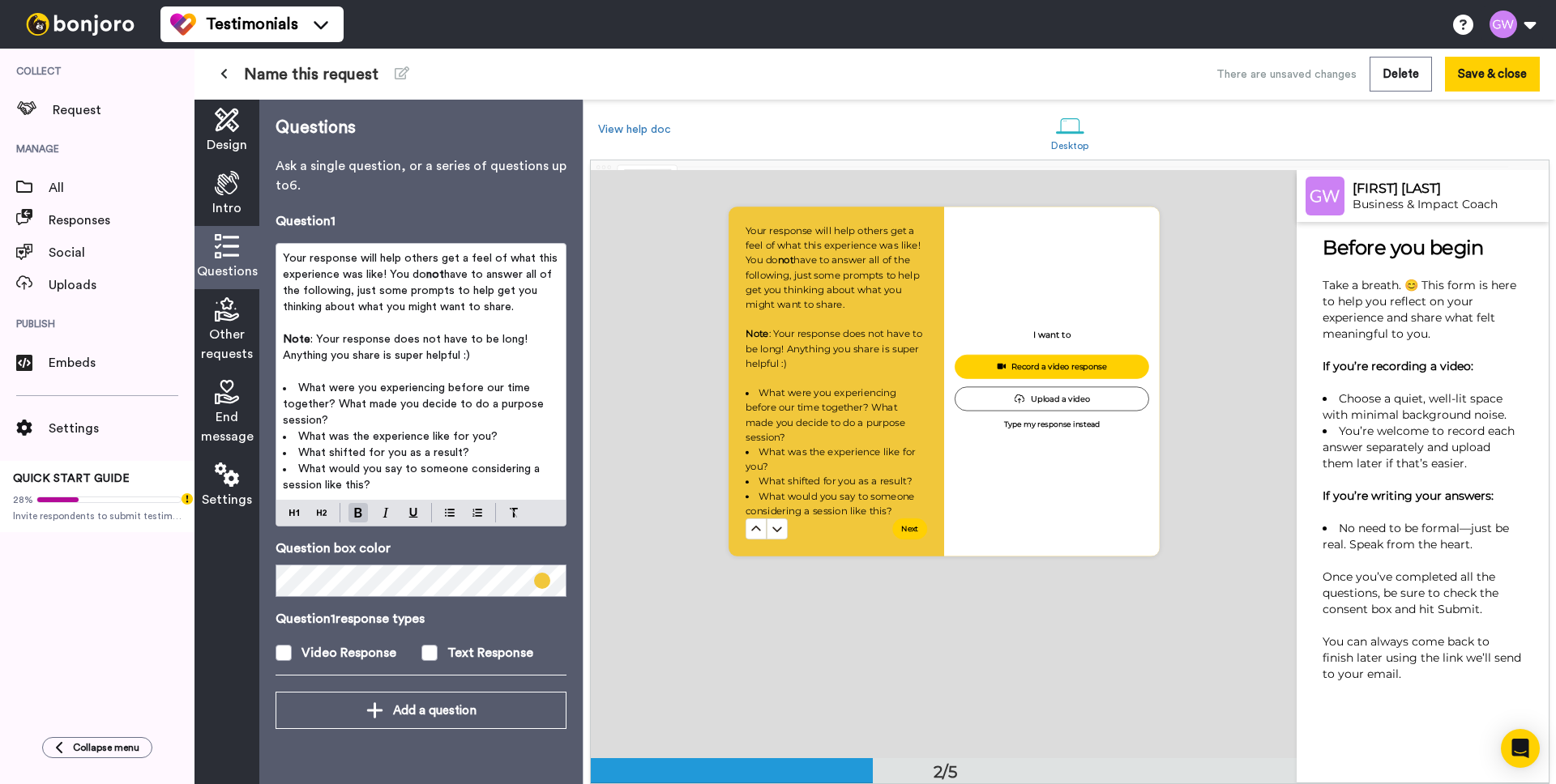 click on "What were you experiencing before our time together? What made you decide to do a purpose session?" at bounding box center (415, 404) 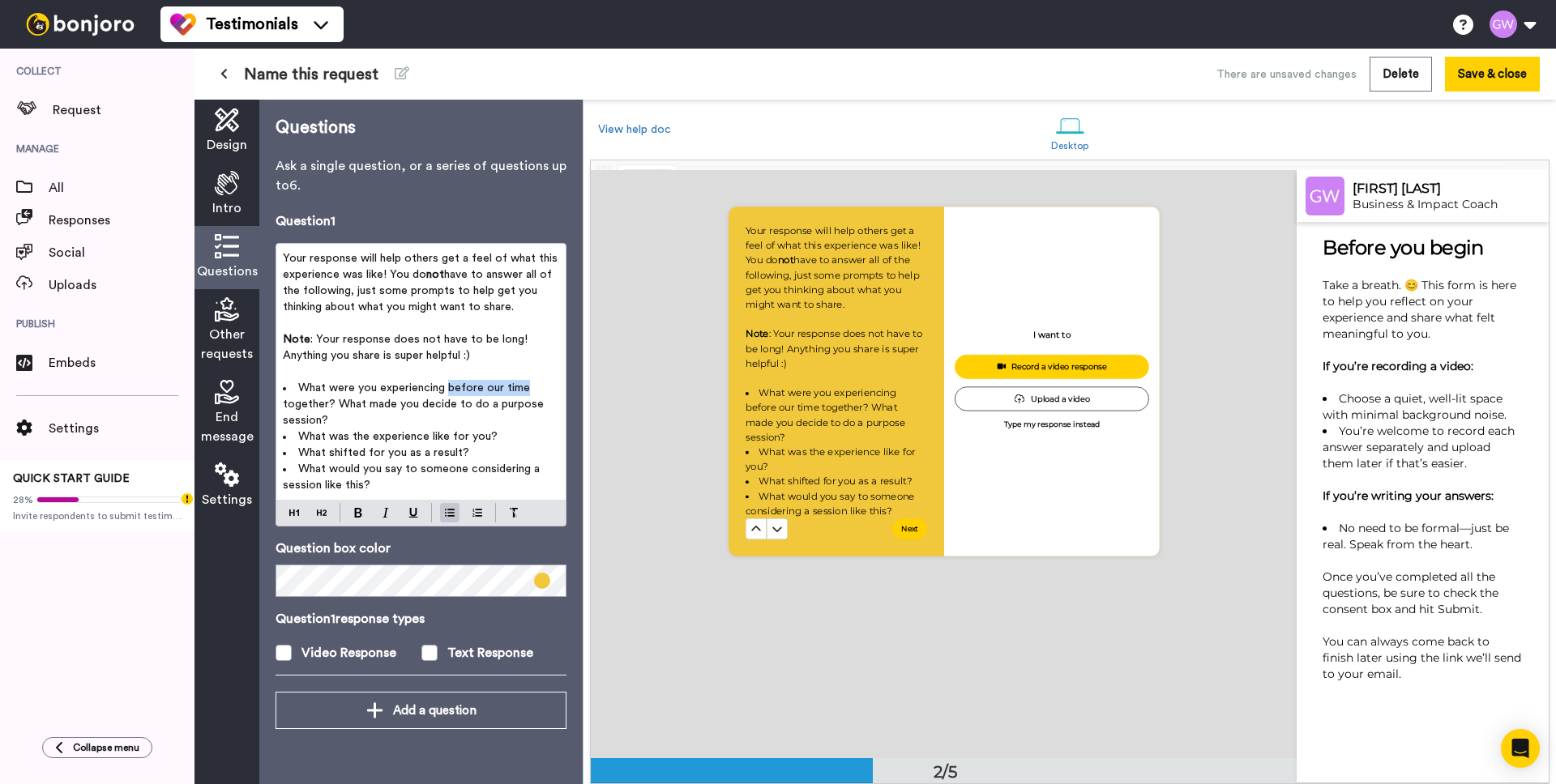 drag, startPoint x: 448, startPoint y: 390, endPoint x: 527, endPoint y: 390, distance: 79 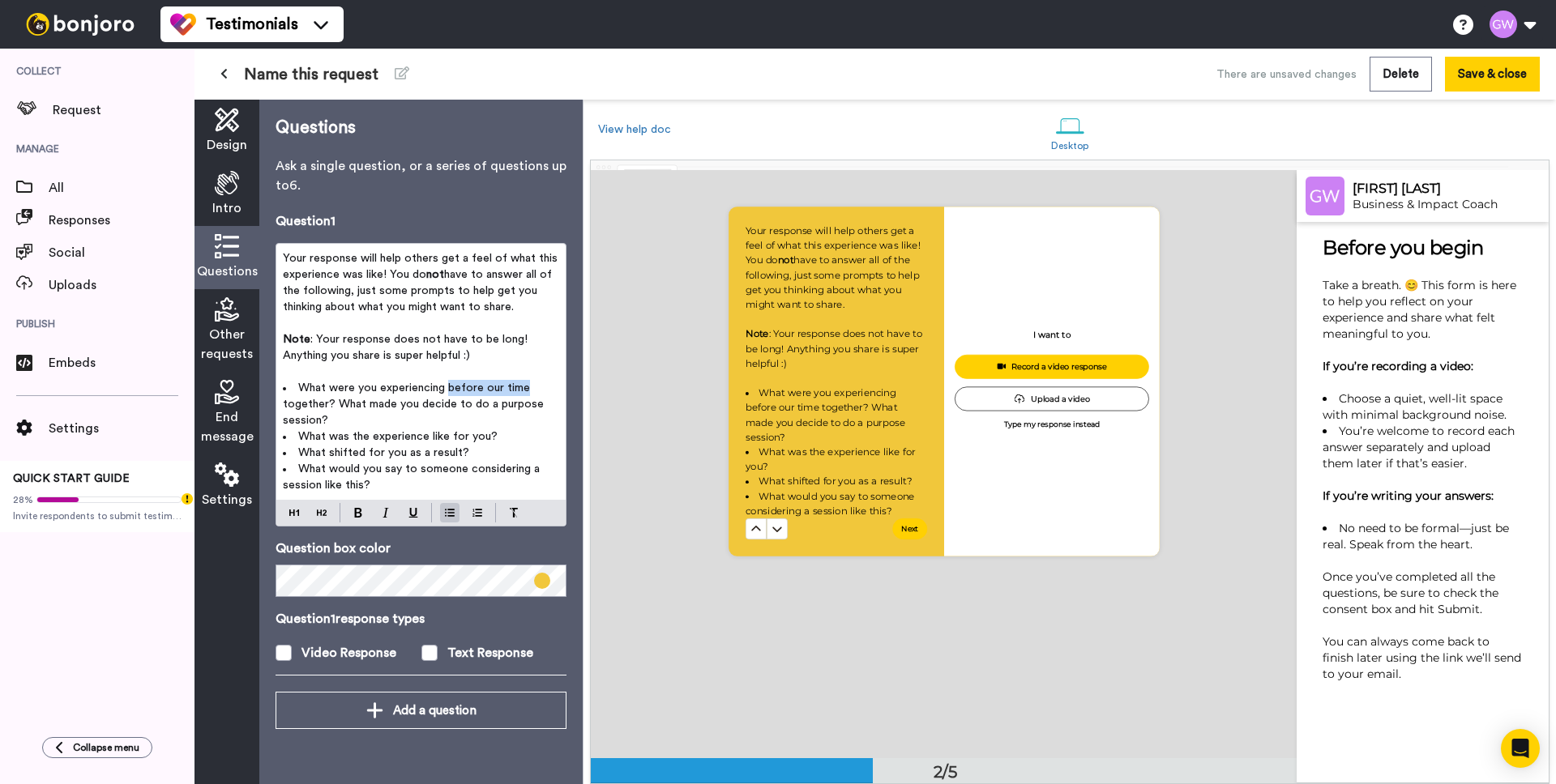click on "What were you experiencing before our time together? What made you decide to do a purpose session?" at bounding box center [415, 404] 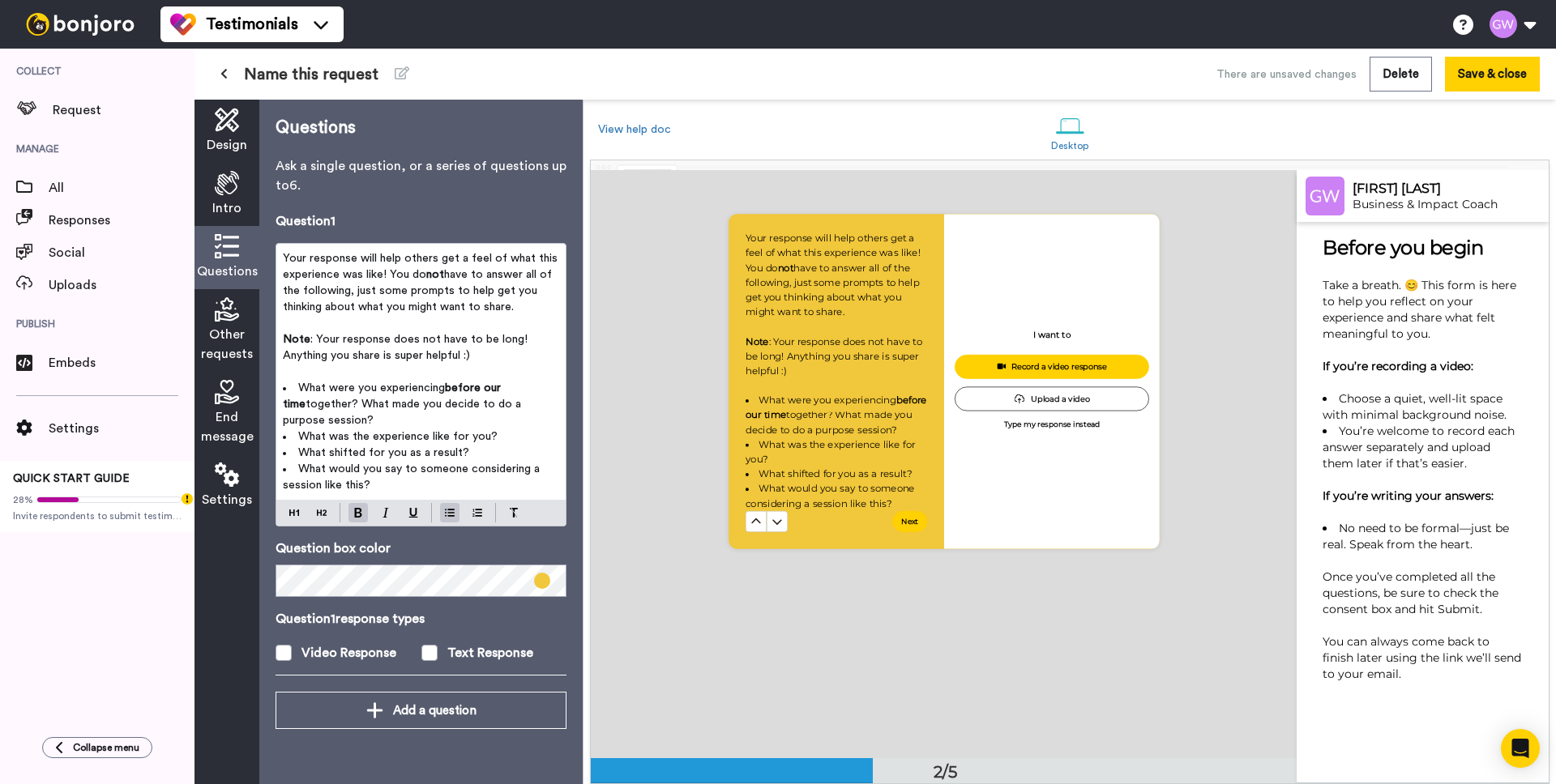 click on "What were you experiencing  before our time  together? What made you decide to do a purpose session?" at bounding box center [421, 404] 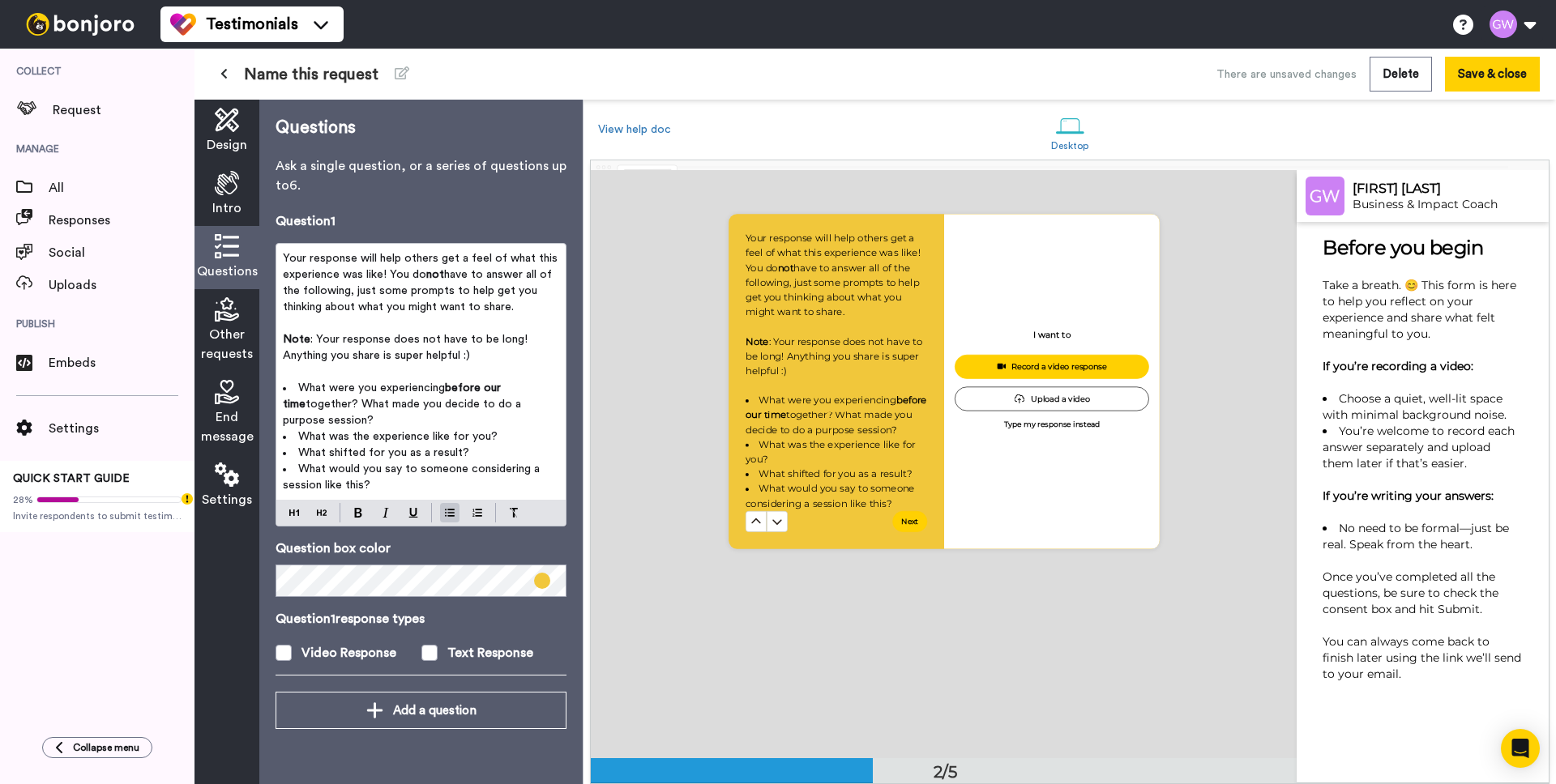 click on "together? What made you decide to do a purpose session?" at bounding box center (404, 412) 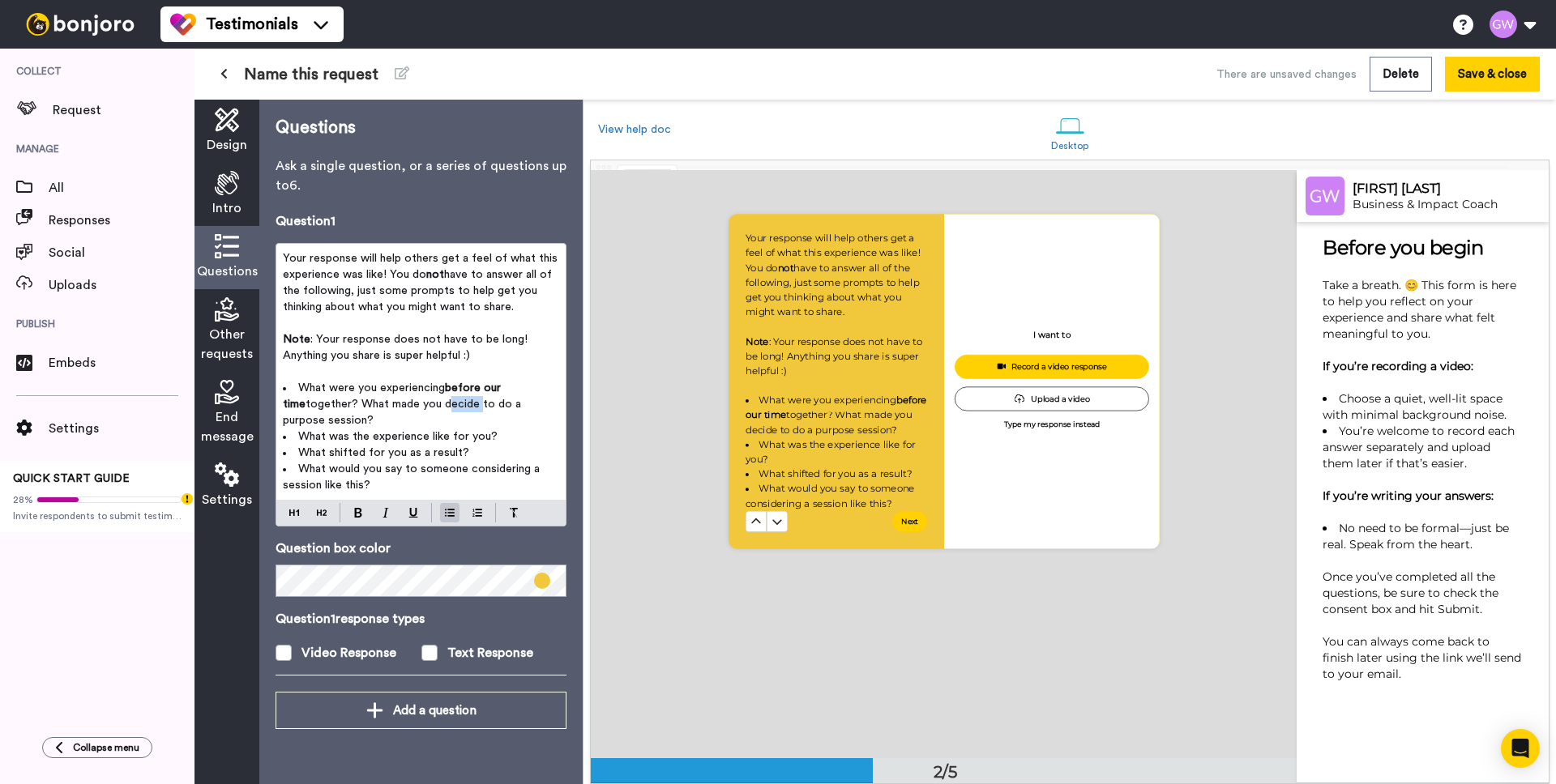 click on "together? What made you decide to do a purpose session?" at bounding box center (404, 412) 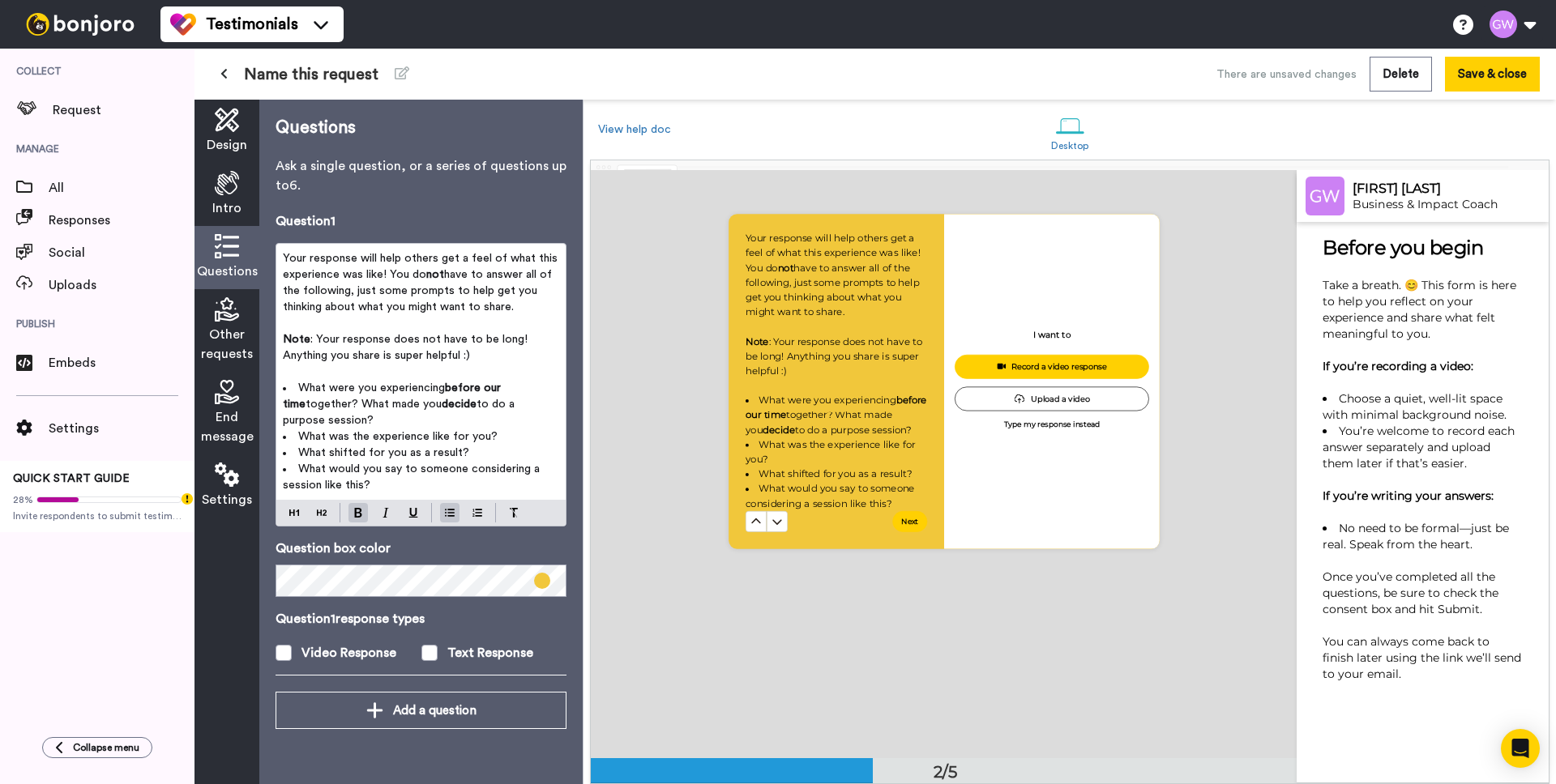 click on "together? What made you" at bounding box center (374, 404) 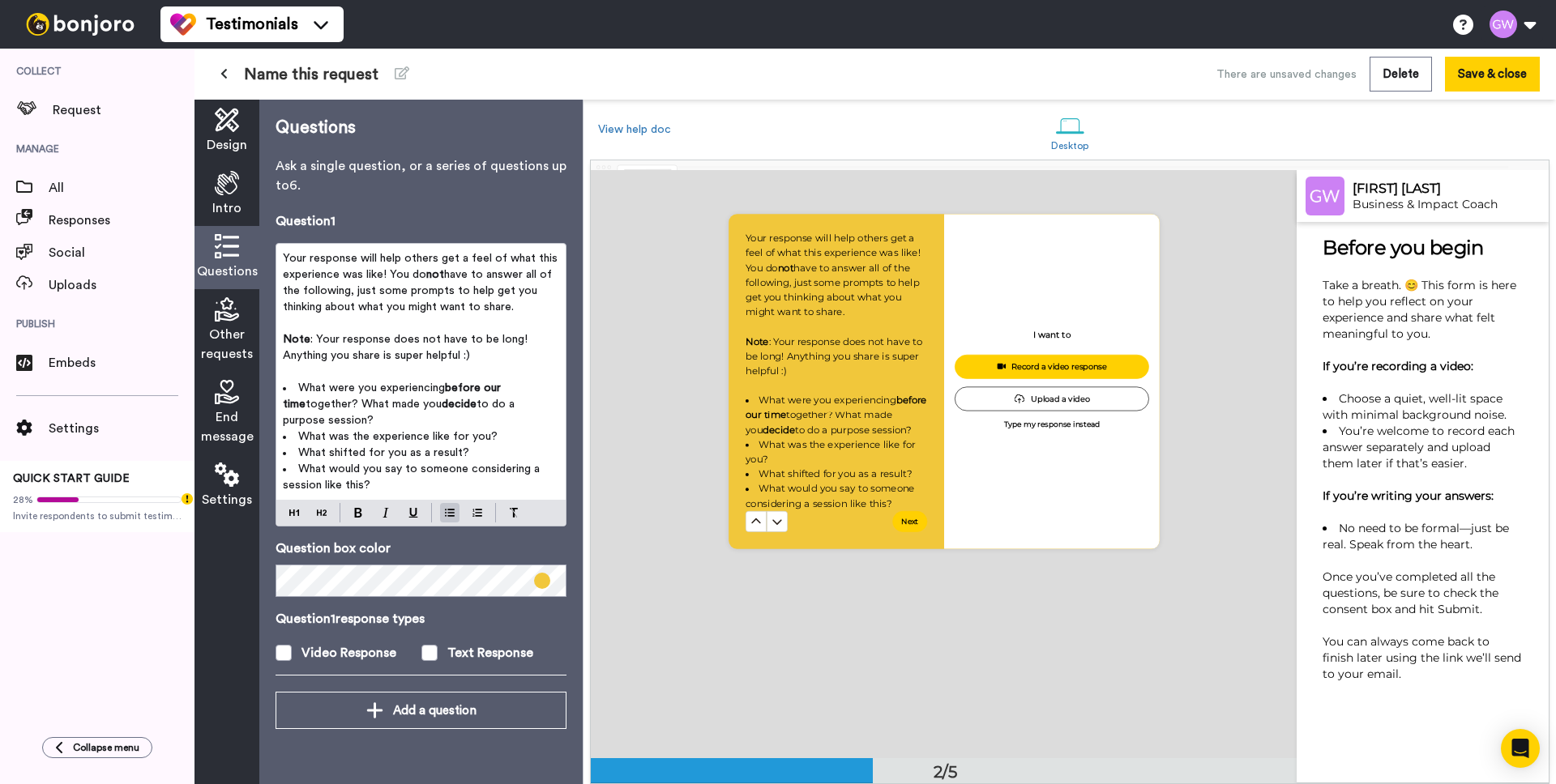 click on "together? What made you" at bounding box center [374, 404] 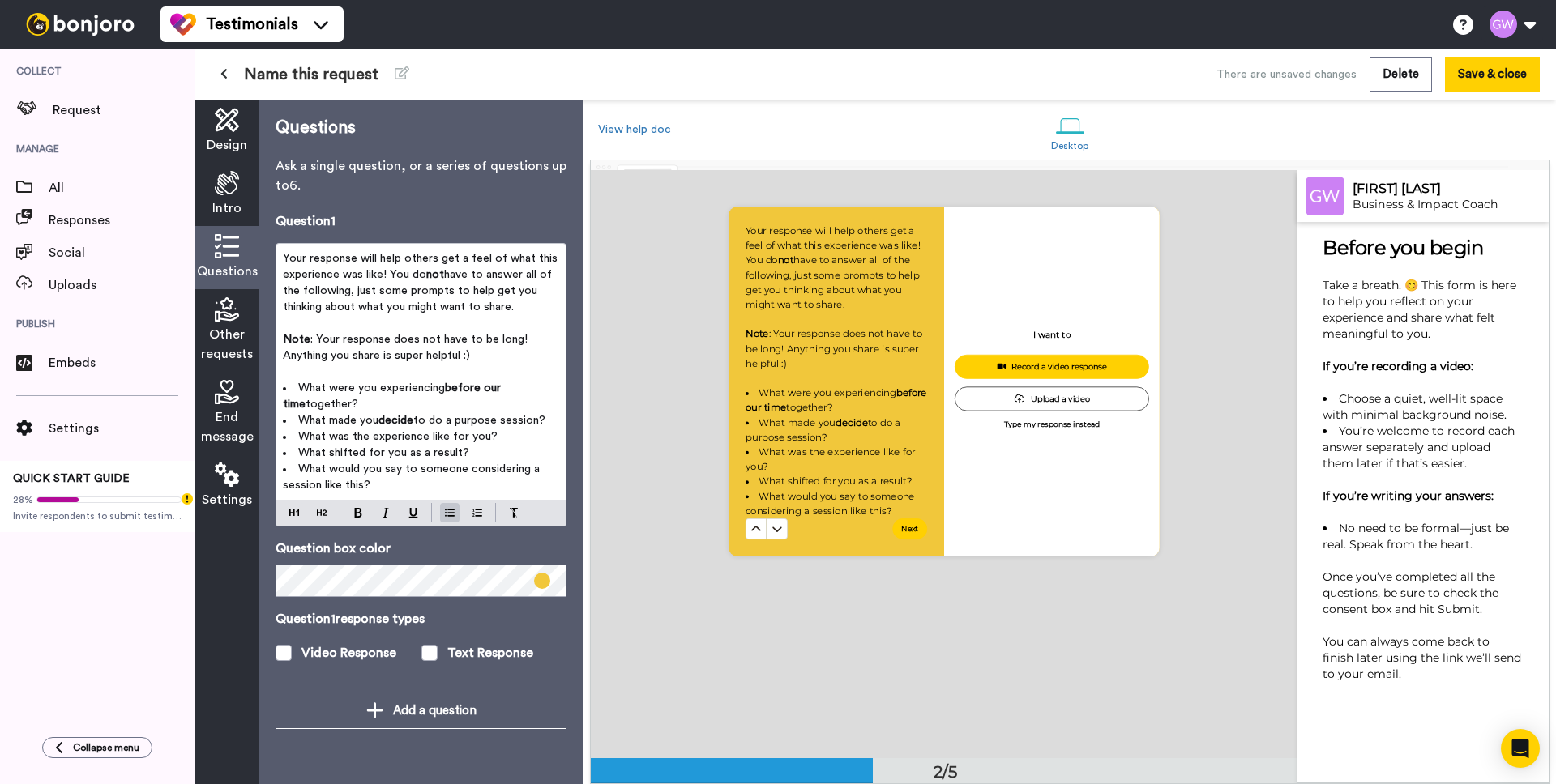 click on "What was the experience like for you?" at bounding box center (398, 437) 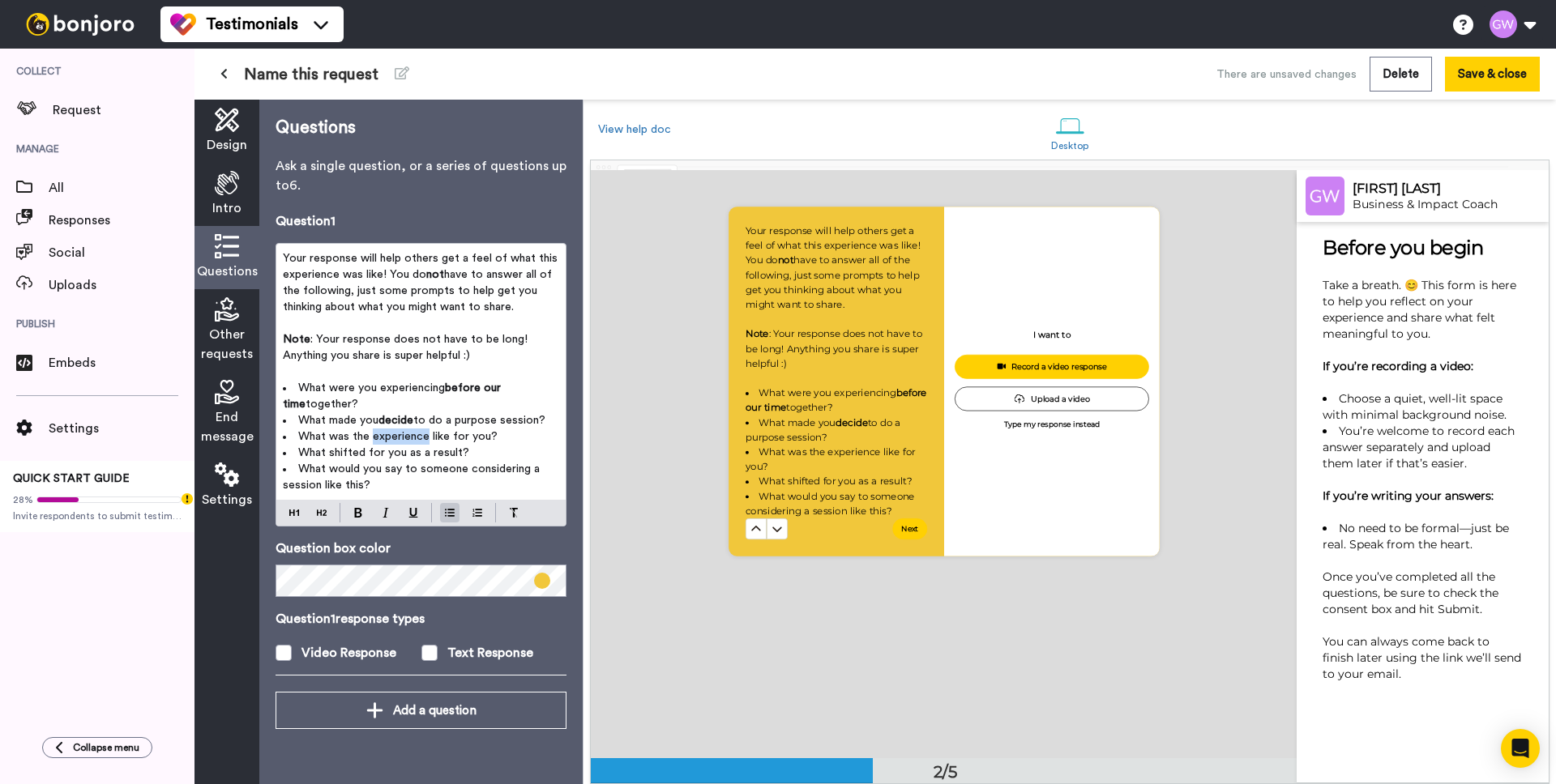 click on "What was the experience like for you?" at bounding box center (398, 437) 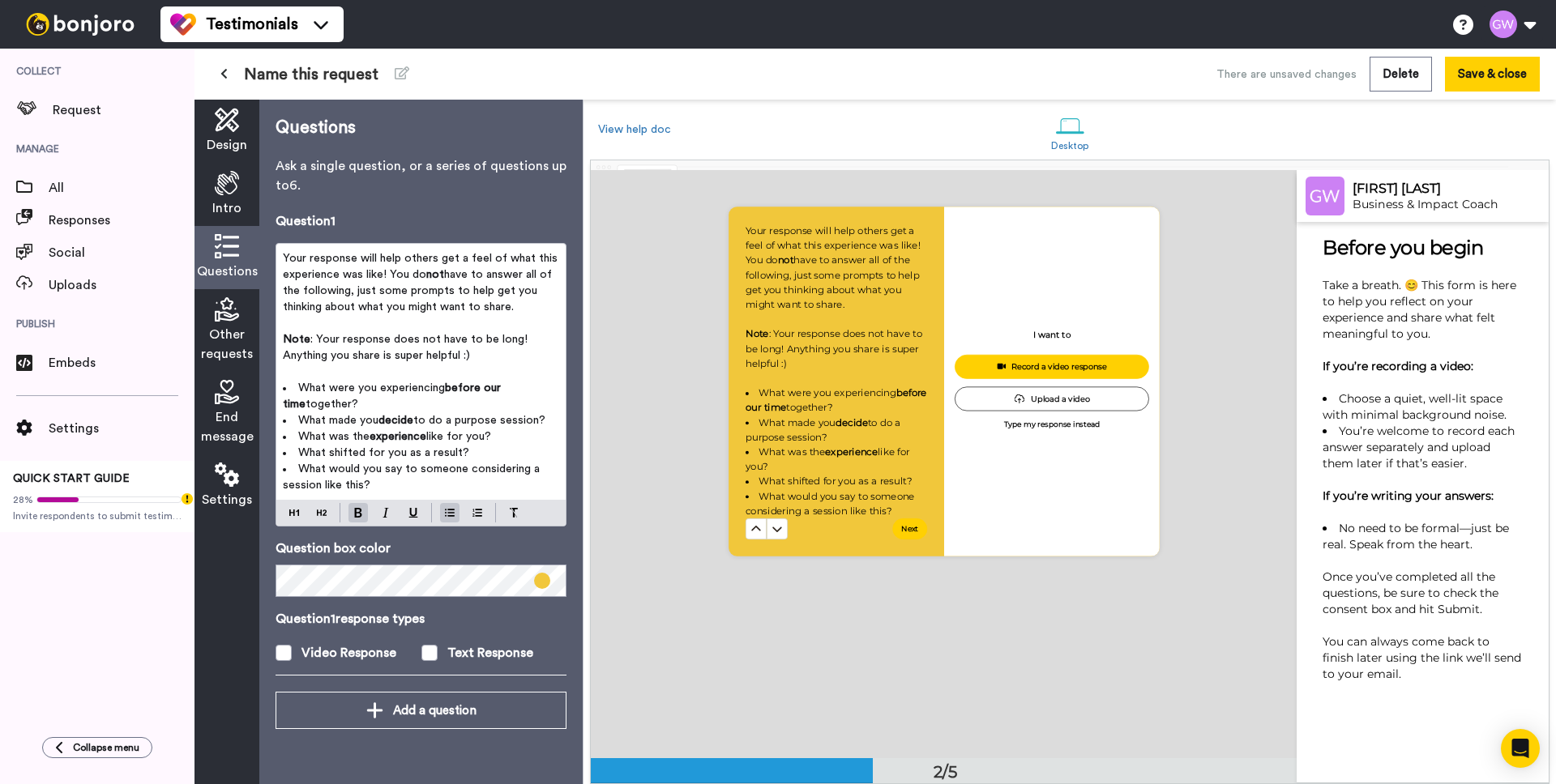 click on "What shifted for you as a result?" at bounding box center [383, 453] 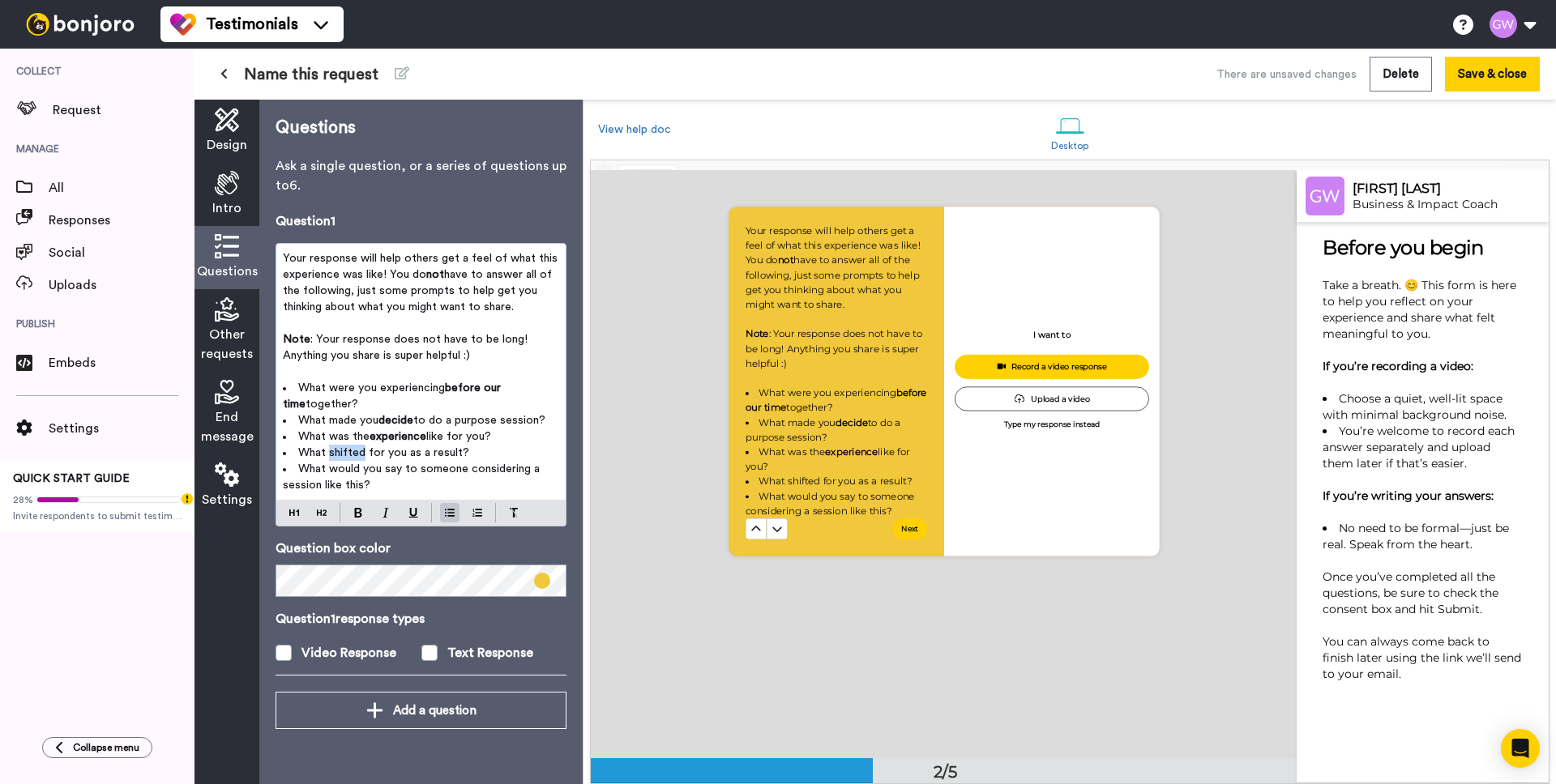 click on "What shifted for you as a result?" at bounding box center (383, 453) 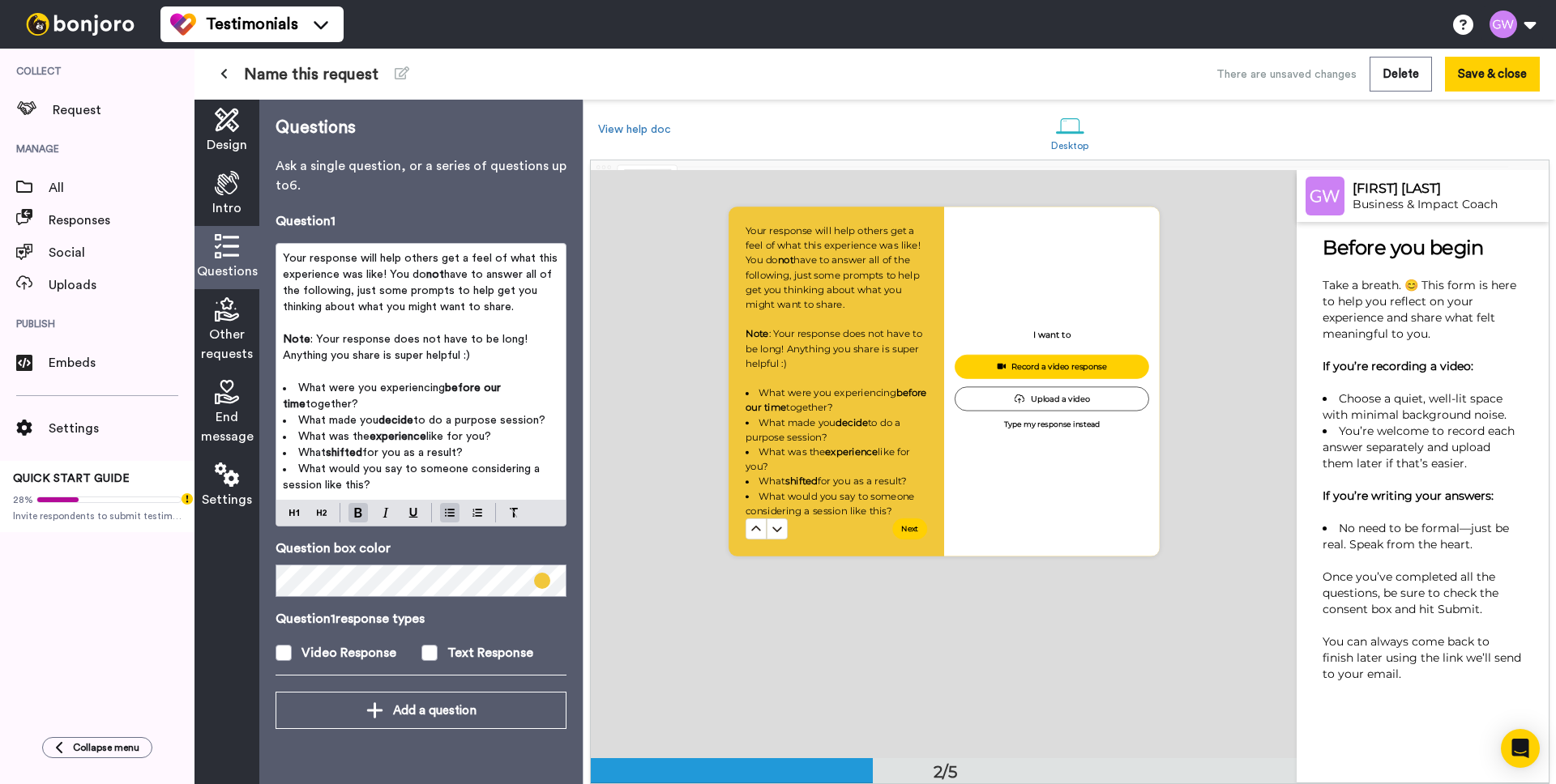 click on "What would you say to someone considering a session like this?" at bounding box center (421, 477) 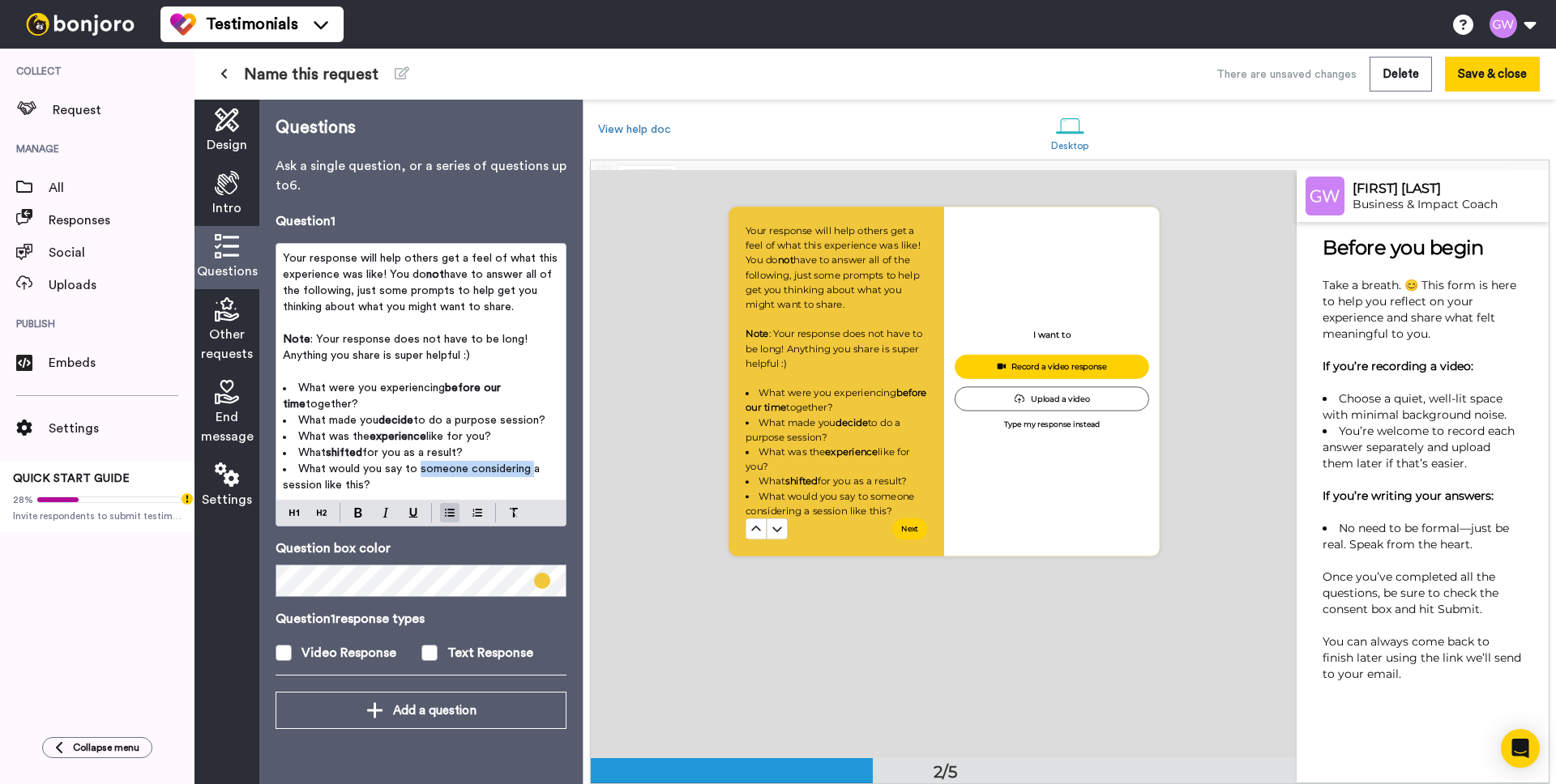 drag, startPoint x: 420, startPoint y: 472, endPoint x: 532, endPoint y: 468, distance: 112.07141 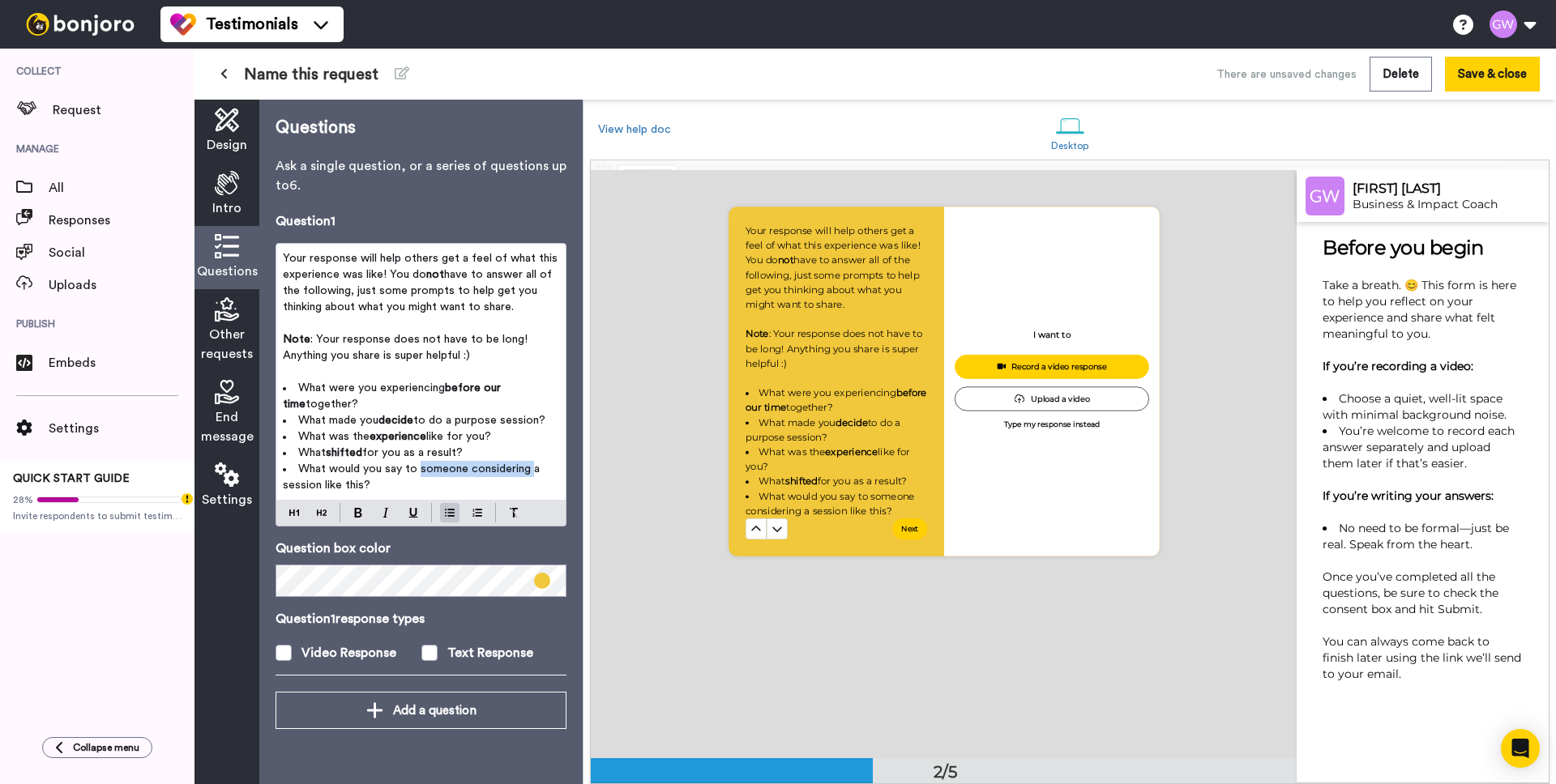 click on "What would you say to someone considering a session like this?" at bounding box center (413, 477) 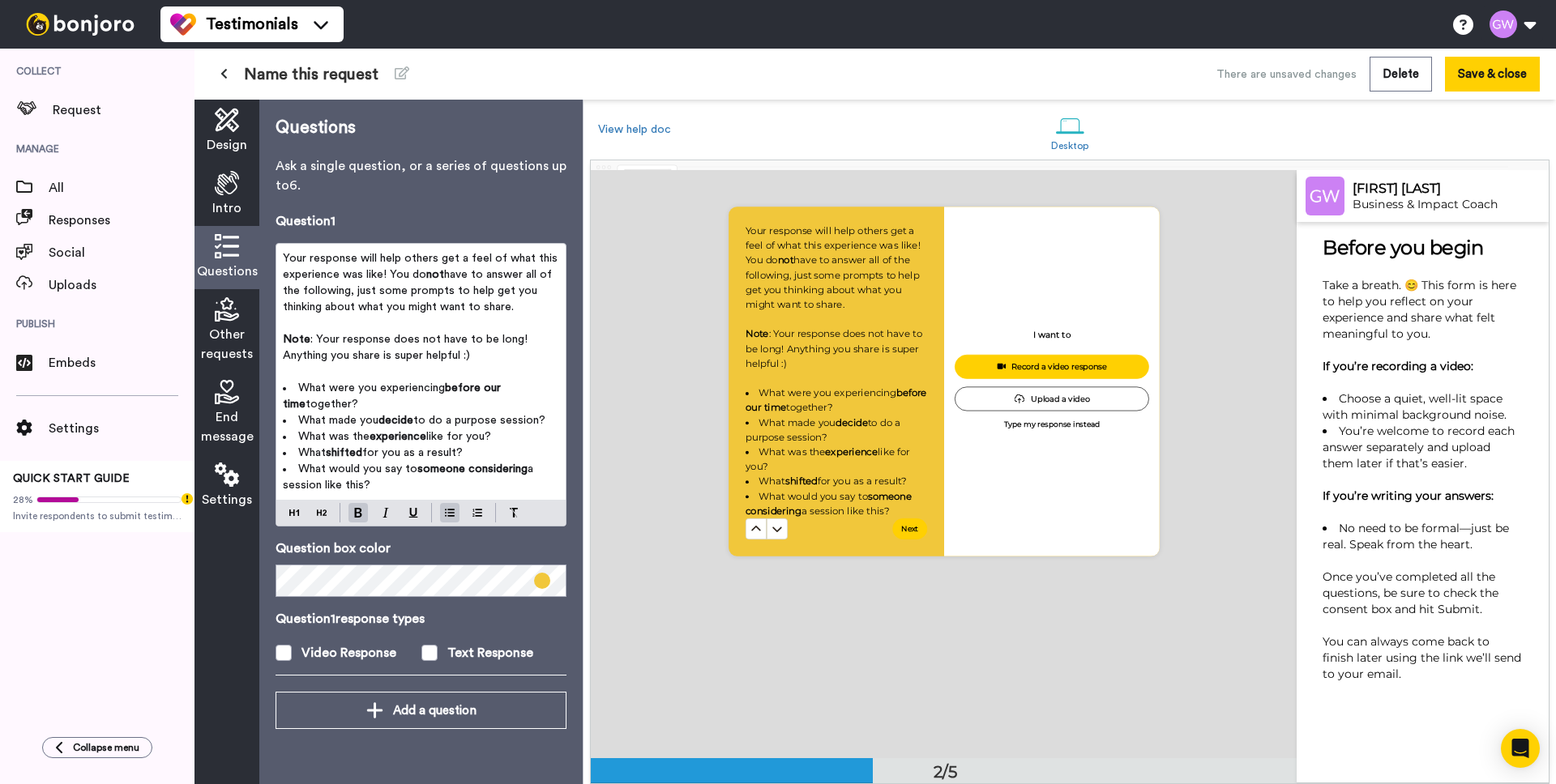 click on "someone considering" at bounding box center [472, 469] 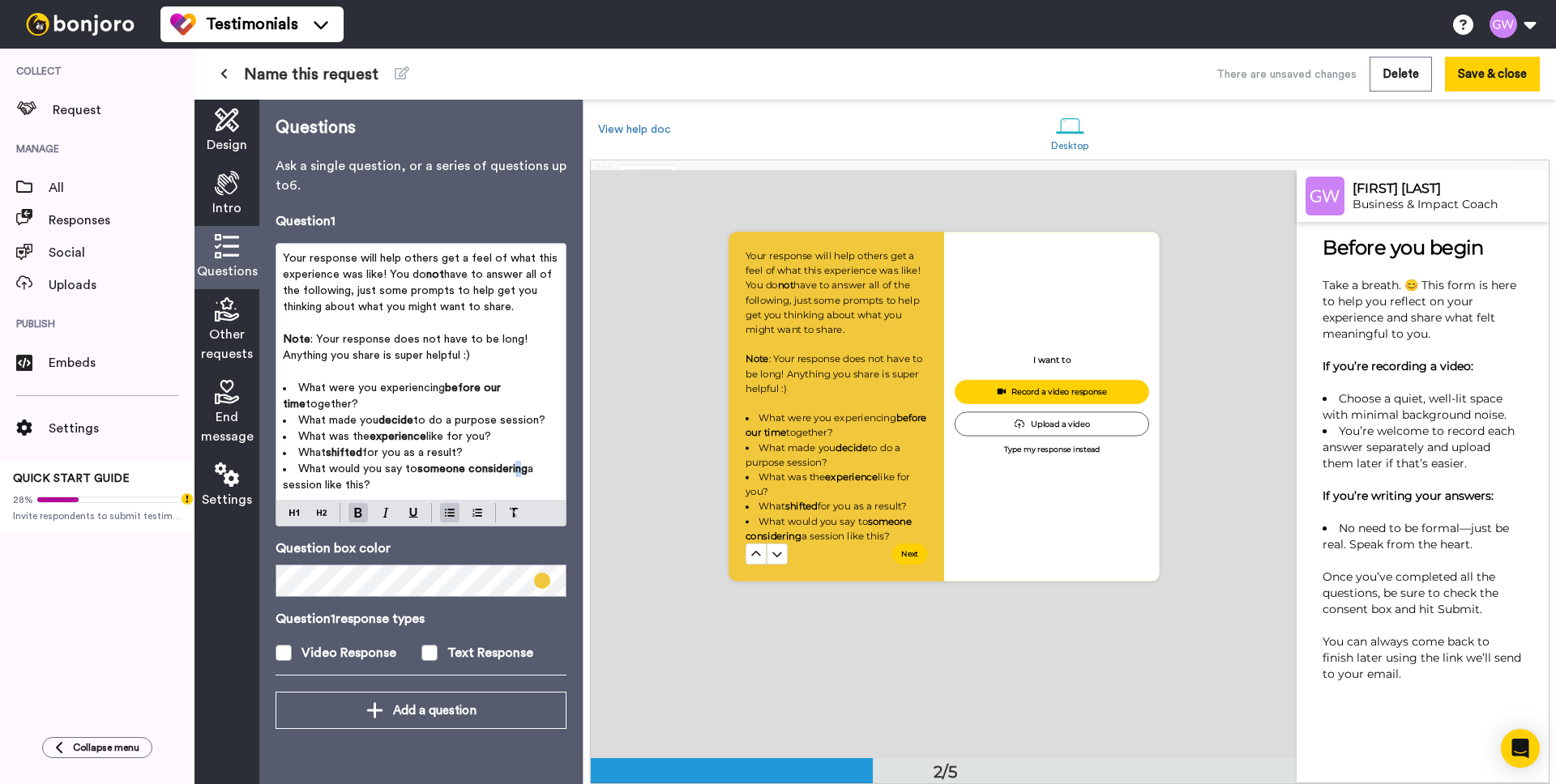 scroll, scrollTop: 631, scrollLeft: 0, axis: vertical 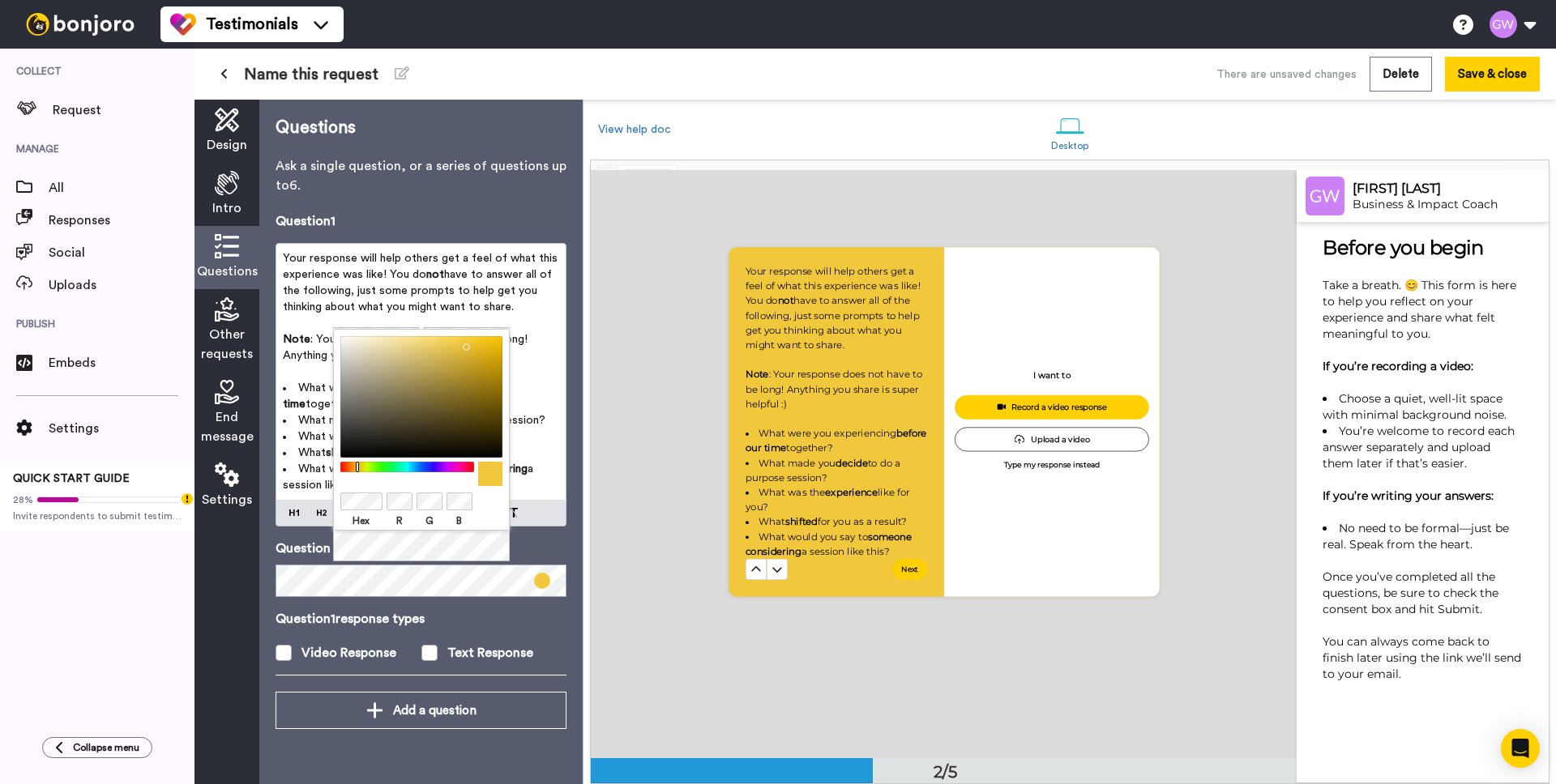 click at bounding box center (227, 183) 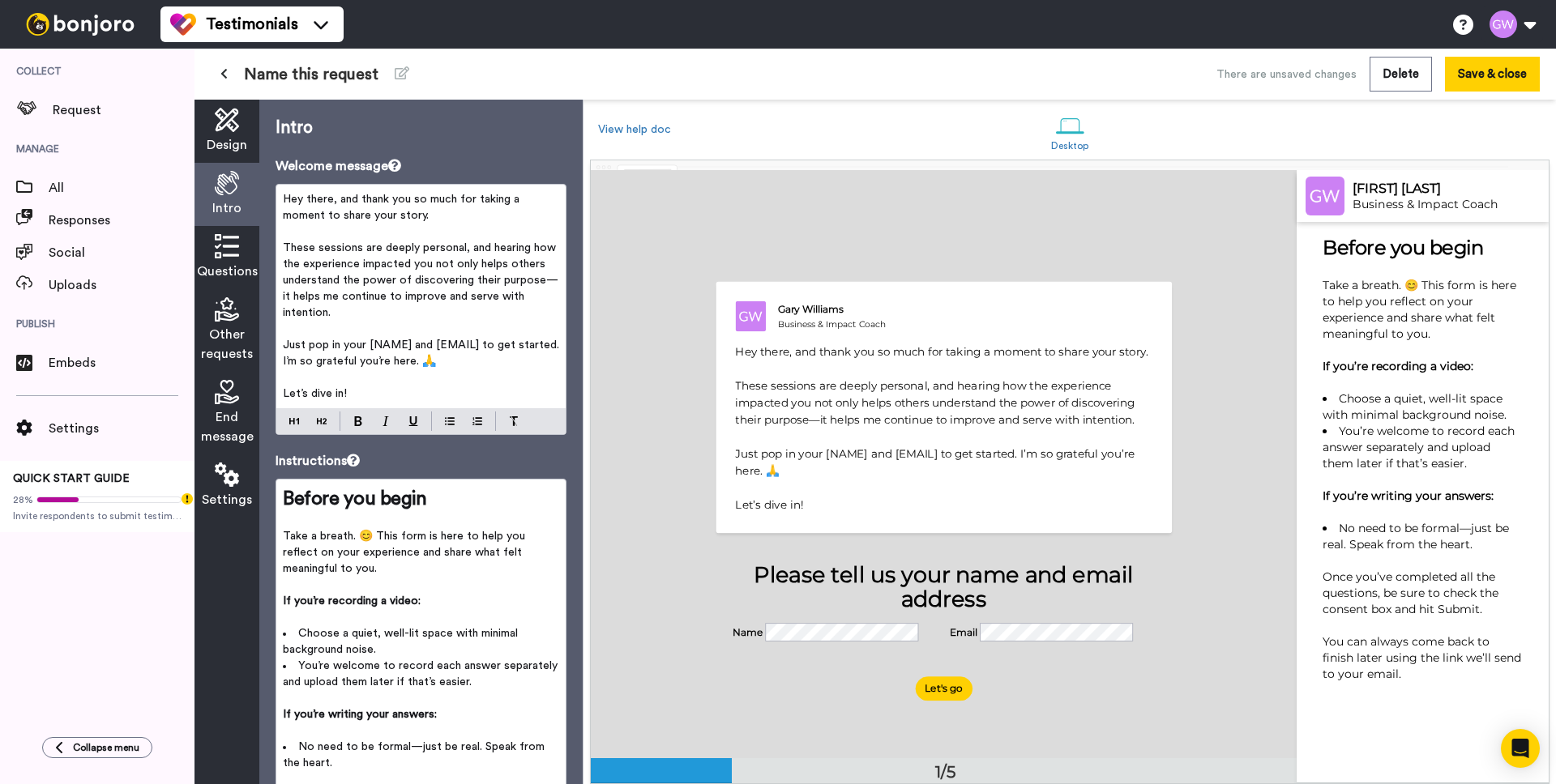 scroll, scrollTop: 0, scrollLeft: 0, axis: both 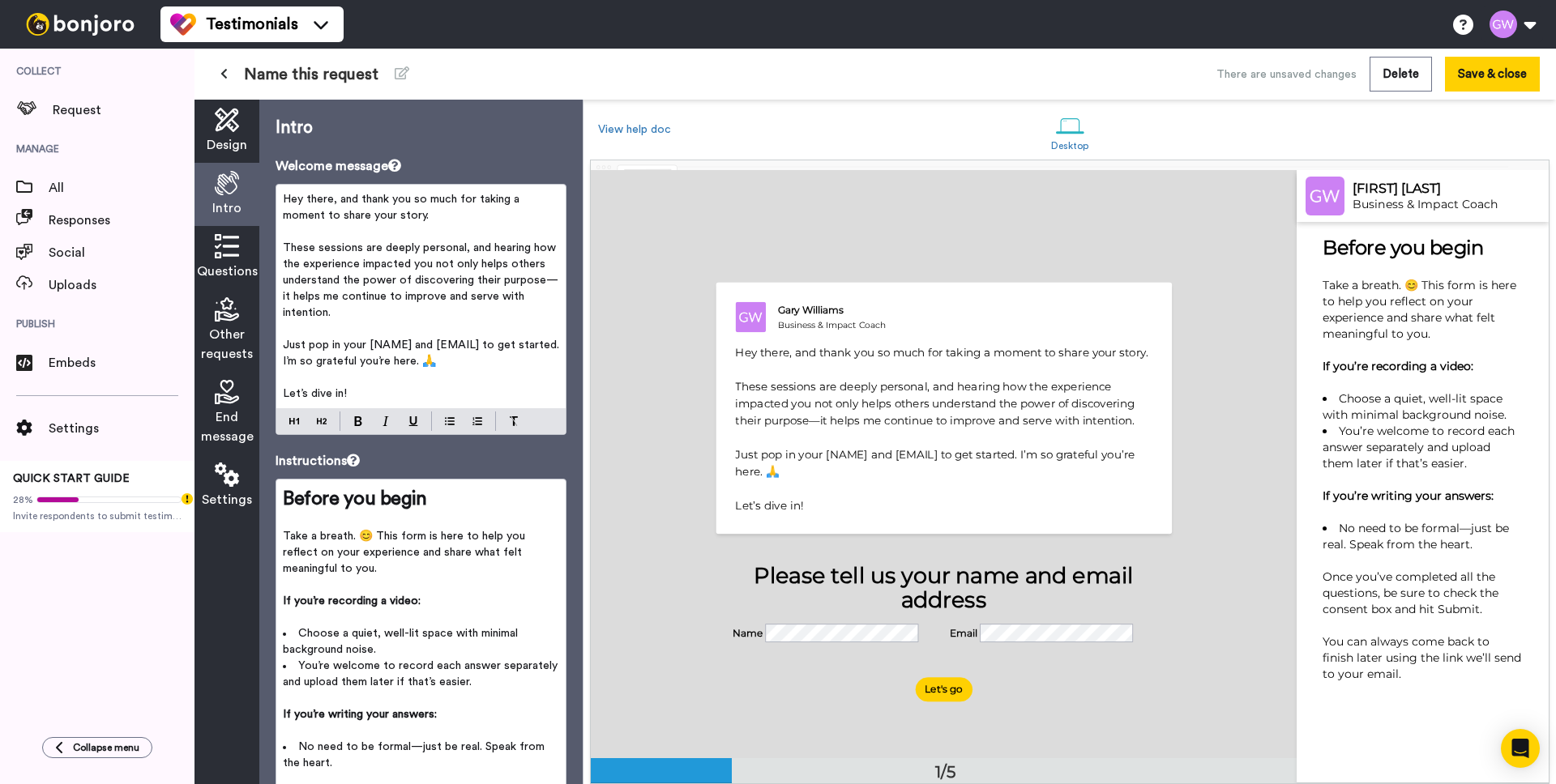 click on "Design" at bounding box center [227, 145] 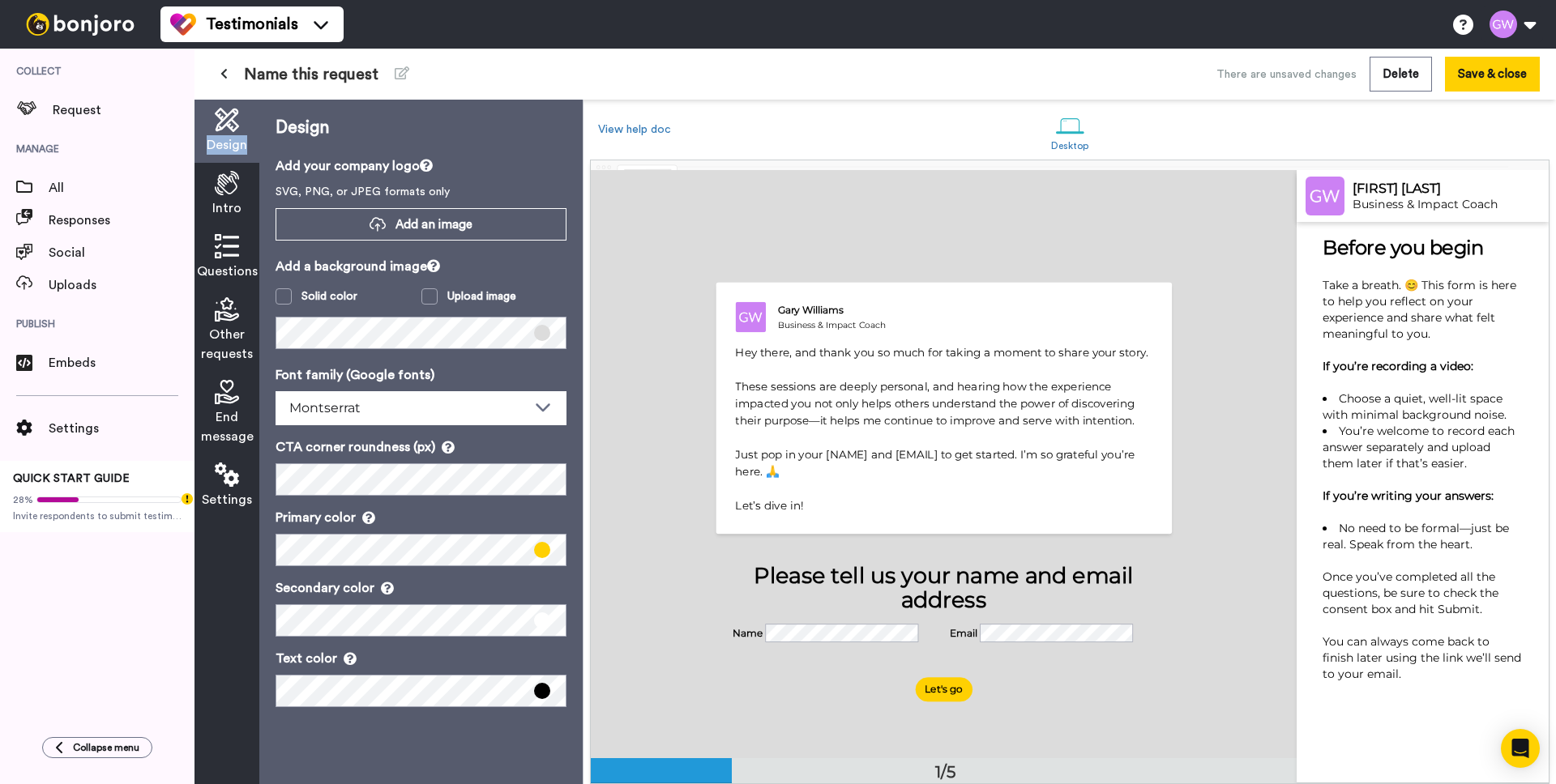 click on "Design" at bounding box center [227, 145] 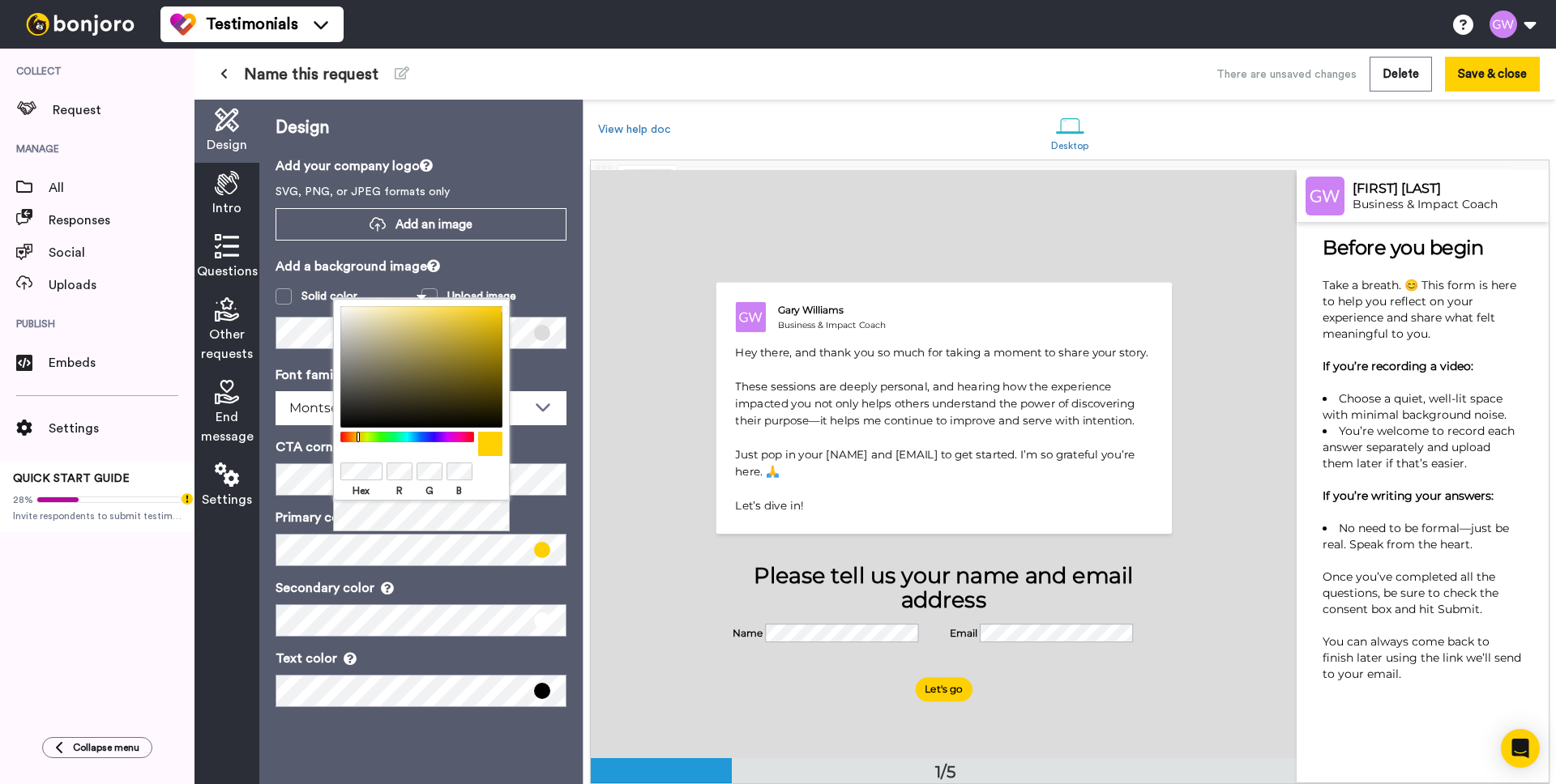 click at bounding box center (421, 471) 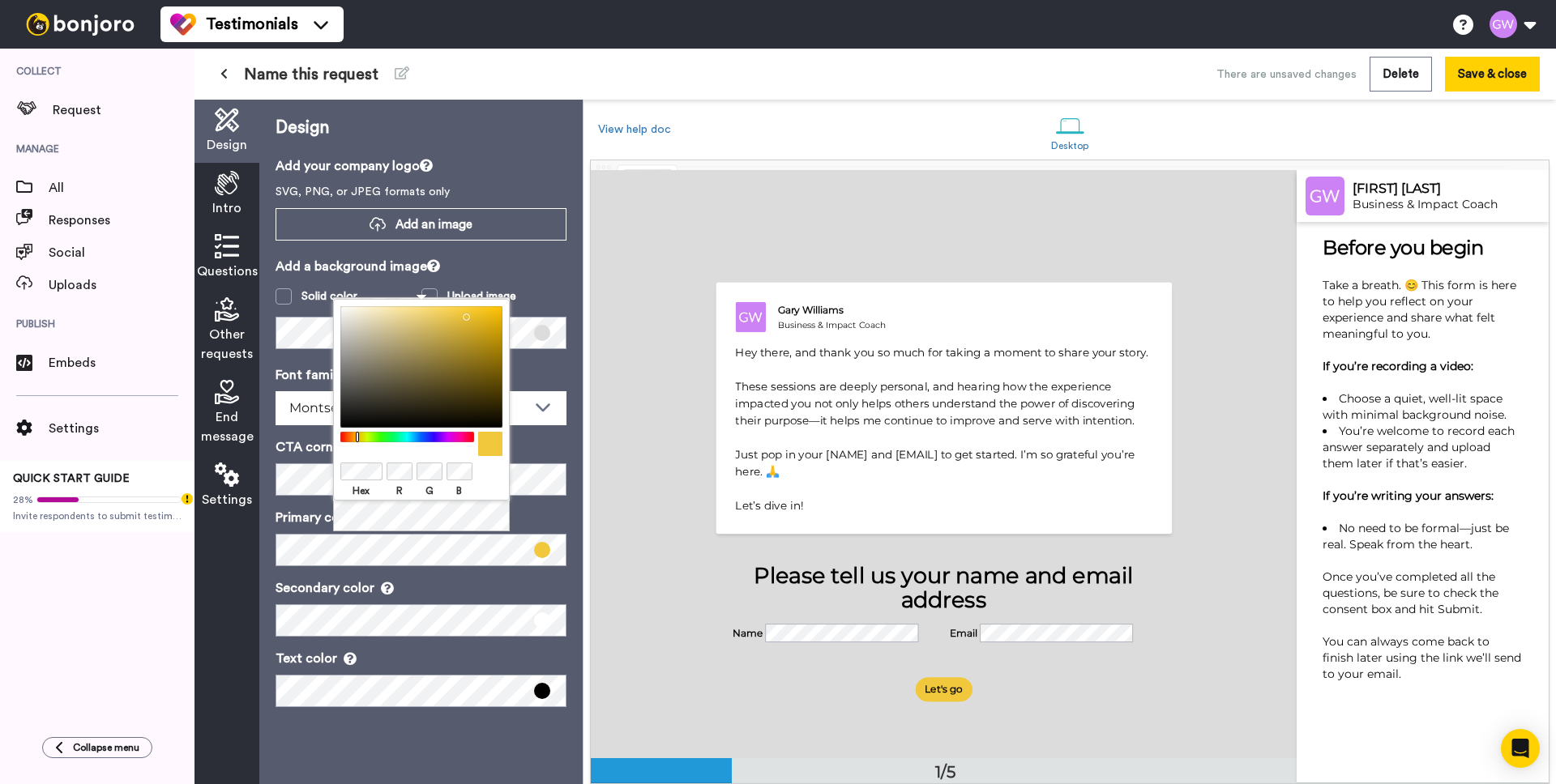 click on "Design Add your company logo   SVG, PNG, or JPEG formats only Add an image Add a background image   Solid color Upload image Font family (Google fonts) Montserrat Abhaya Libre Alegreya Aleo Arapey Asap Condensed Assistant Barlow Bitter Brawler Caladea Carme Circular Encode Sans Semi Condensed Enriqueta Frank Ruhl Libre Gelasio Headland One Lato Merriweather Montserrat Muli Nunito Open Sans Oswald Poppins ROKKITT Roboto Rubik Source Sans Pro Spectral Work Sans CTA corner roundness (px) Primary color Secondary color Text color" at bounding box center (421, 441) 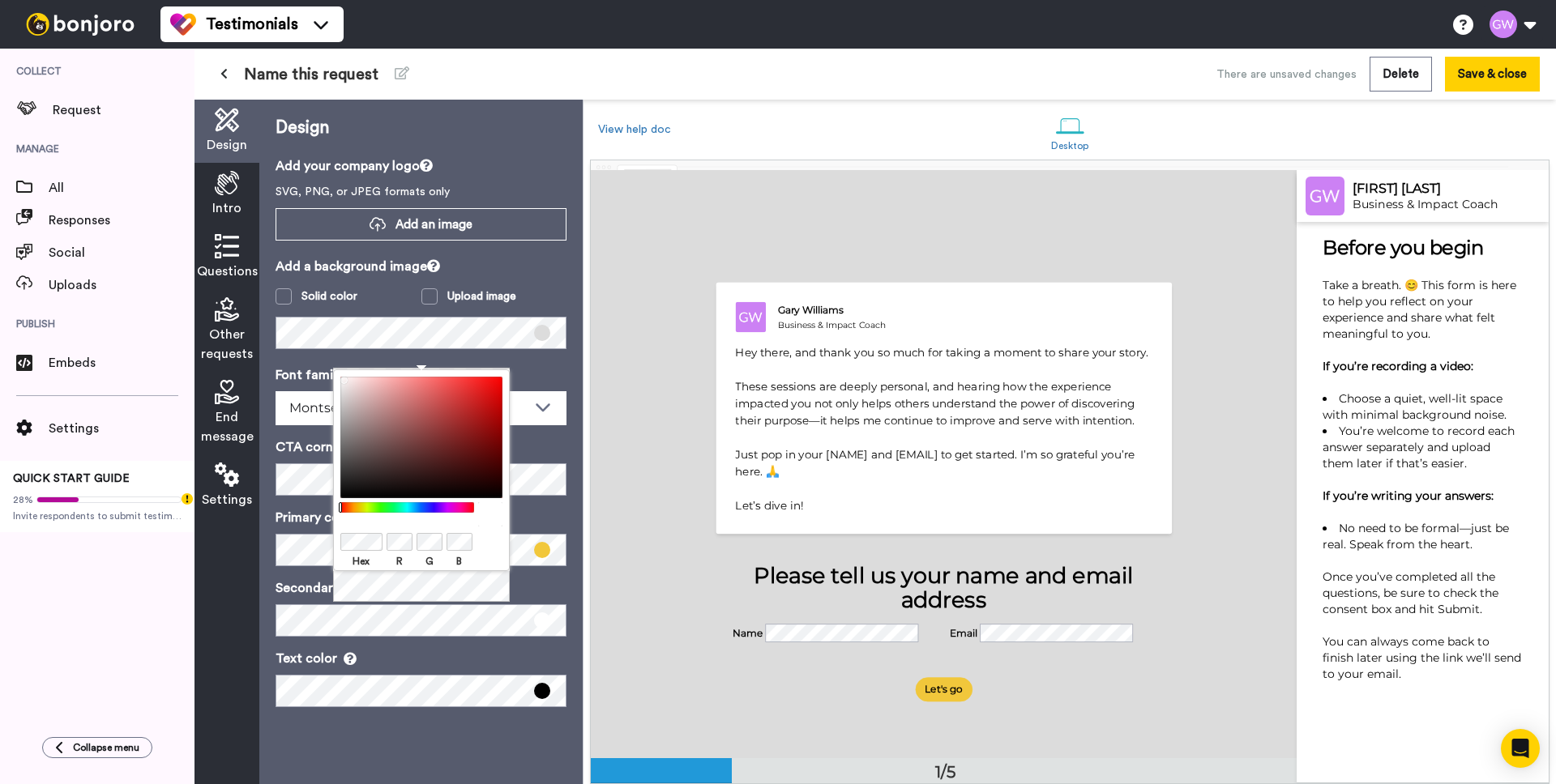 click on "Font family (Google fonts) Montserrat Abhaya Libre Alegreya Aleo Arapey Asap Condensed Assistant Barlow Bitter Brawler Caladea Carme Circular Encode Sans Semi Condensed Enriqueta Frank Ruhl Libre Gelasio Headland One Lato Merriweather Montserrat Muli Nunito Open Sans Oswald Poppins ROKKITT Roboto Rubik Source Sans Pro Spectral Work Sans CTA corner roundness (px) Primary color Secondary color Text color" at bounding box center (421, 536) 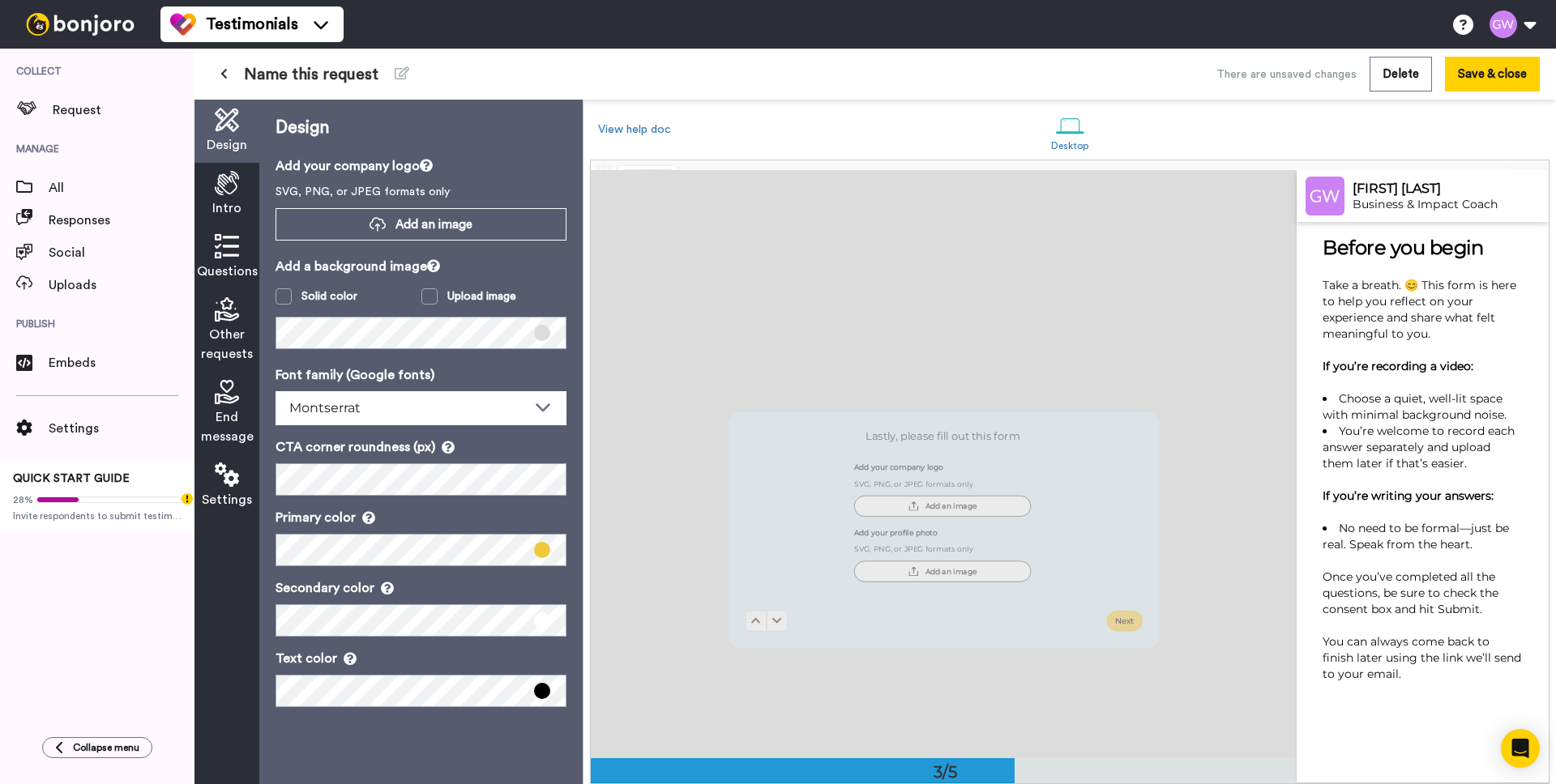 scroll, scrollTop: 1182, scrollLeft: 0, axis: vertical 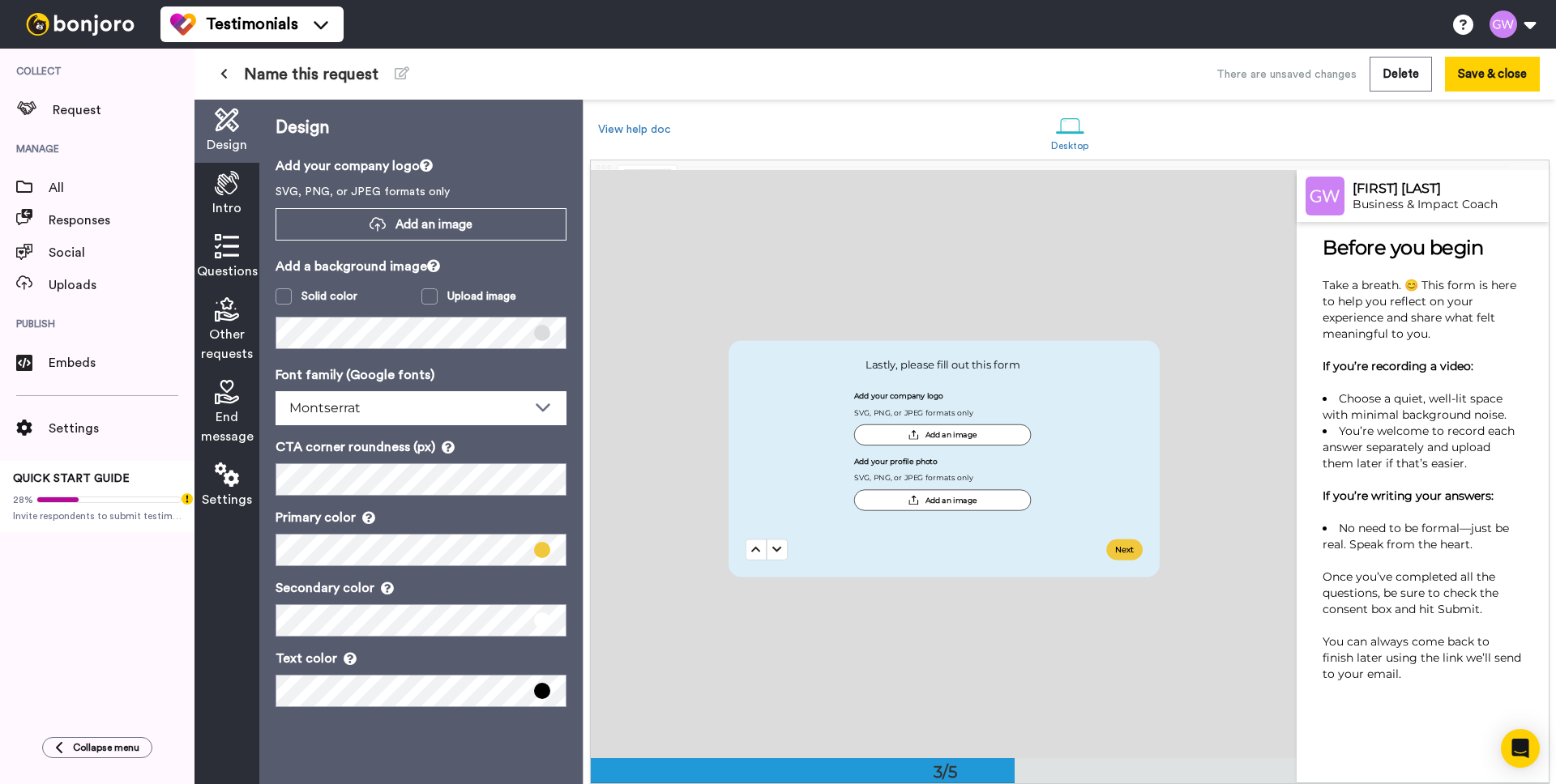 click on "Intro" at bounding box center [227, 208] 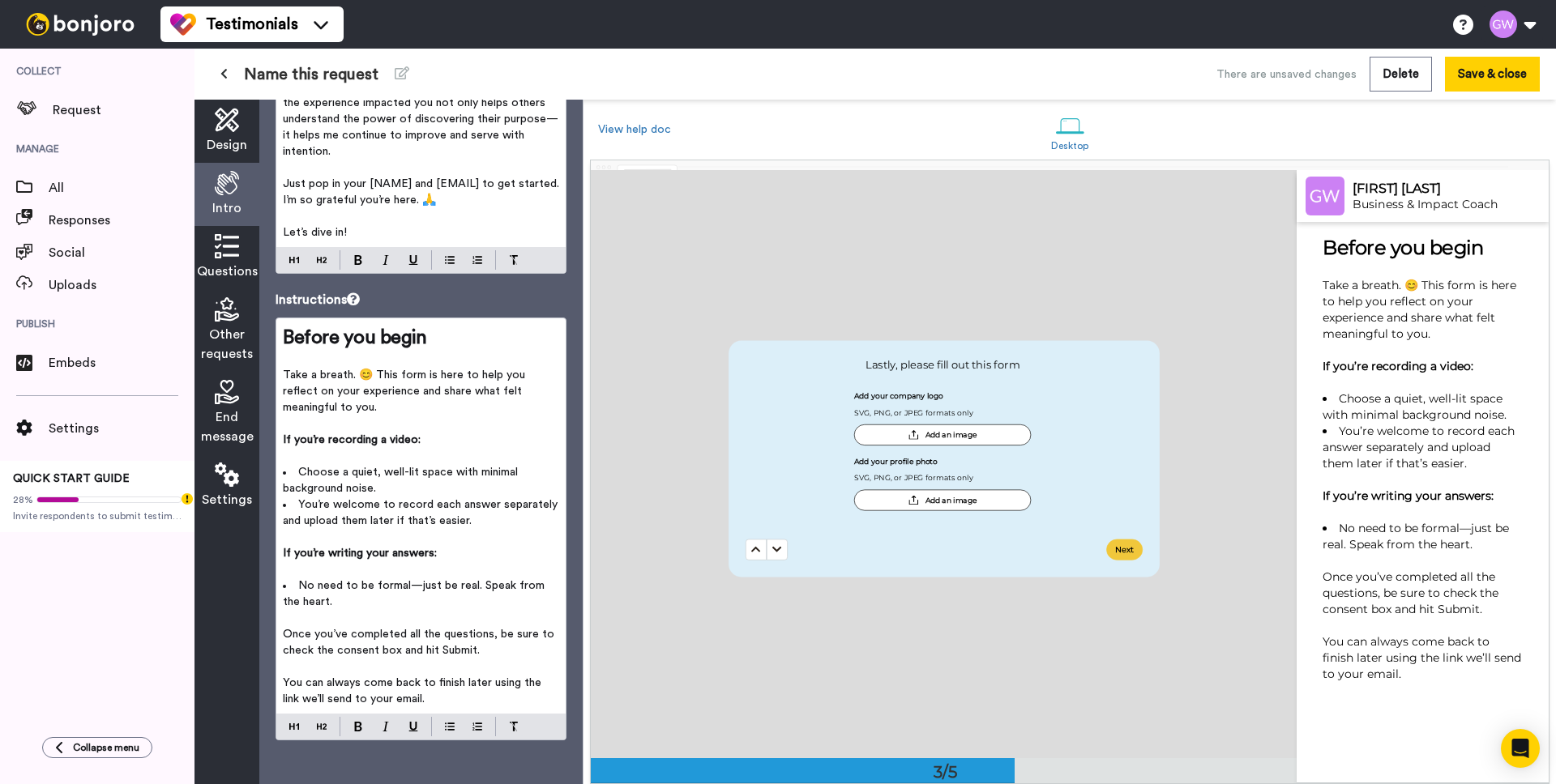 scroll, scrollTop: 166, scrollLeft: 0, axis: vertical 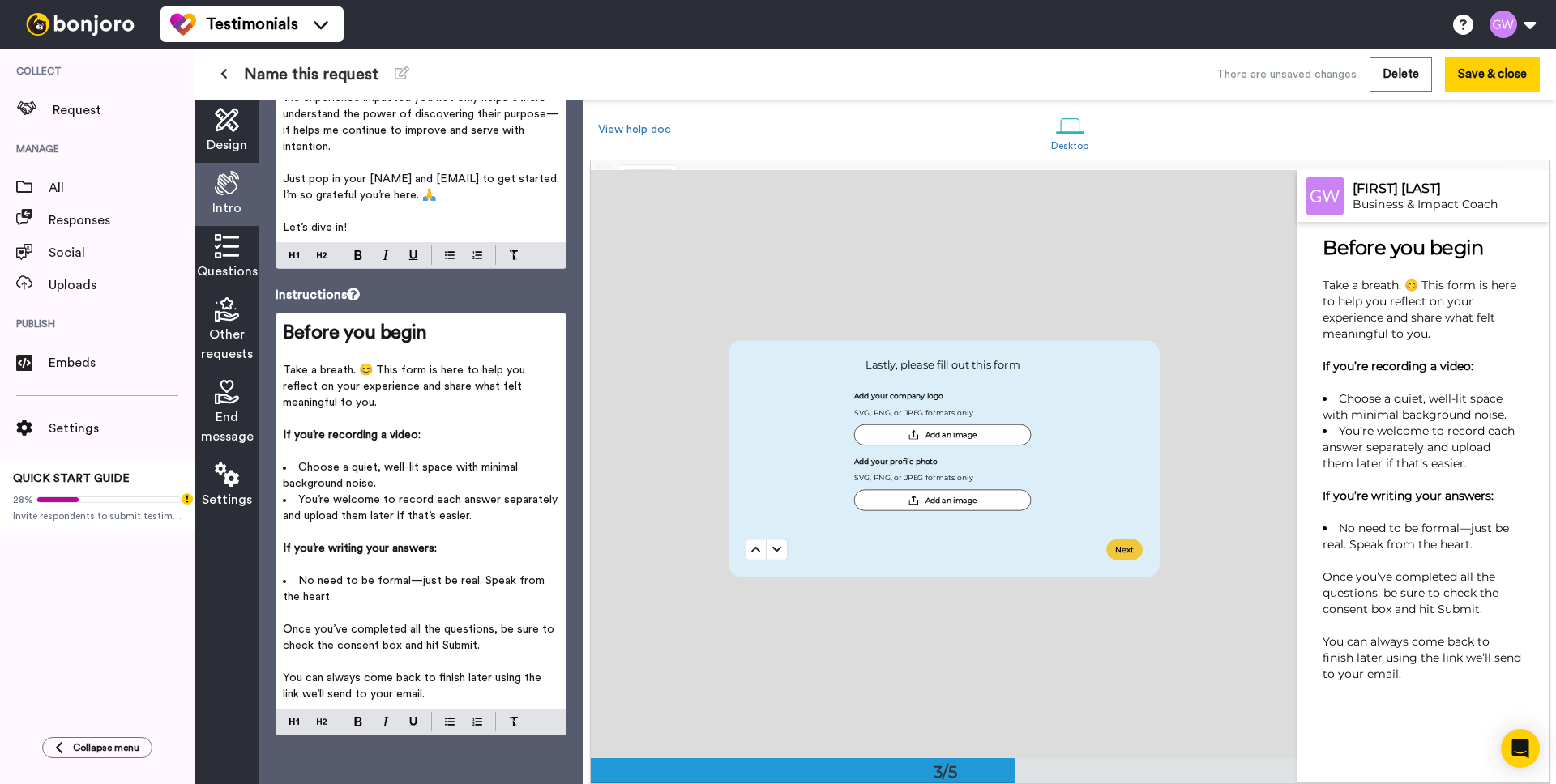 click on "Questions" at bounding box center (227, 258) 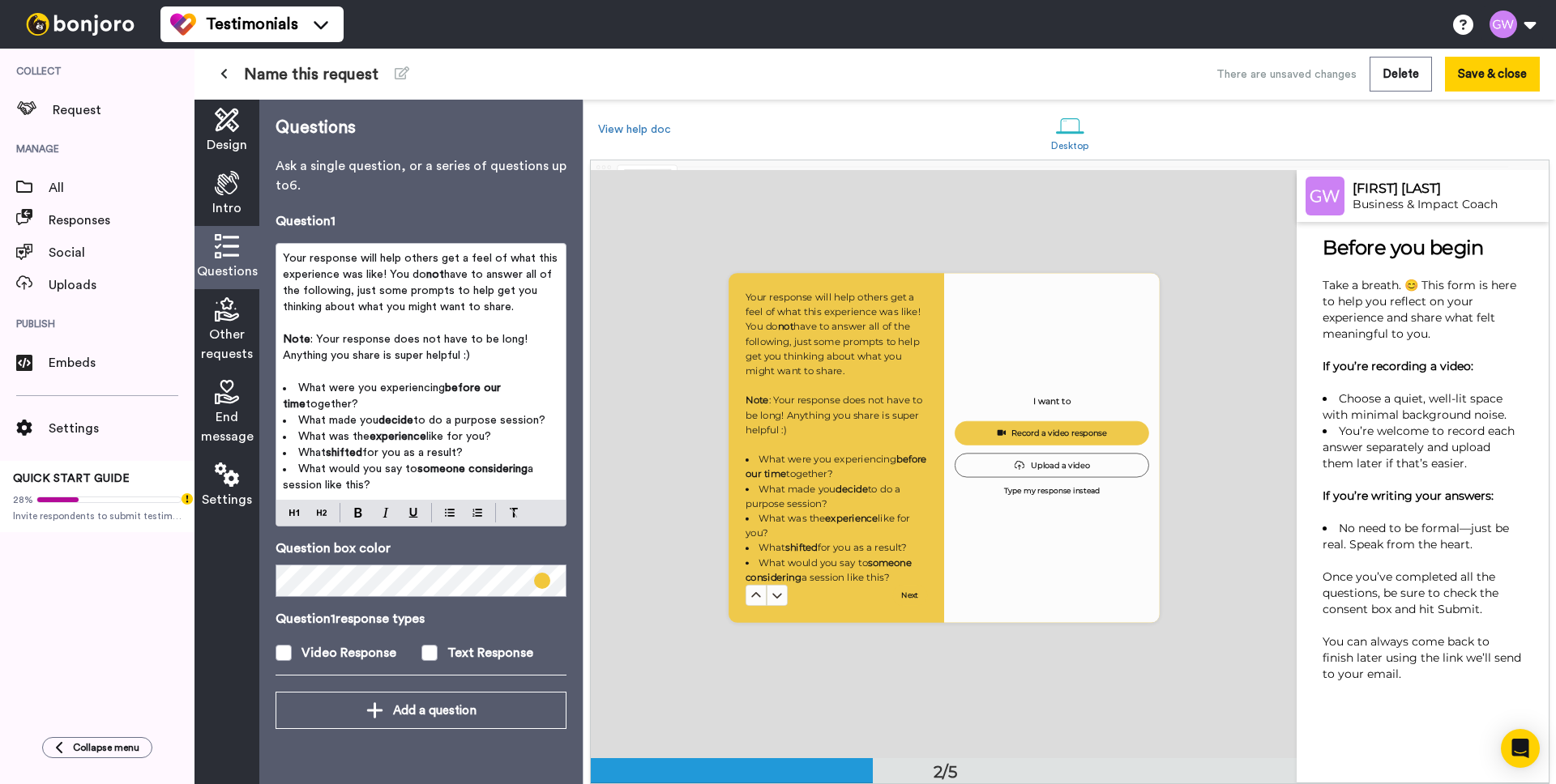 scroll, scrollTop: 588, scrollLeft: 0, axis: vertical 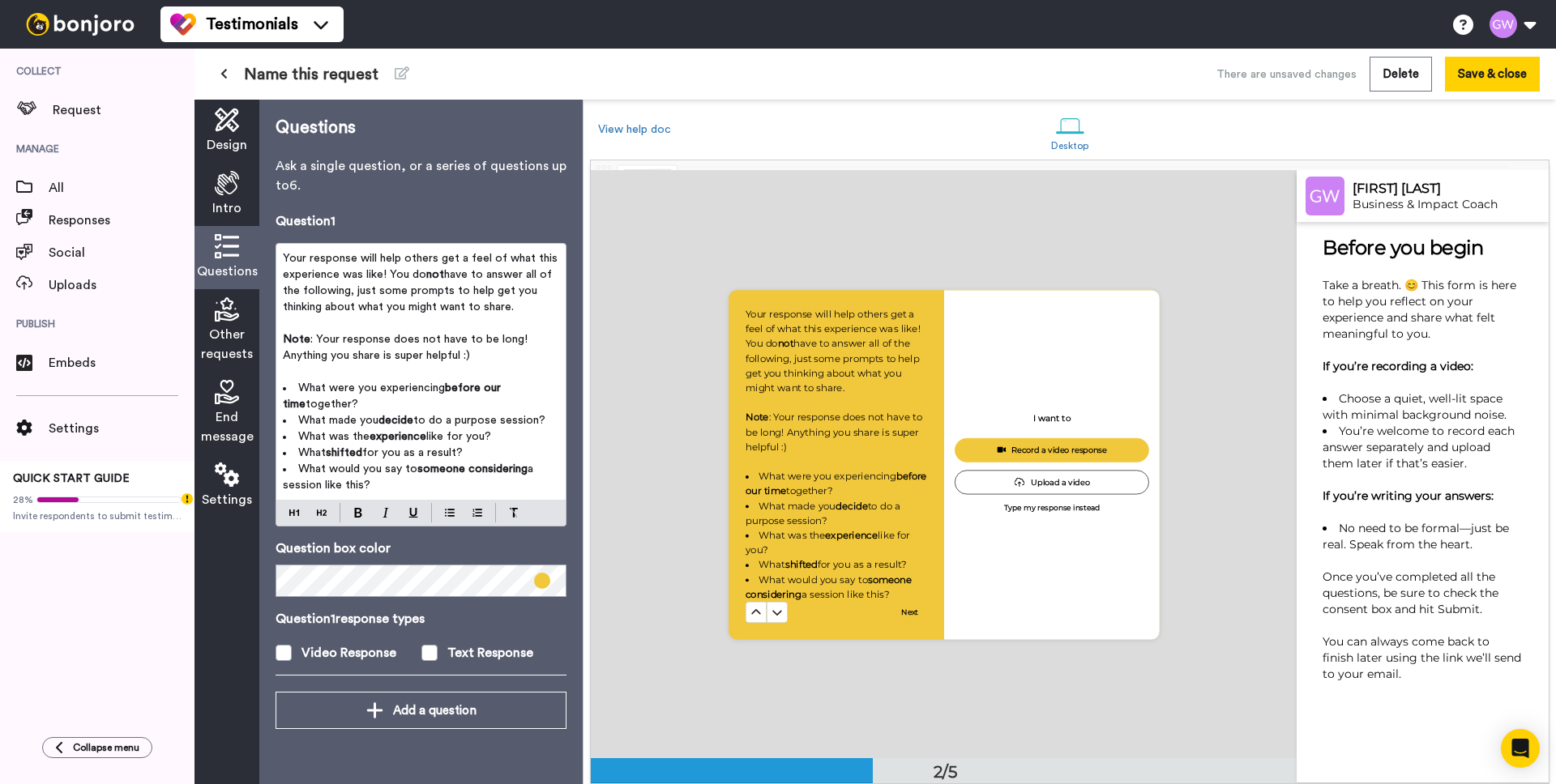 click on "Other requests" at bounding box center (227, 344) 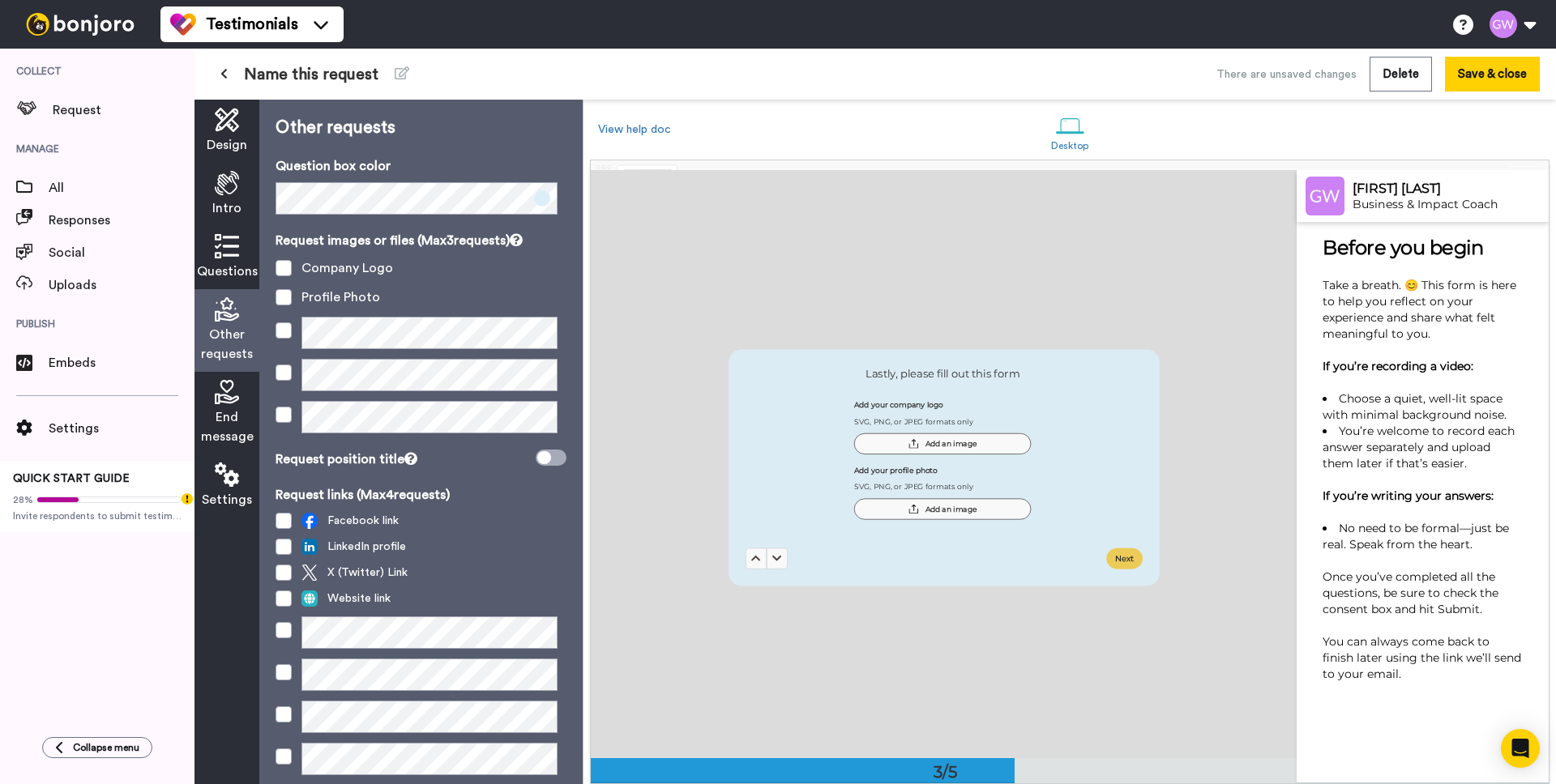 scroll, scrollTop: 1176, scrollLeft: 0, axis: vertical 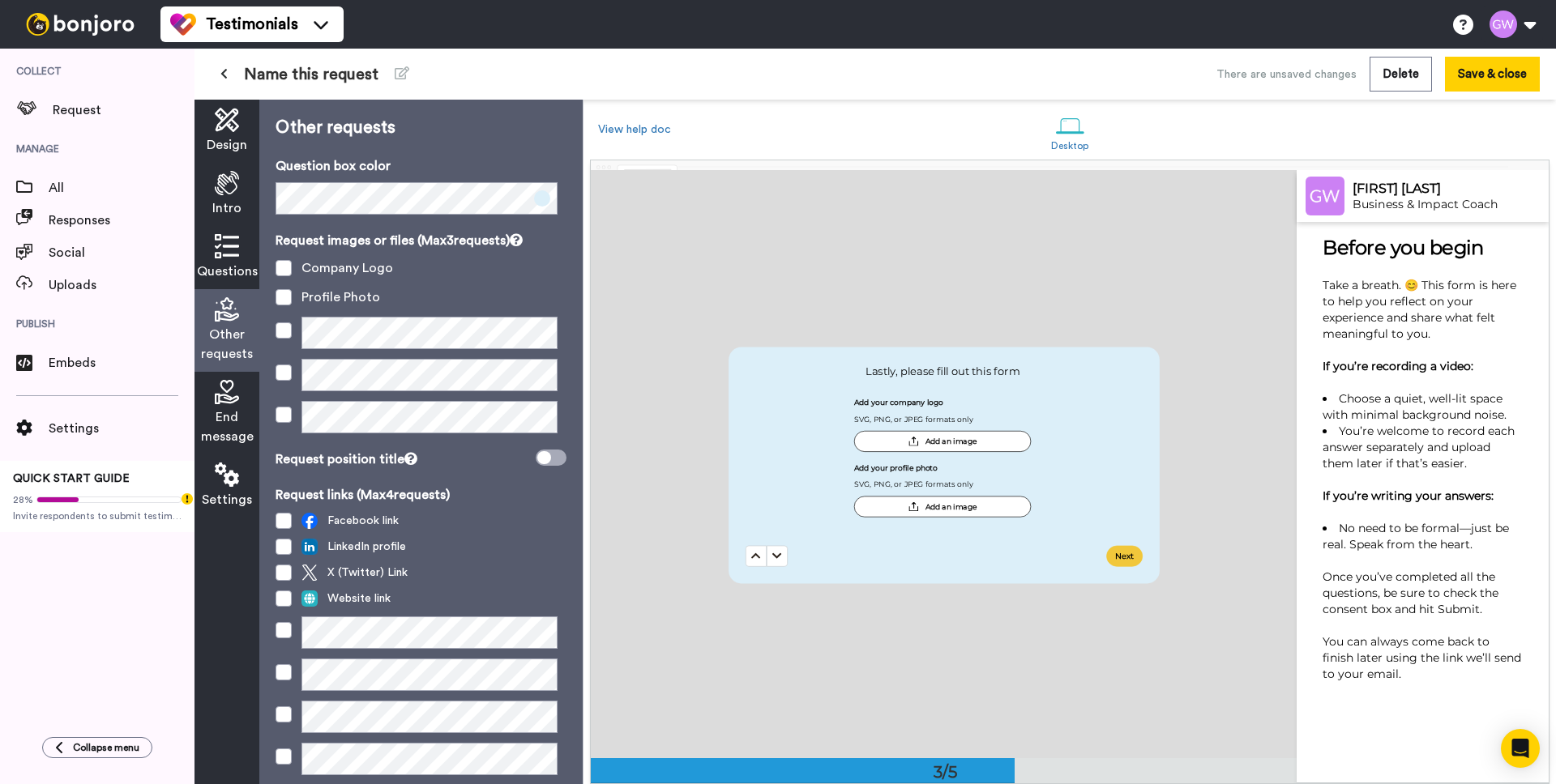 click at bounding box center [227, 246] 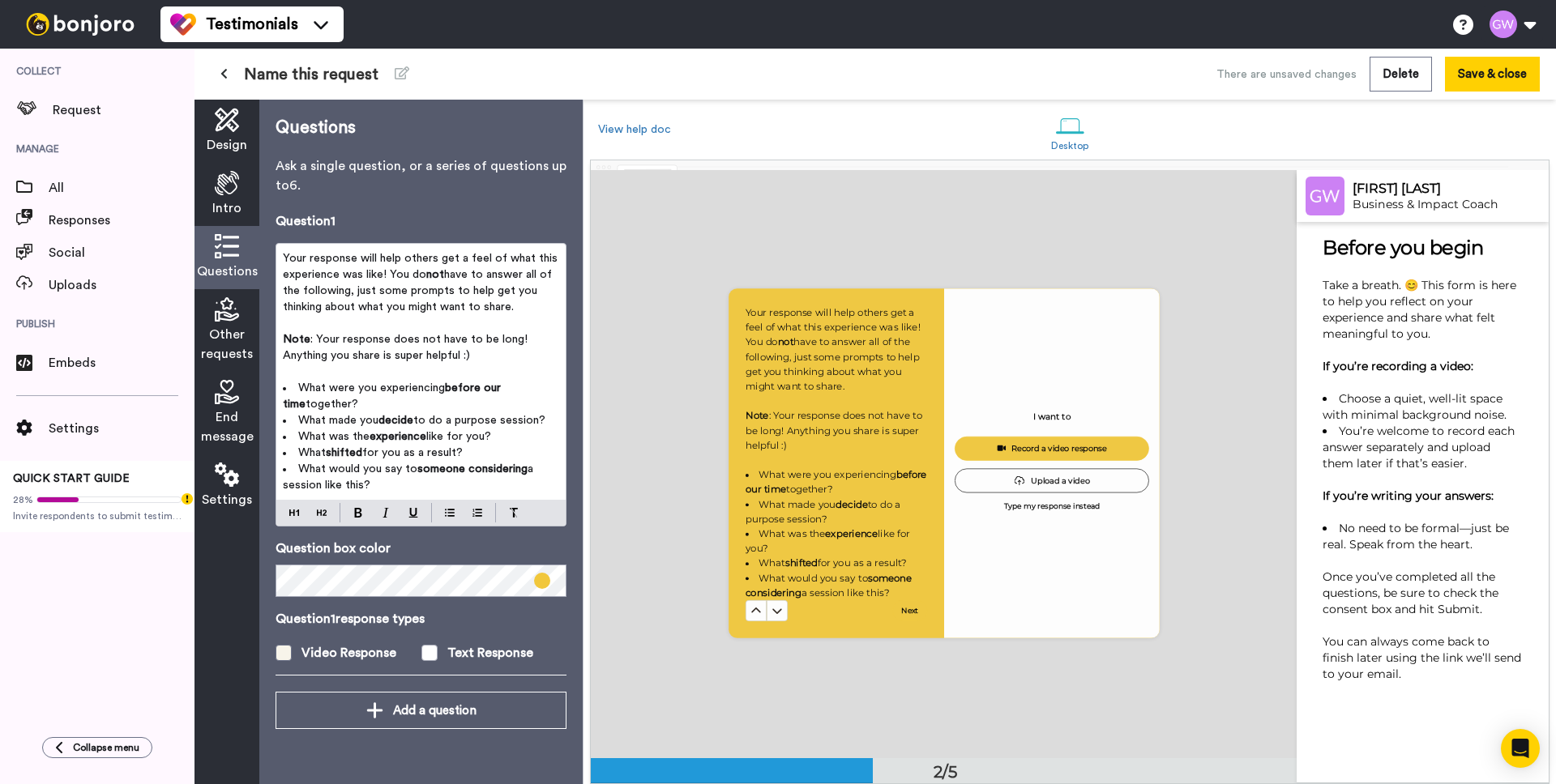 scroll, scrollTop: 588, scrollLeft: 0, axis: vertical 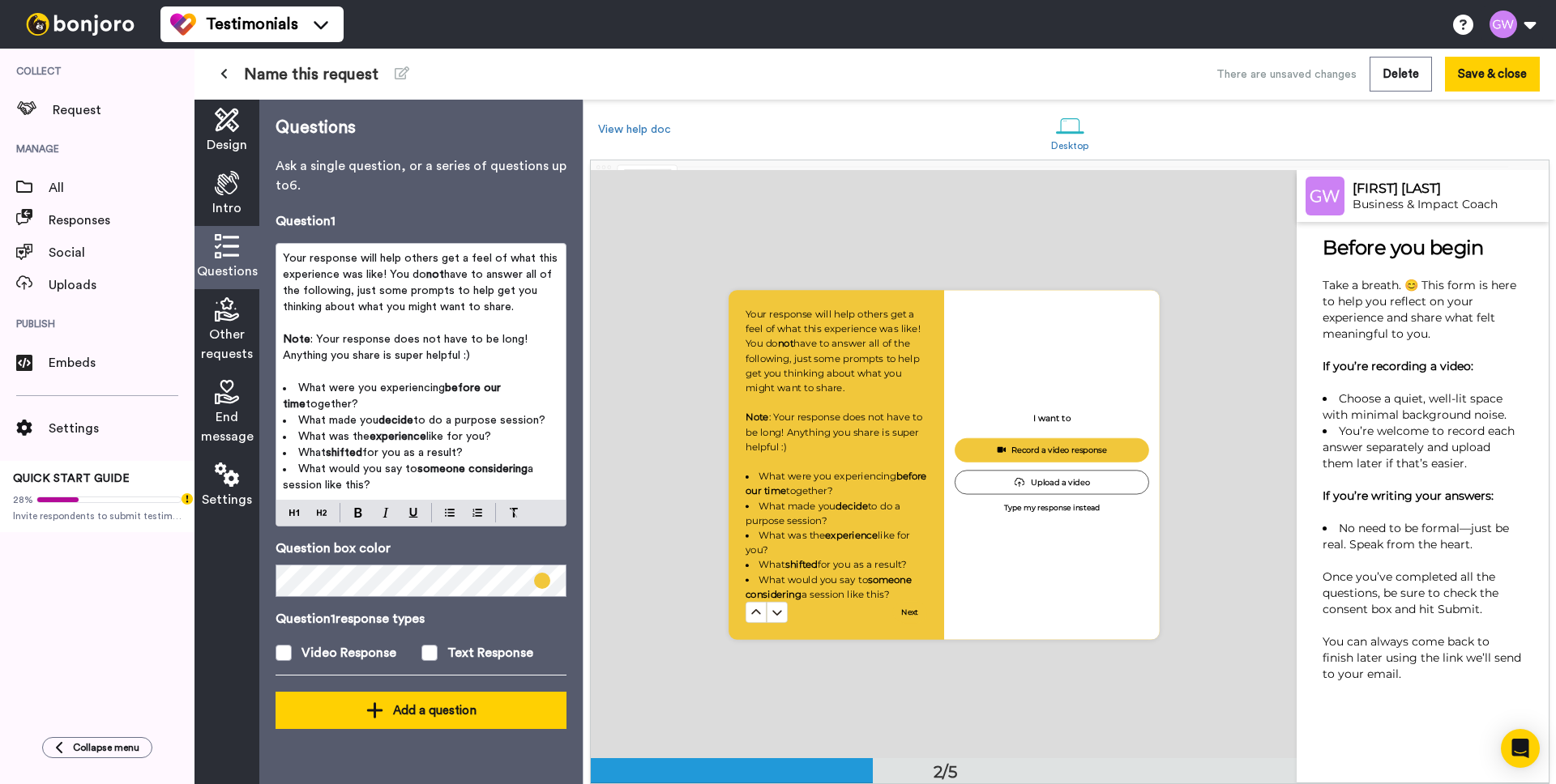click on "Add a question" at bounding box center (421, 710) 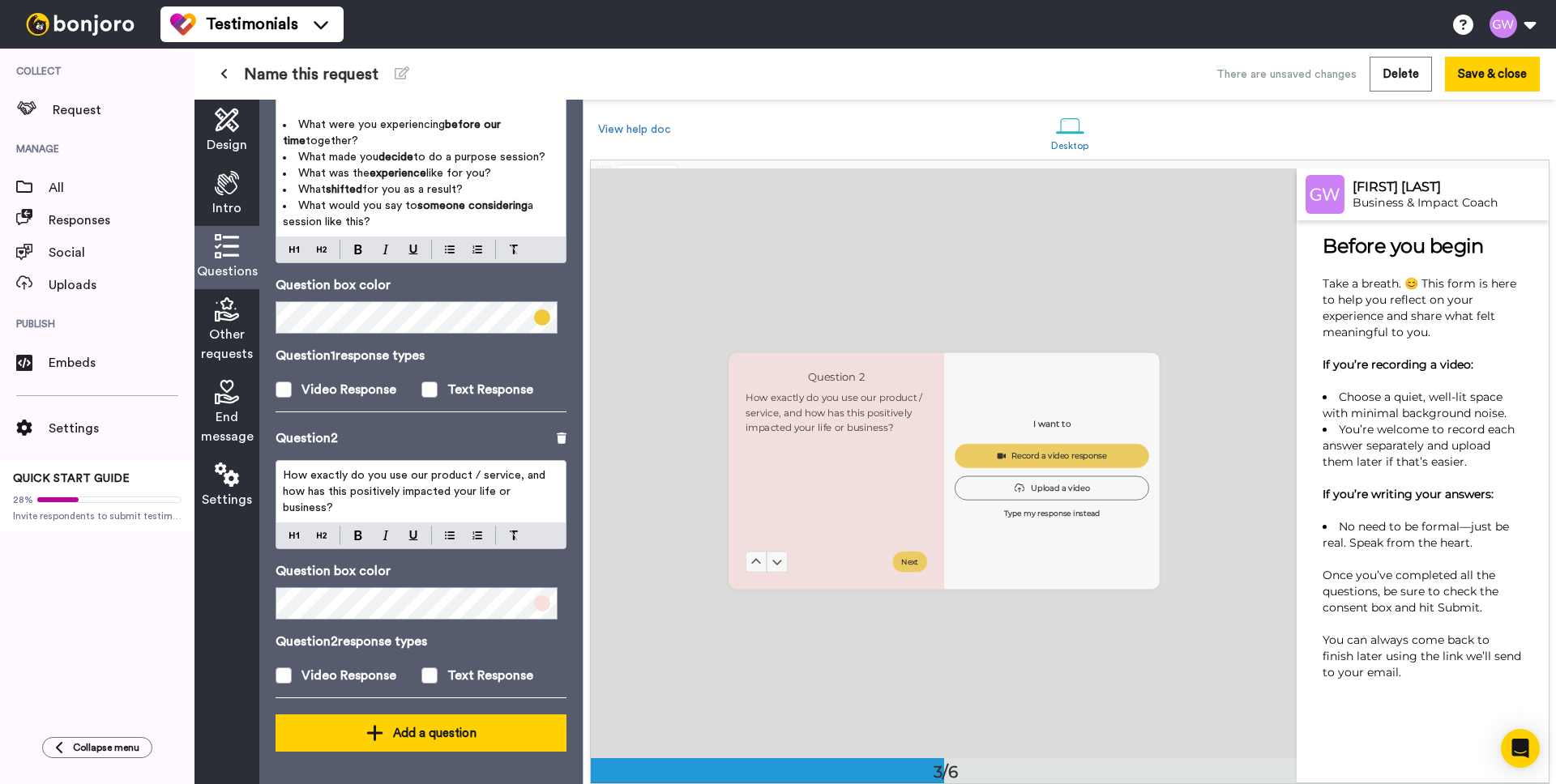 scroll, scrollTop: 1176, scrollLeft: 0, axis: vertical 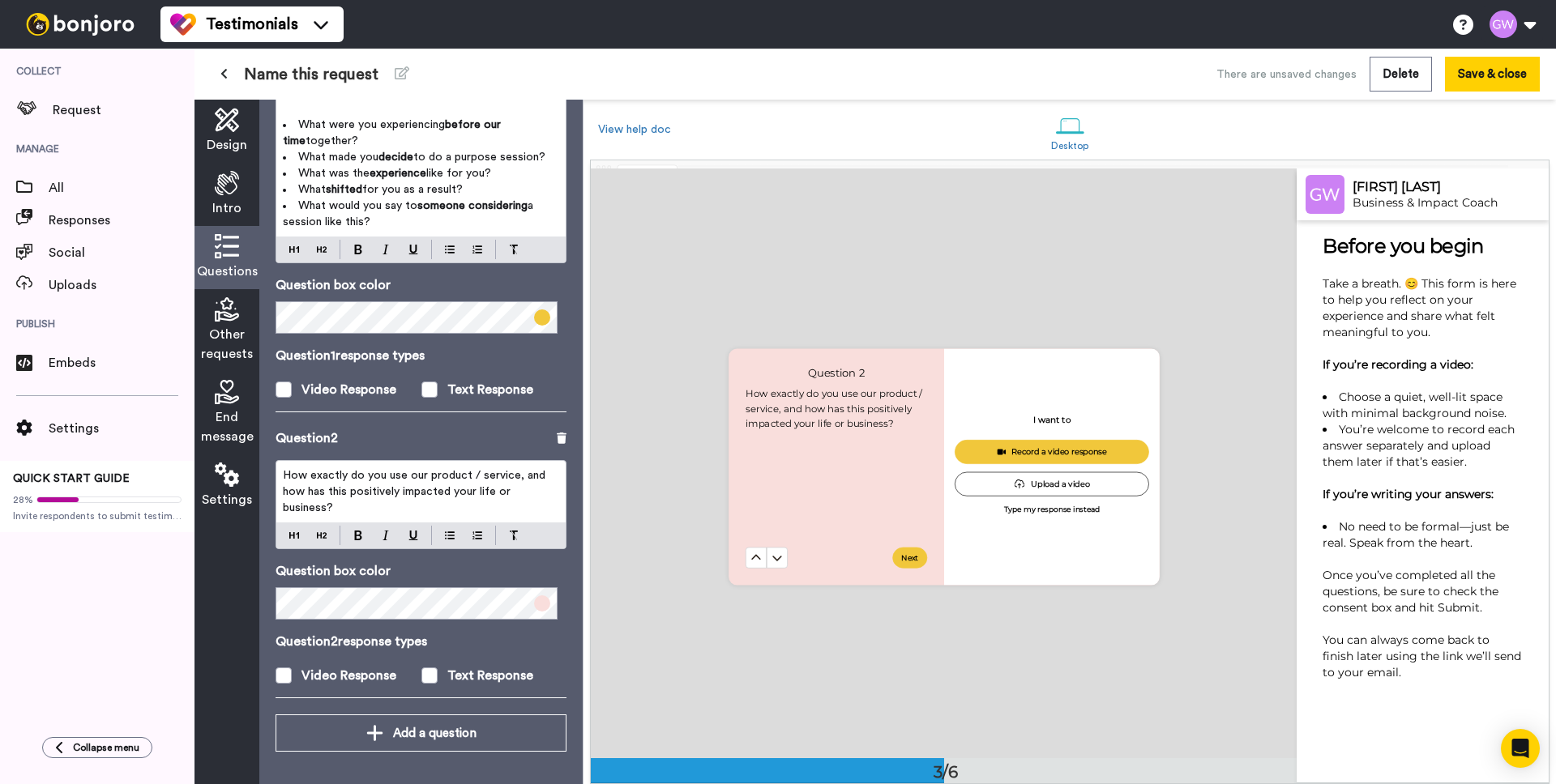 click on "How exactly do you use our product / service, and how has this positively impacted your life or business?" at bounding box center [416, 492] 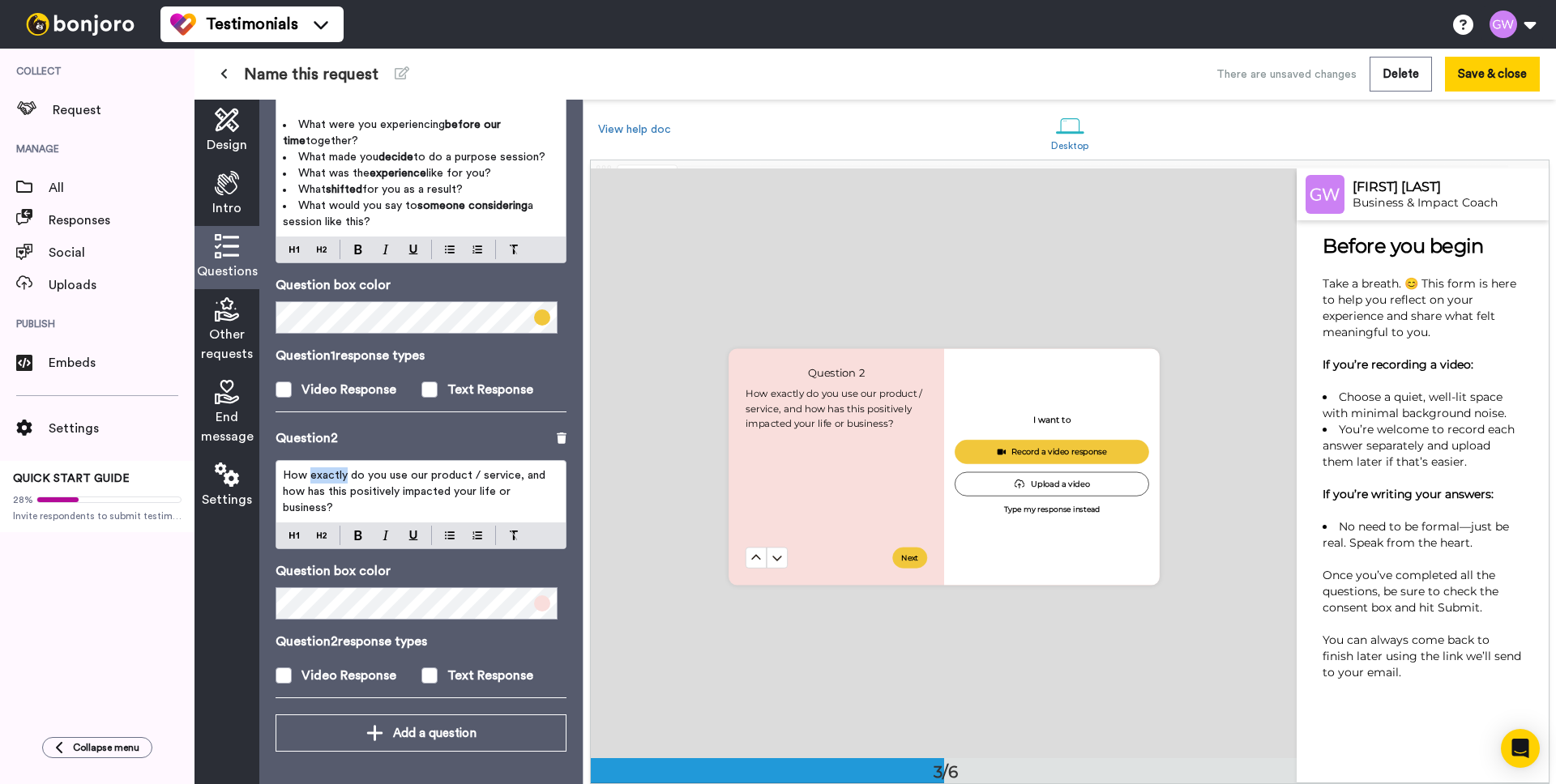 click on "How exactly do you use our product / service, and how has this positively impacted your life or business?" at bounding box center [416, 492] 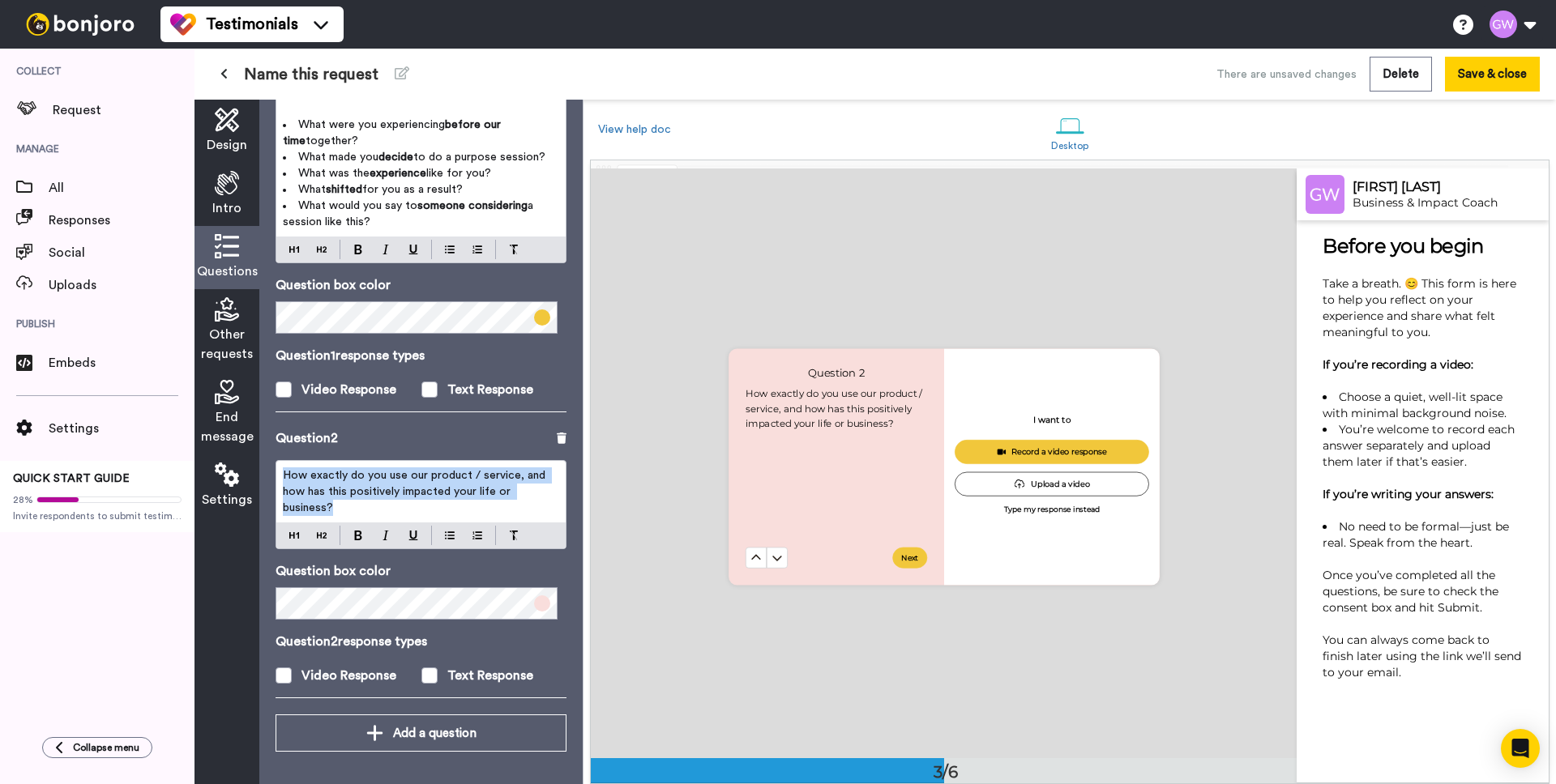 click on "How exactly do you use our product / service, and how has this positively impacted your life or business?" at bounding box center [416, 492] 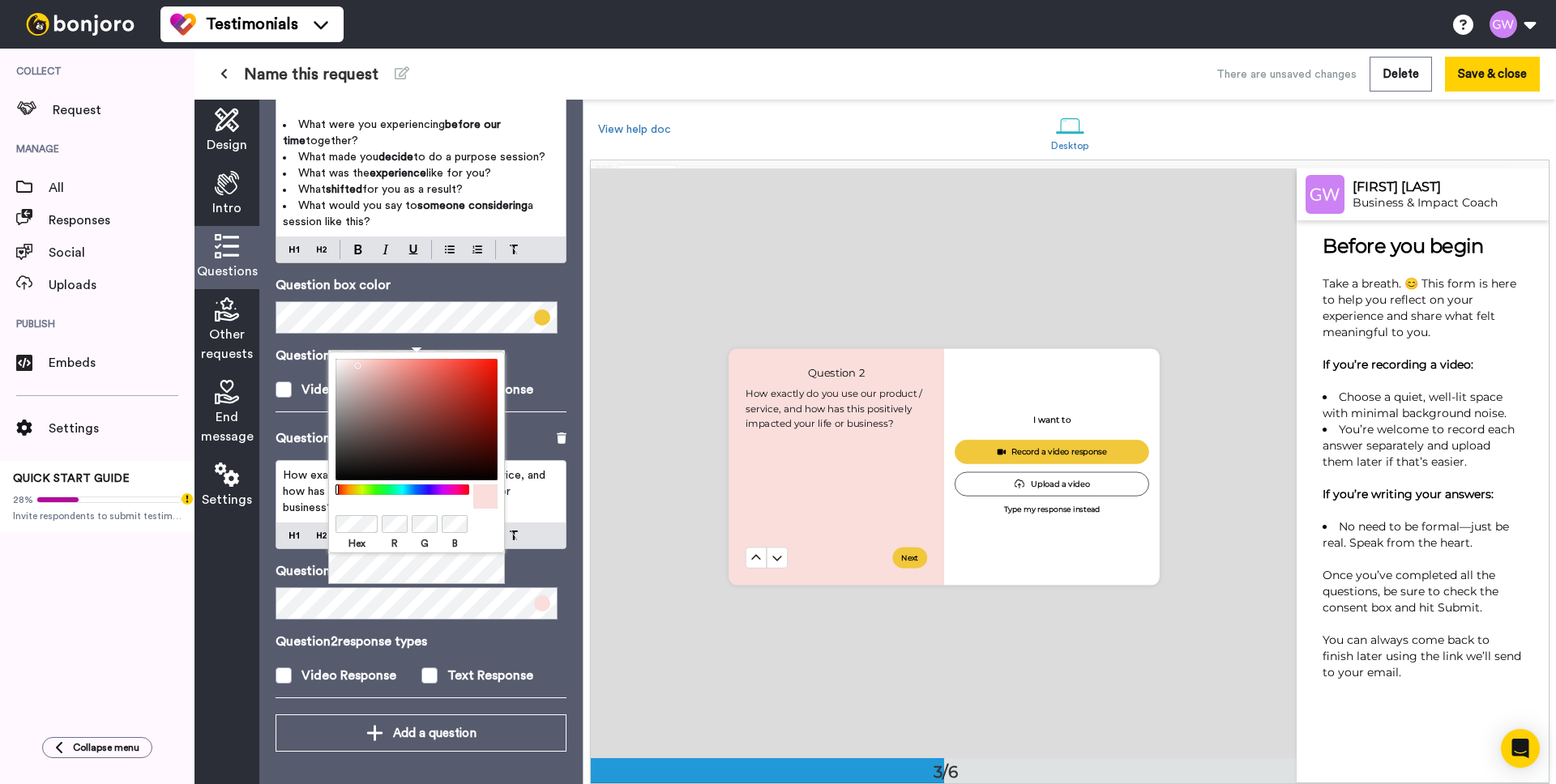 click on "Hex R G B" at bounding box center (417, 468) 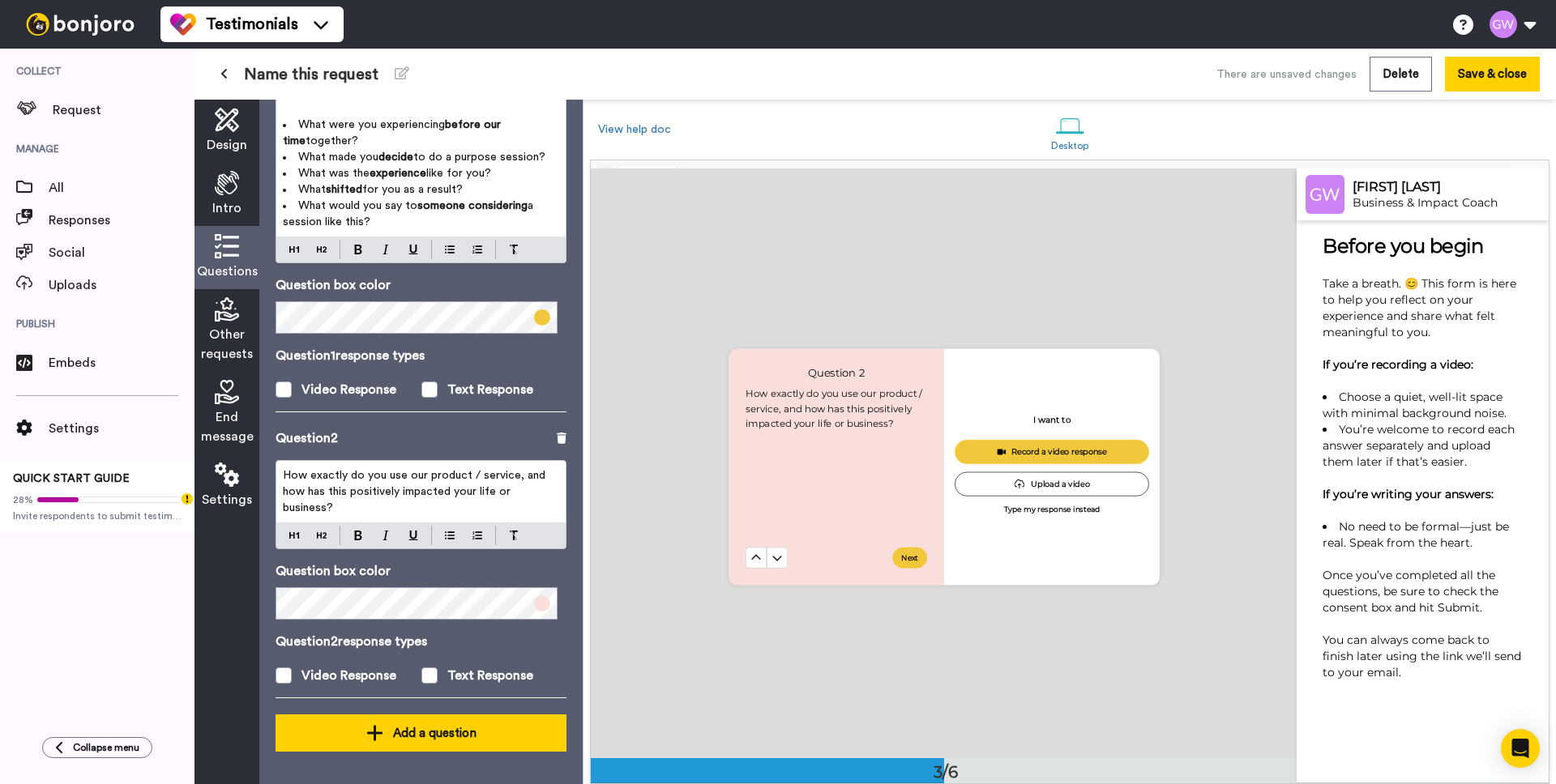 click on "Add a question" at bounding box center (421, 733) 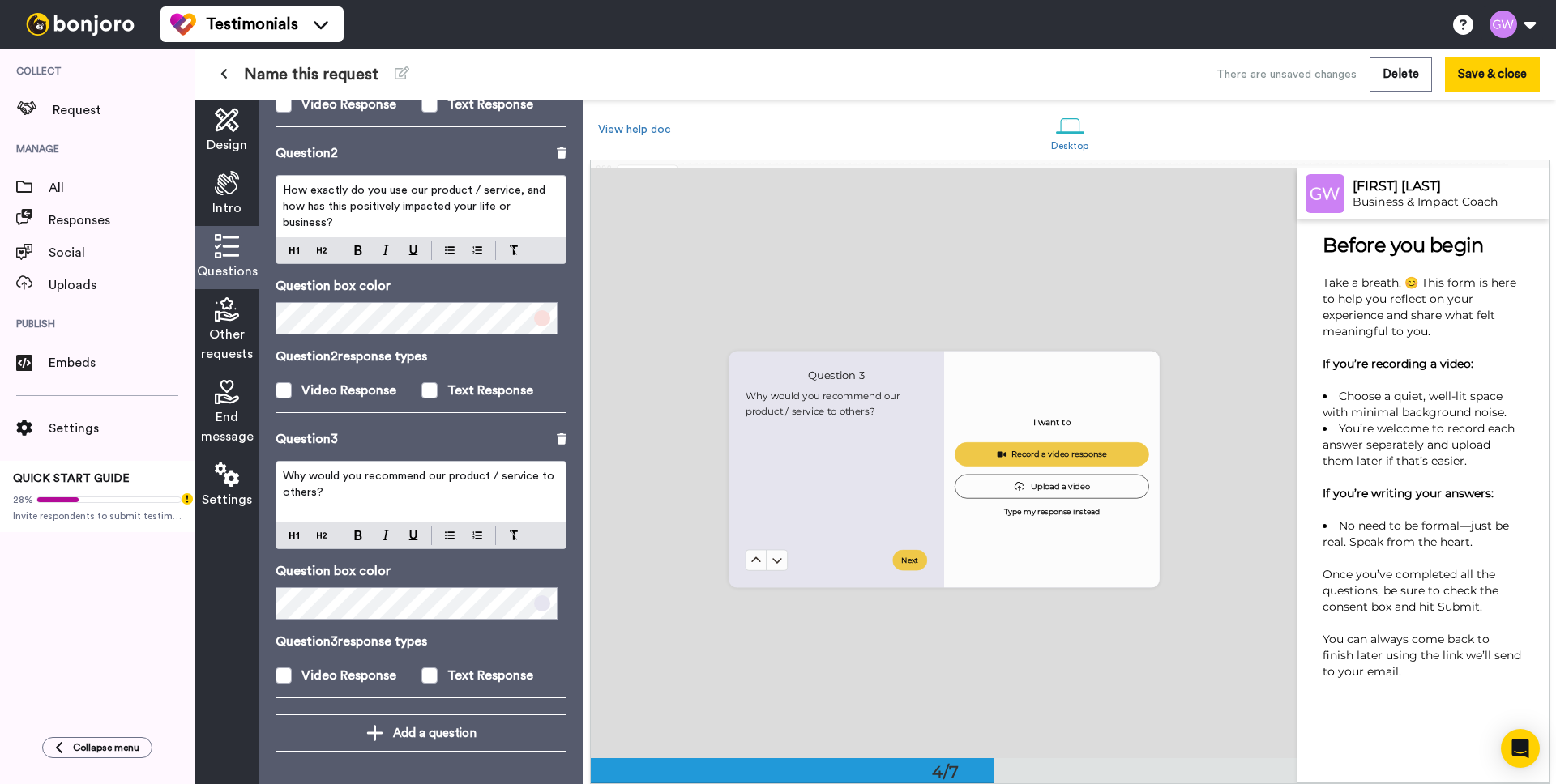 scroll, scrollTop: 1768, scrollLeft: 0, axis: vertical 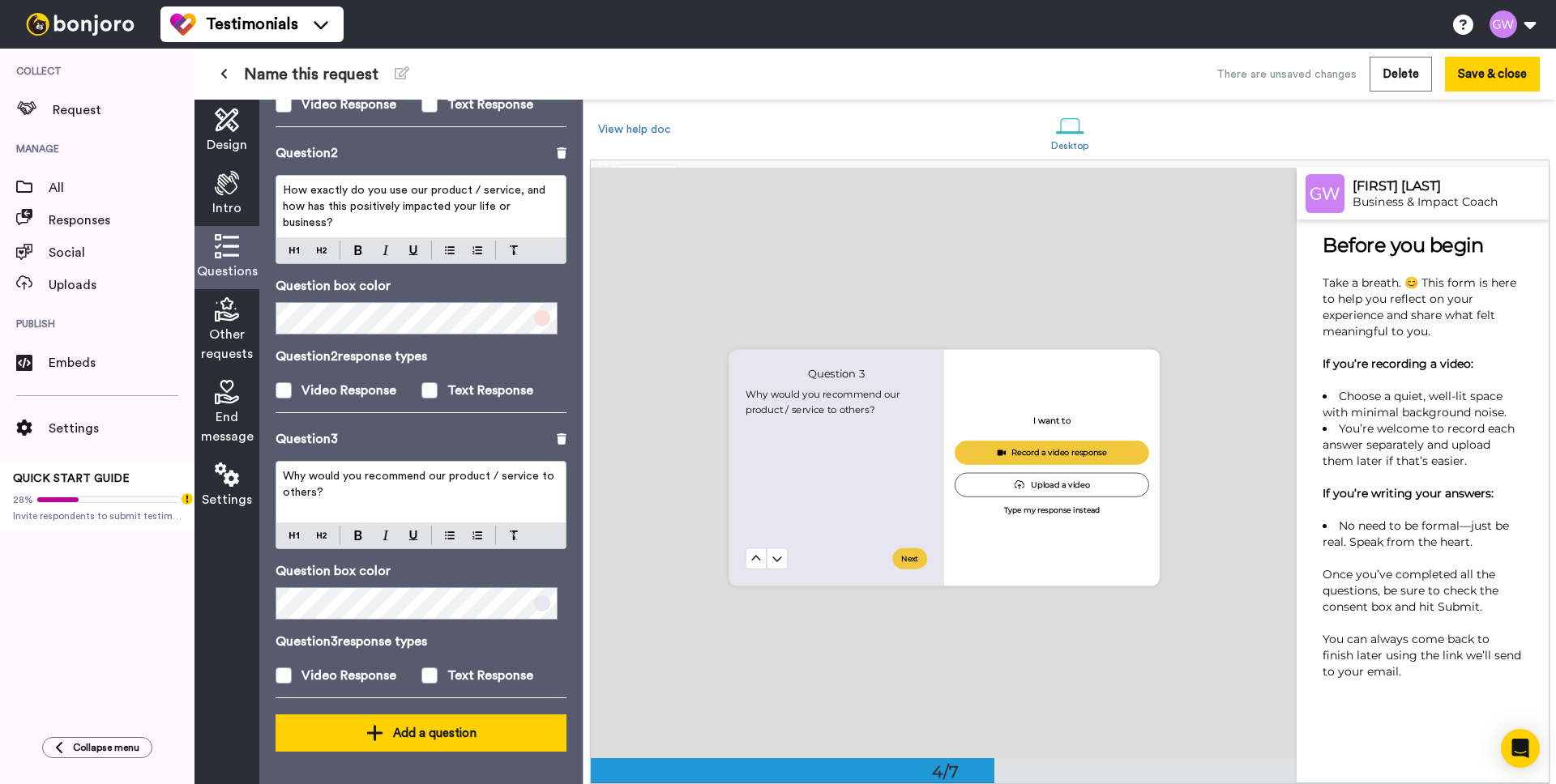 click on "Add a question" at bounding box center [421, 733] 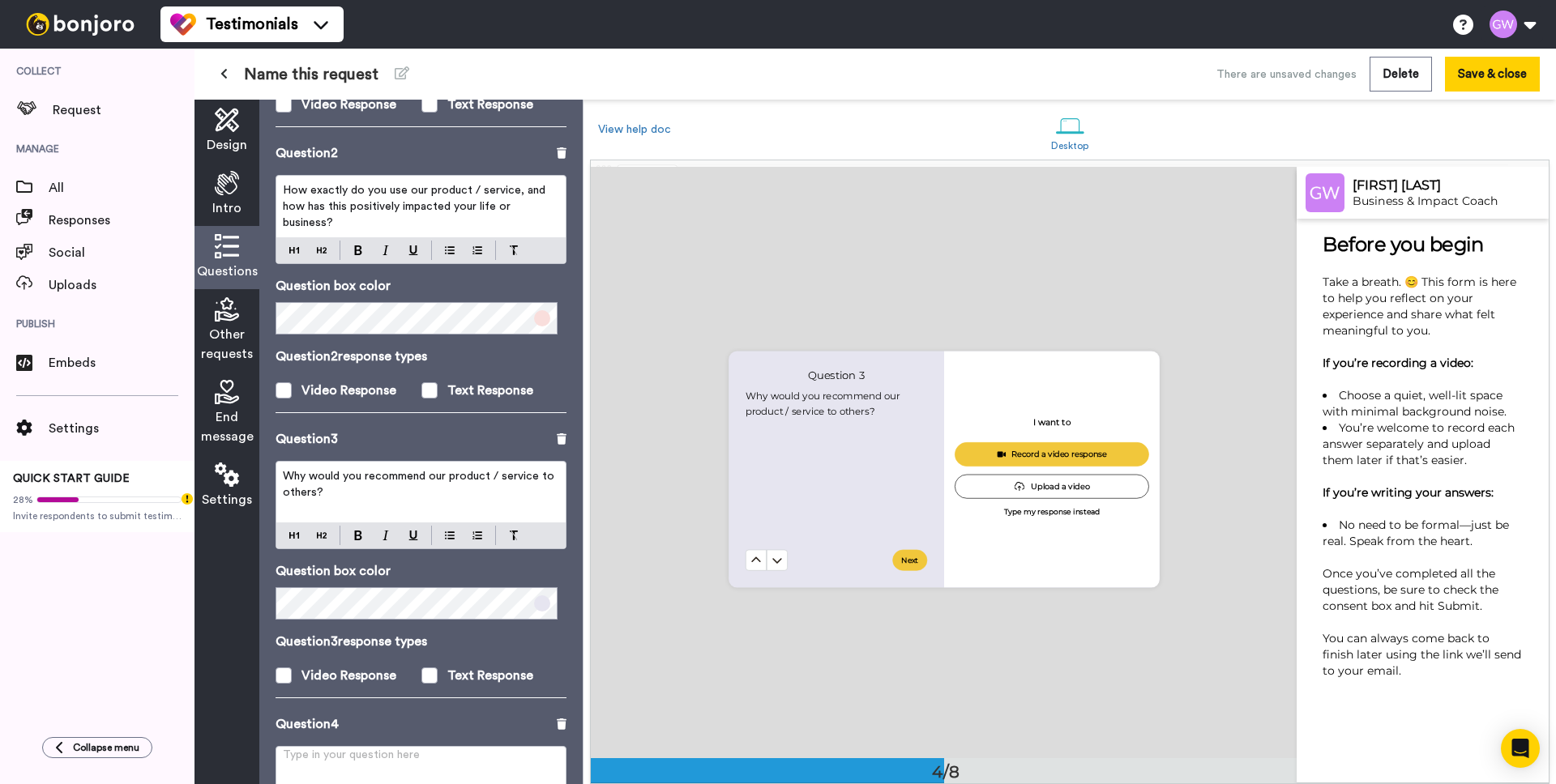 scroll, scrollTop: 833, scrollLeft: 0, axis: vertical 